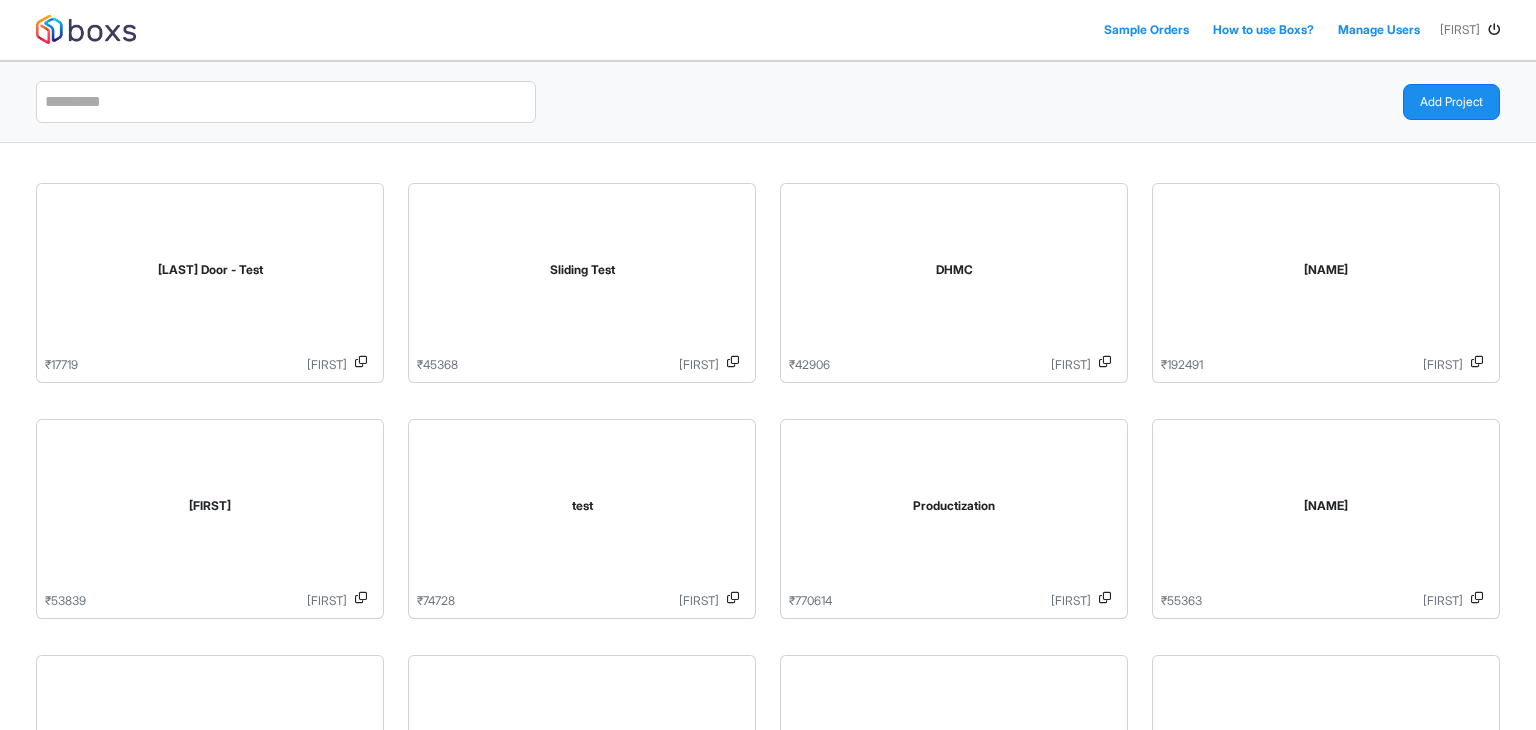 scroll, scrollTop: 0, scrollLeft: 0, axis: both 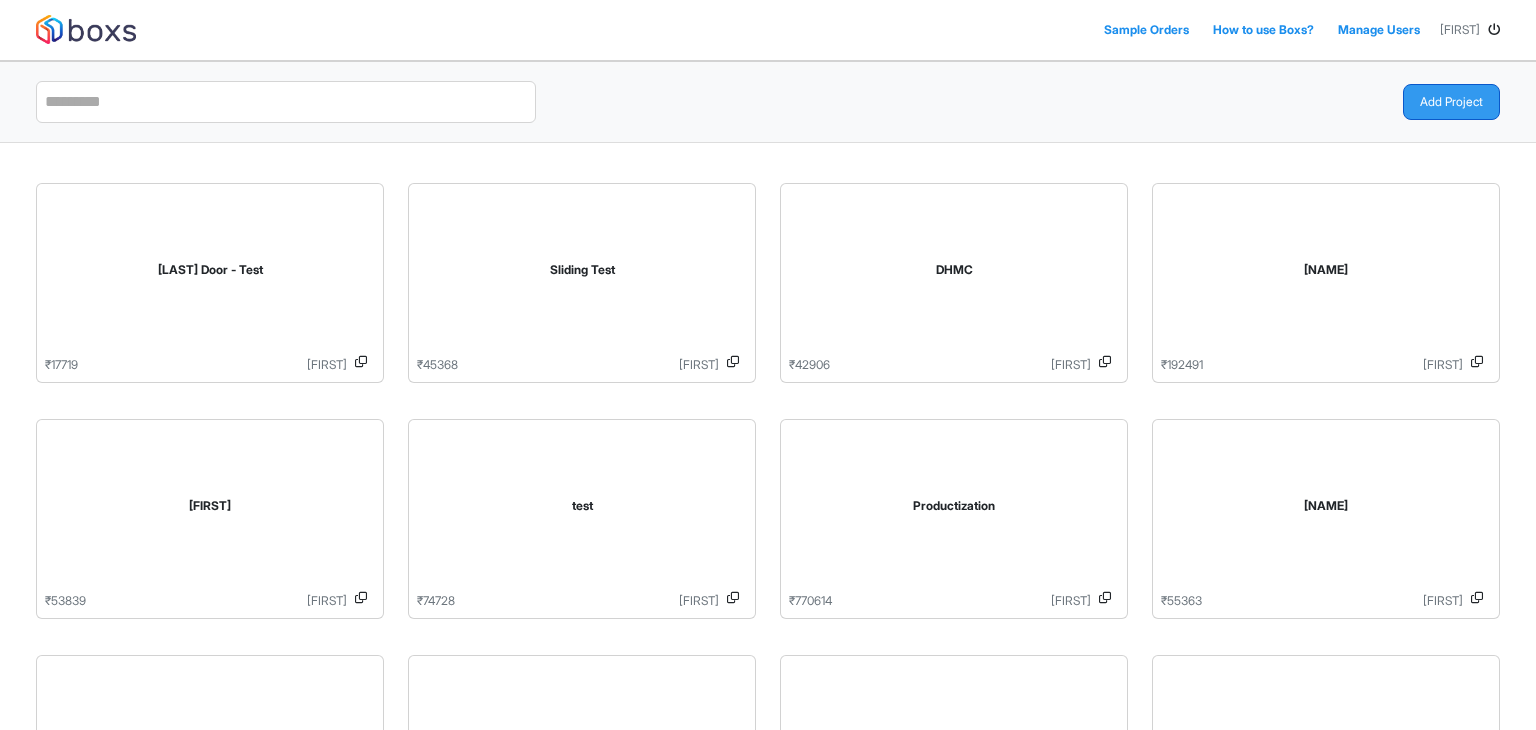 click on "Add Project" at bounding box center (1451, 102) 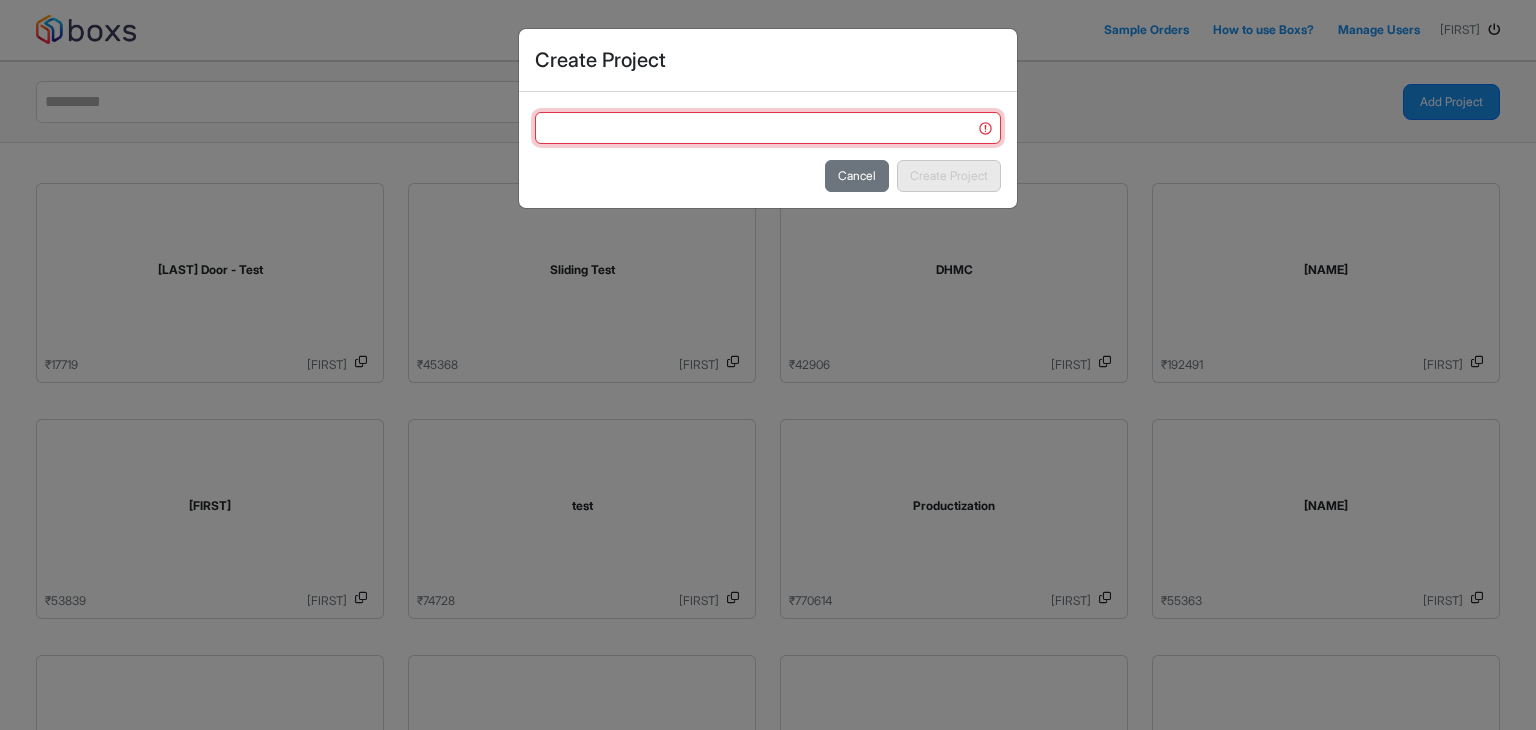 click at bounding box center [768, 128] 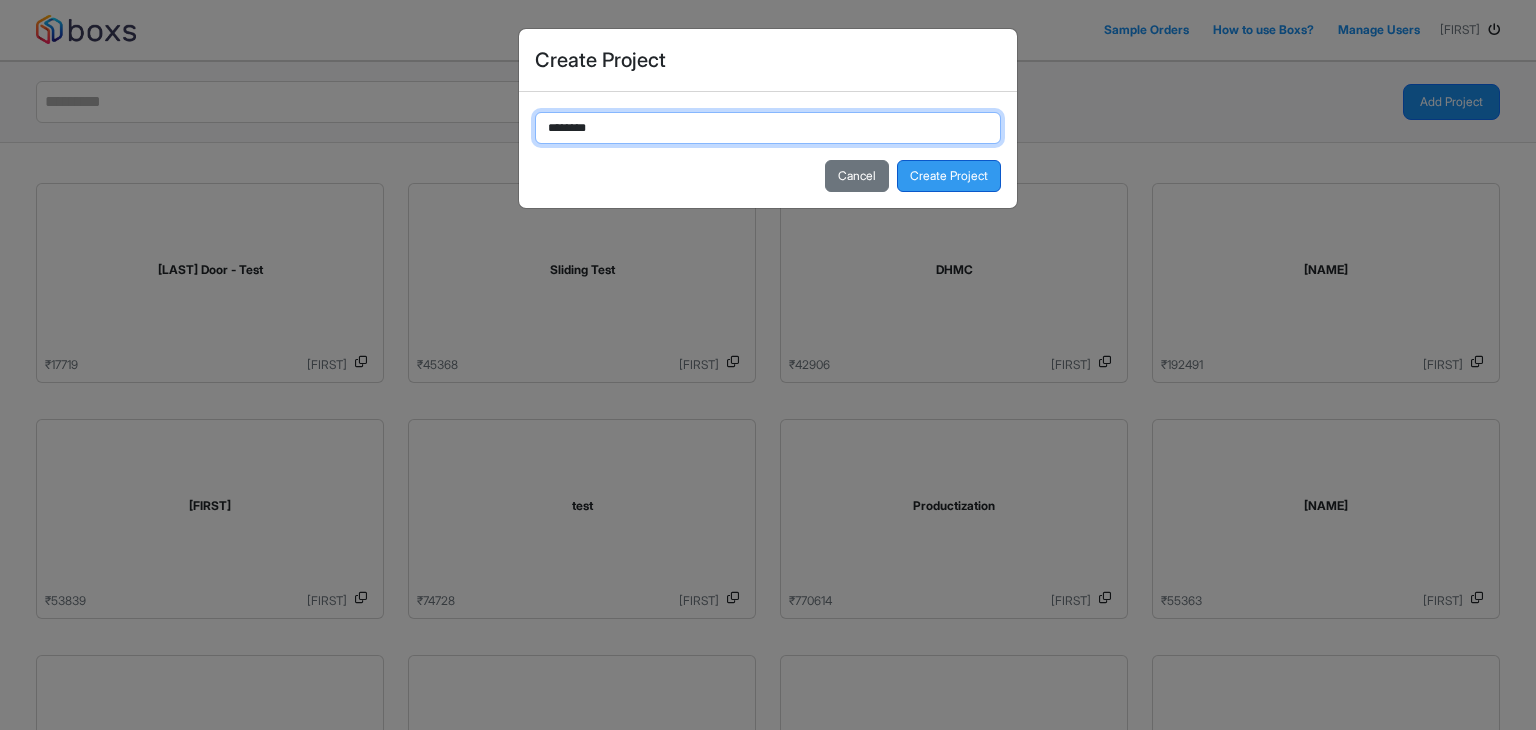 type on "********" 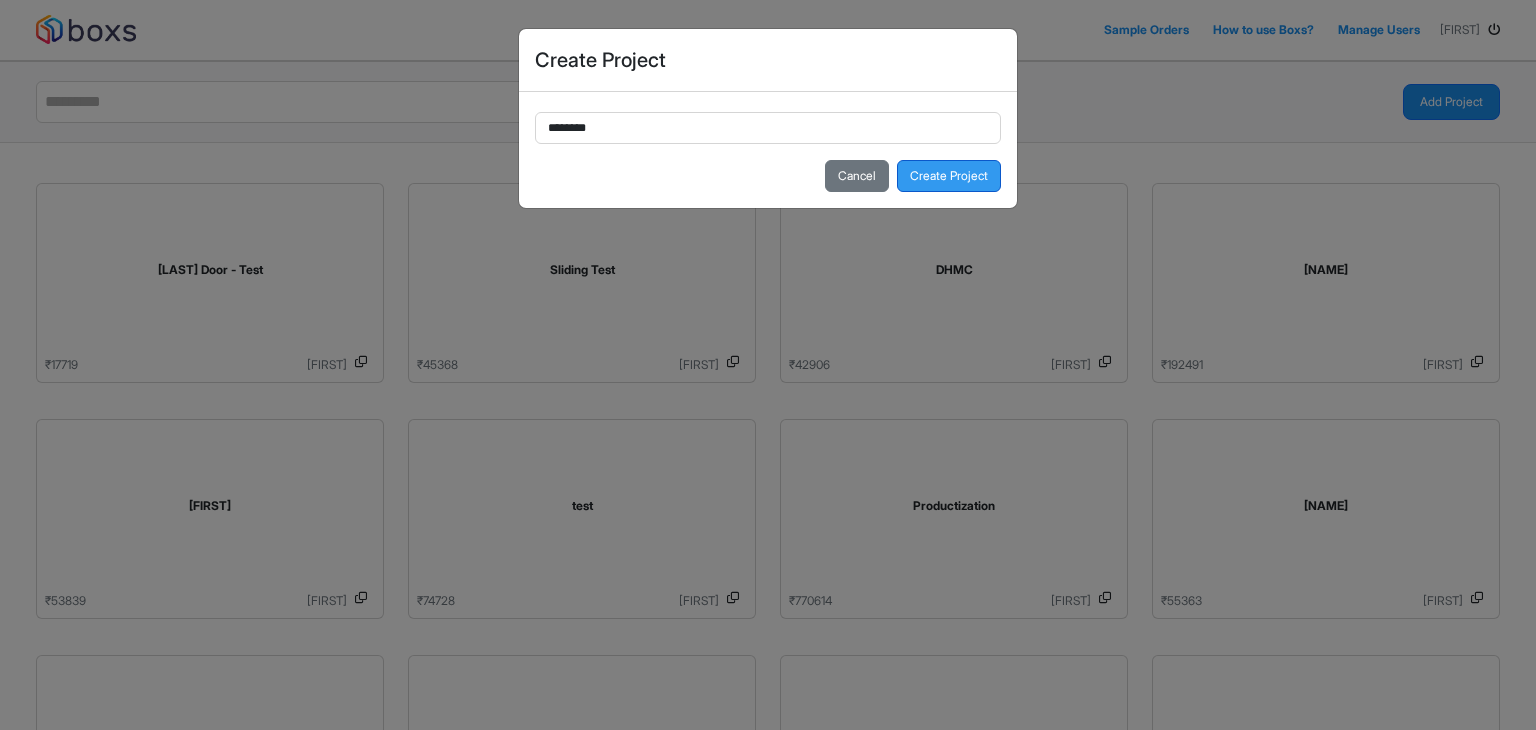 click on "Create Project" at bounding box center [949, 176] 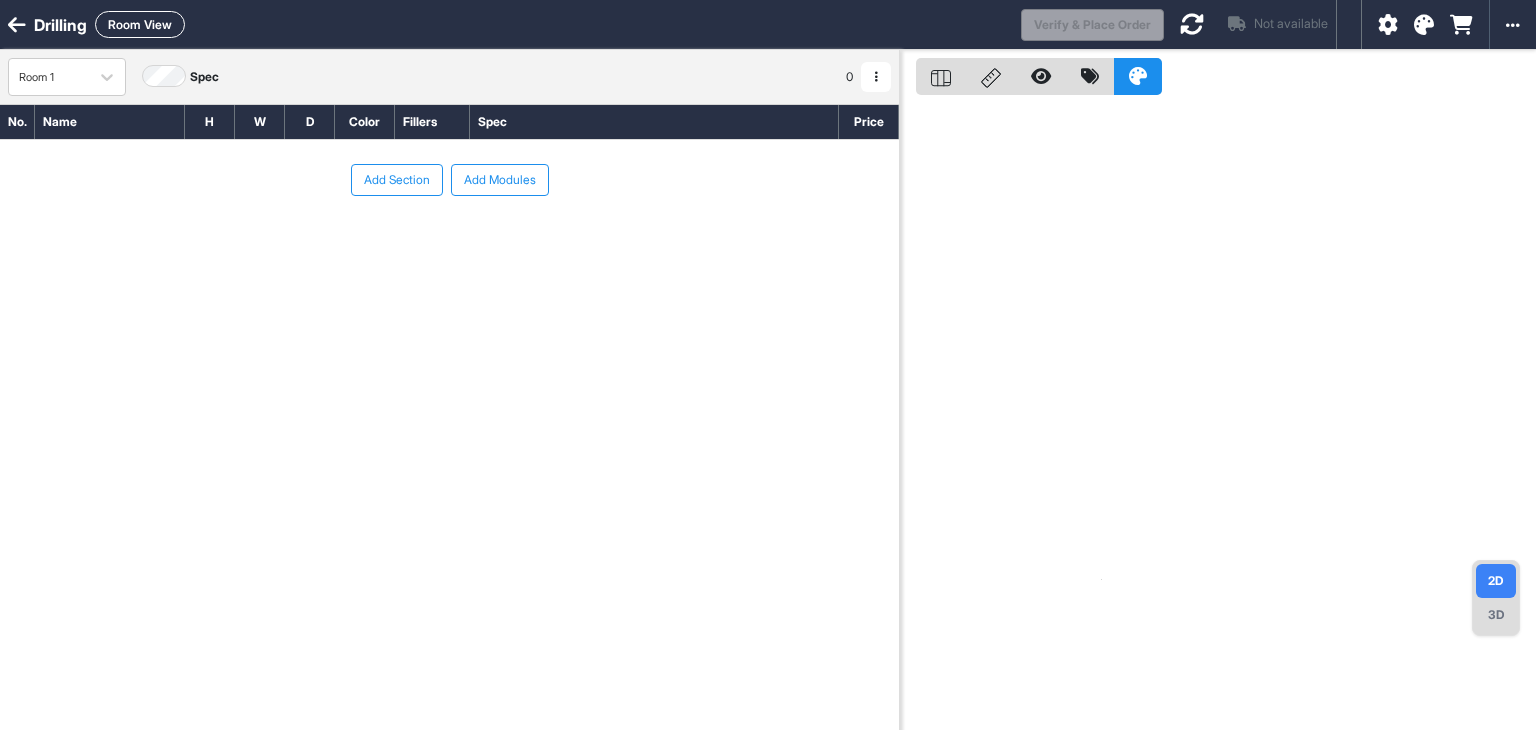 click on "Add Modules" at bounding box center (500, 180) 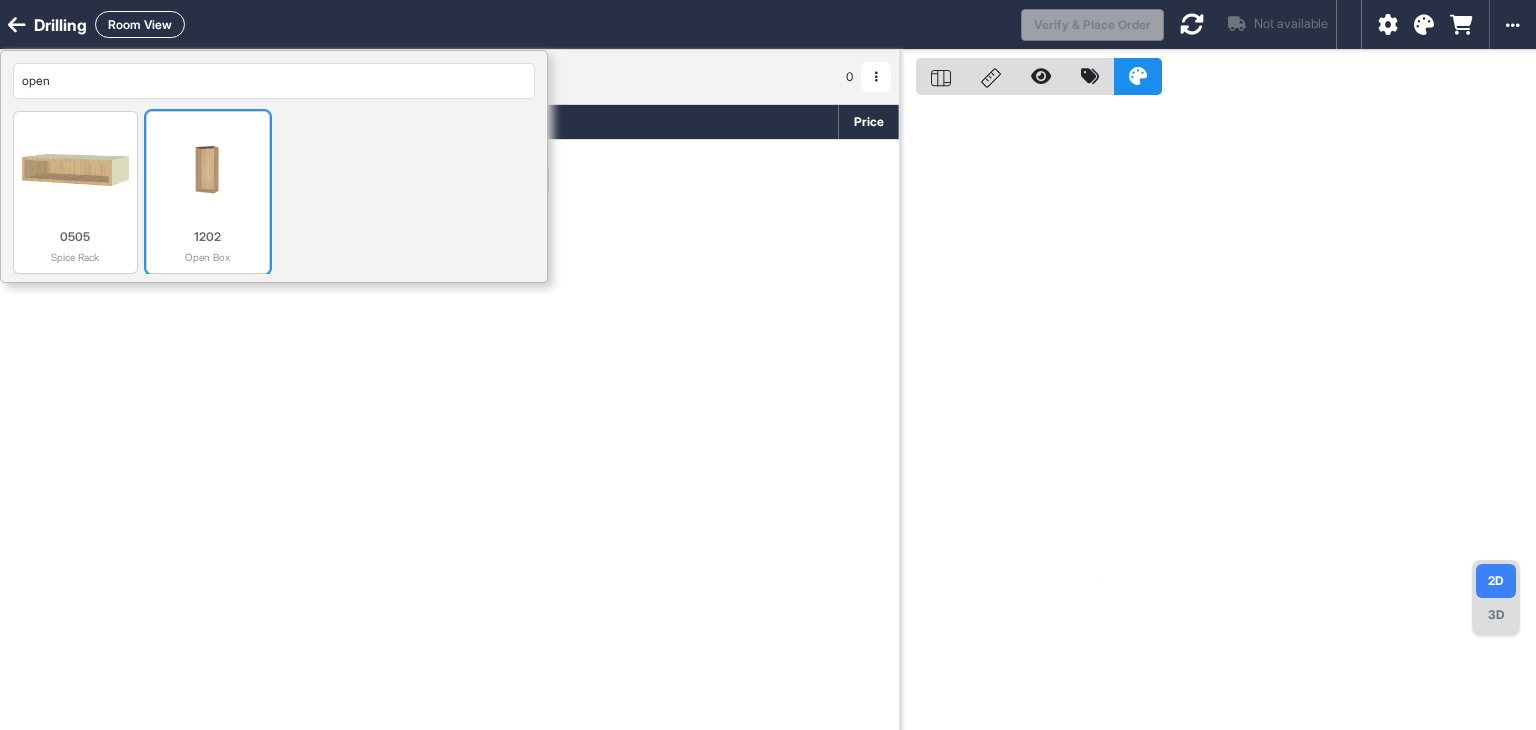 type on "open" 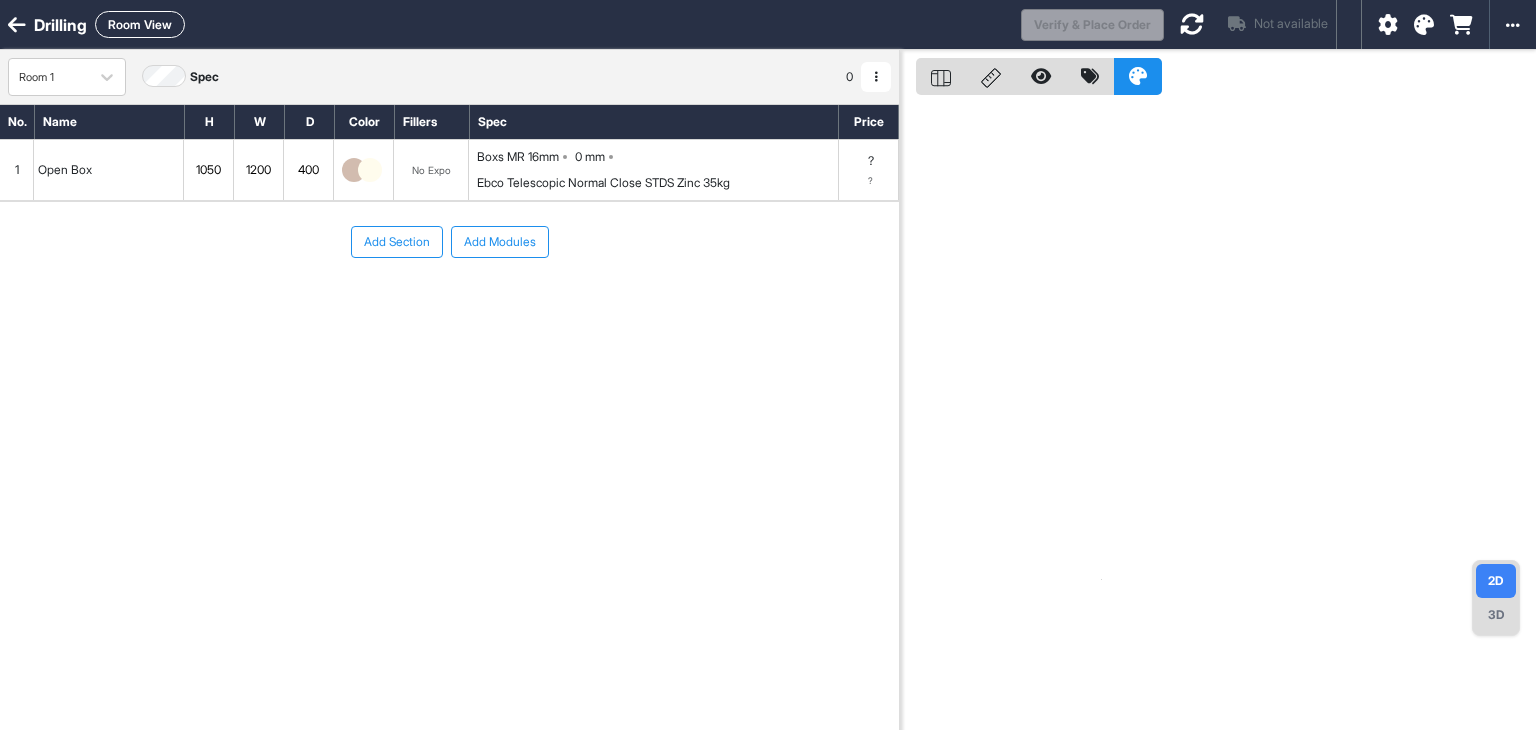 click on "1050" at bounding box center (208, 170) 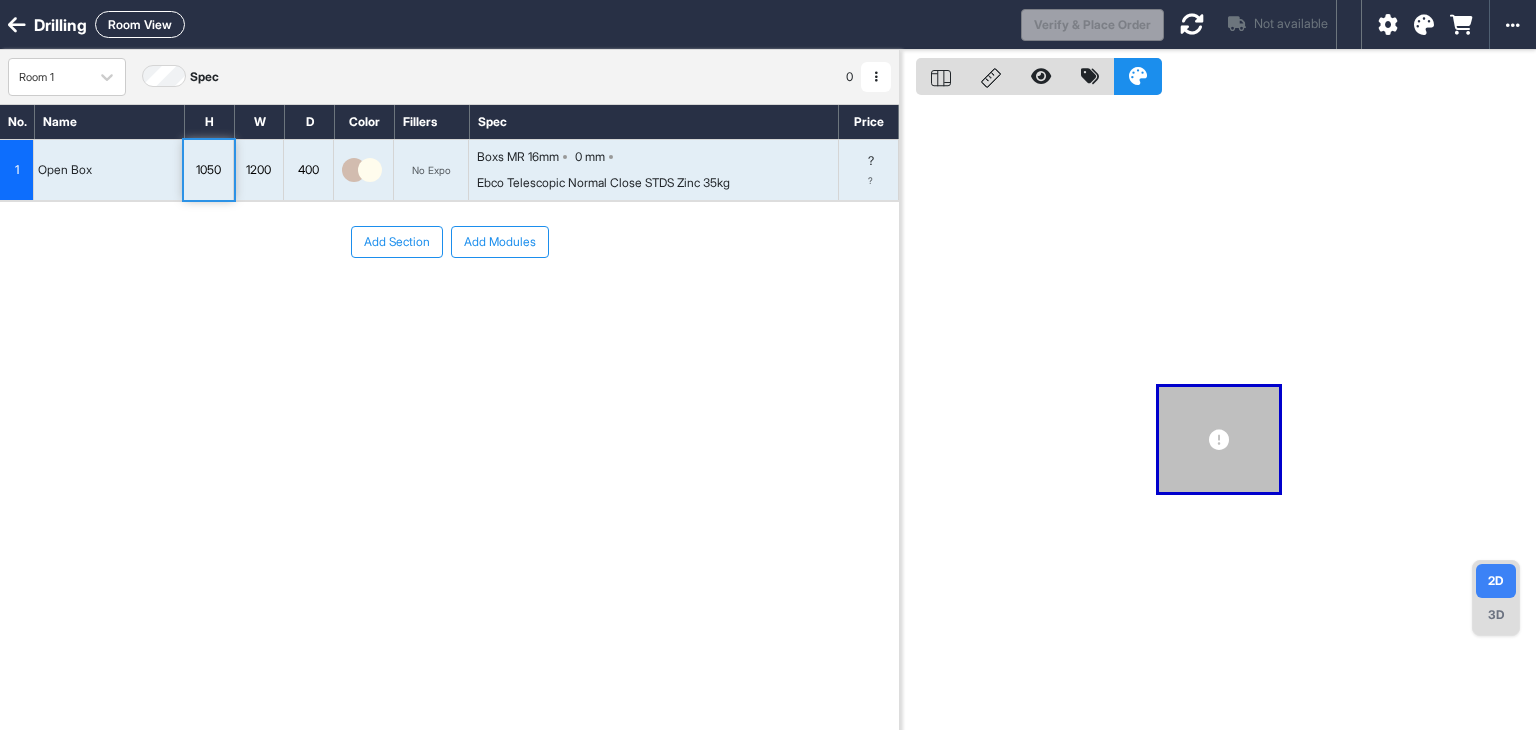 click on "1050" at bounding box center [208, 170] 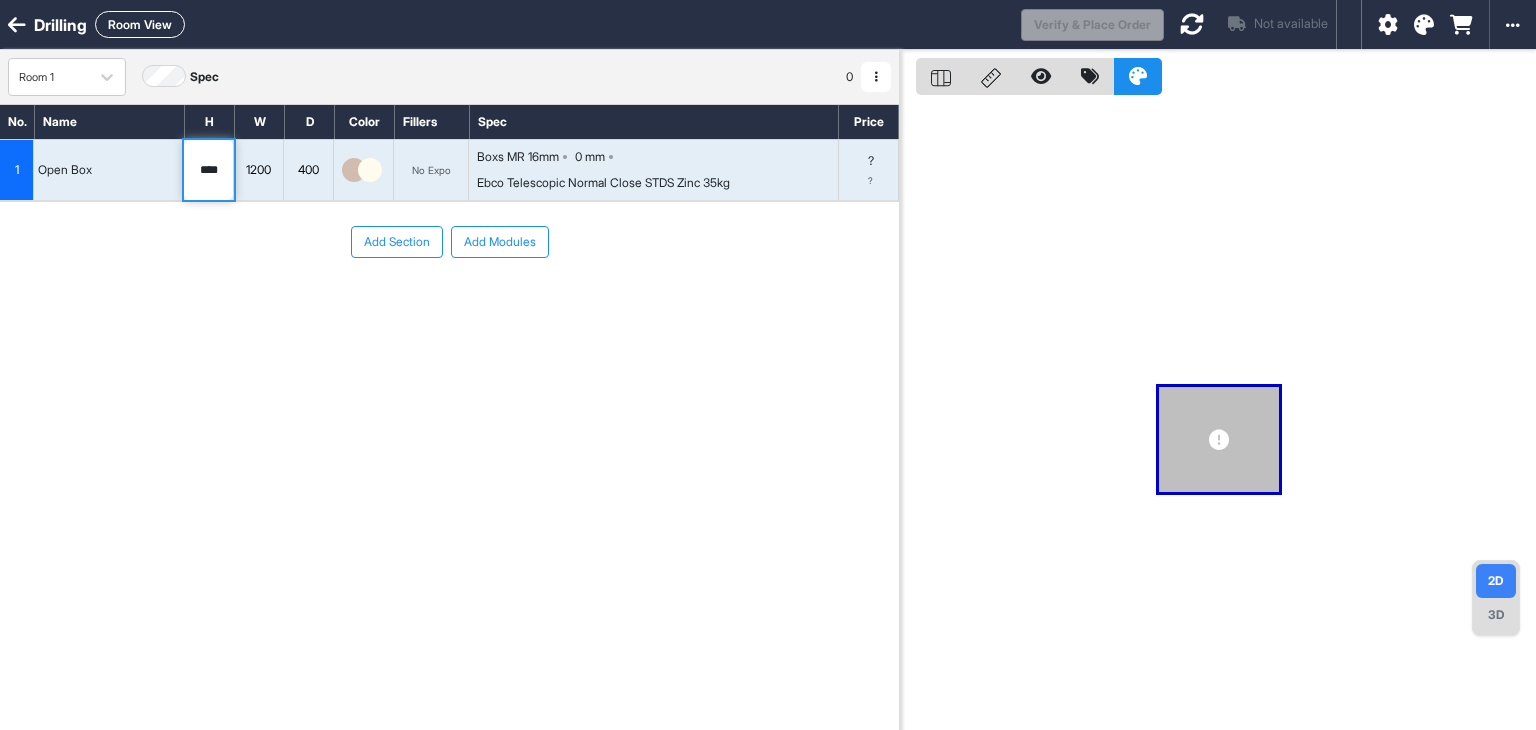 click on "****" at bounding box center [208, 170] 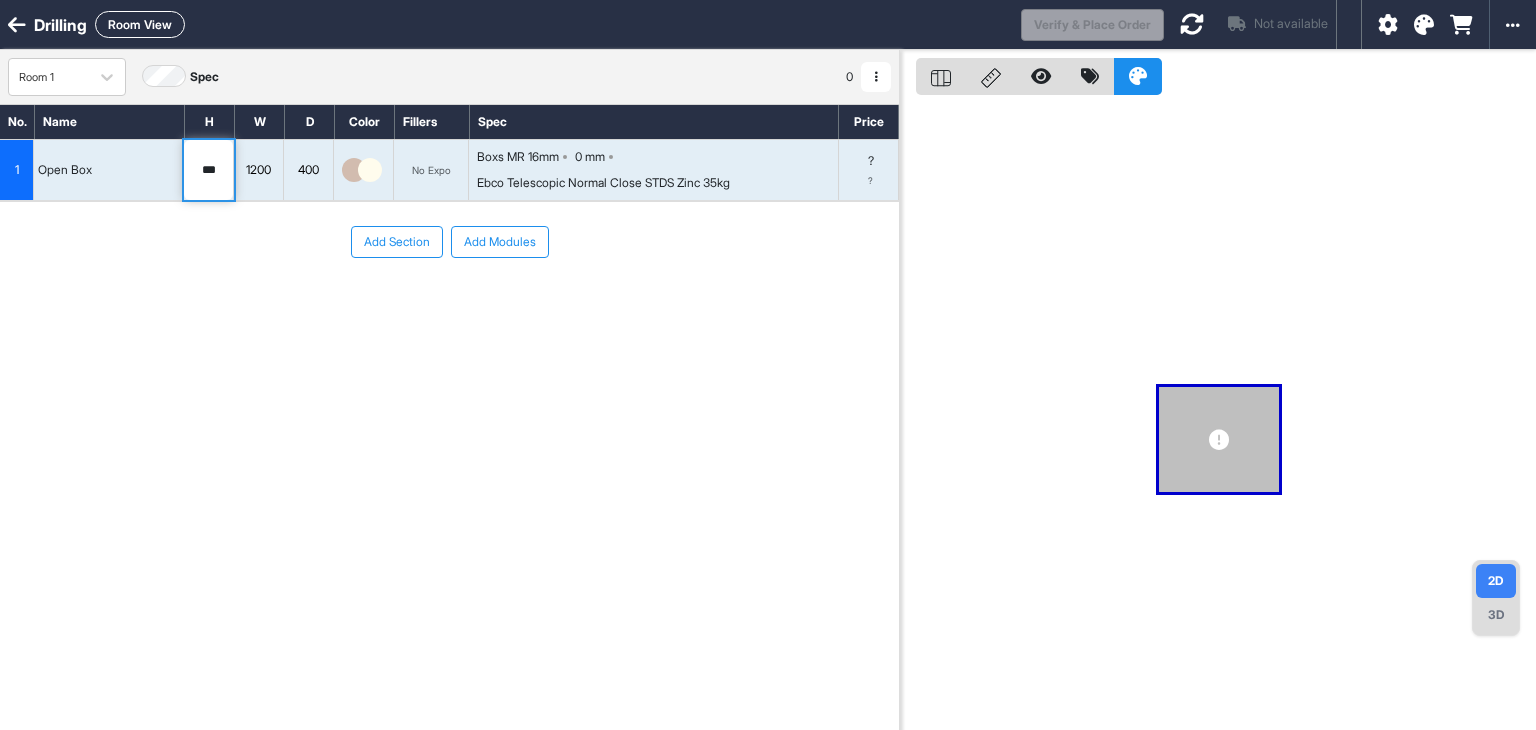 type on "****" 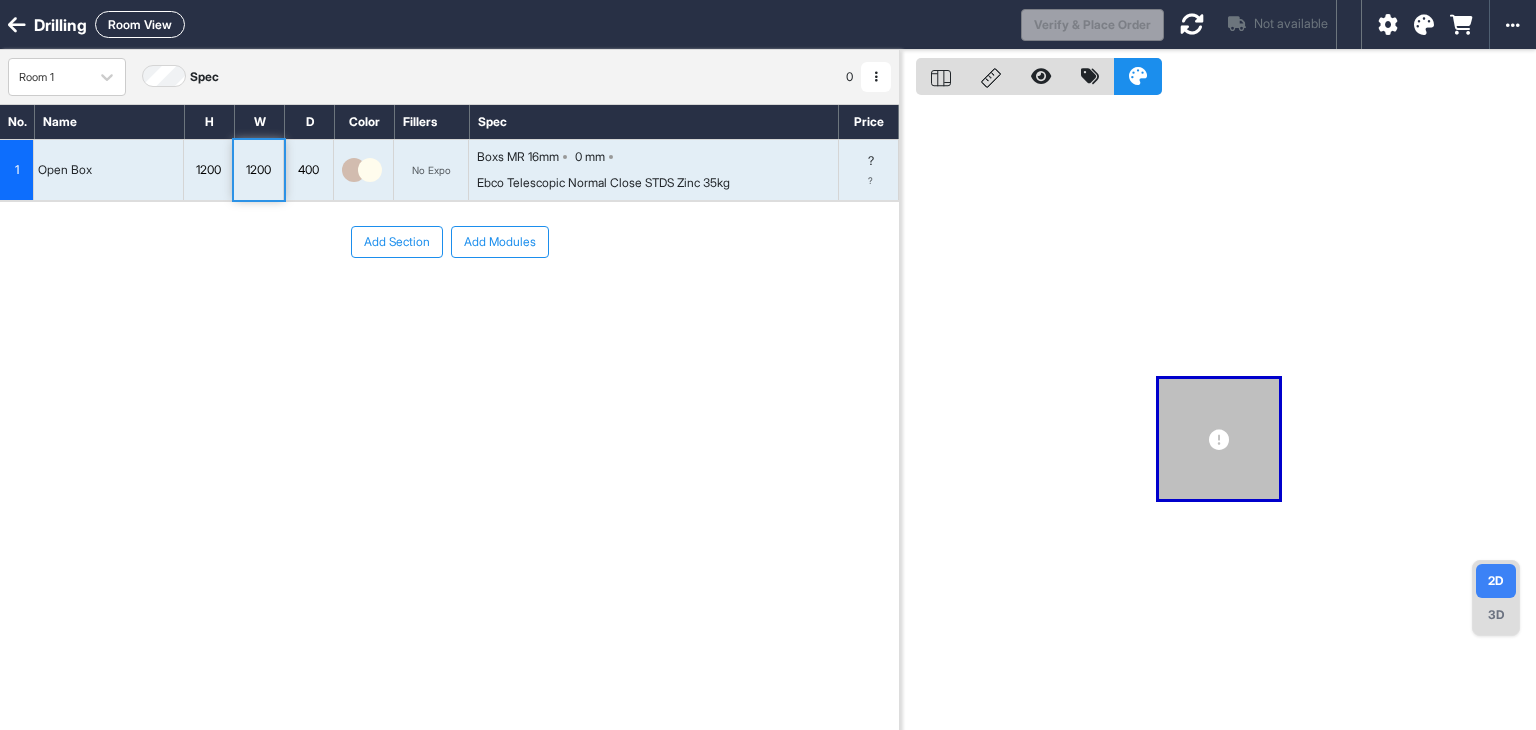 click on "1200" at bounding box center (208, 170) 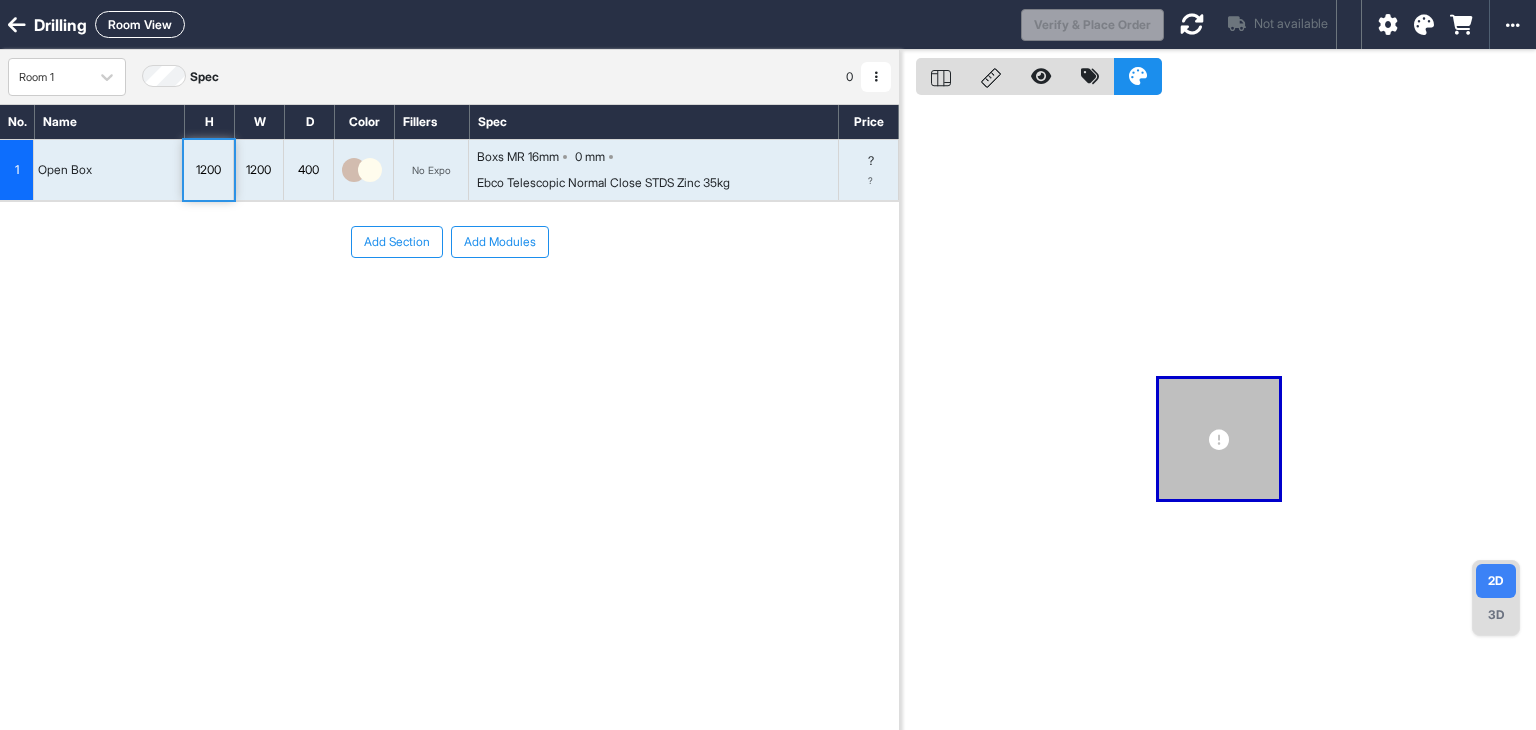 click on "1200" at bounding box center (208, 170) 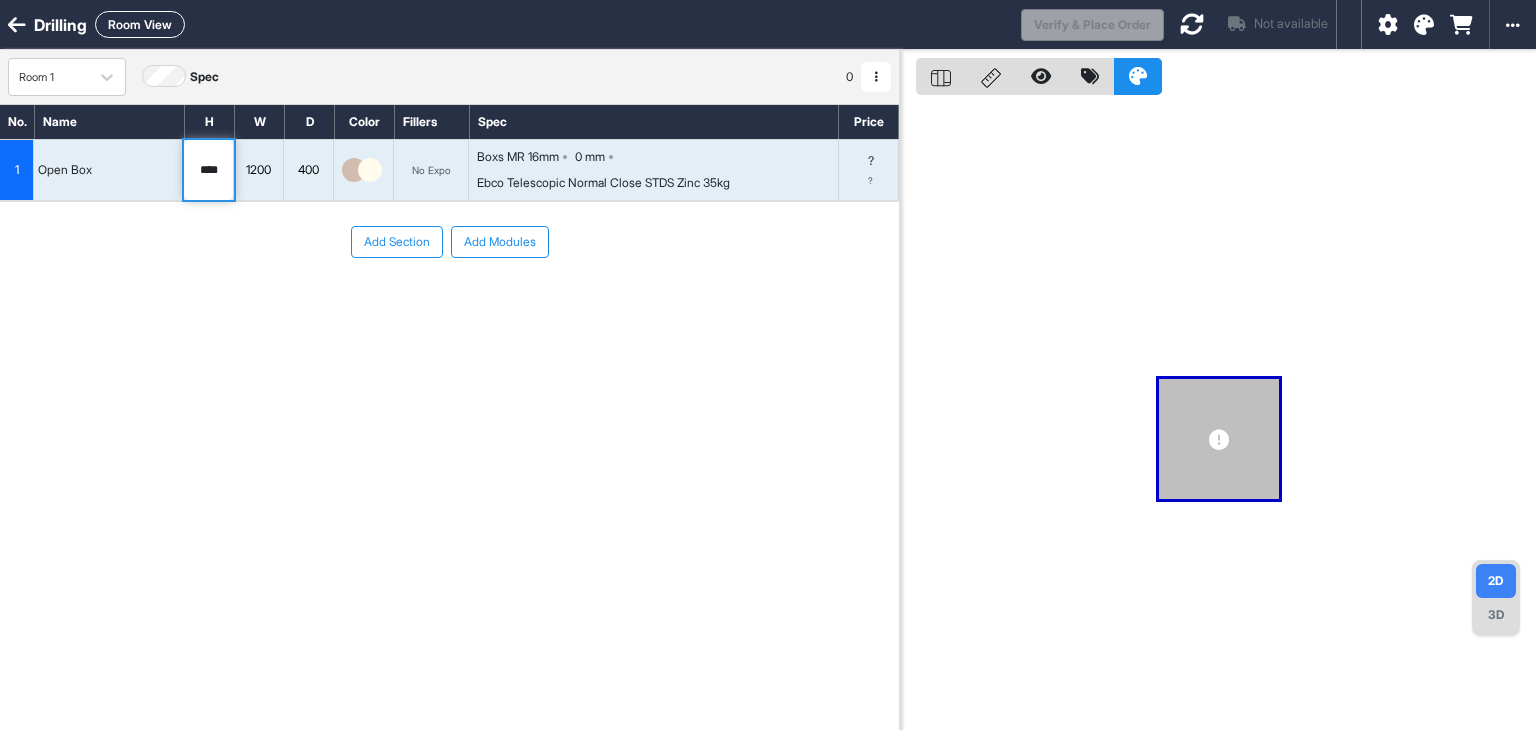 click on "1200" at bounding box center (258, 170) 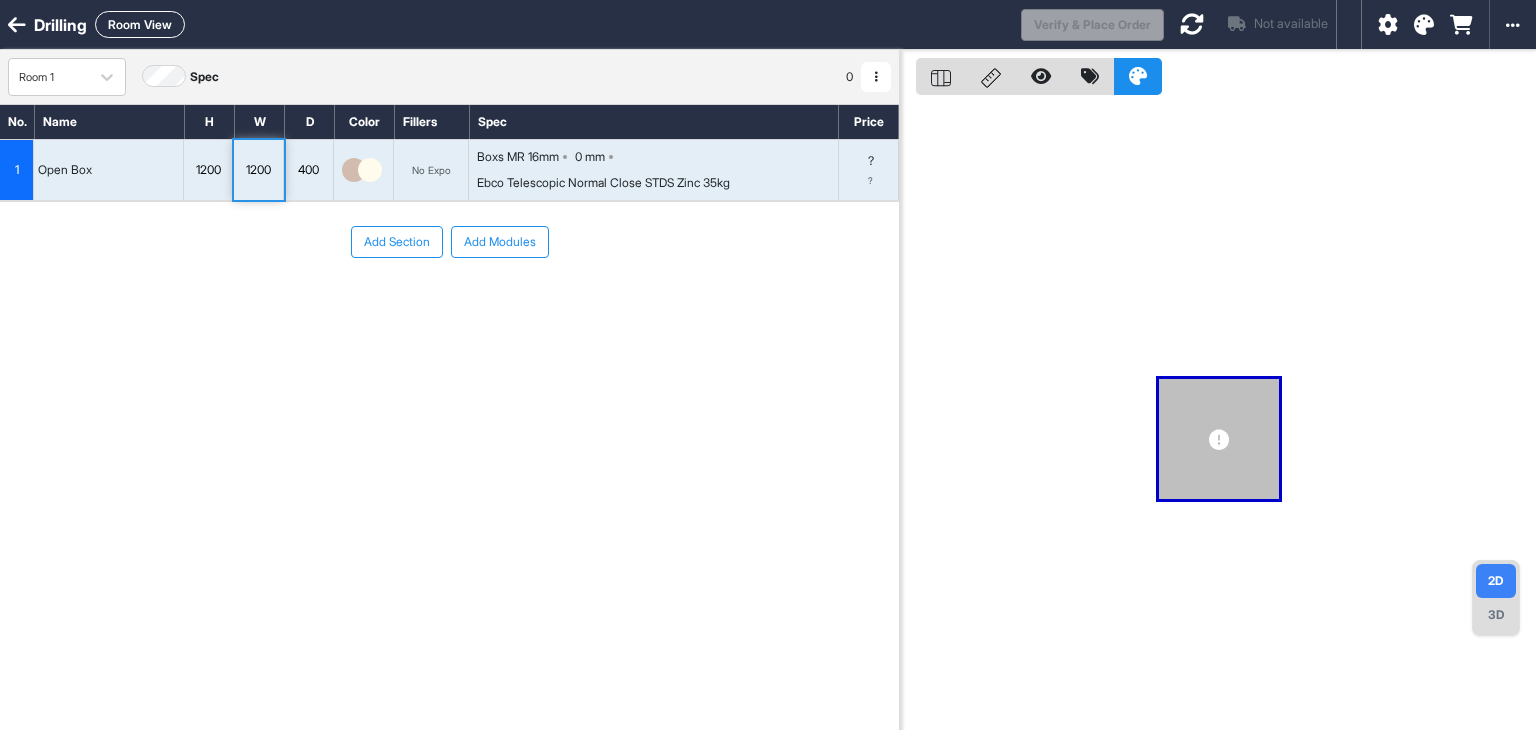 click on "1200" at bounding box center [258, 170] 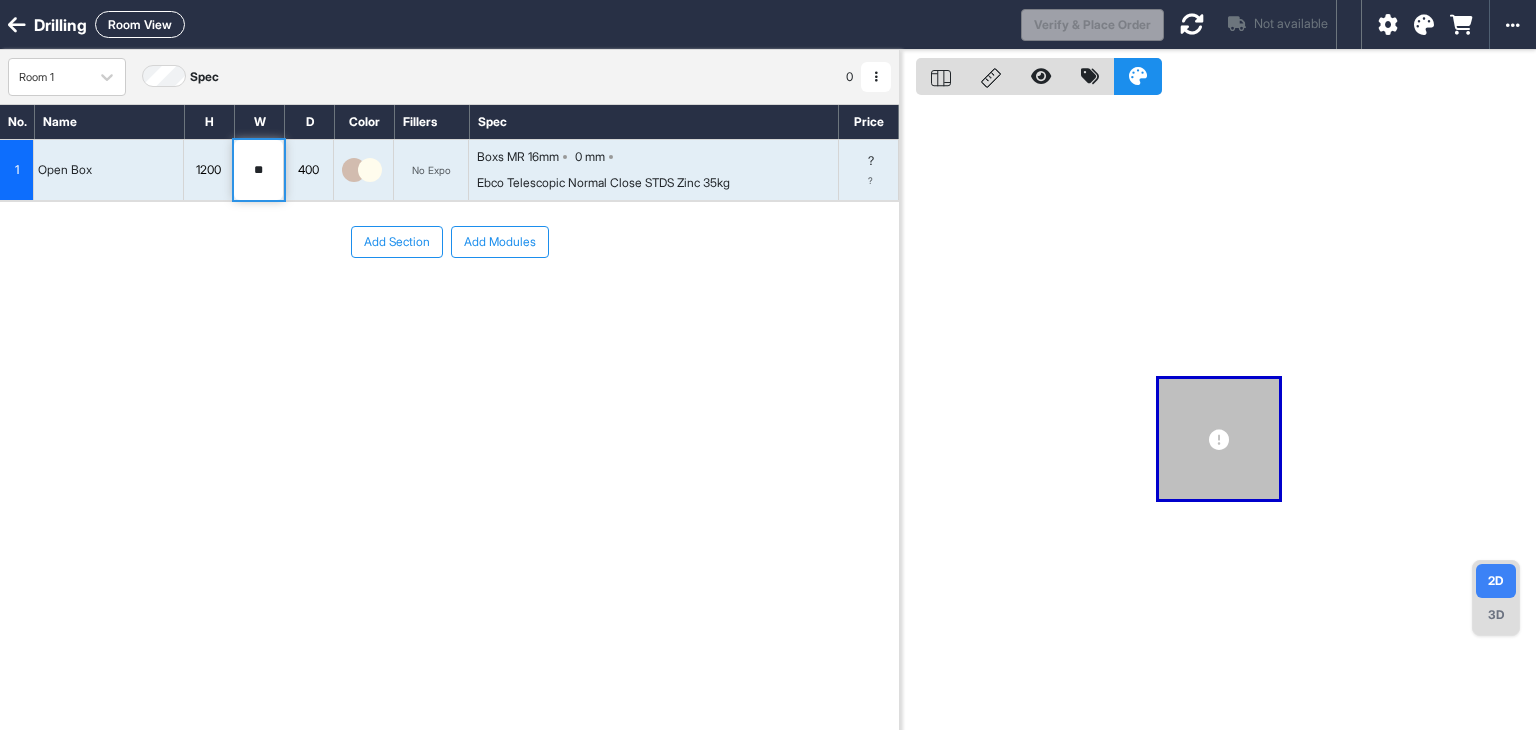 type on "***" 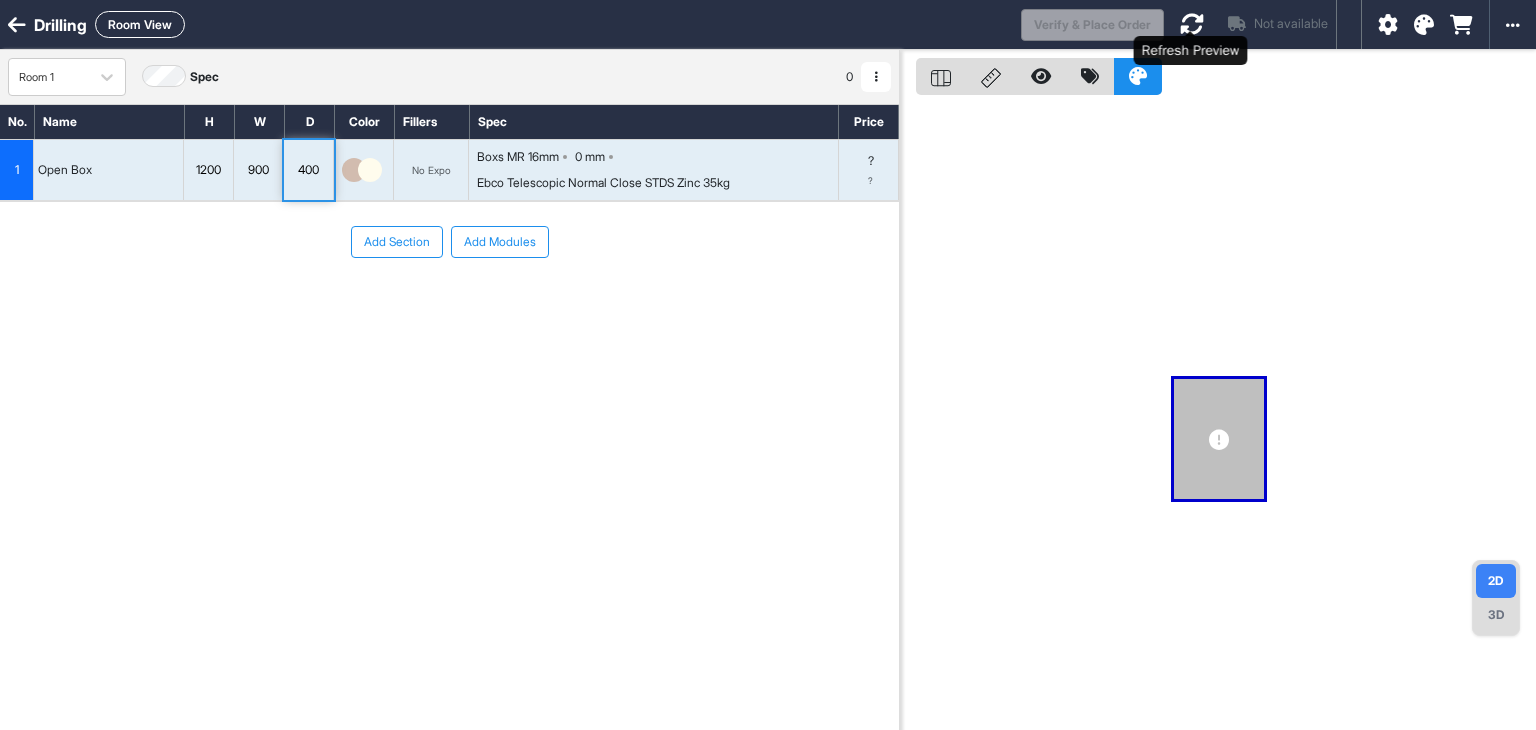 click at bounding box center [1192, 24] 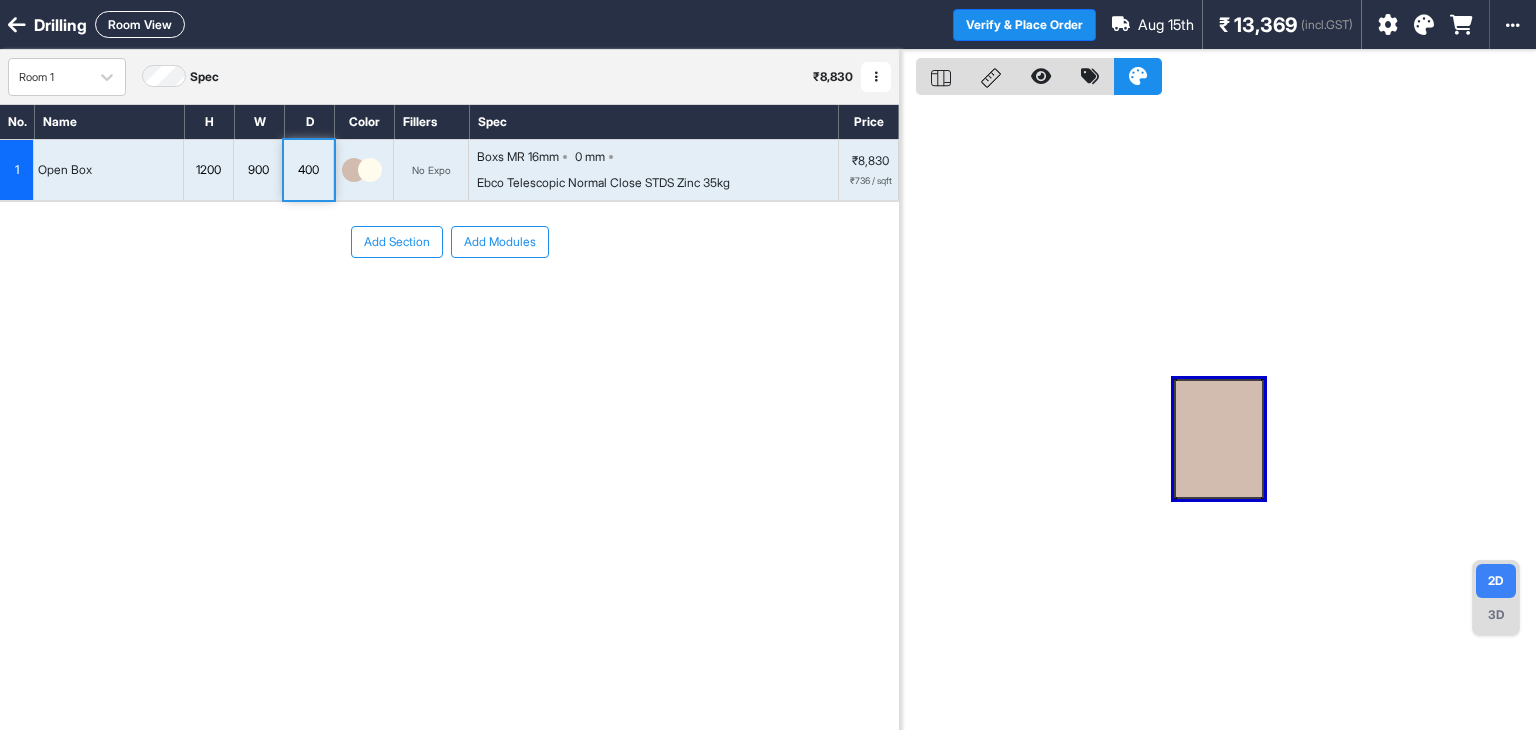 click at bounding box center [1219, 439] 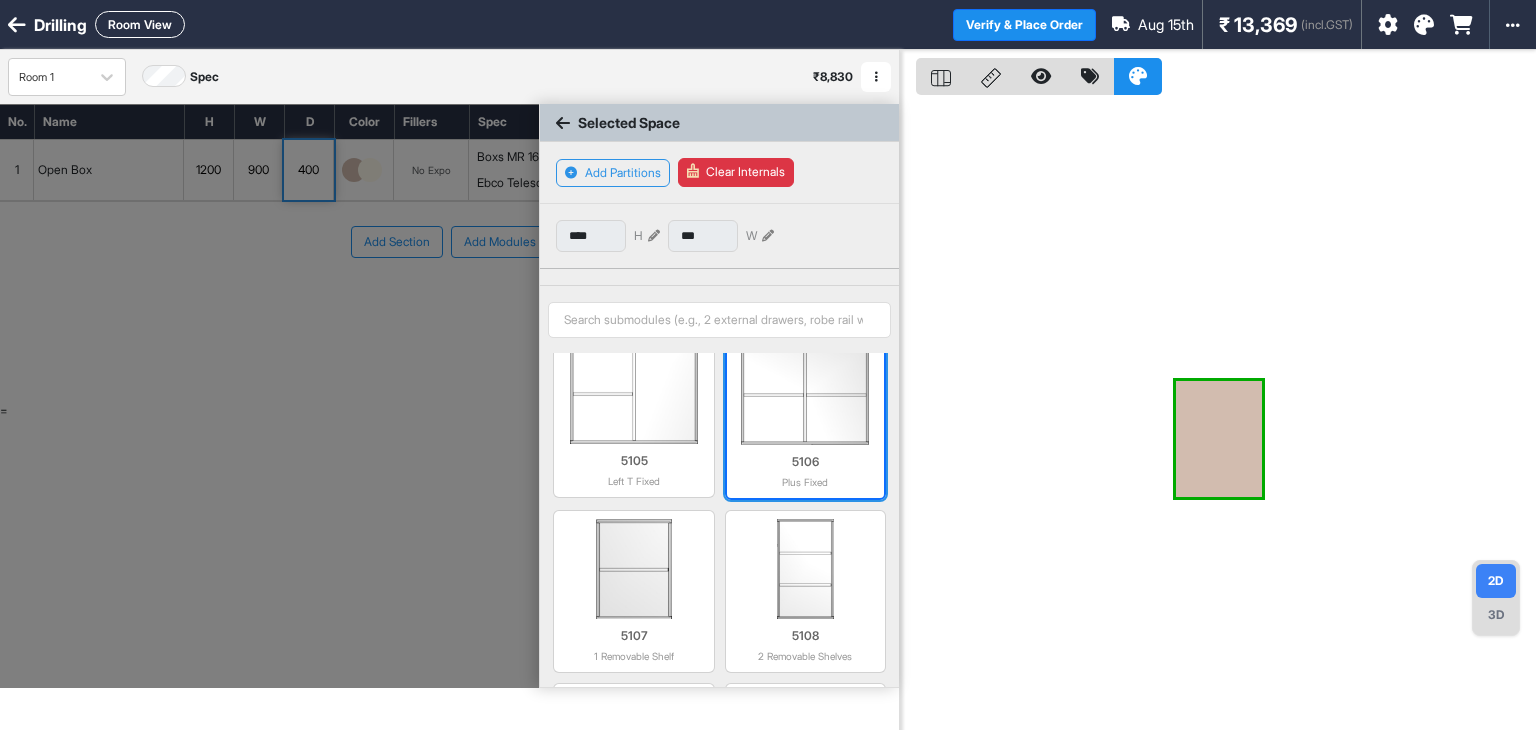 scroll, scrollTop: 0, scrollLeft: 0, axis: both 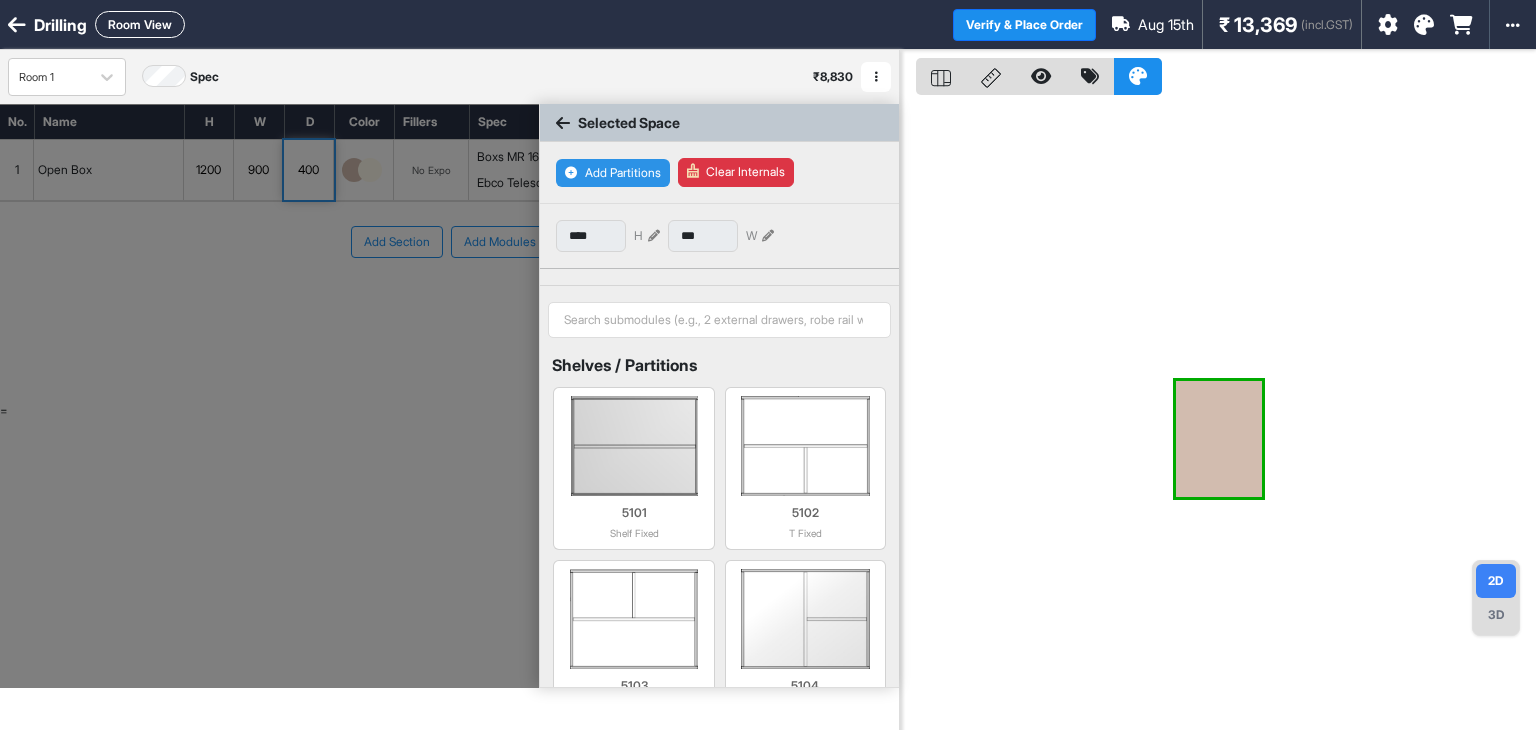 click on "Add Partitions" at bounding box center (613, 173) 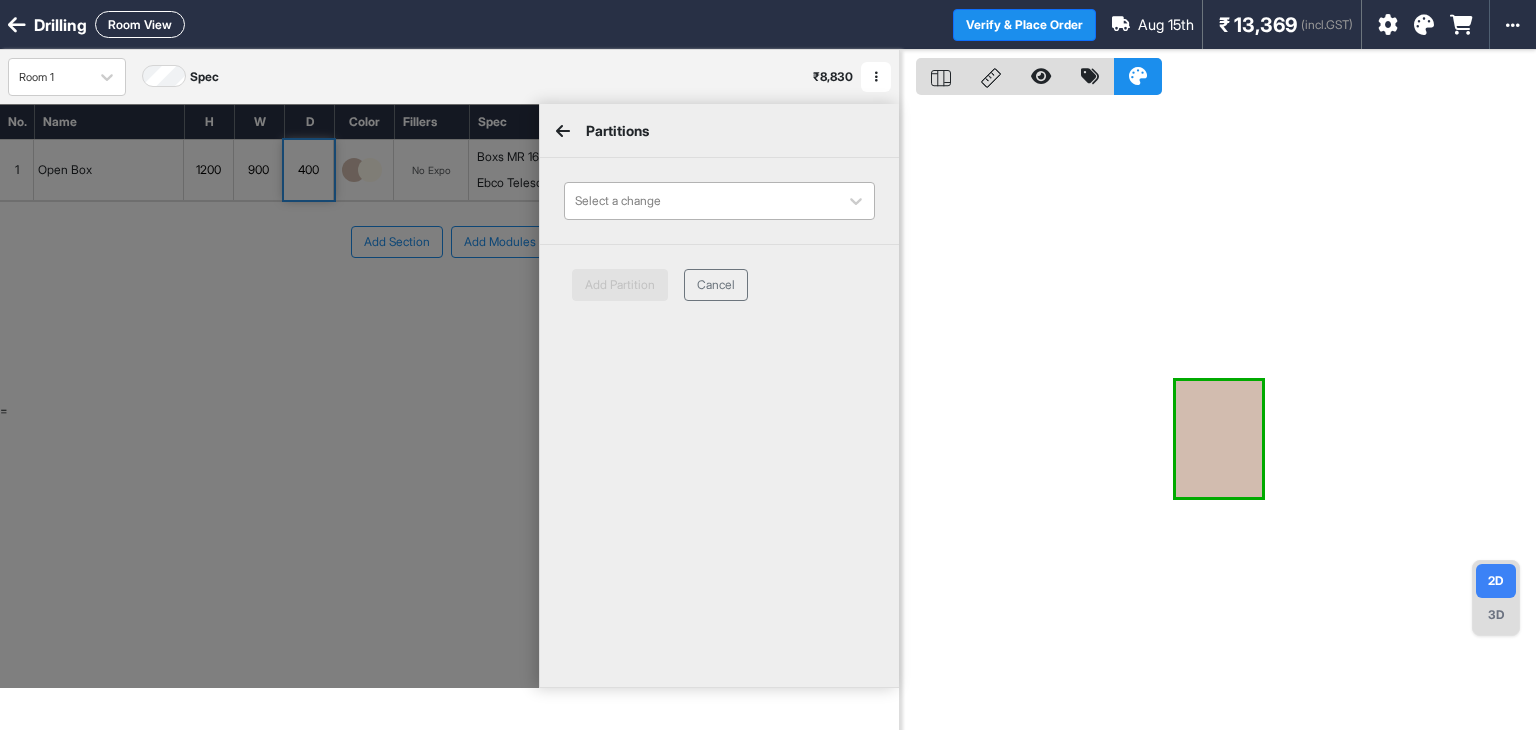 click on "Select a change" at bounding box center [701, 201] 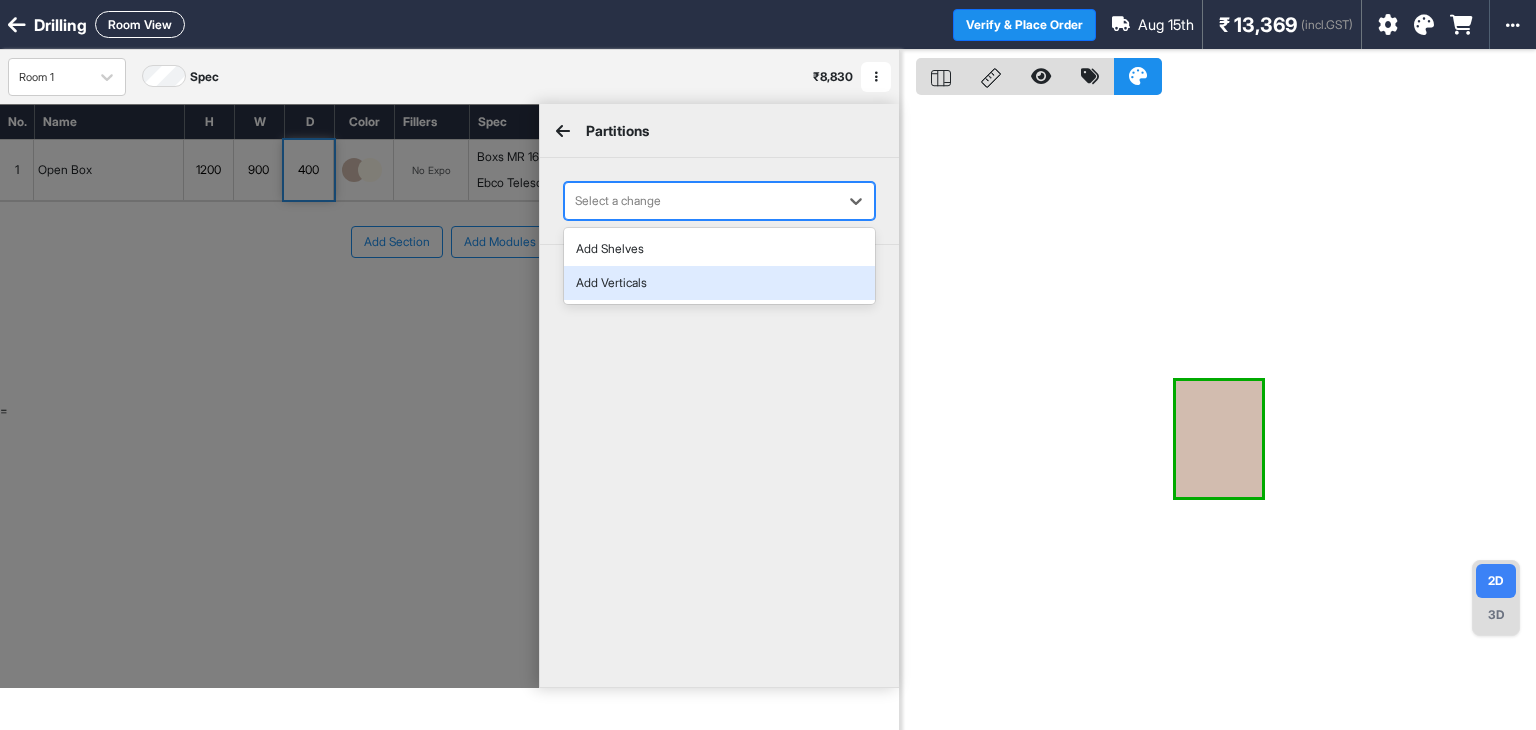 click on "Add Verticals" at bounding box center [719, 283] 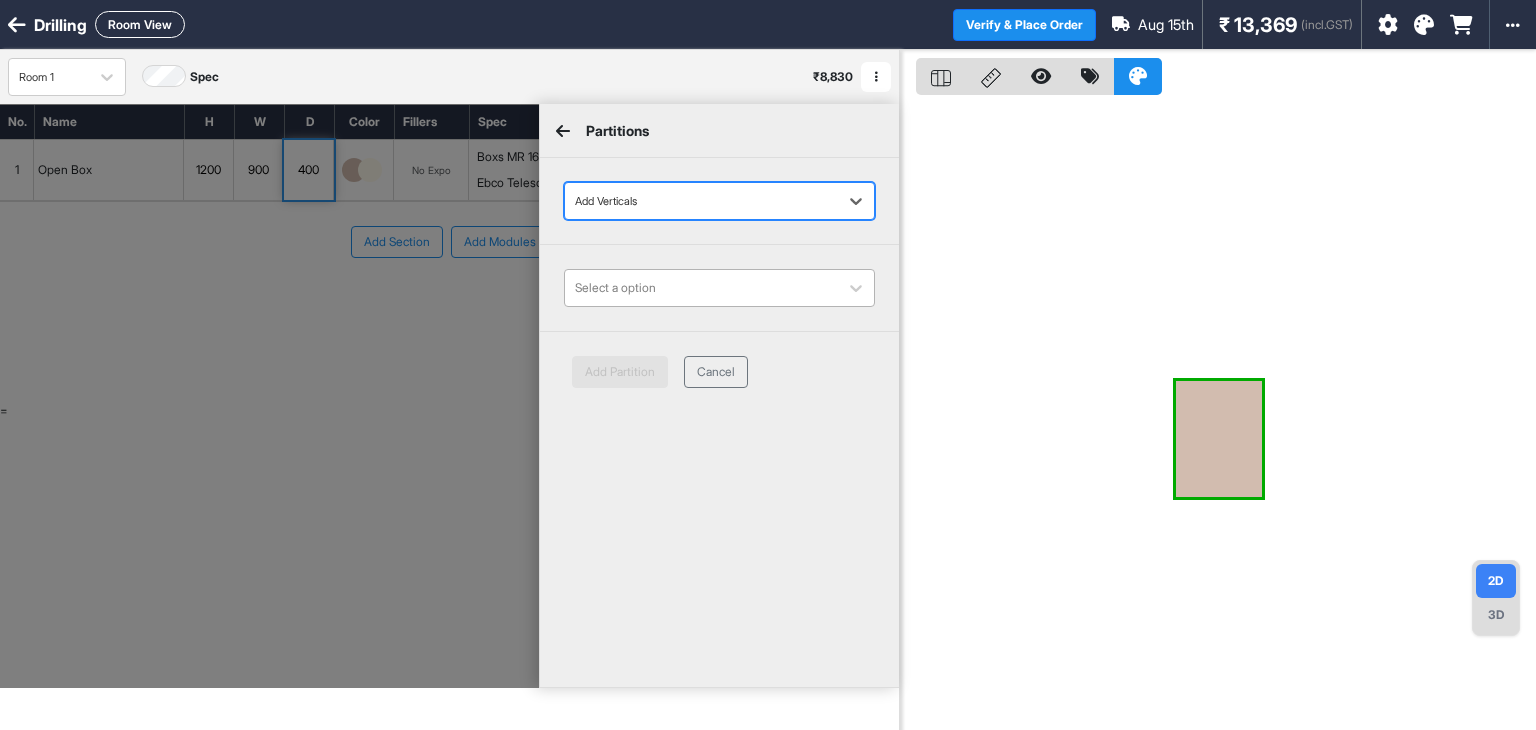 click on "Select a option" at bounding box center (701, 288) 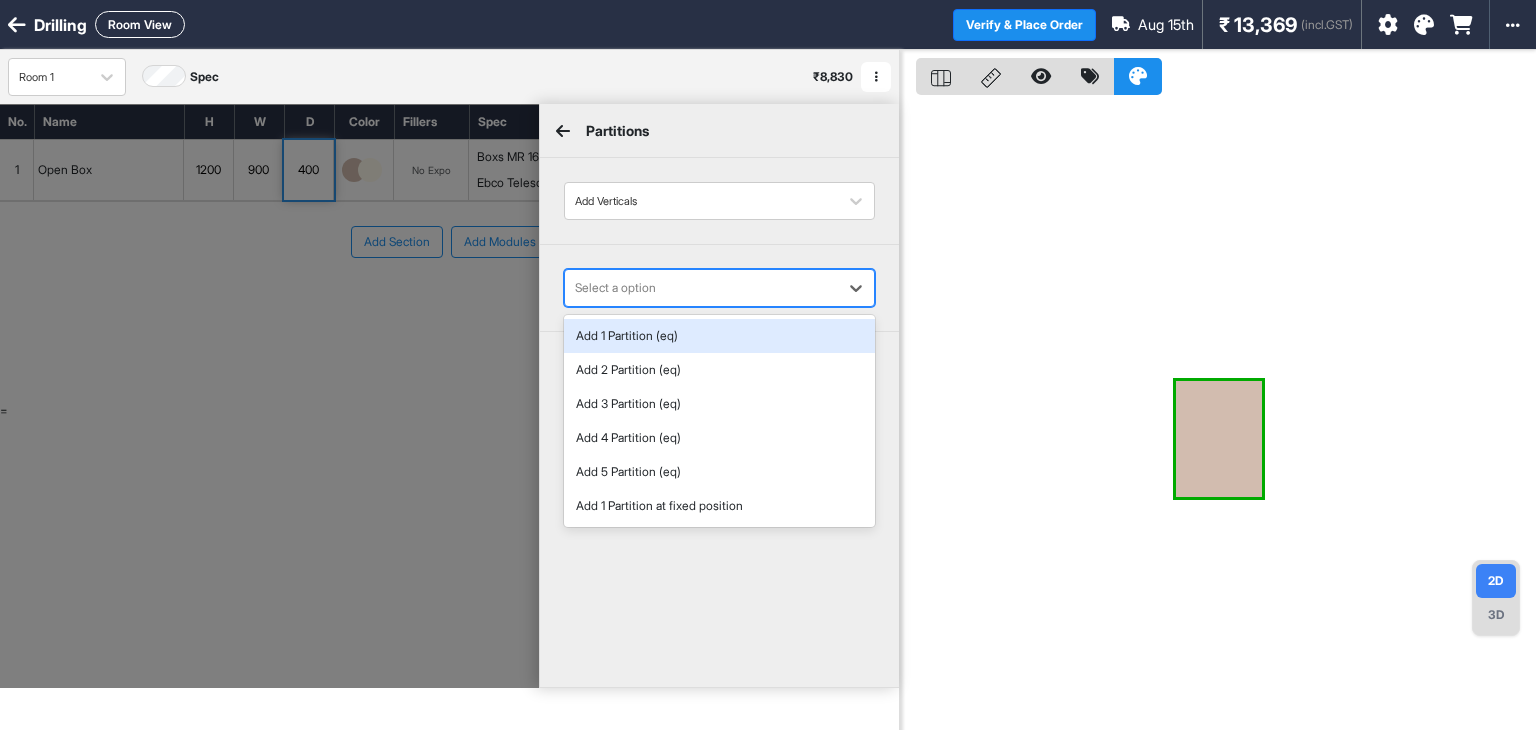 click on "Add 1 Partition (eq)" at bounding box center (719, 336) 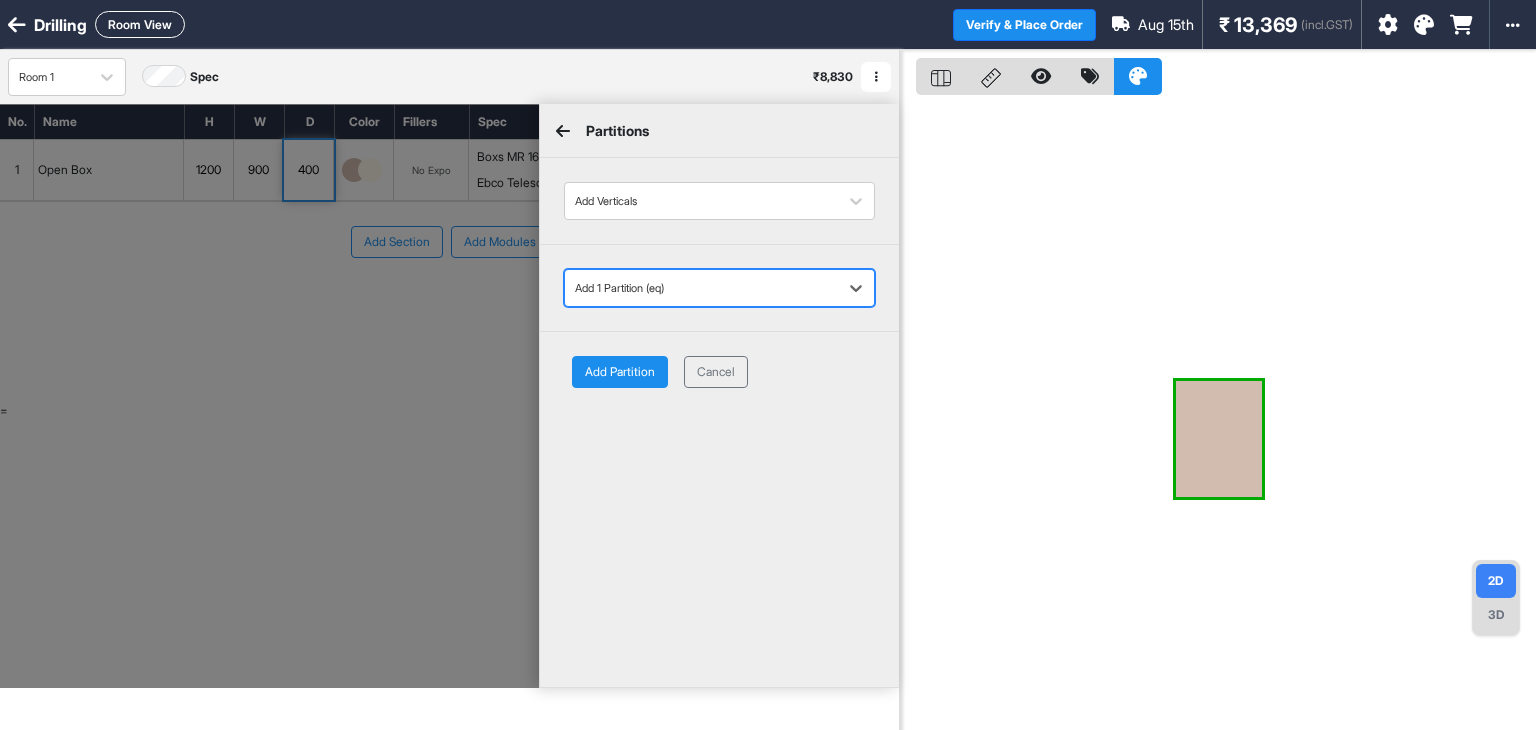 click on "Add Partition" at bounding box center (620, 372) 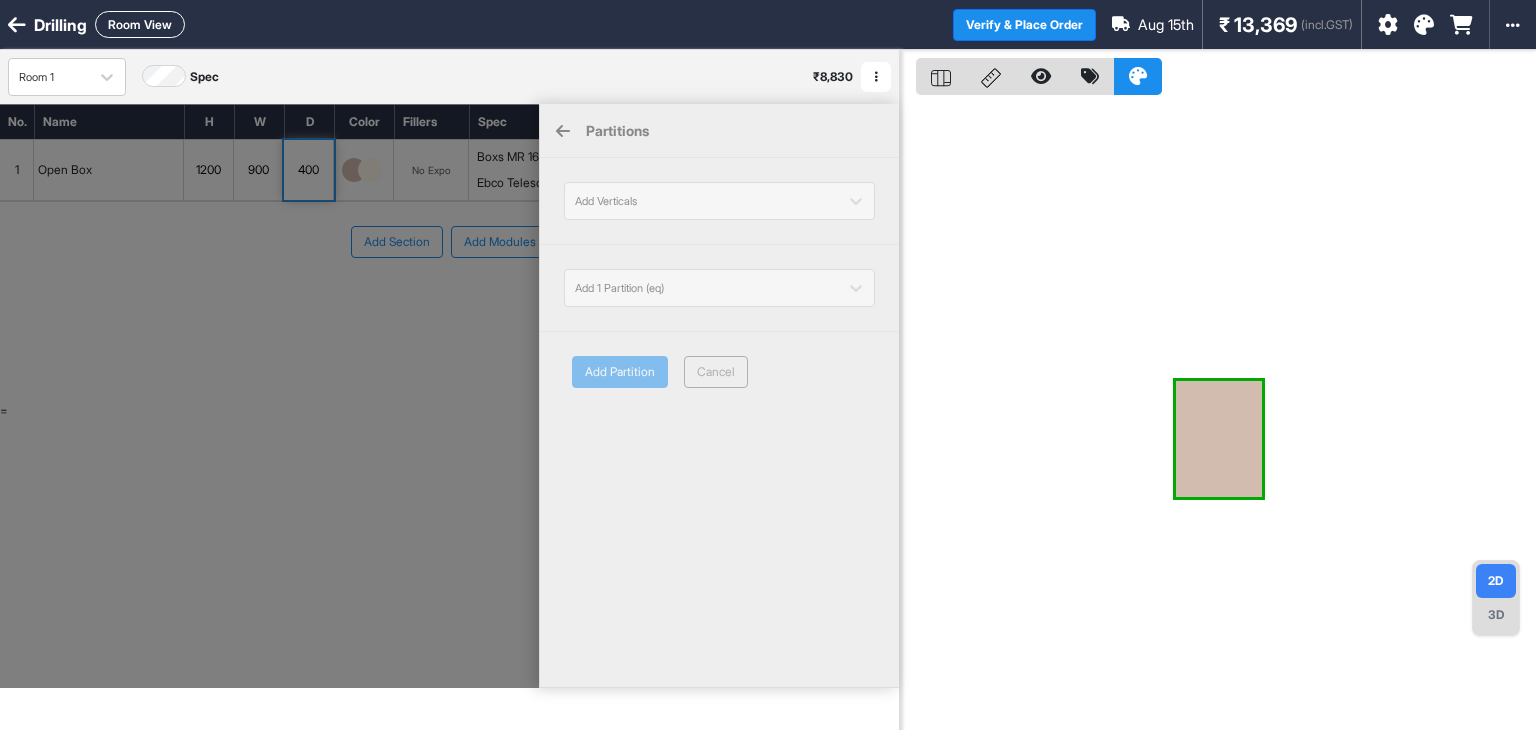 type 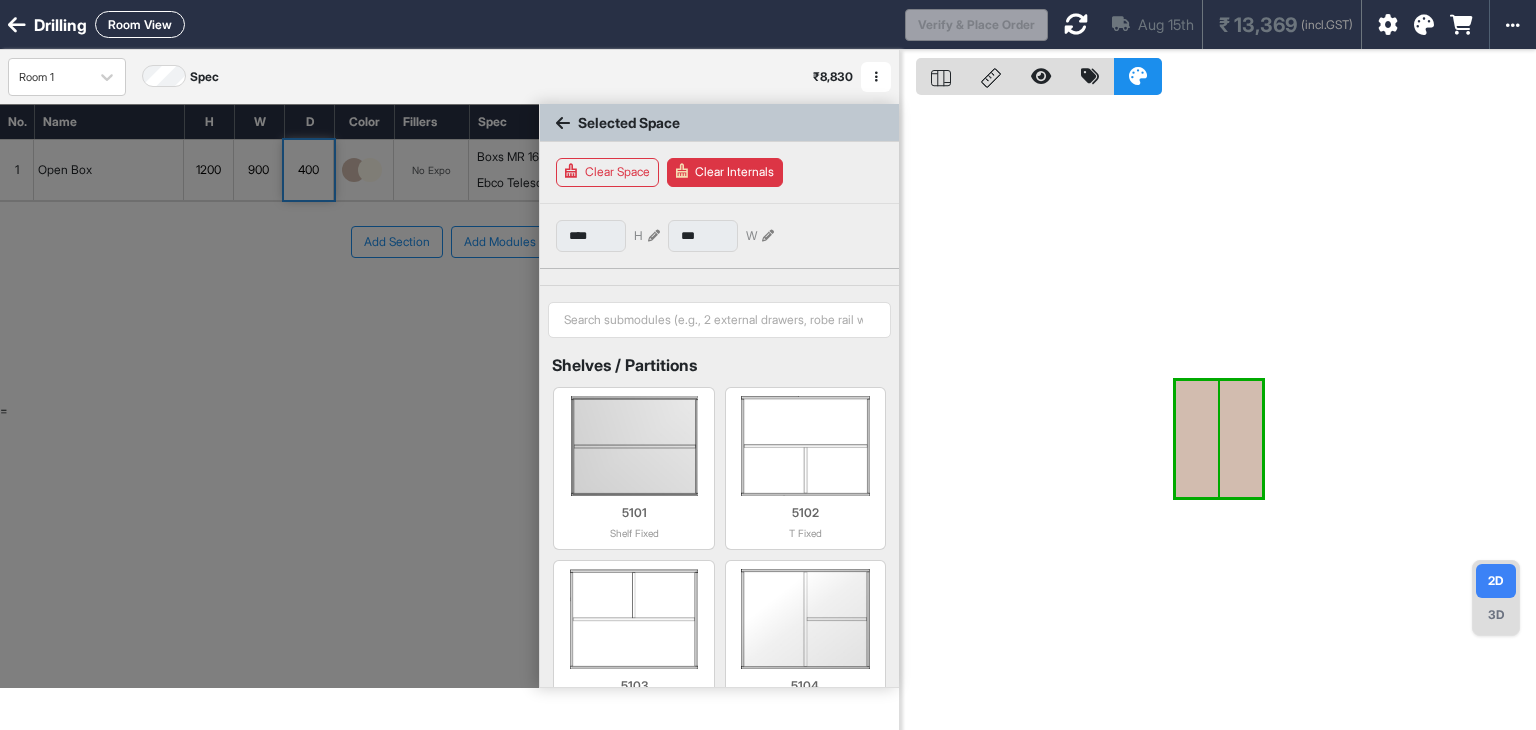 click at bounding box center (1197, 439) 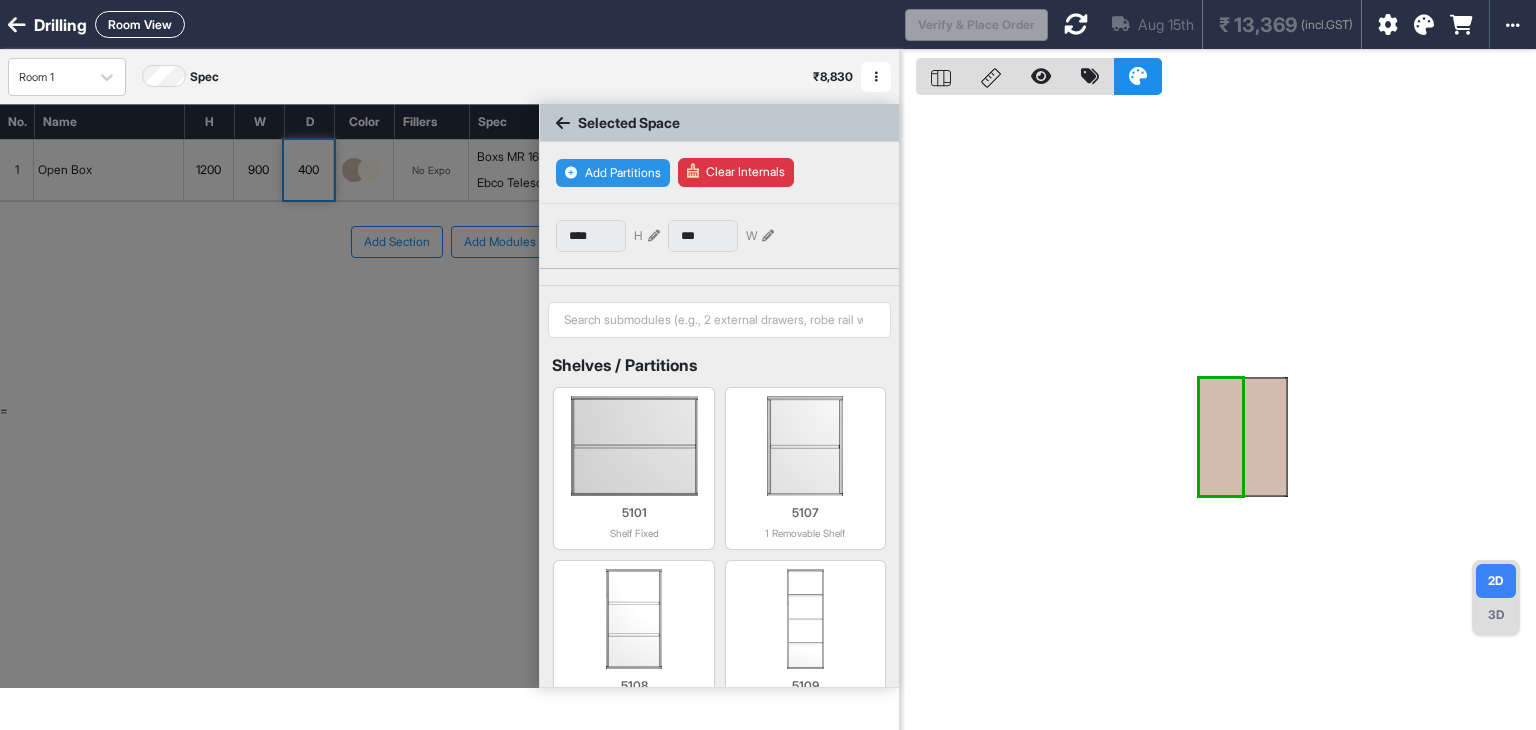 click on "Add Partitions" at bounding box center (613, 173) 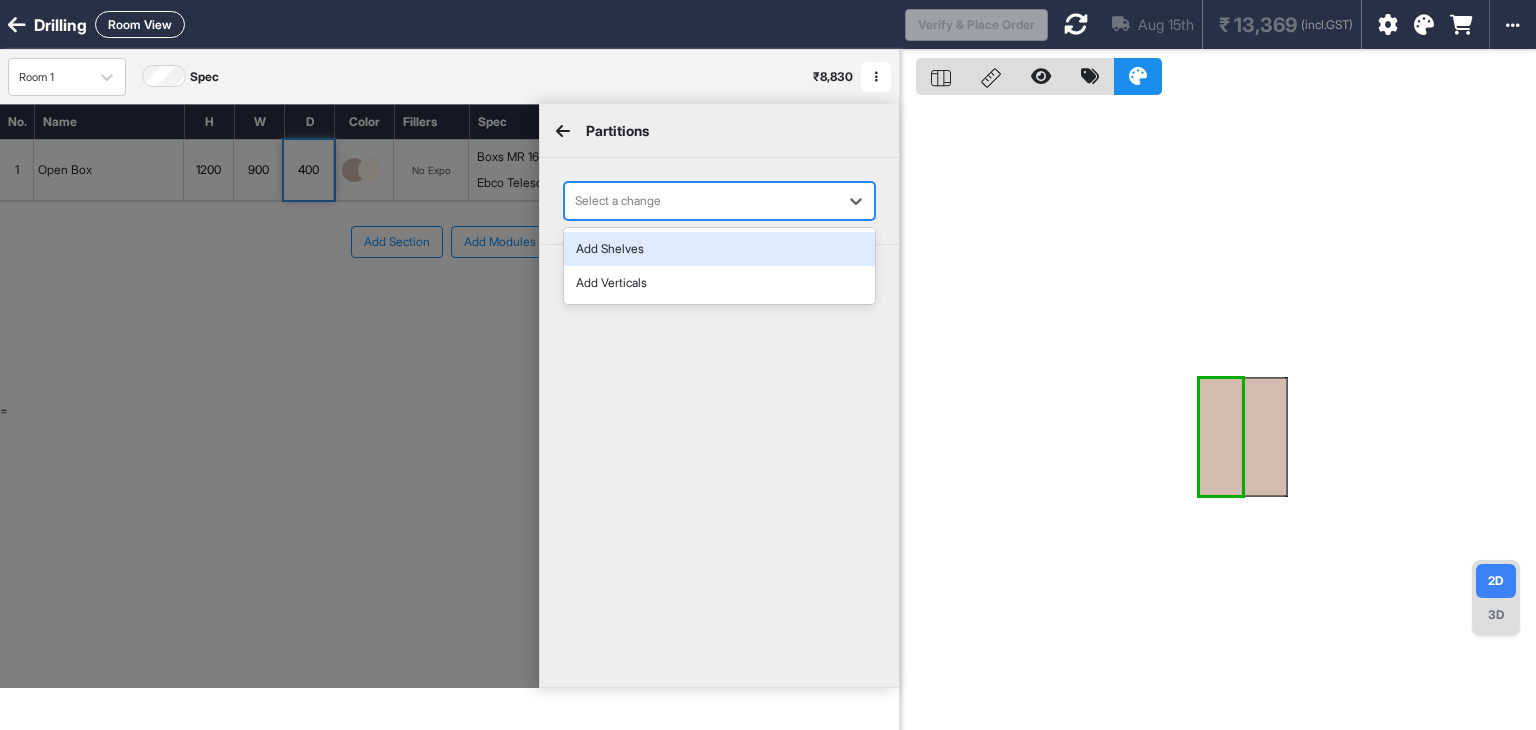 click at bounding box center (701, 201) 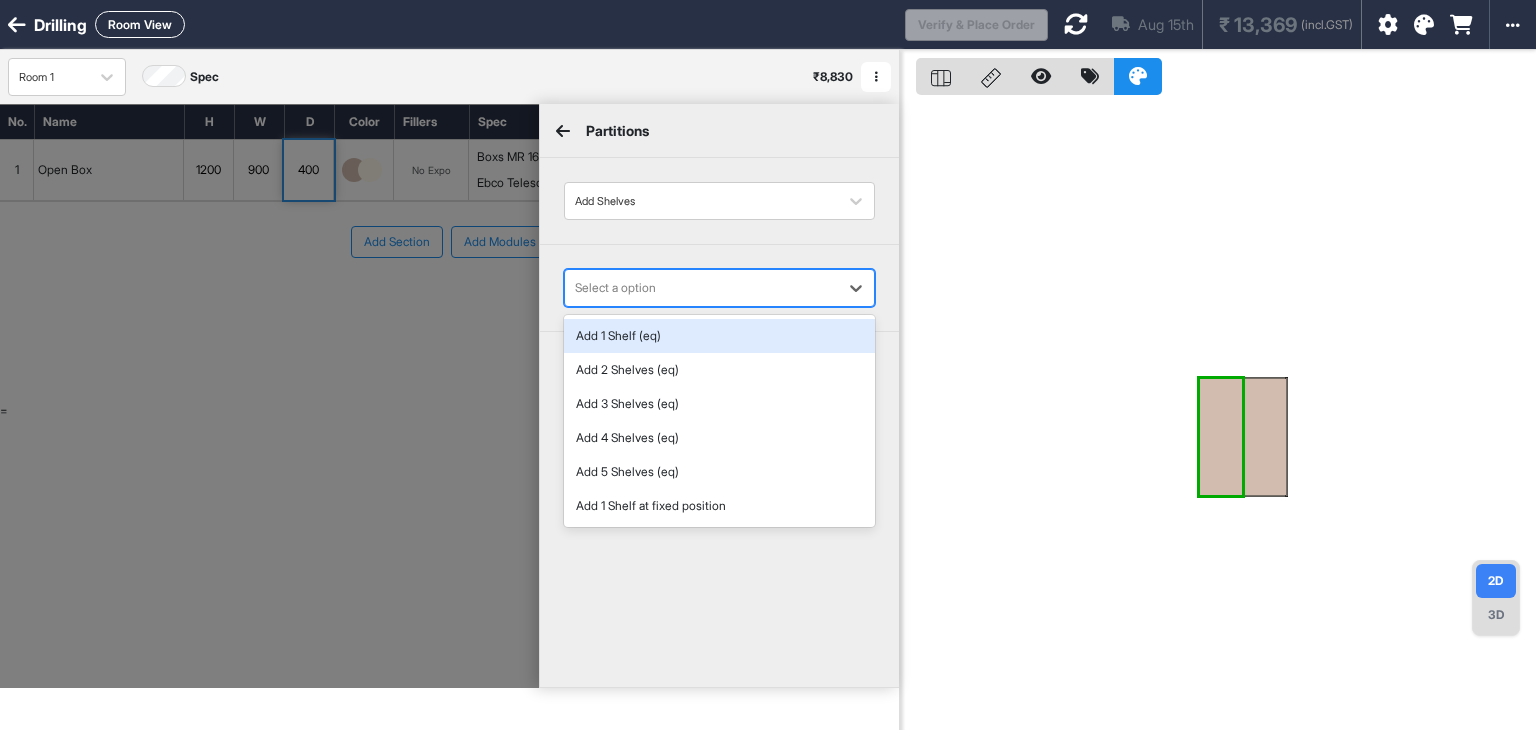 click on "Select a option" at bounding box center [719, 288] 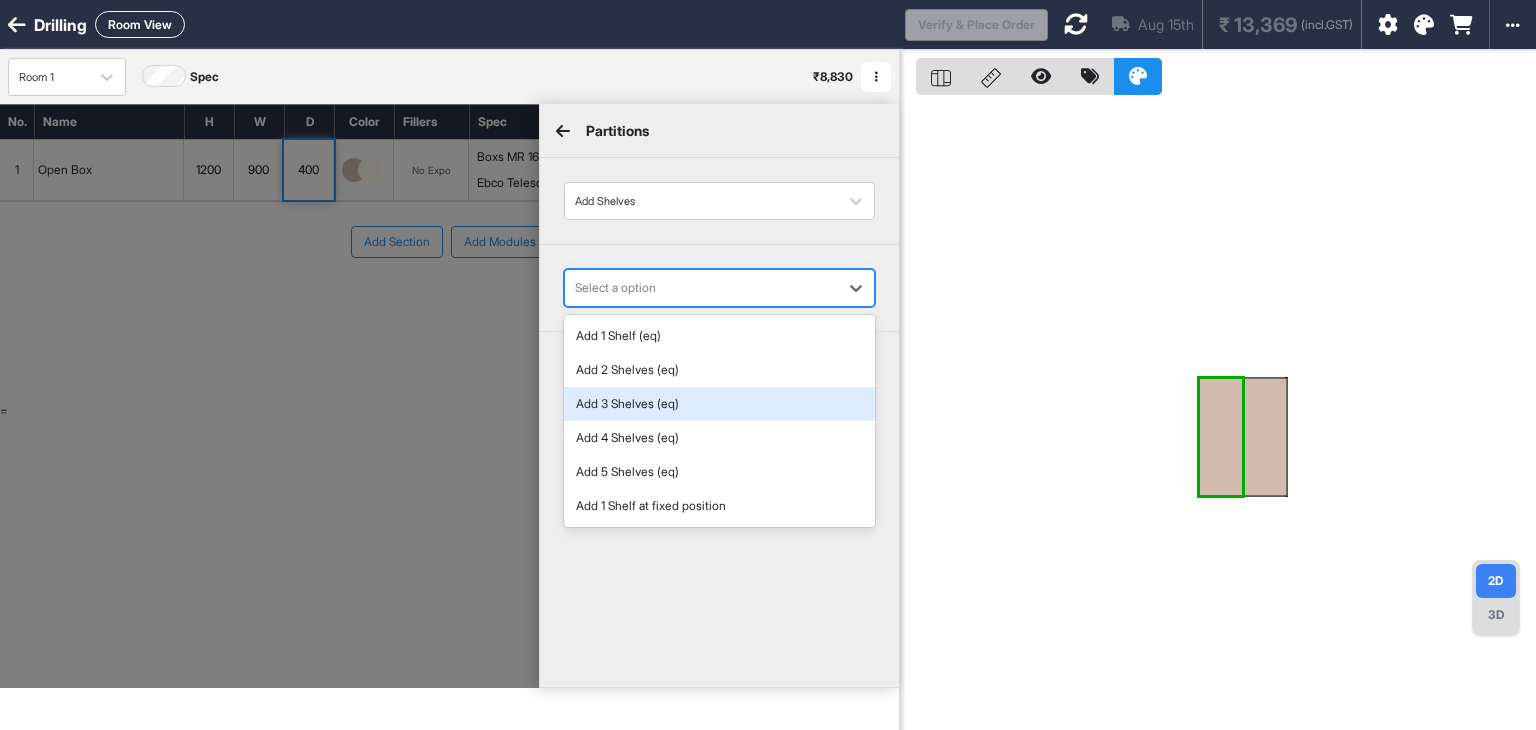 click on "Add [NUMBER] Shelves (eq)" at bounding box center [719, 404] 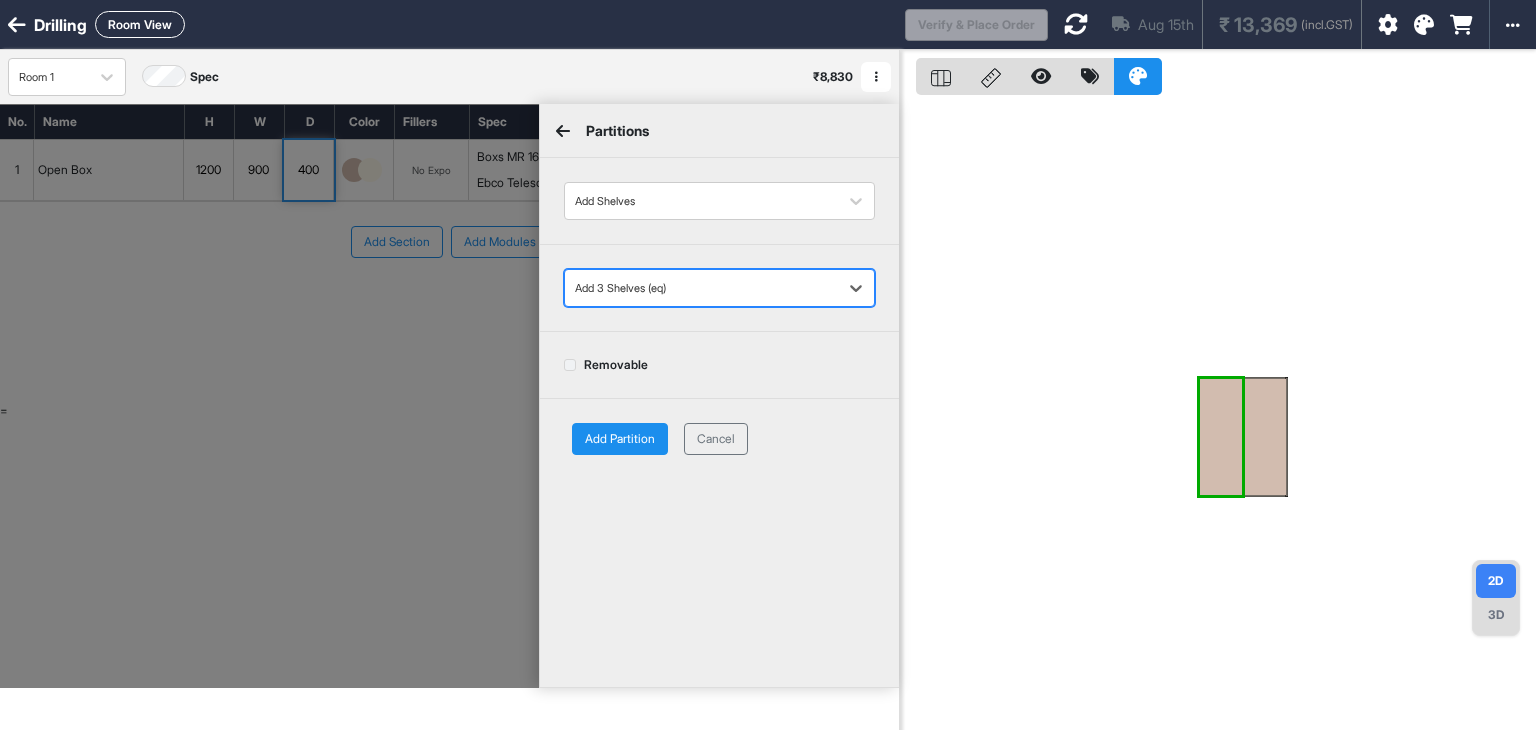 click on "Add Partition Cancel" at bounding box center [719, 439] 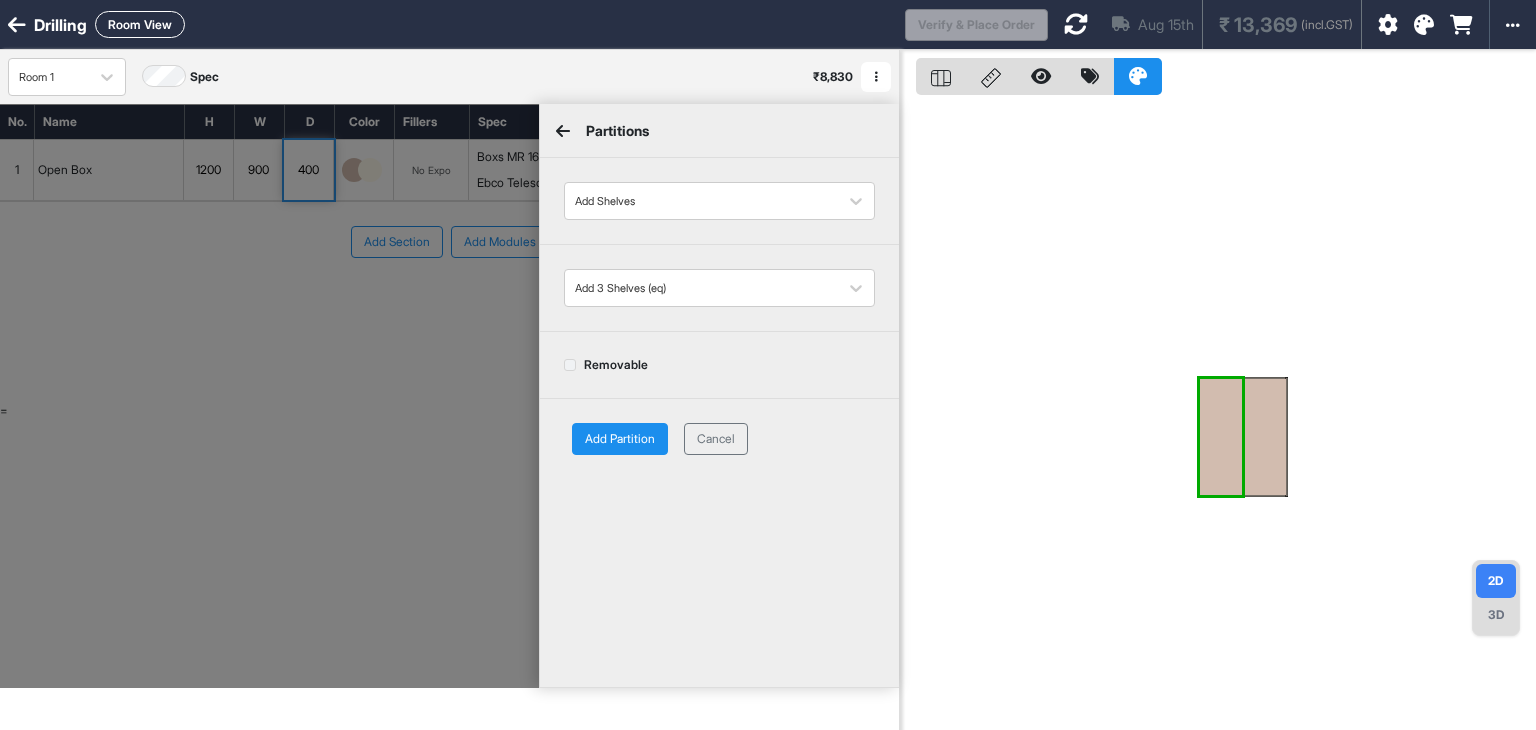 click on "Add Partition" at bounding box center (620, 439) 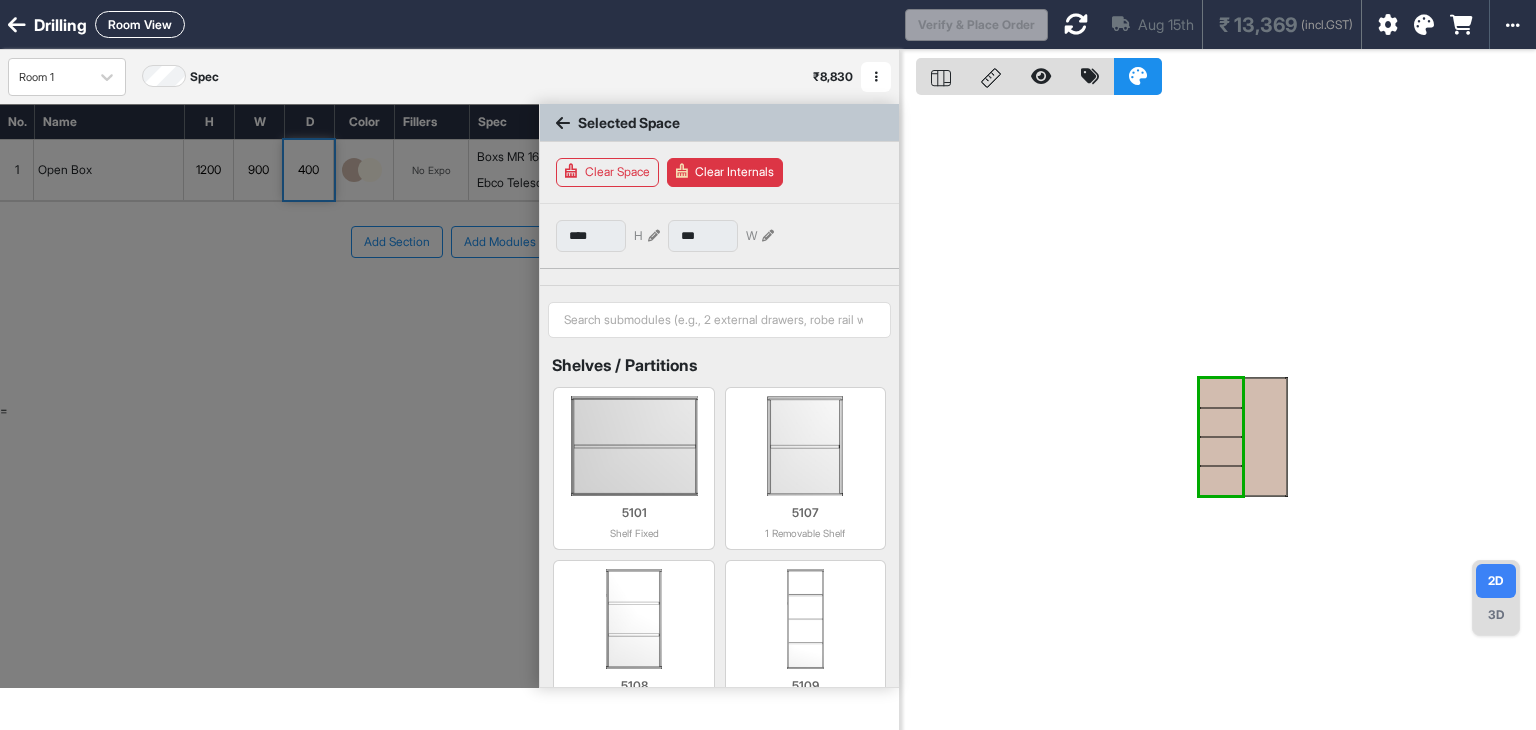 click at bounding box center [1265, 437] 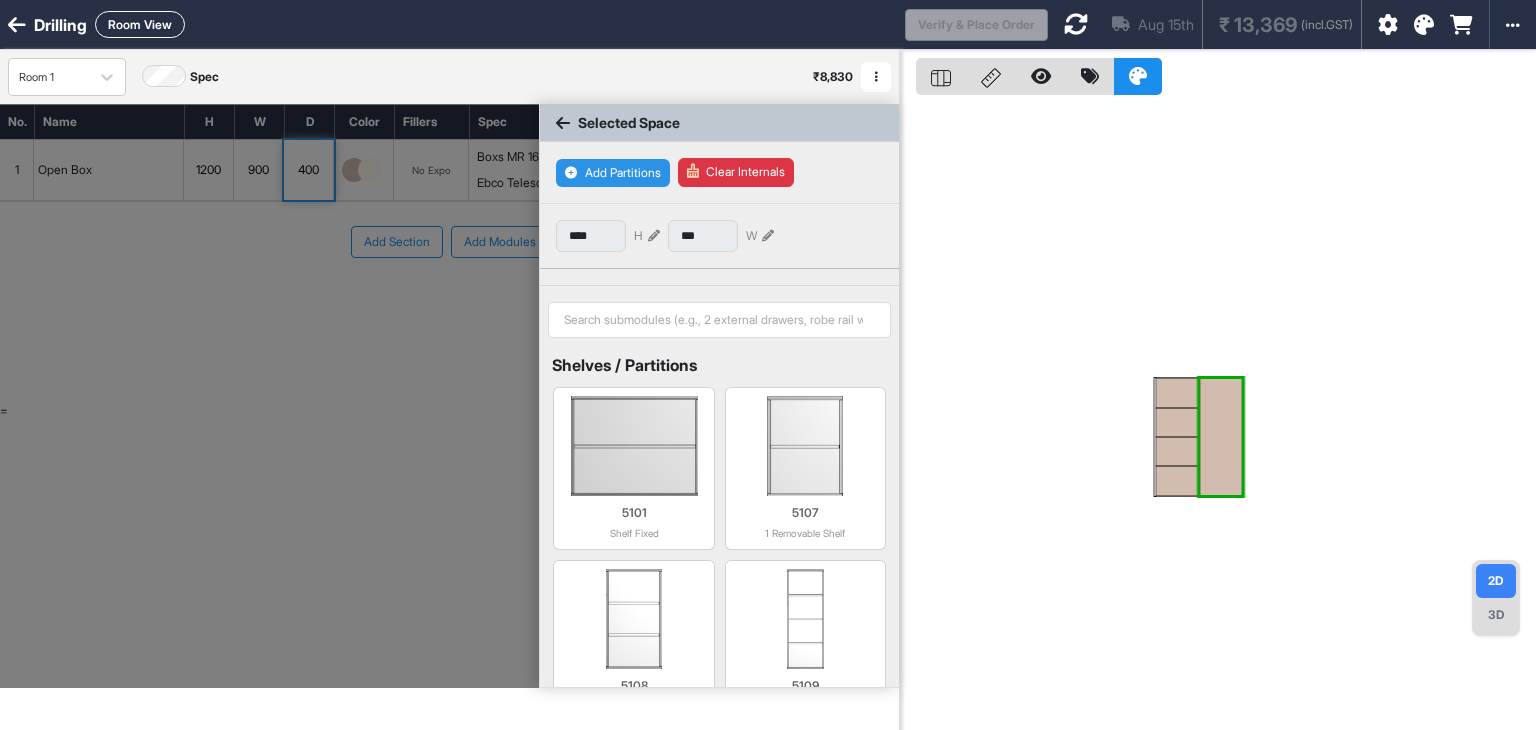 click on "Add Partitions" at bounding box center (613, 173) 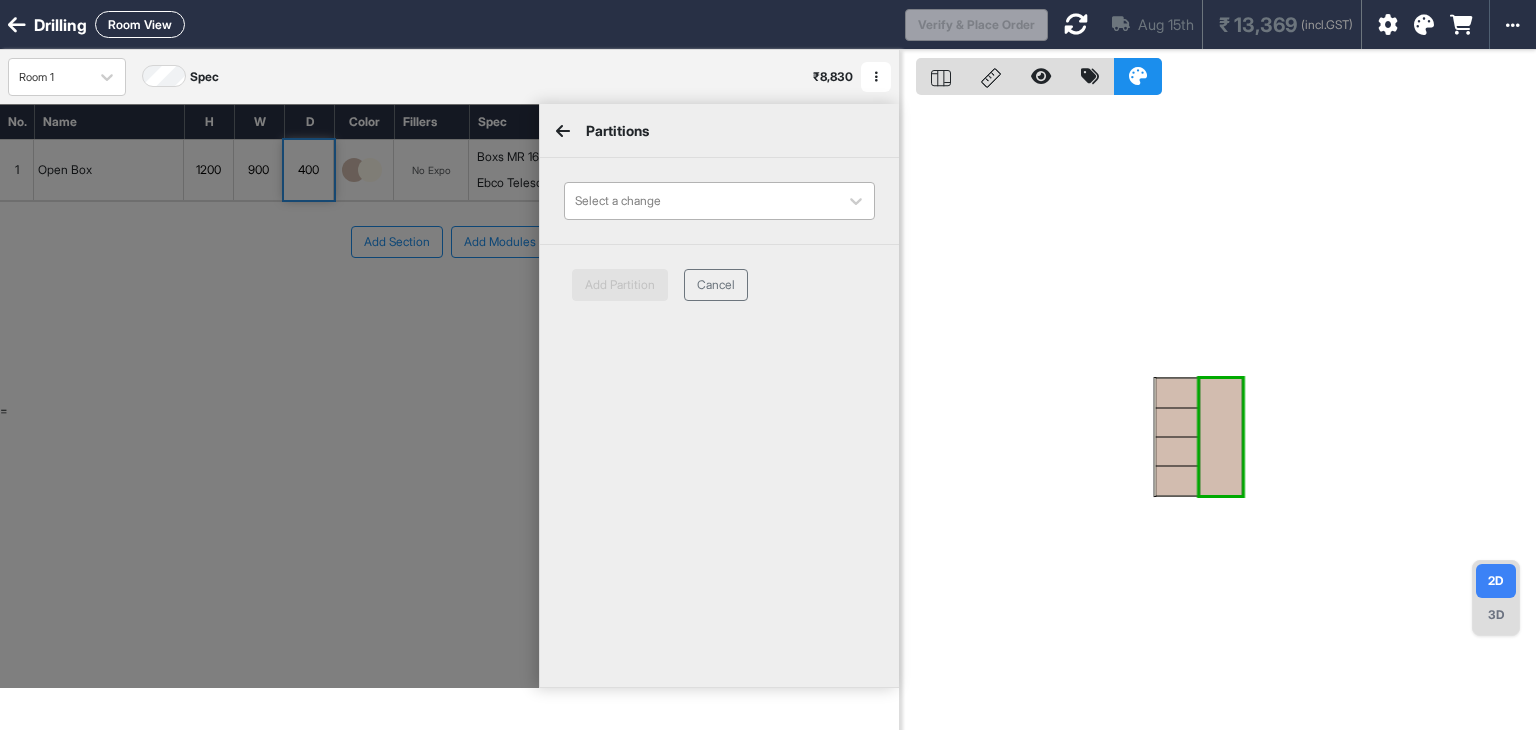 click at bounding box center (701, 201) 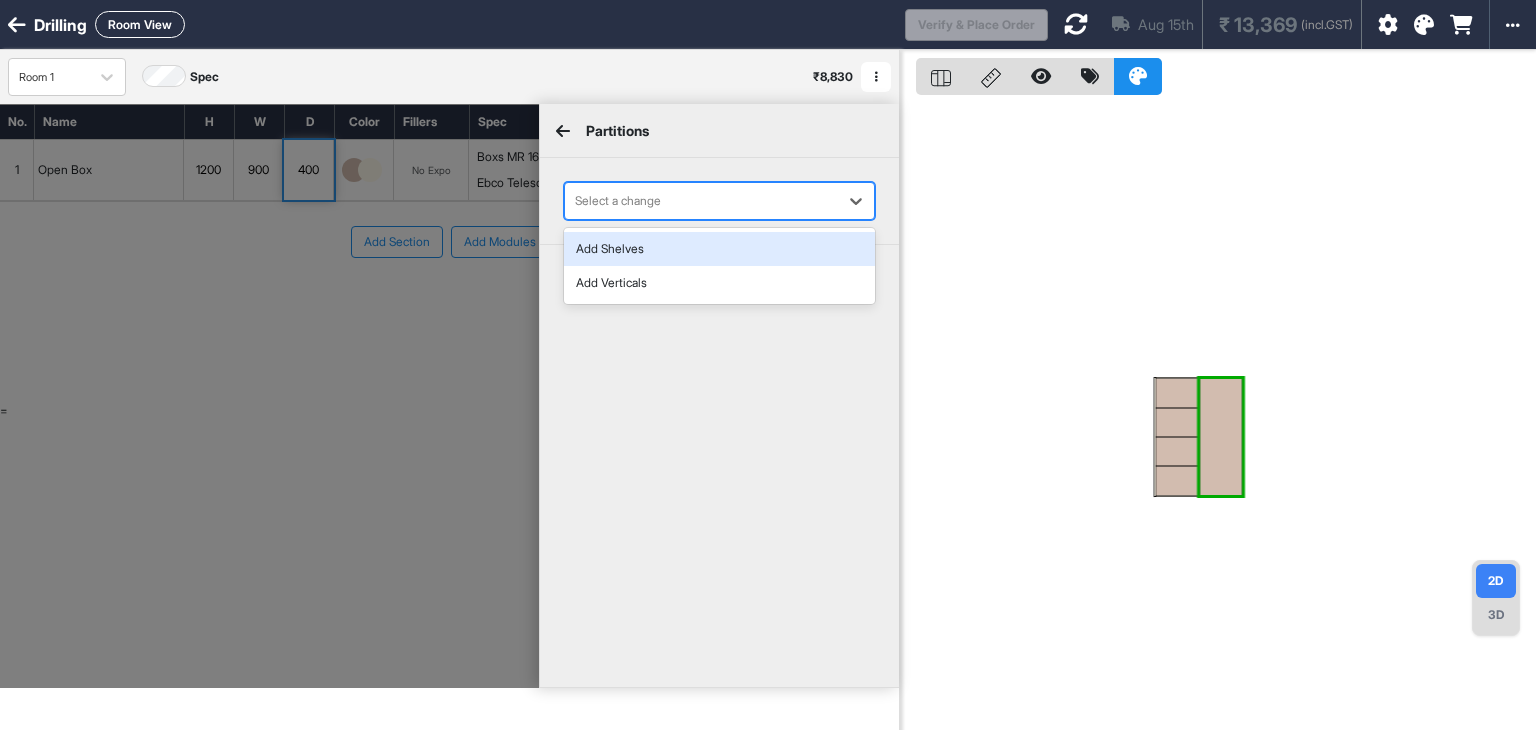 click on "Add Shelves" at bounding box center (719, 249) 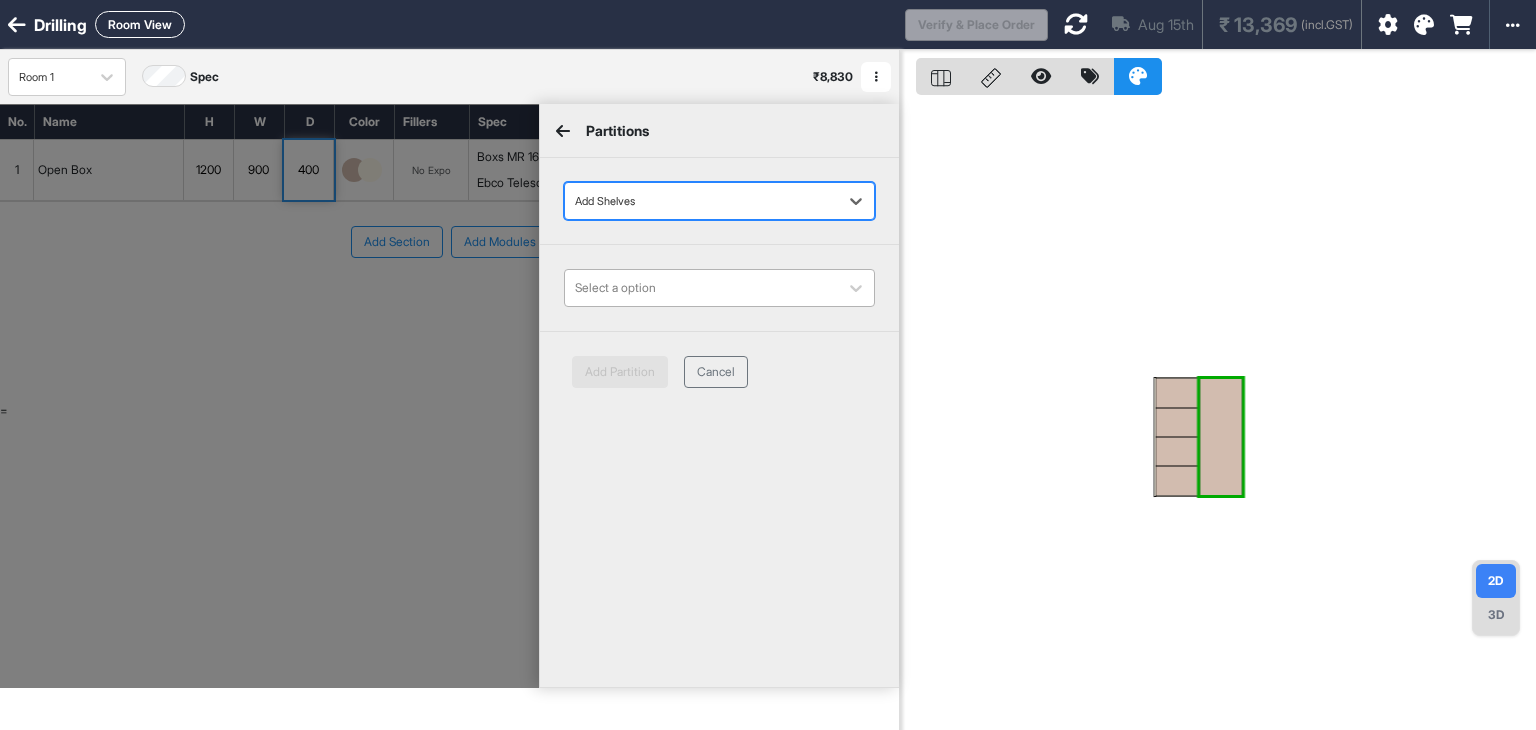 drag, startPoint x: 614, startPoint y: 275, endPoint x: 615, endPoint y: 287, distance: 12.0415945 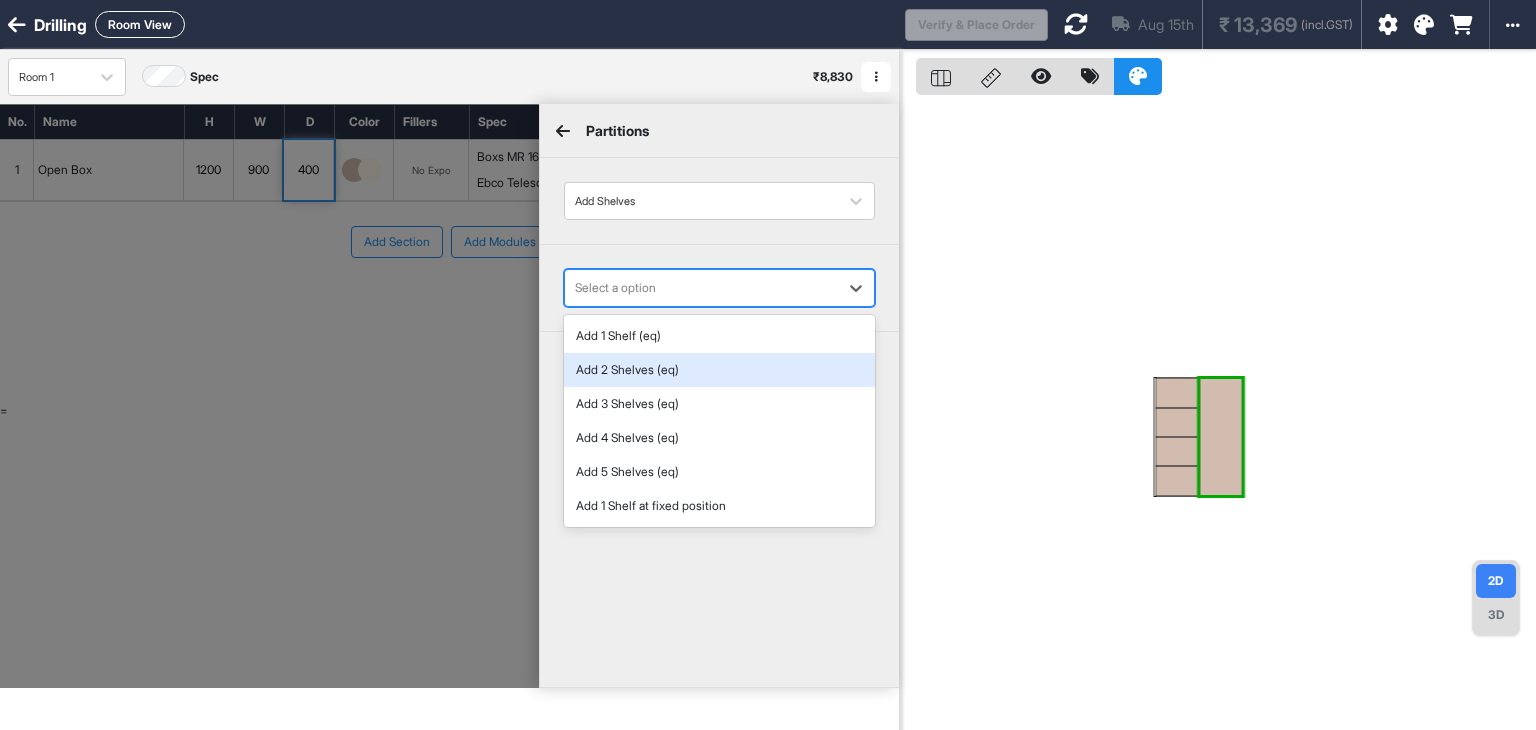 click on "Add [NUMBER] Shelves (eq)" at bounding box center [719, 370] 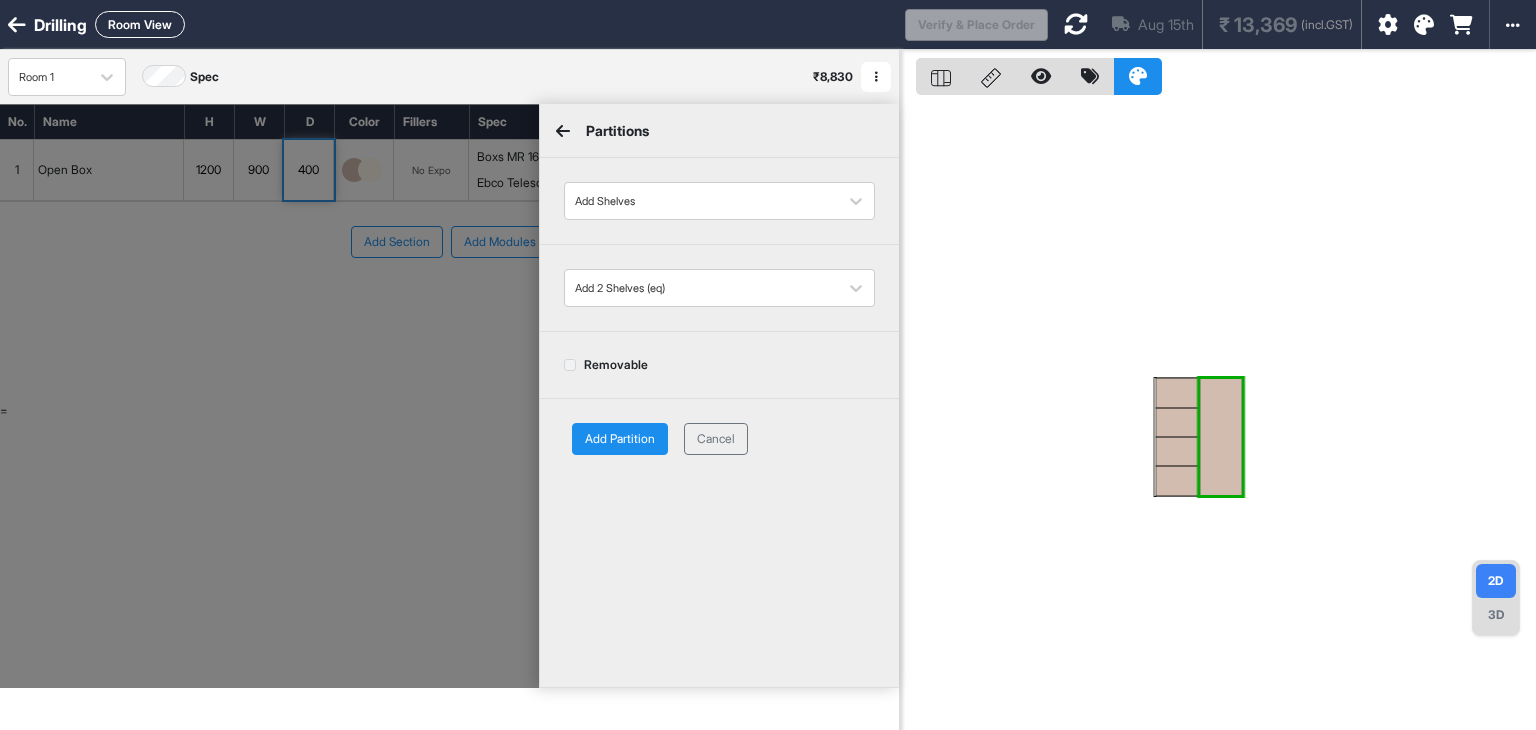 click on "Add Partition" at bounding box center (620, 439) 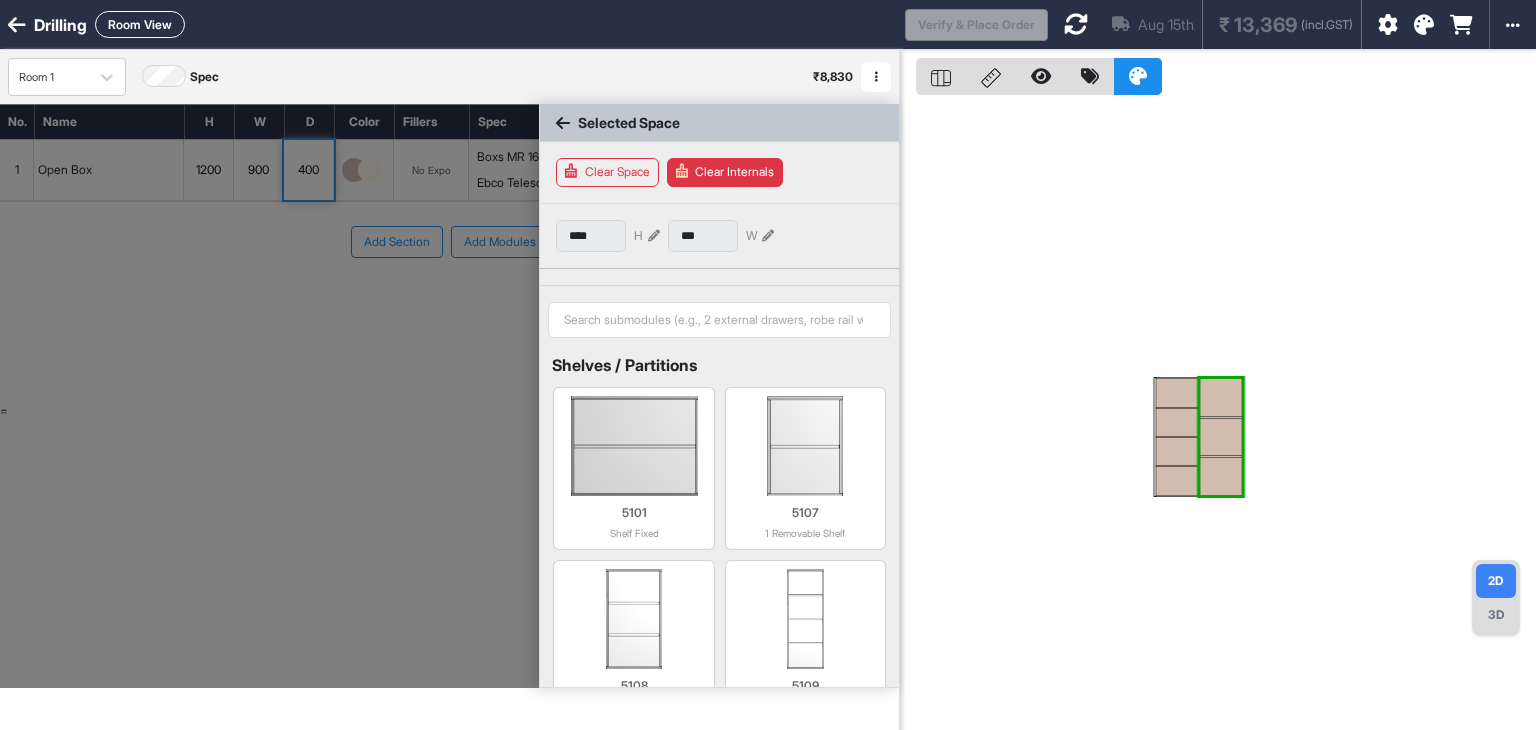 click at bounding box center (563, 123) 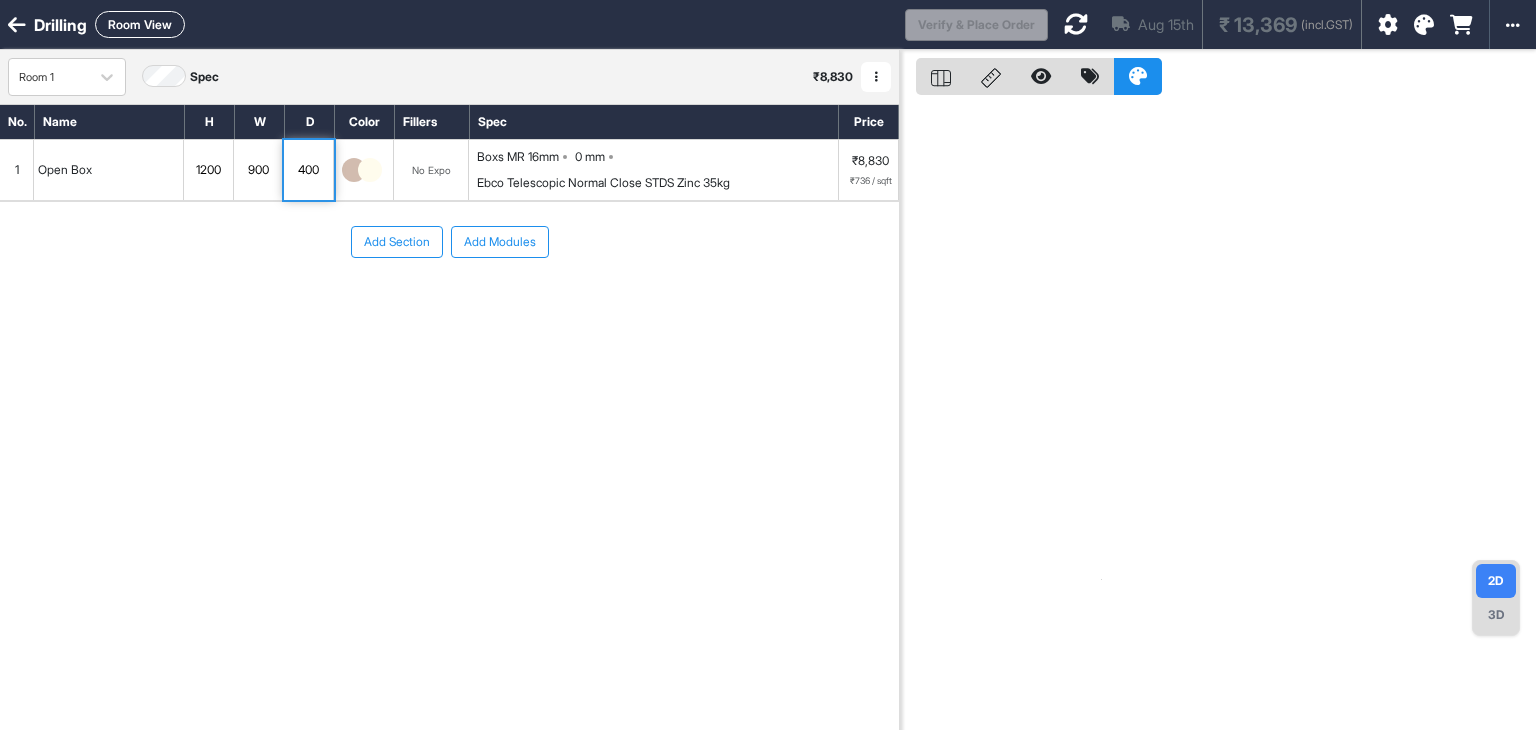 click on "1" at bounding box center [17, 170] 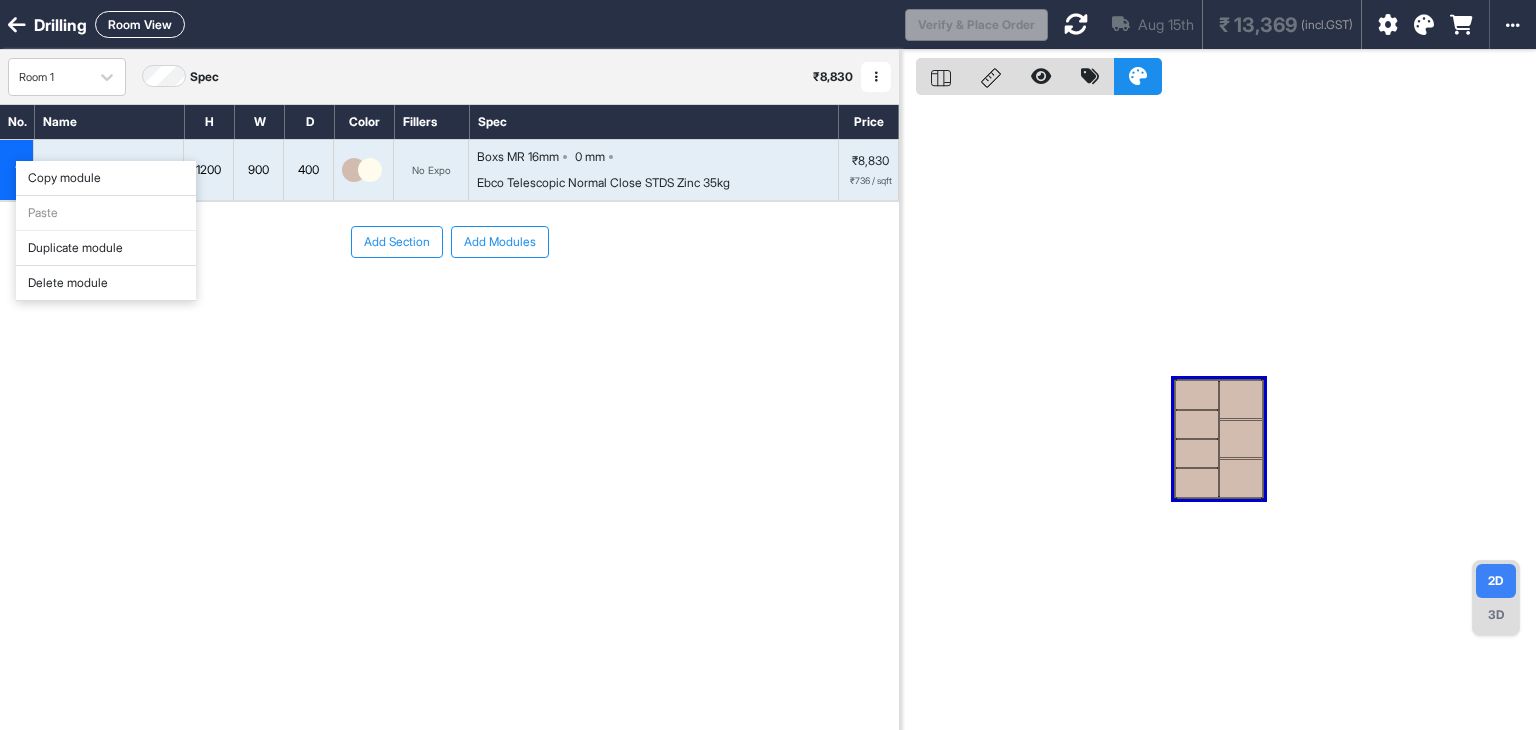 click on "Duplicate module" at bounding box center (106, 248) 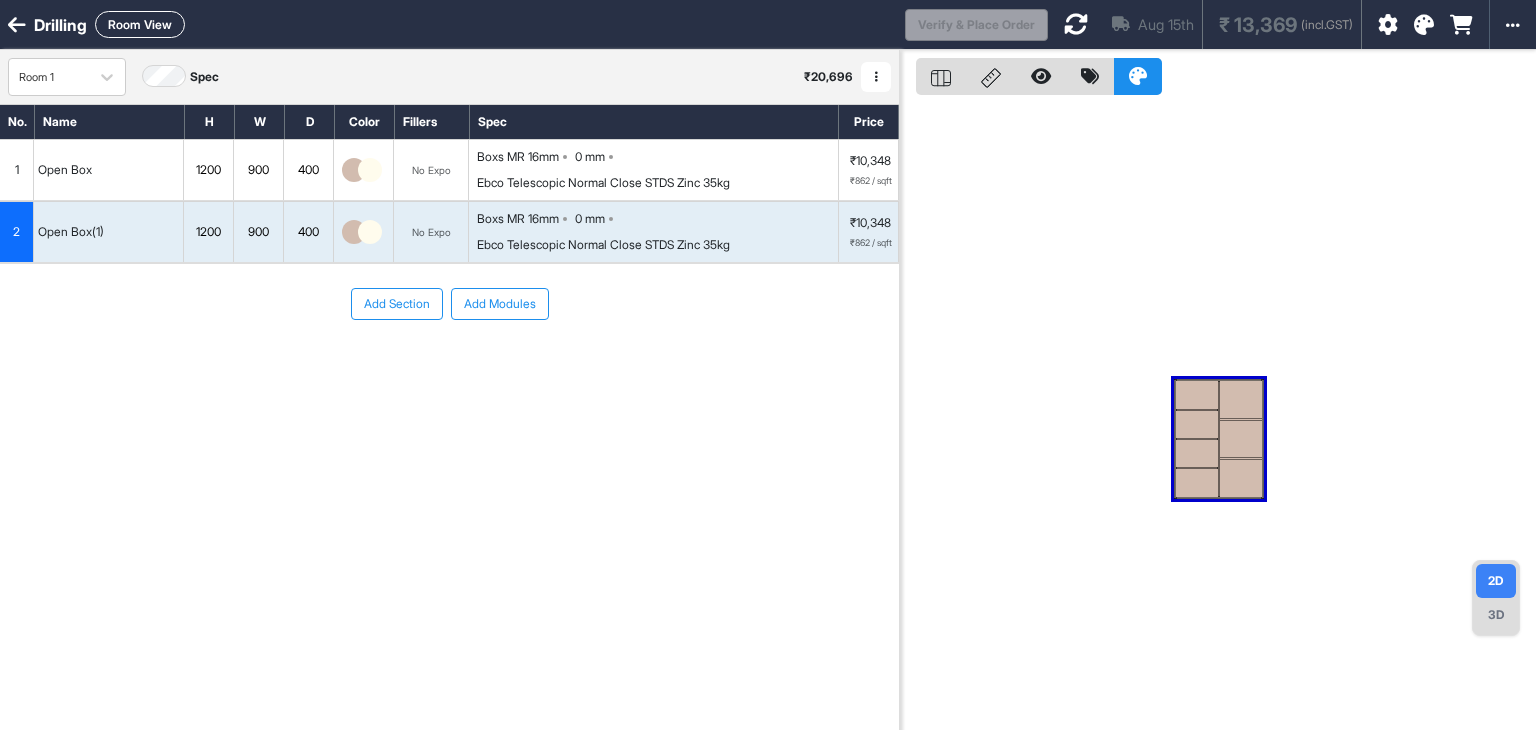 click on "1200" at bounding box center [208, 232] 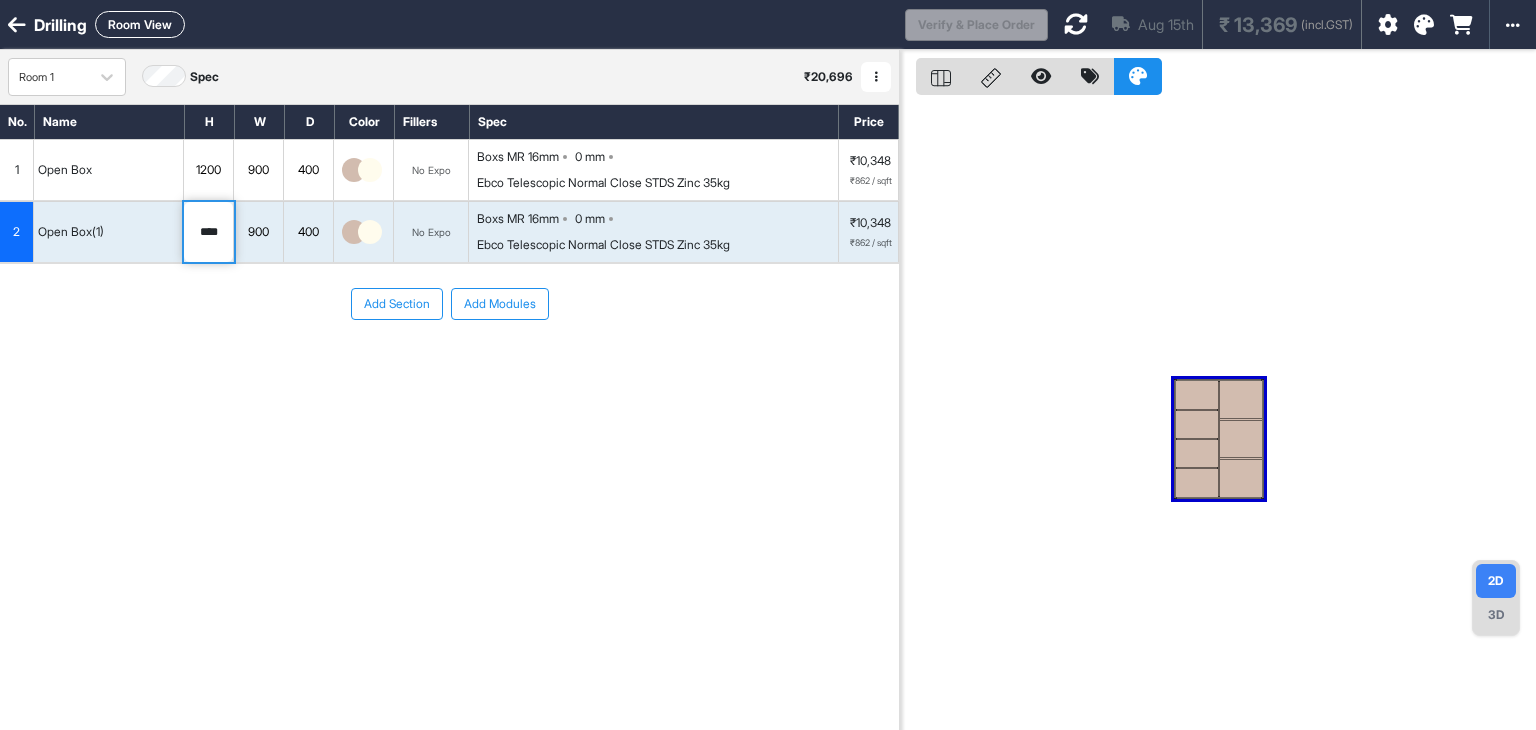 click on "****" at bounding box center (208, 232) 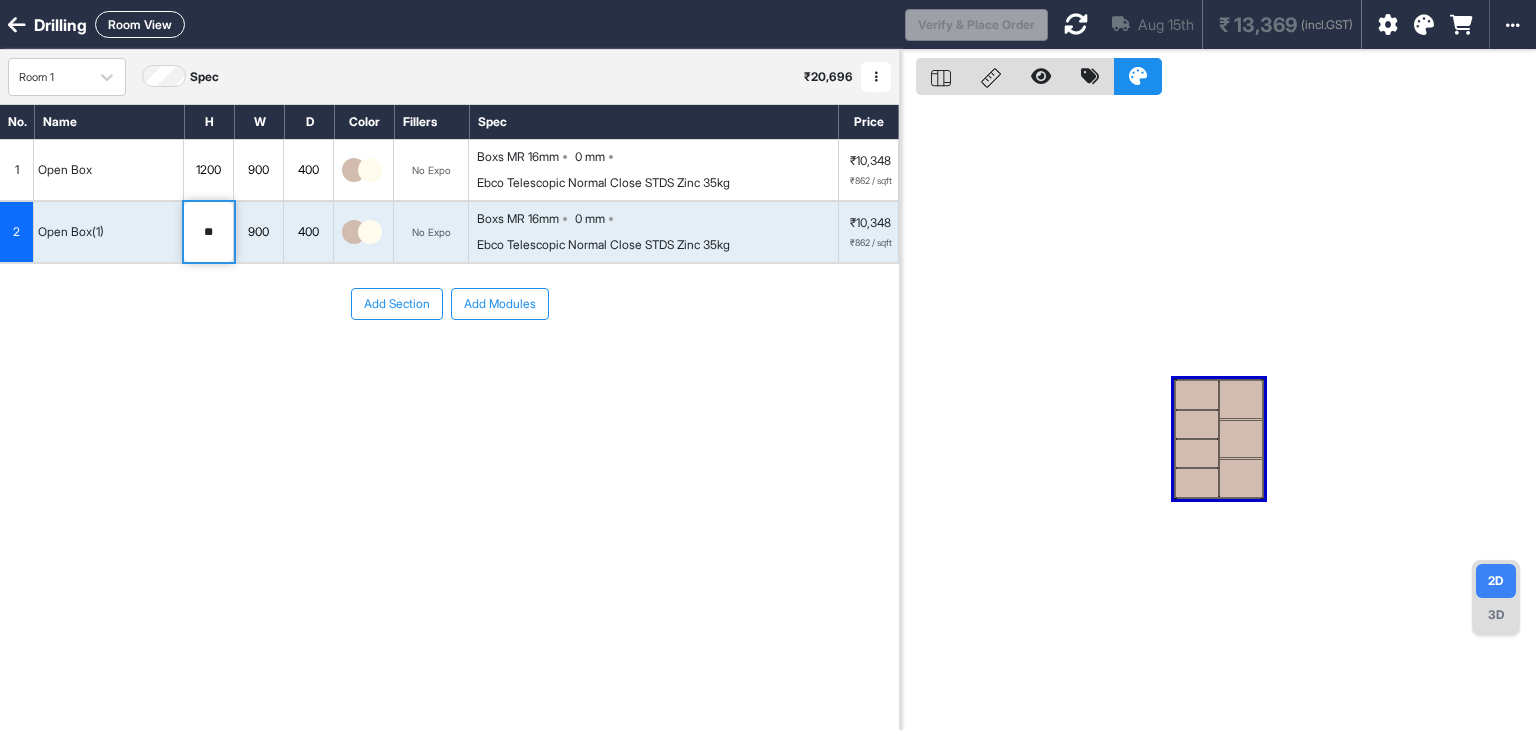 type on "***" 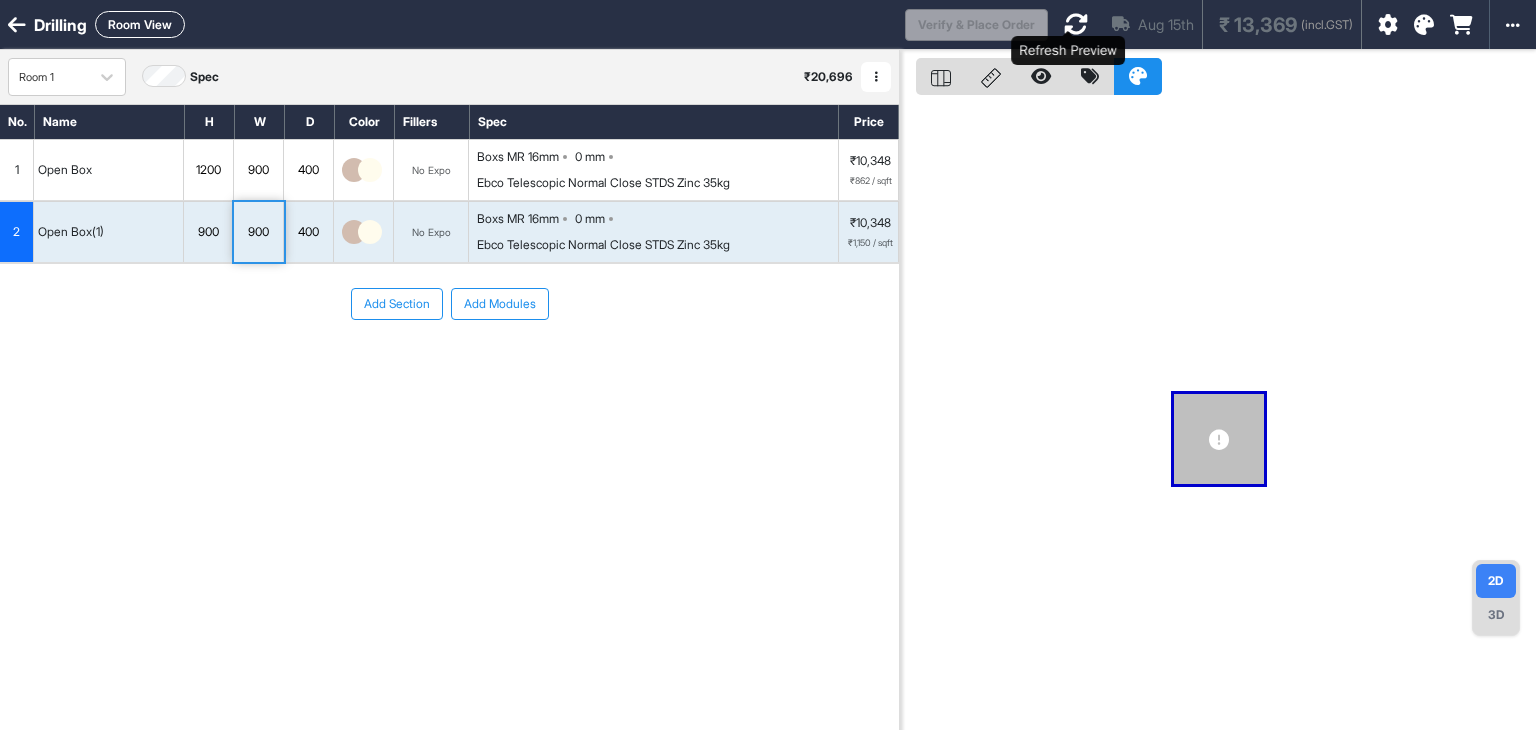 click at bounding box center (1076, 24) 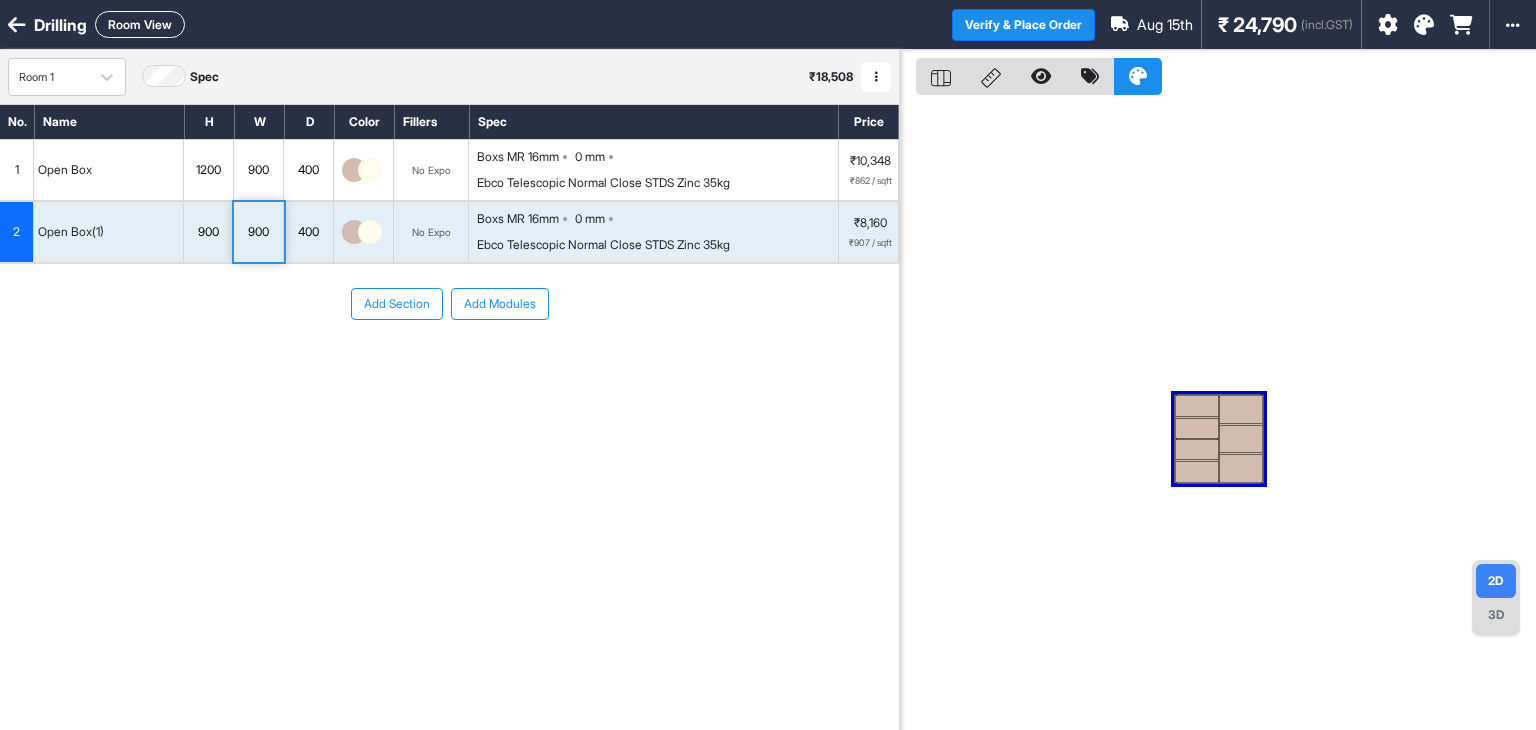 click at bounding box center [1197, 406] 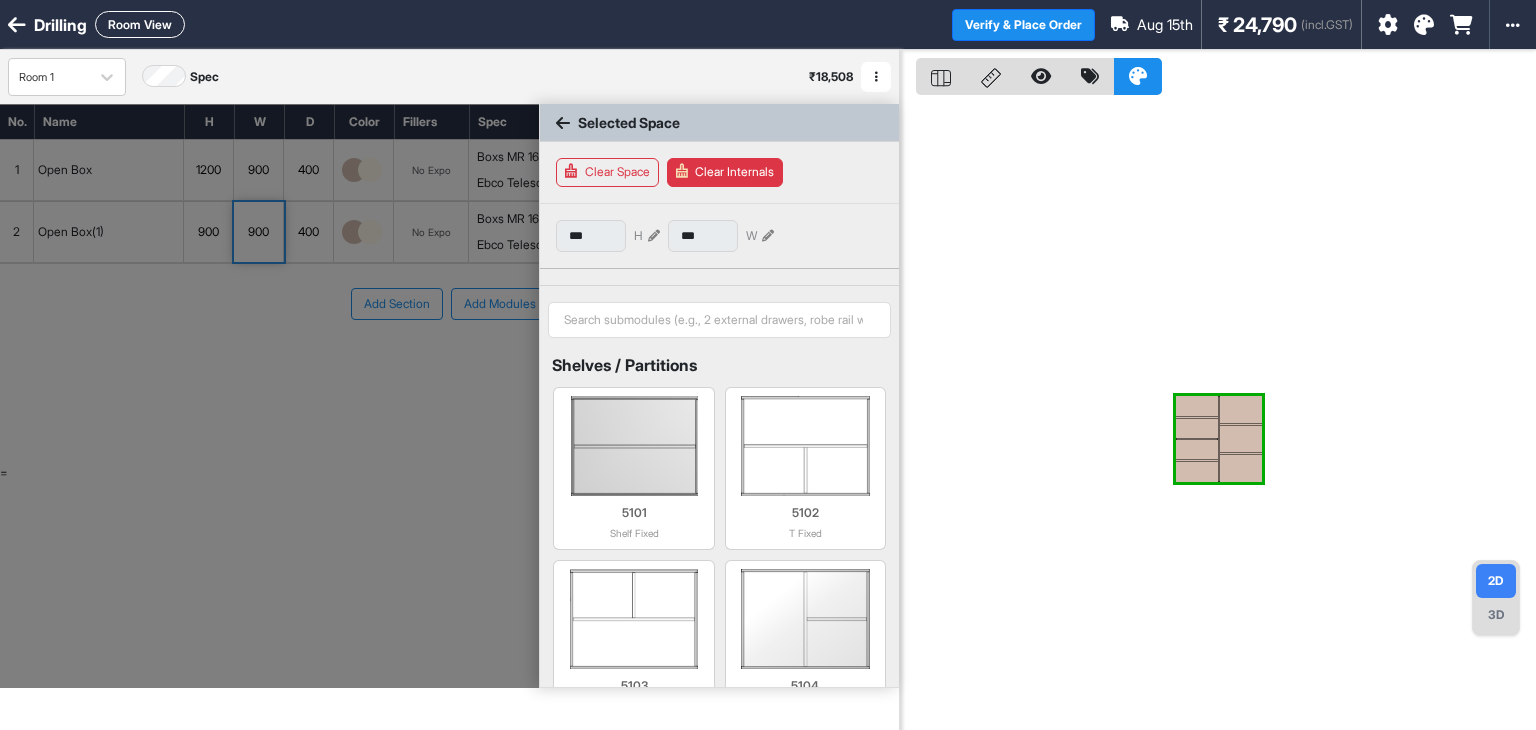 click on "Clear Space   Clear Internals" at bounding box center (719, 173) 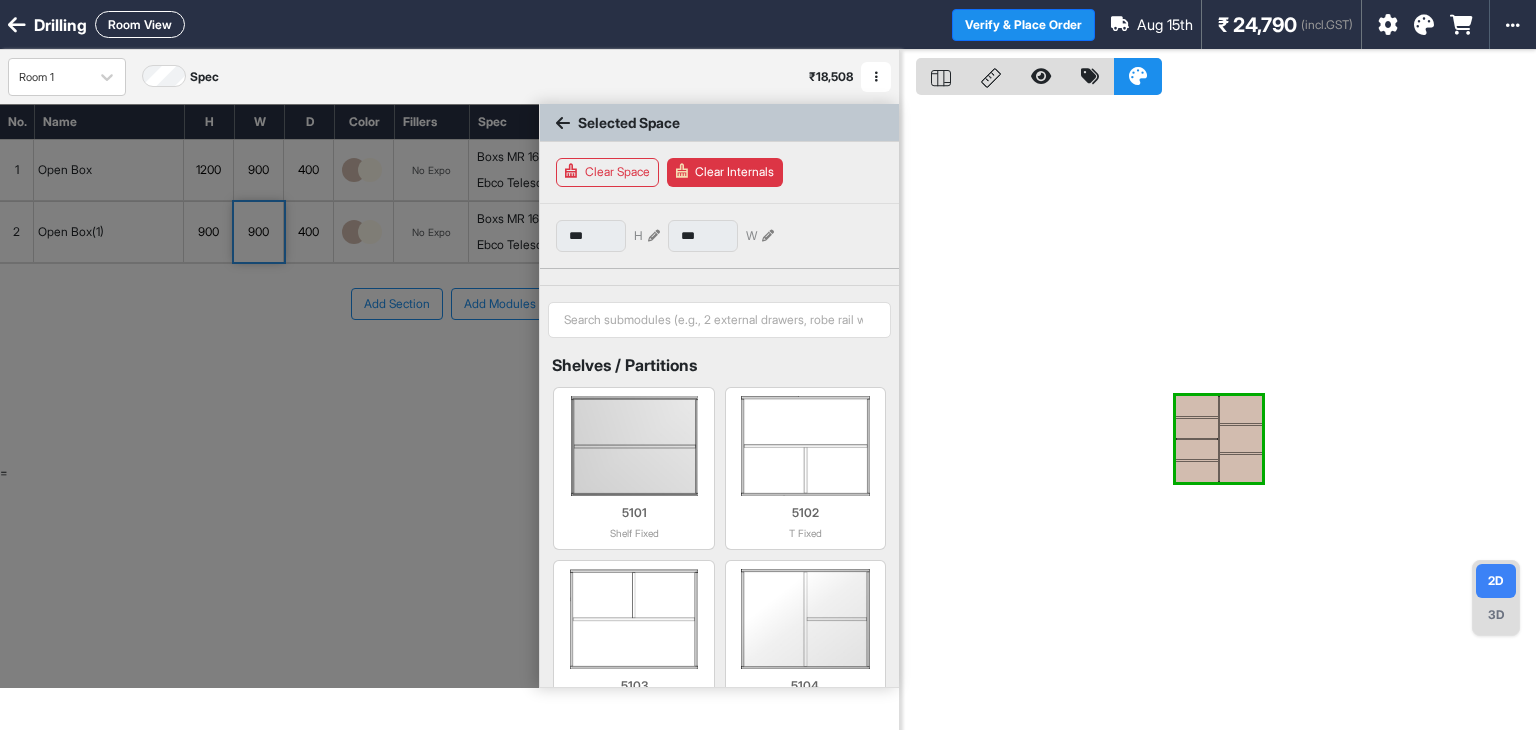 click on "Clear Internals" at bounding box center (725, 172) 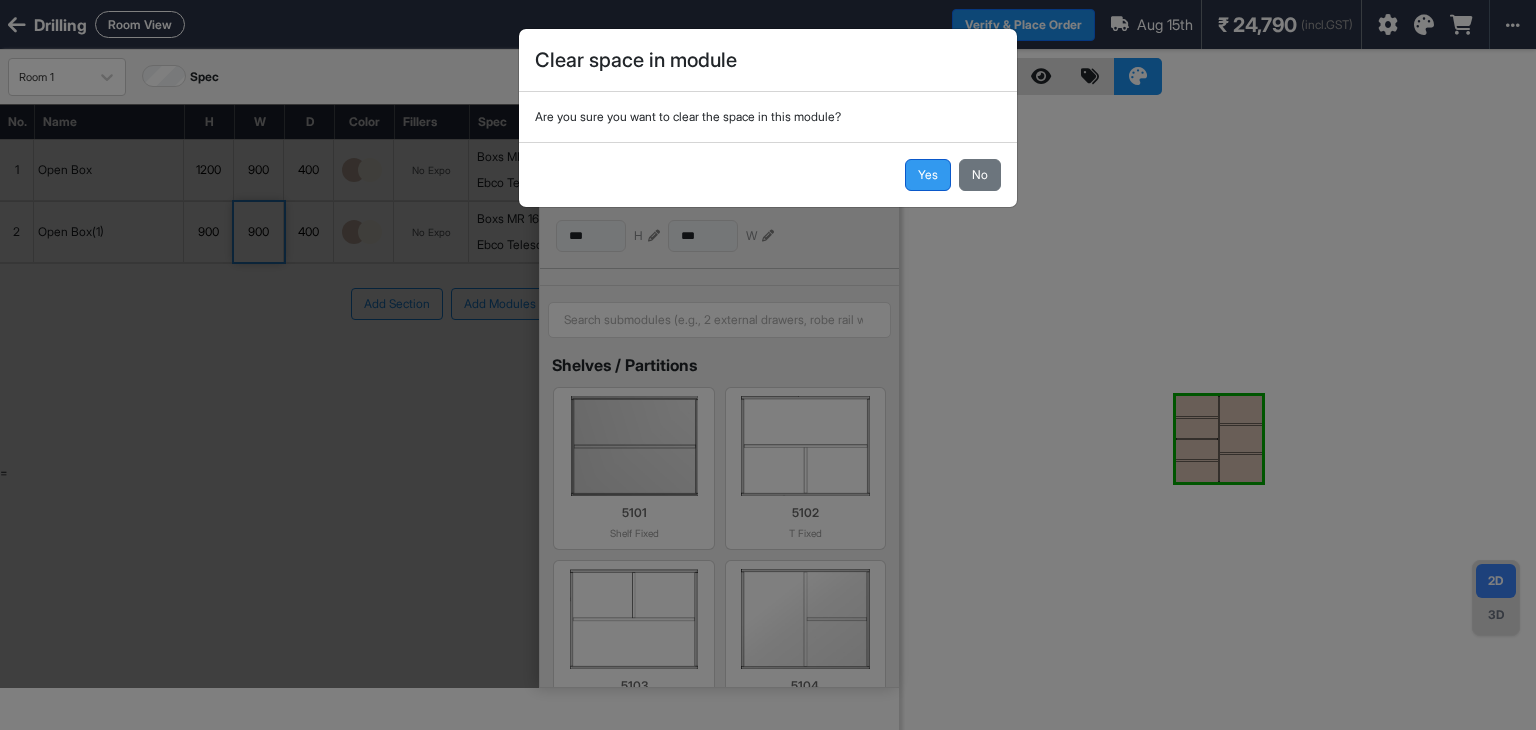 click on "Yes" at bounding box center (928, 175) 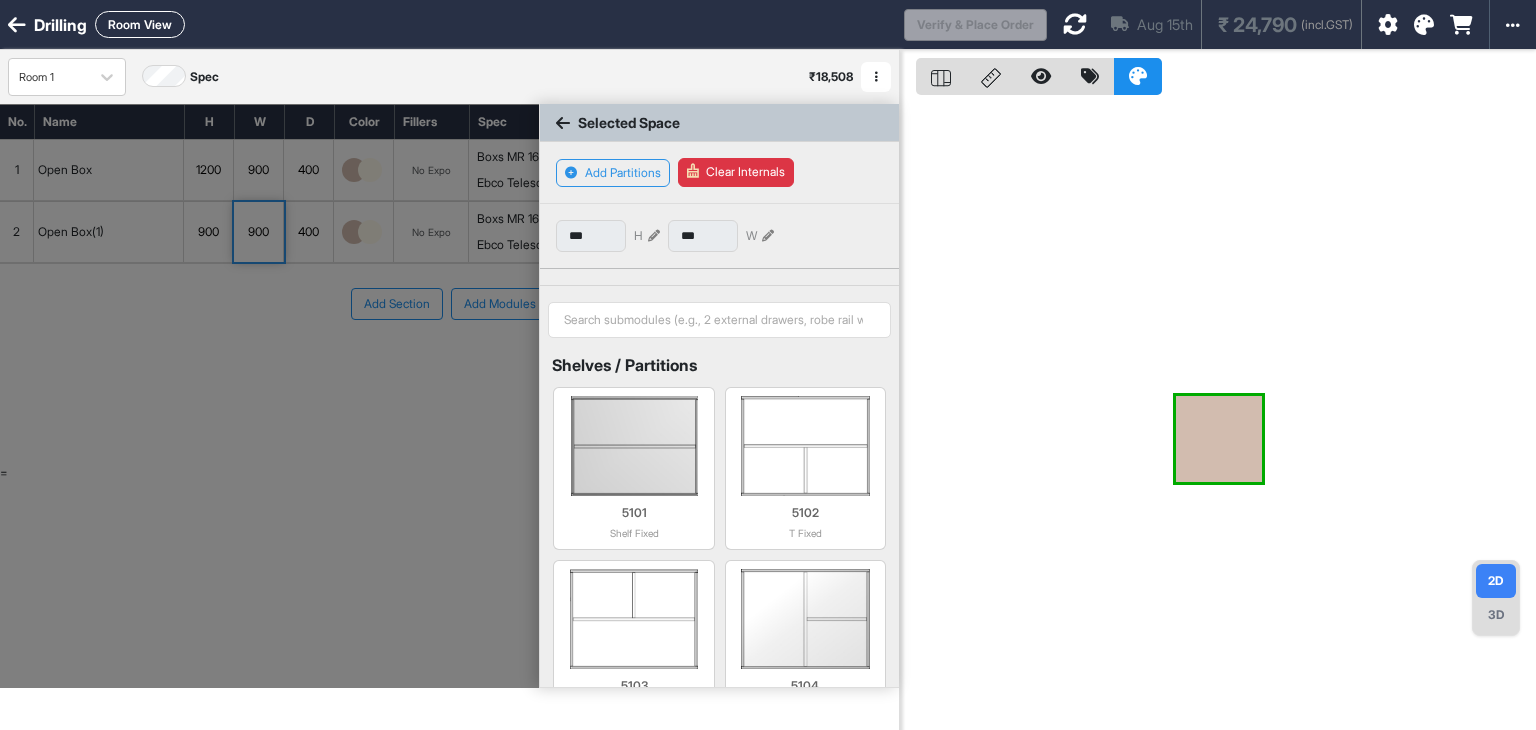 type 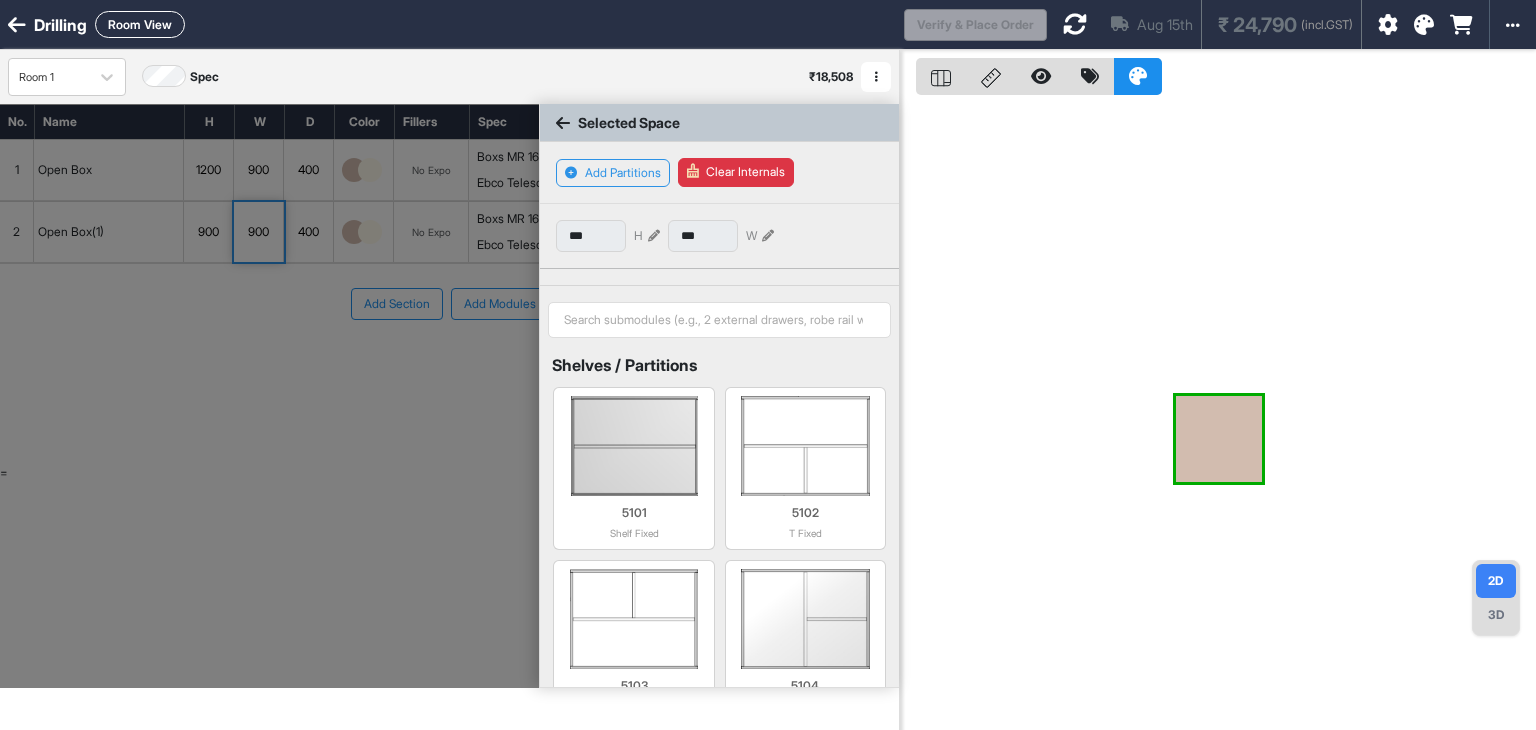 click at bounding box center [1219, 439] 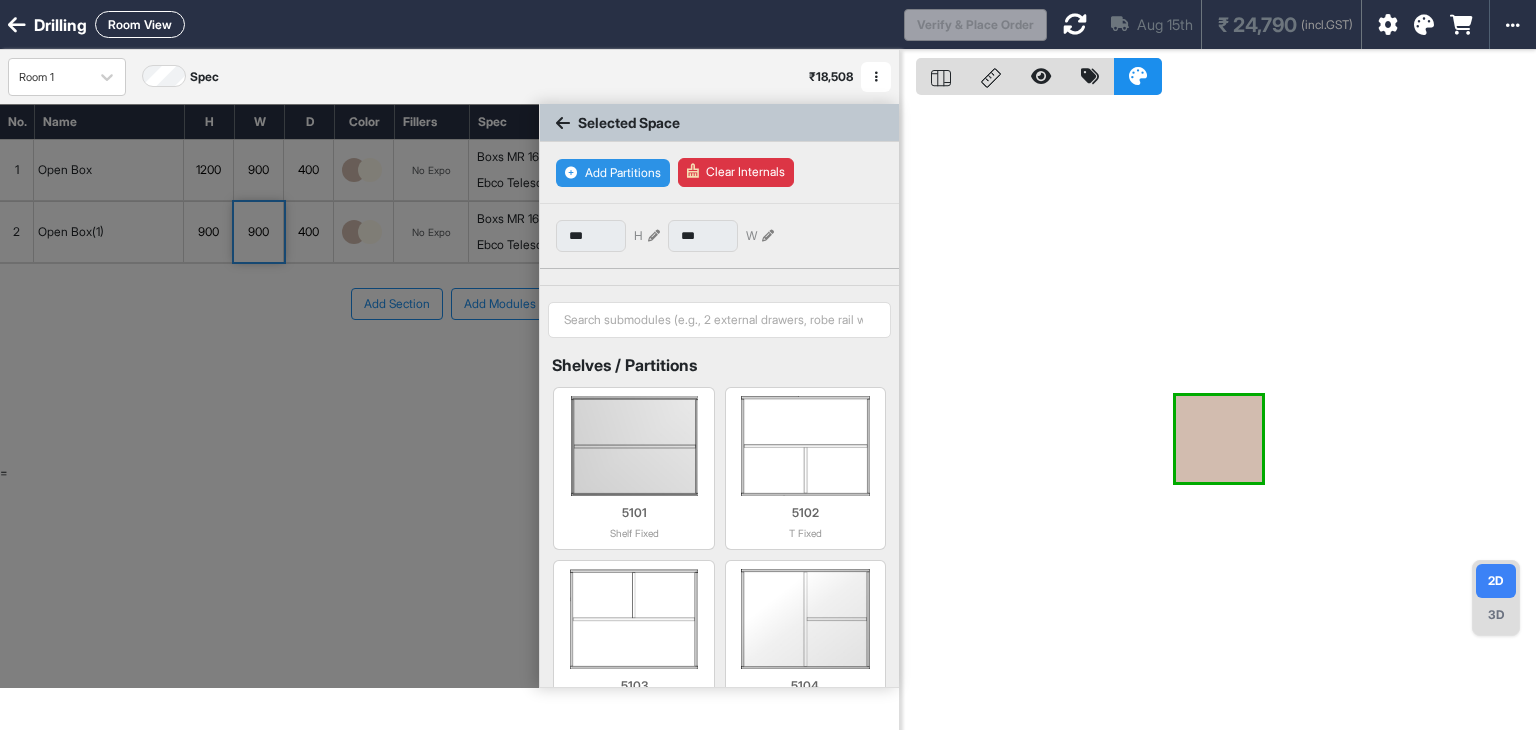 click on "Add Partitions" at bounding box center (613, 173) 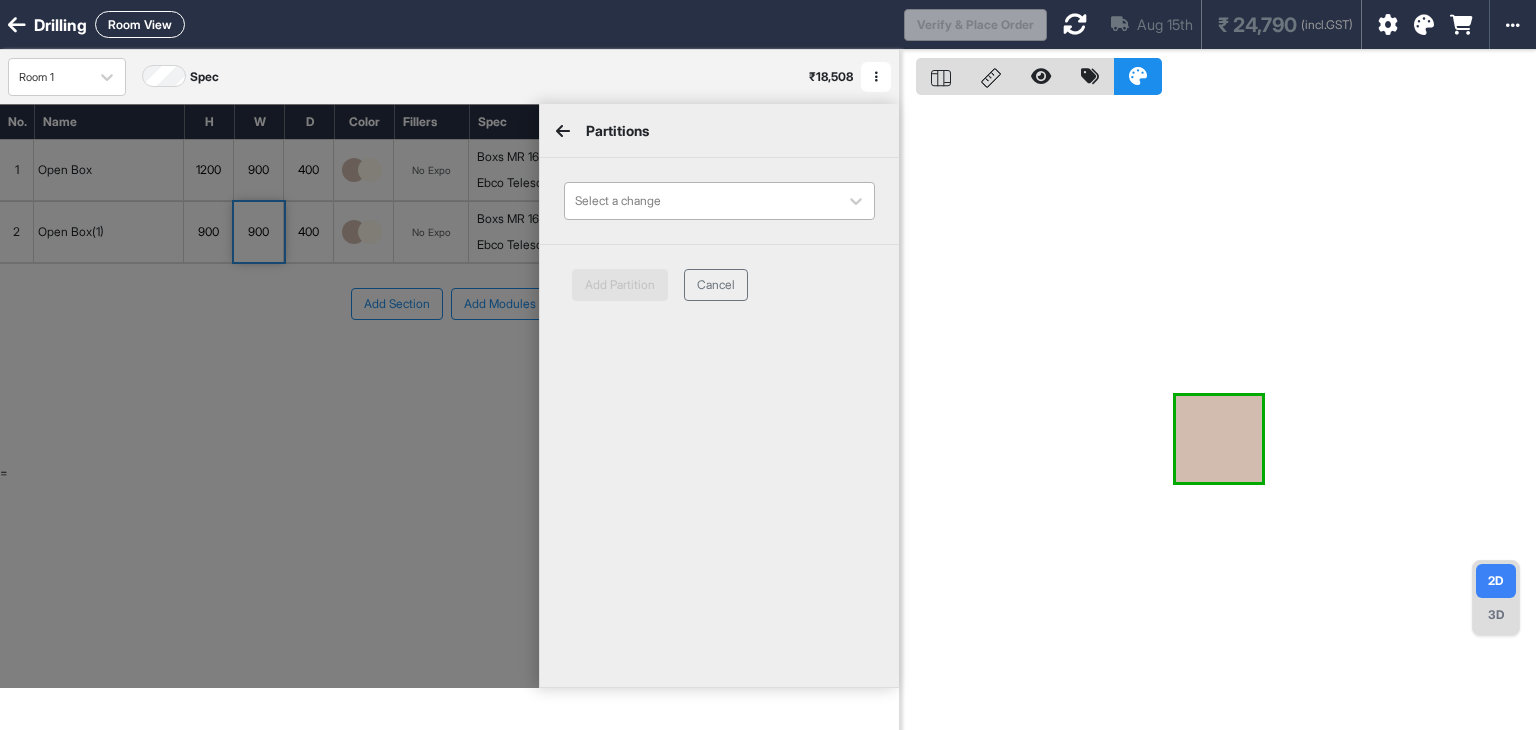 drag, startPoint x: 617, startPoint y: 196, endPoint x: 615, endPoint y: 225, distance: 29.068884 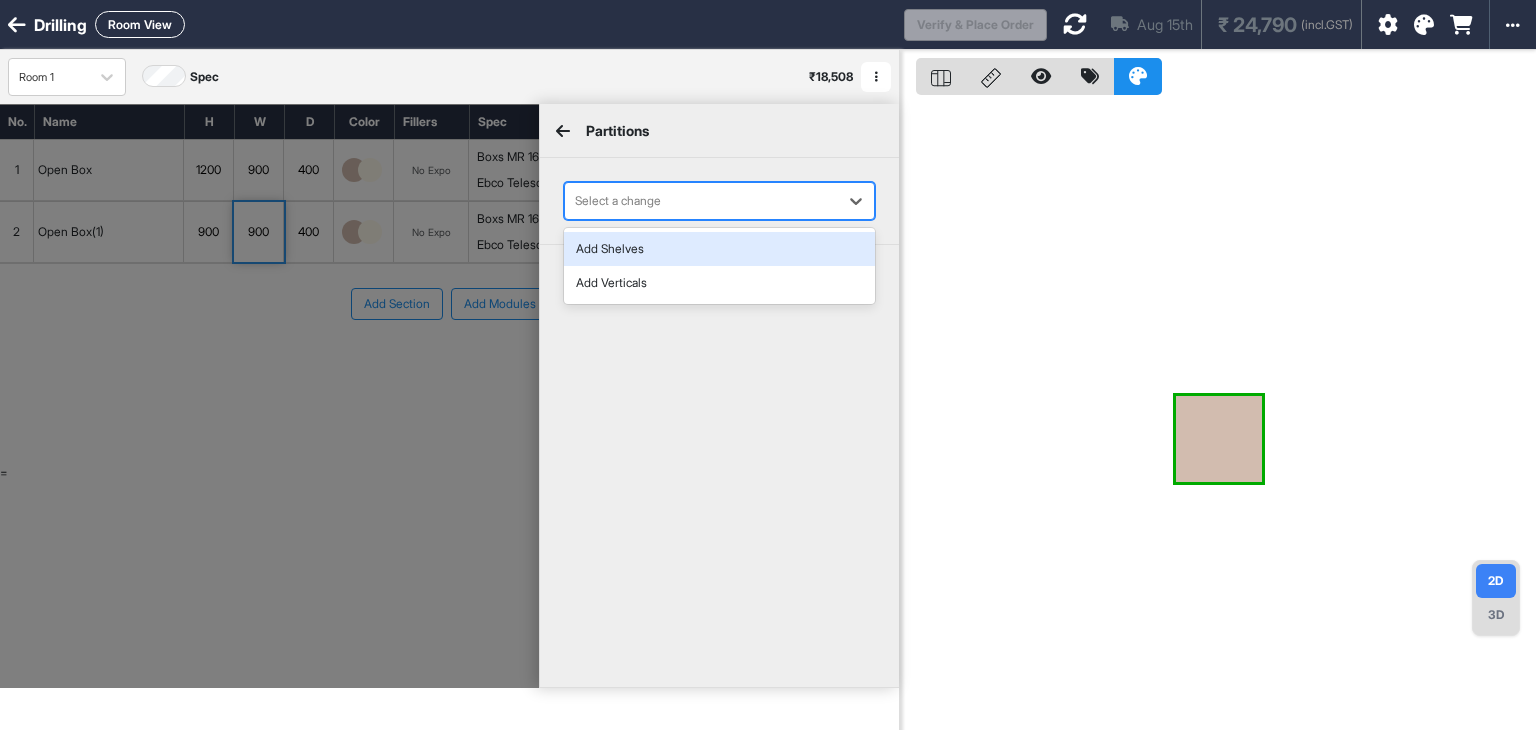 click on "Add Shelves" at bounding box center [719, 249] 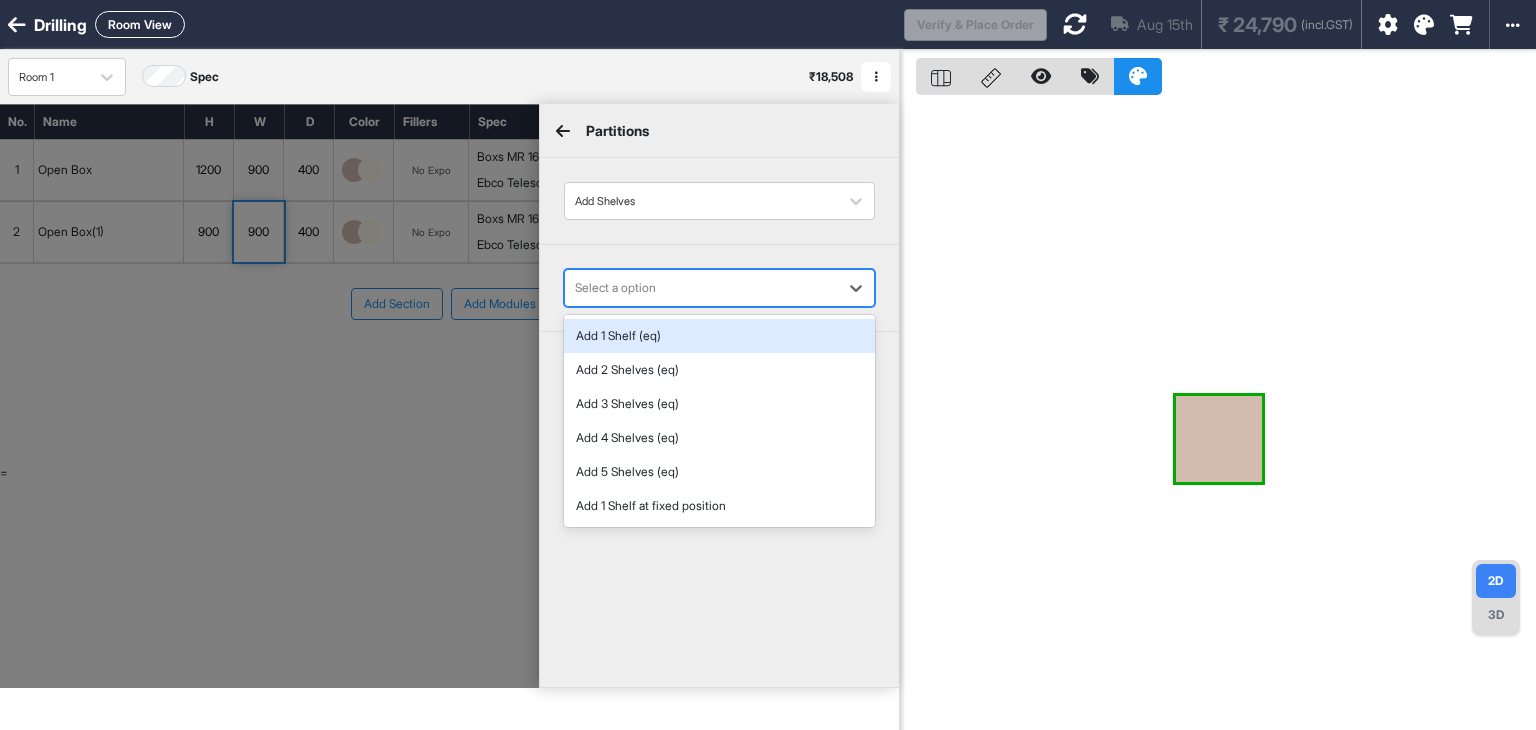 click at bounding box center [701, 288] 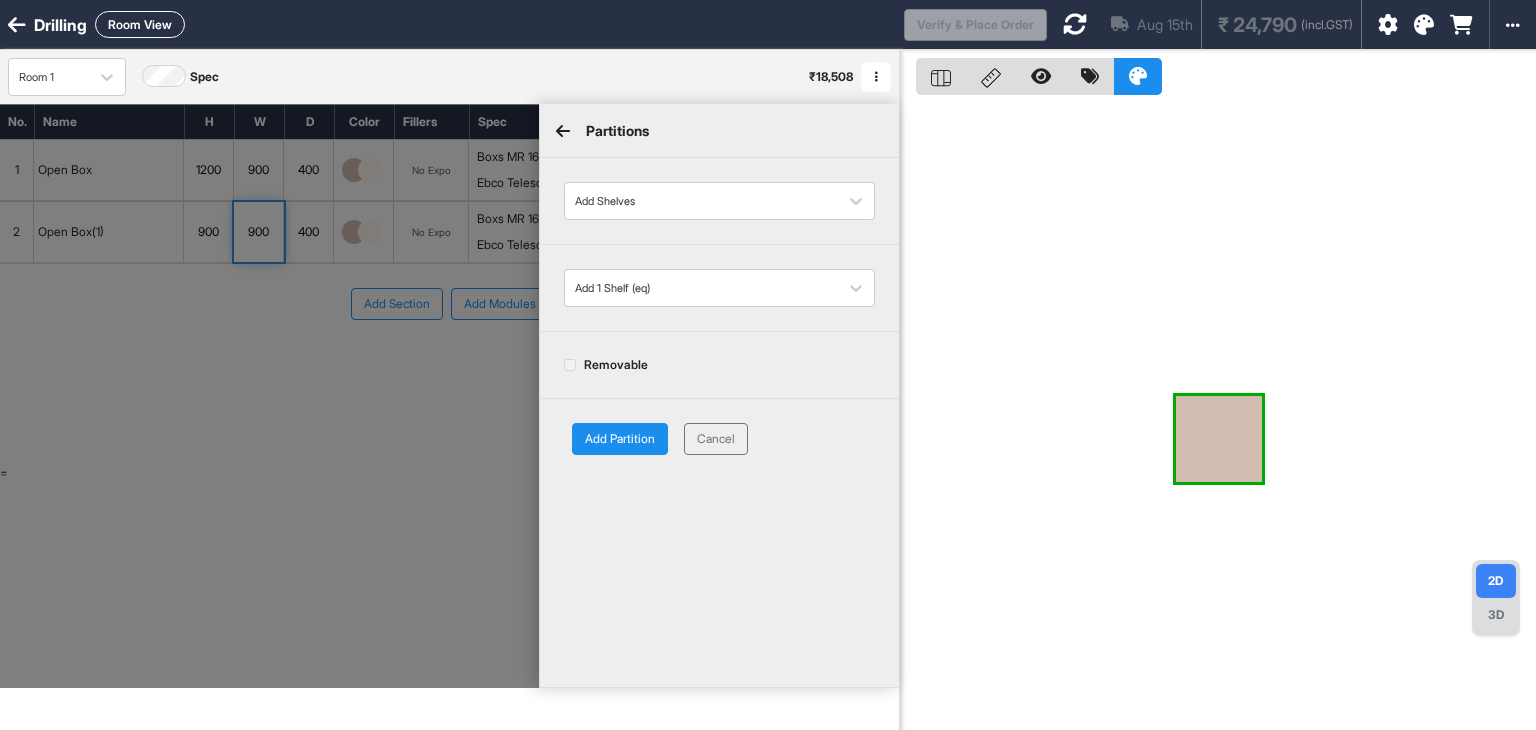 click on "Add Partition" at bounding box center (620, 439) 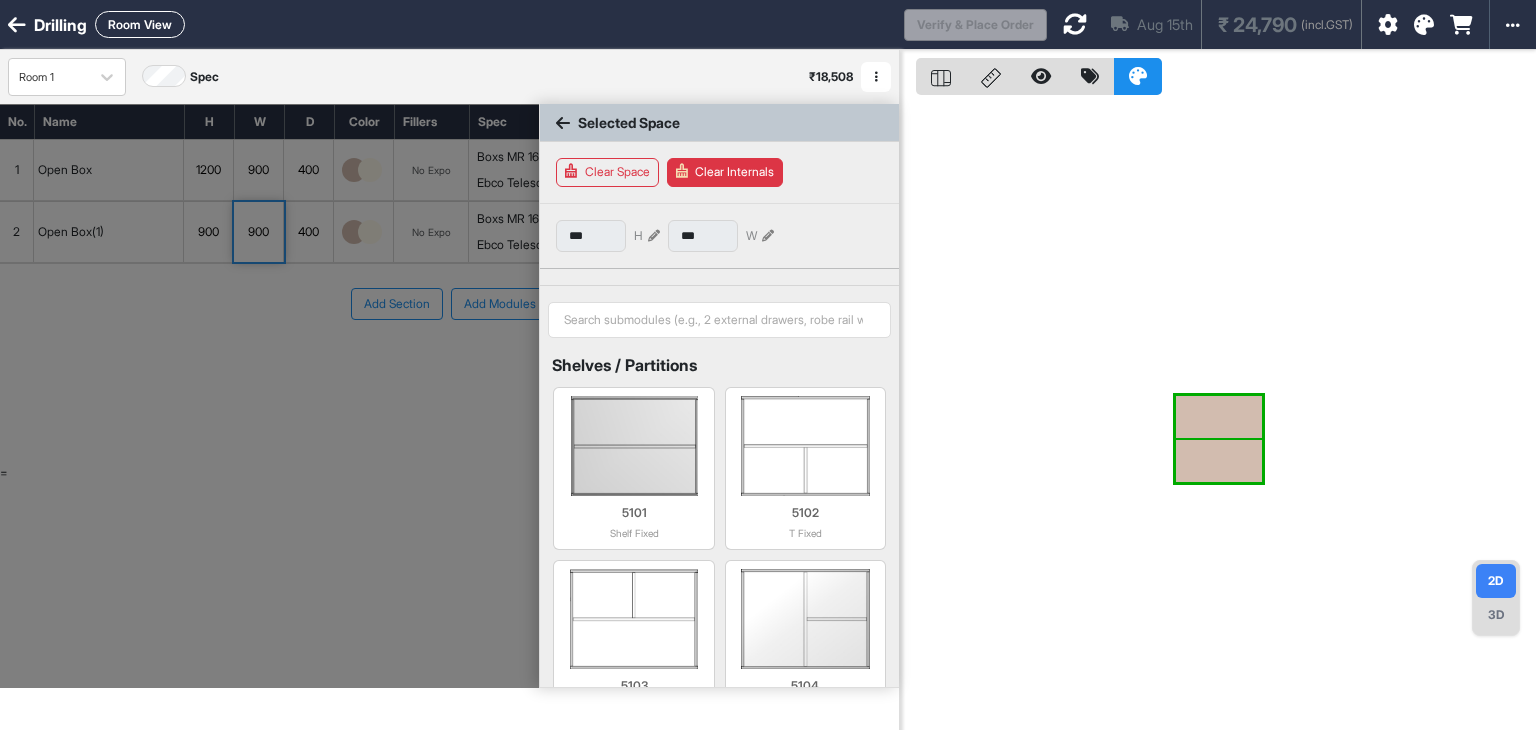 click at bounding box center (1219, 417) 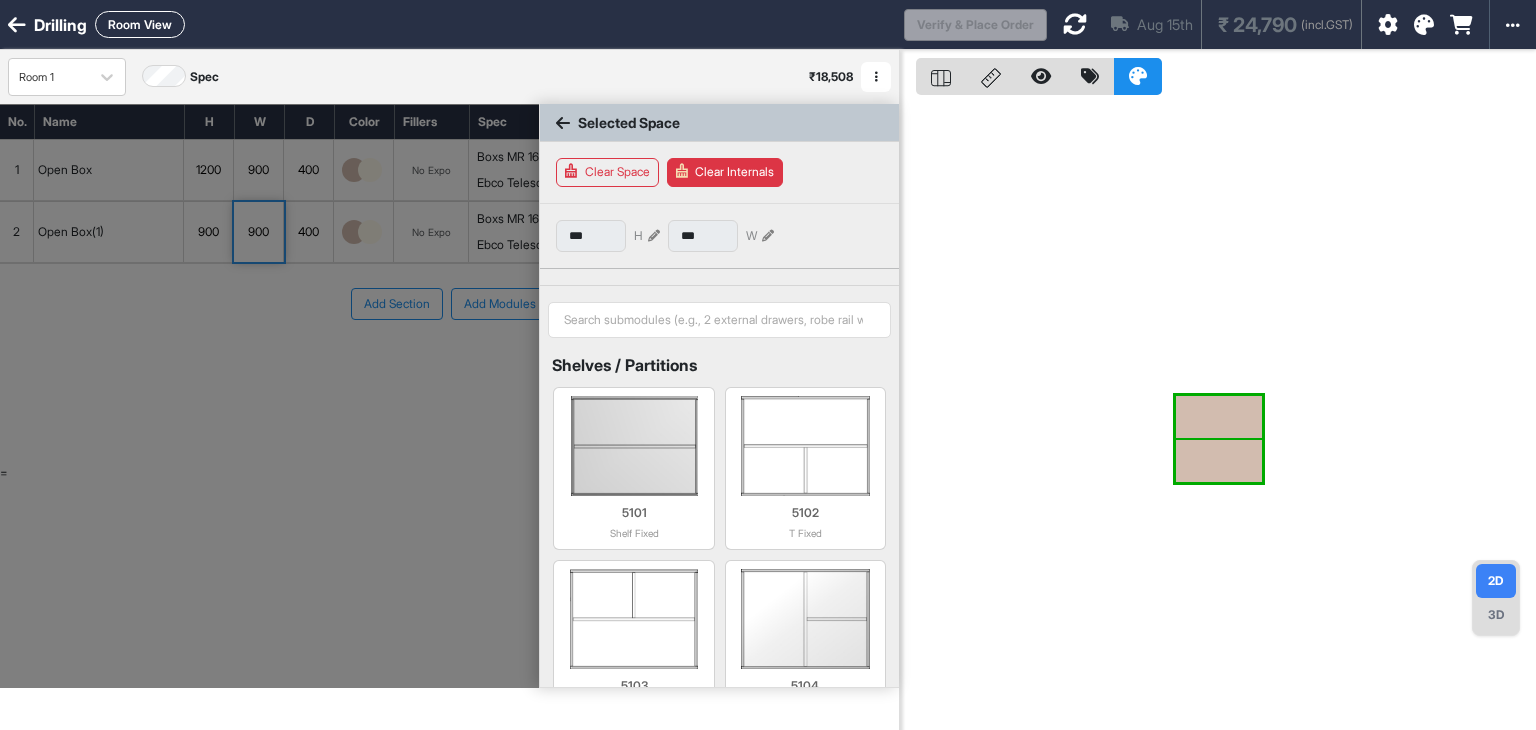 type on "***" 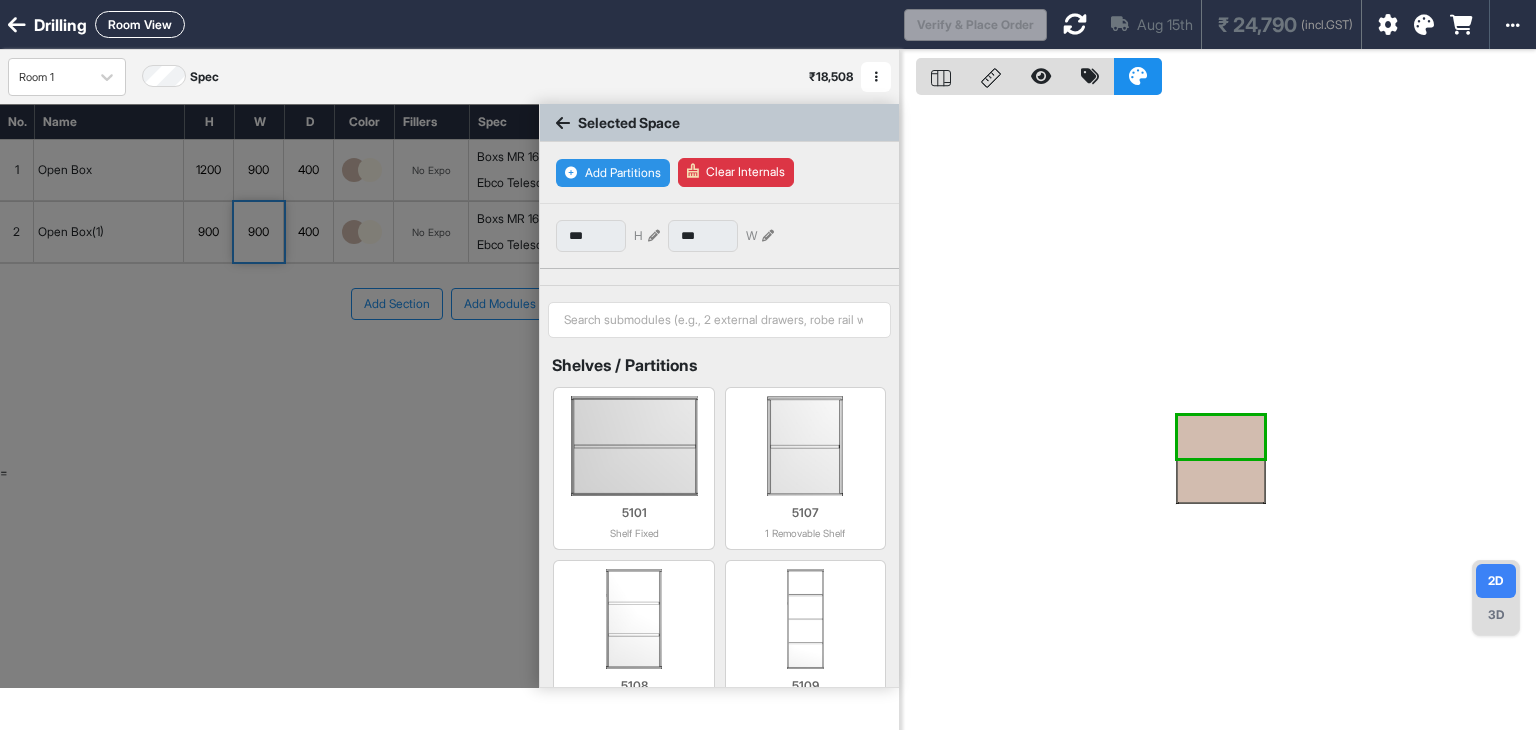 click on "Add Partitions" at bounding box center (613, 173) 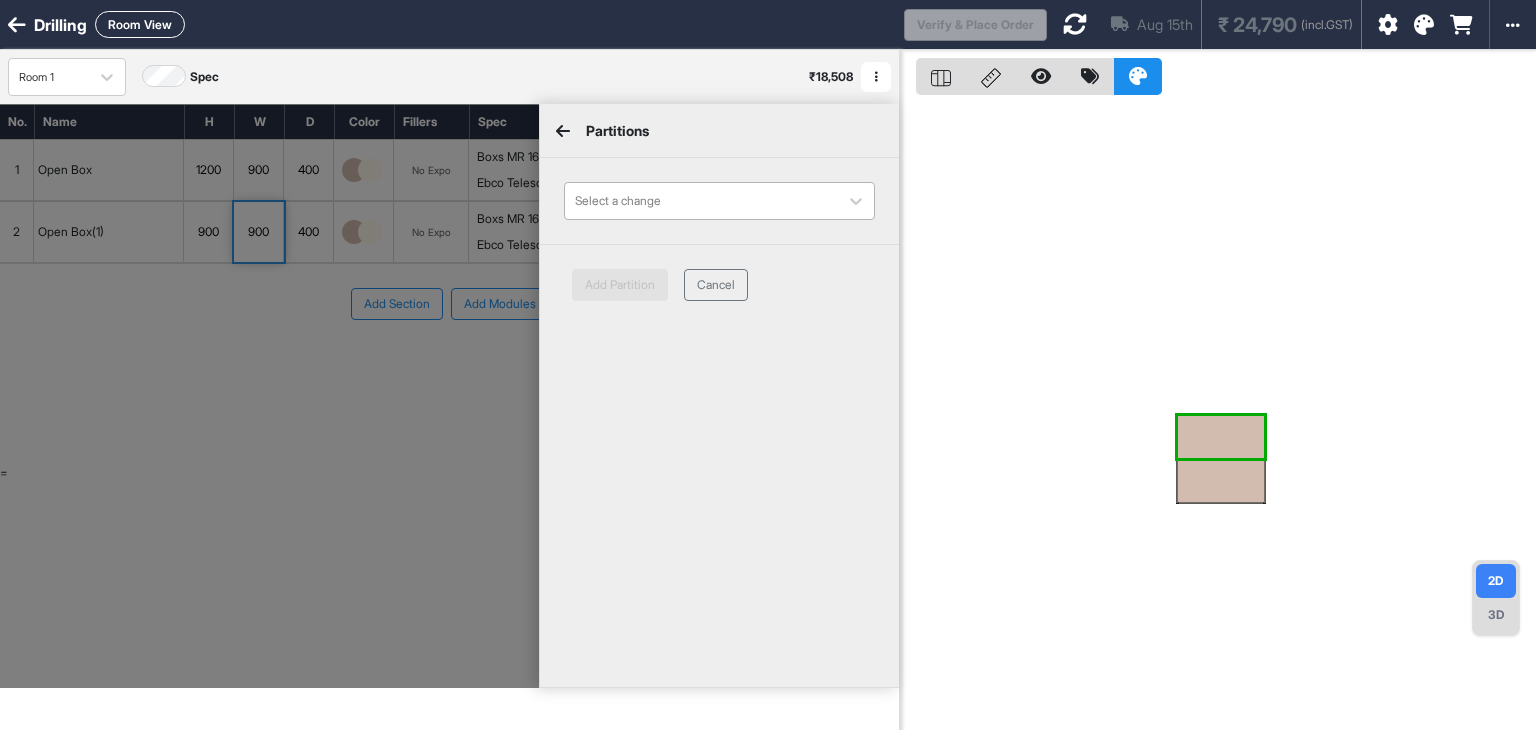 click at bounding box center [701, 201] 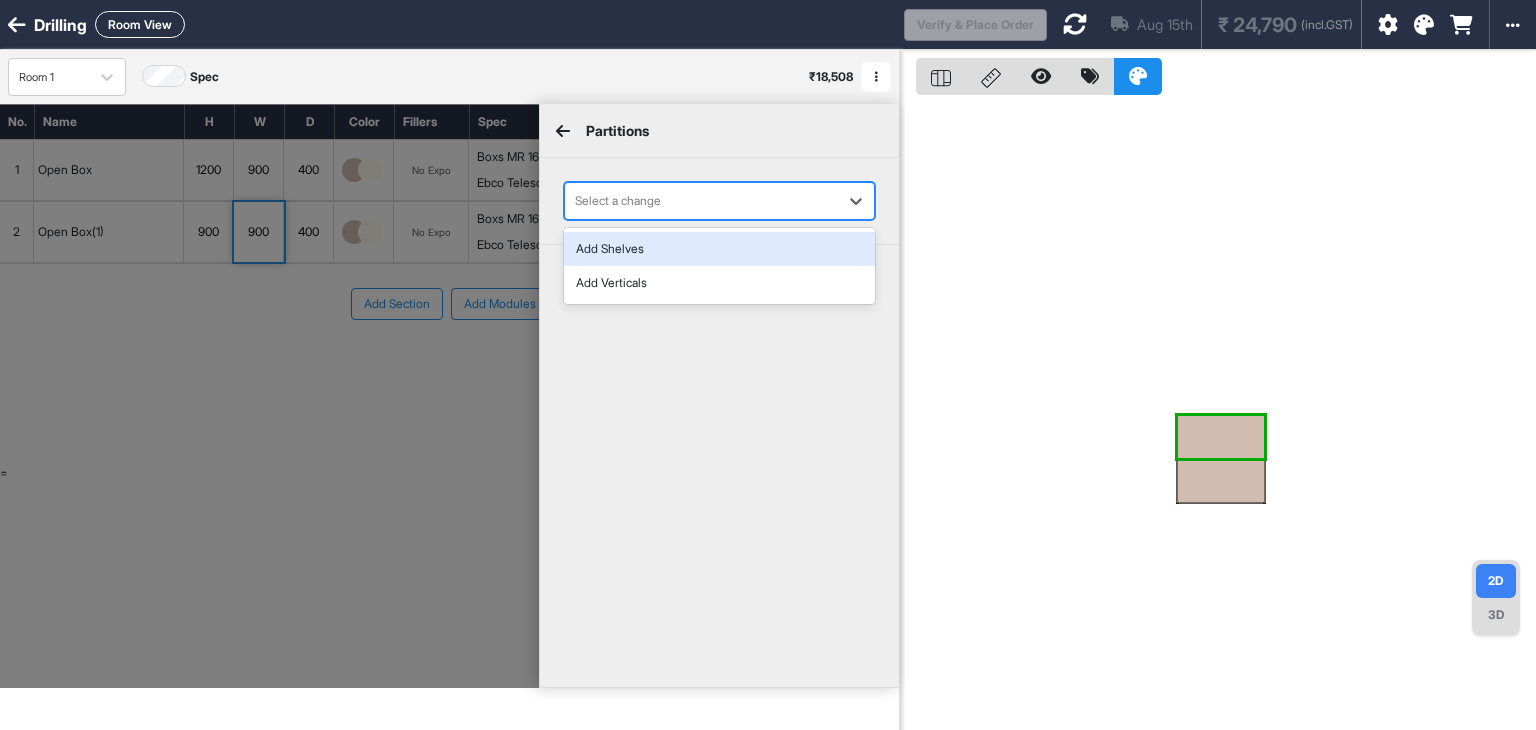 click on "Add Shelves" at bounding box center (719, 249) 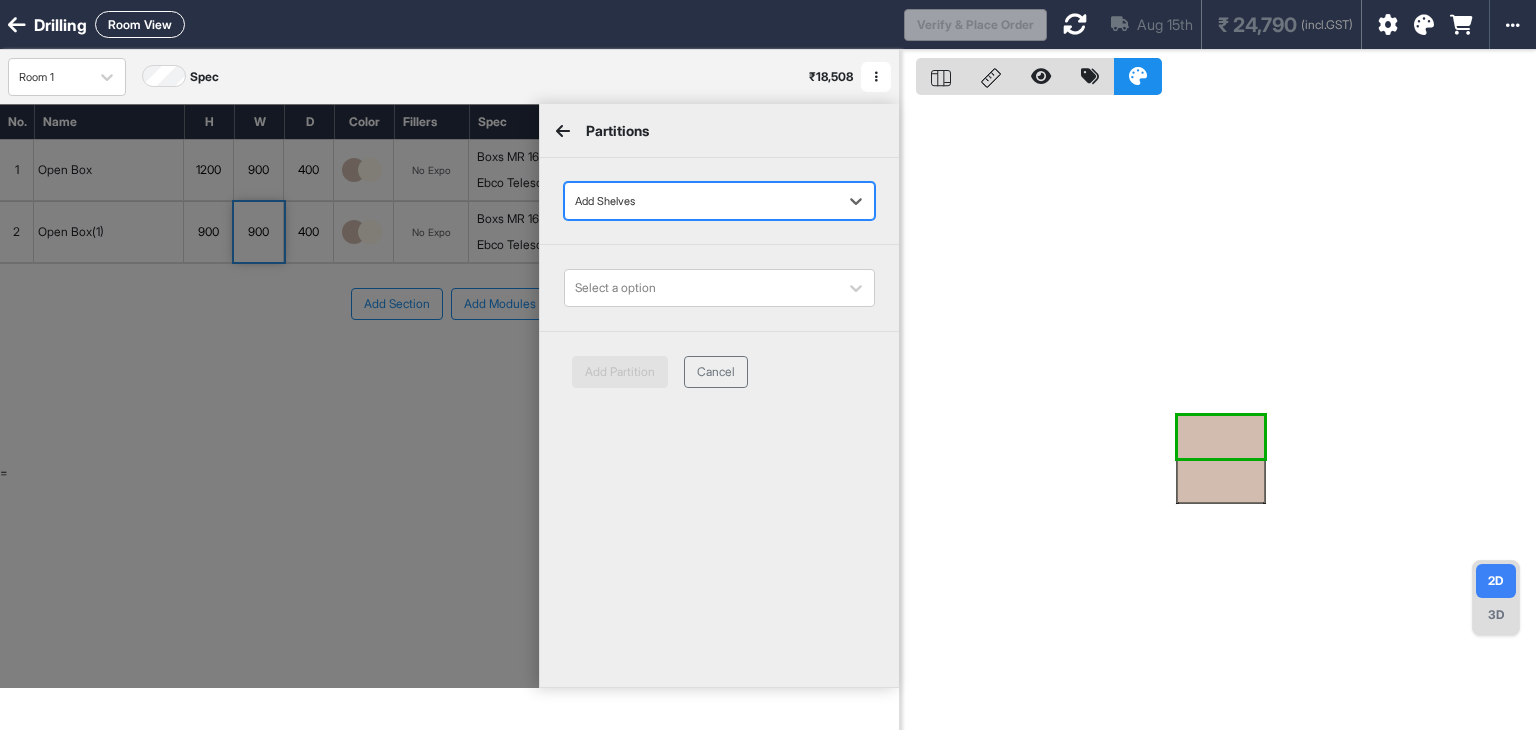 click at bounding box center (701, 201) 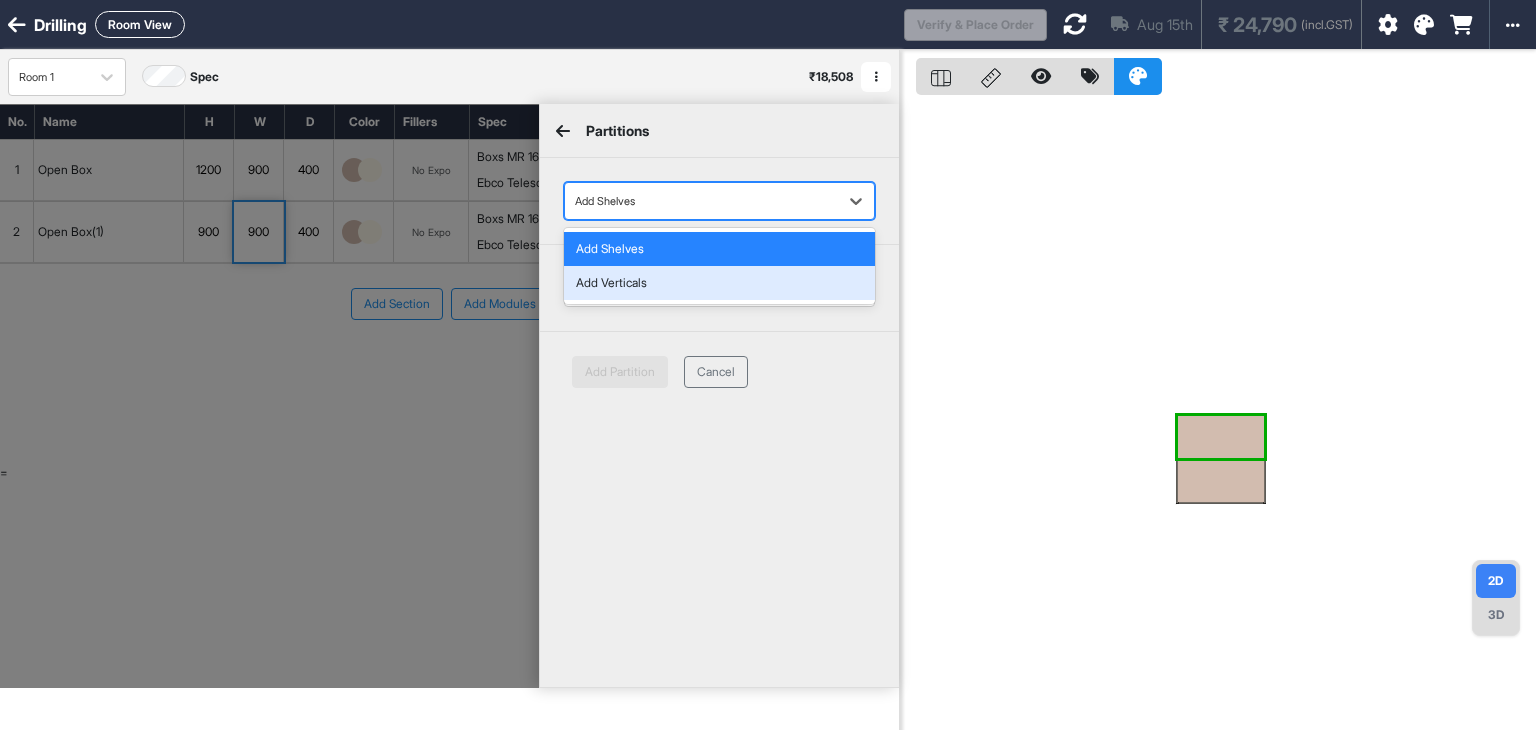 click on "Add Verticals" at bounding box center (719, 283) 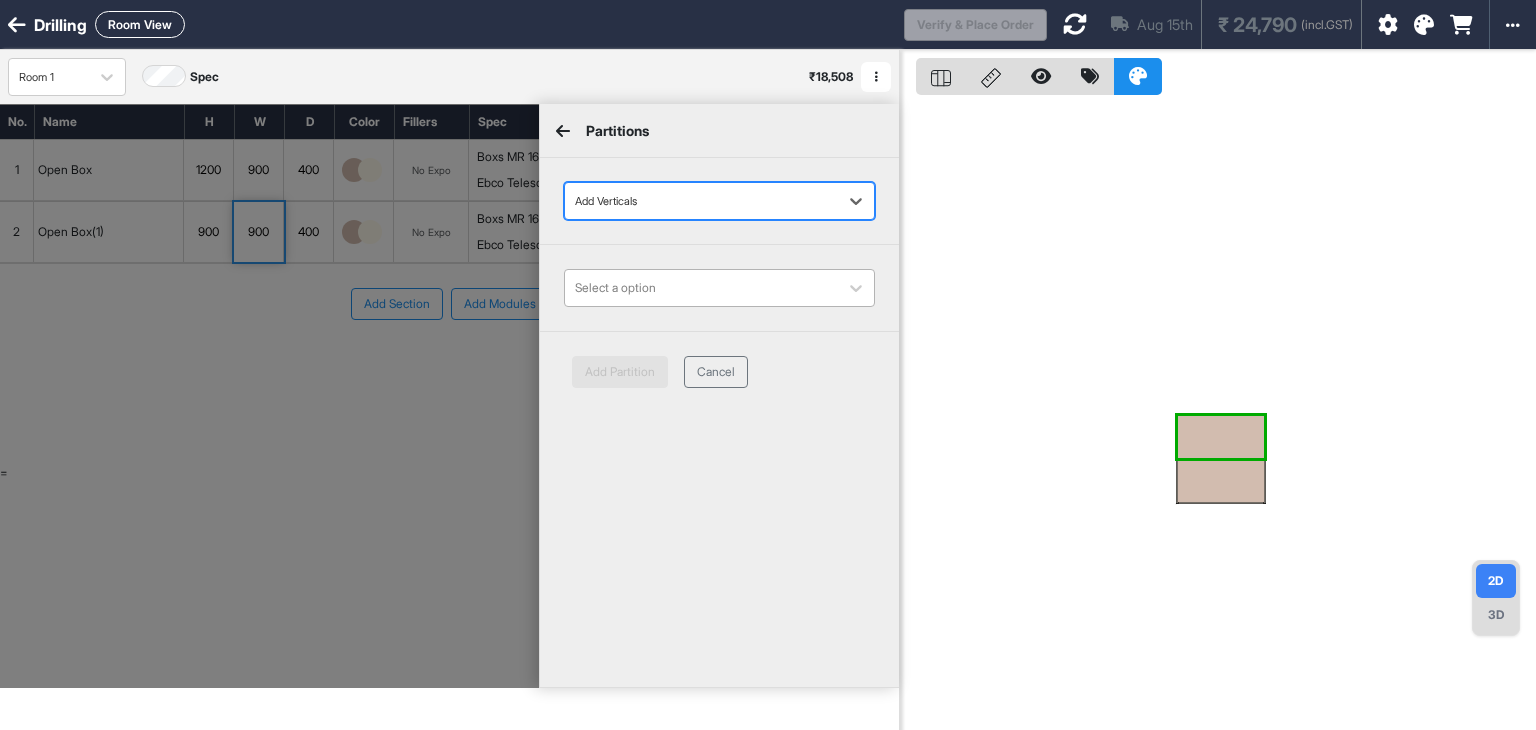 click at bounding box center [701, 288] 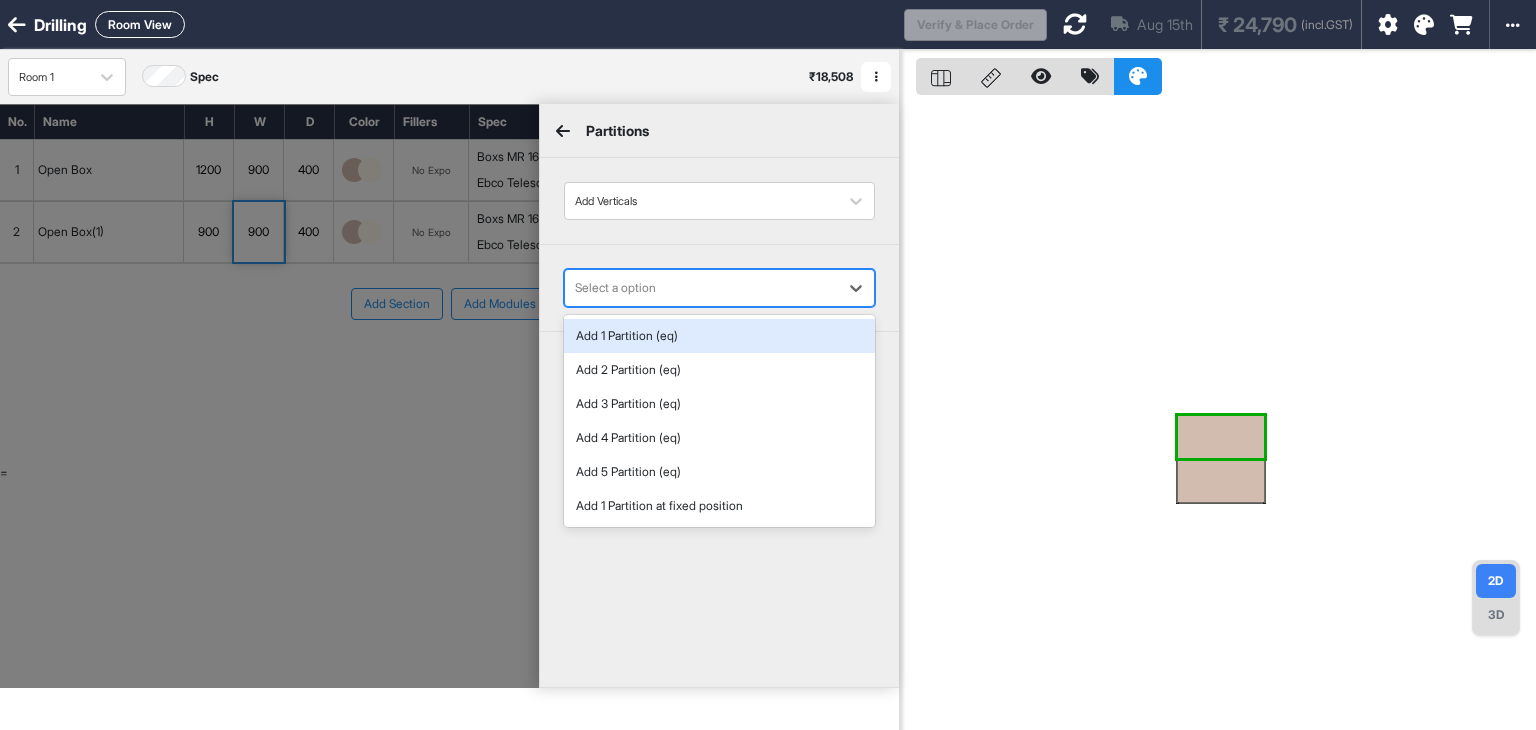 click on "Add 1 Partition (eq)" at bounding box center (719, 336) 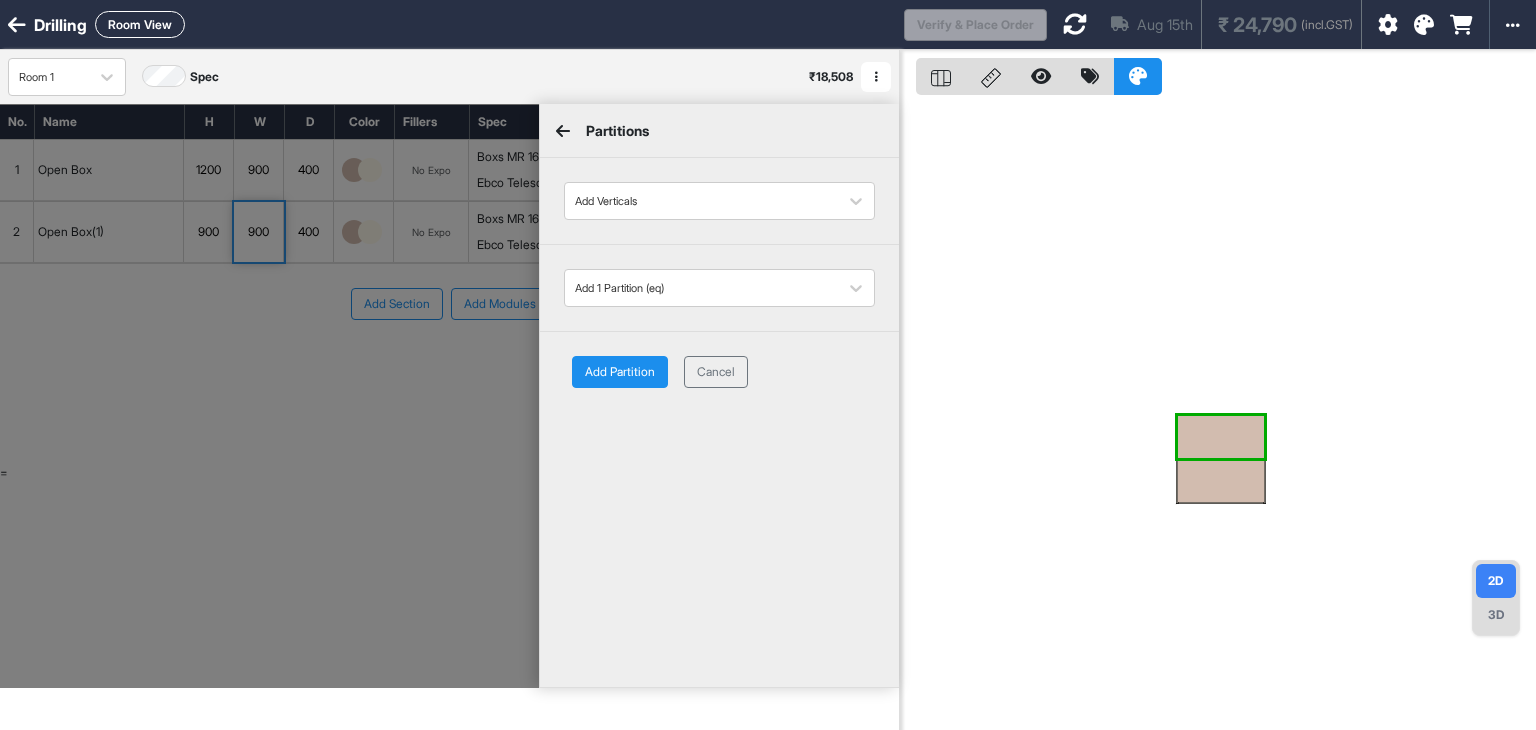 click on "Add Partition" at bounding box center (620, 372) 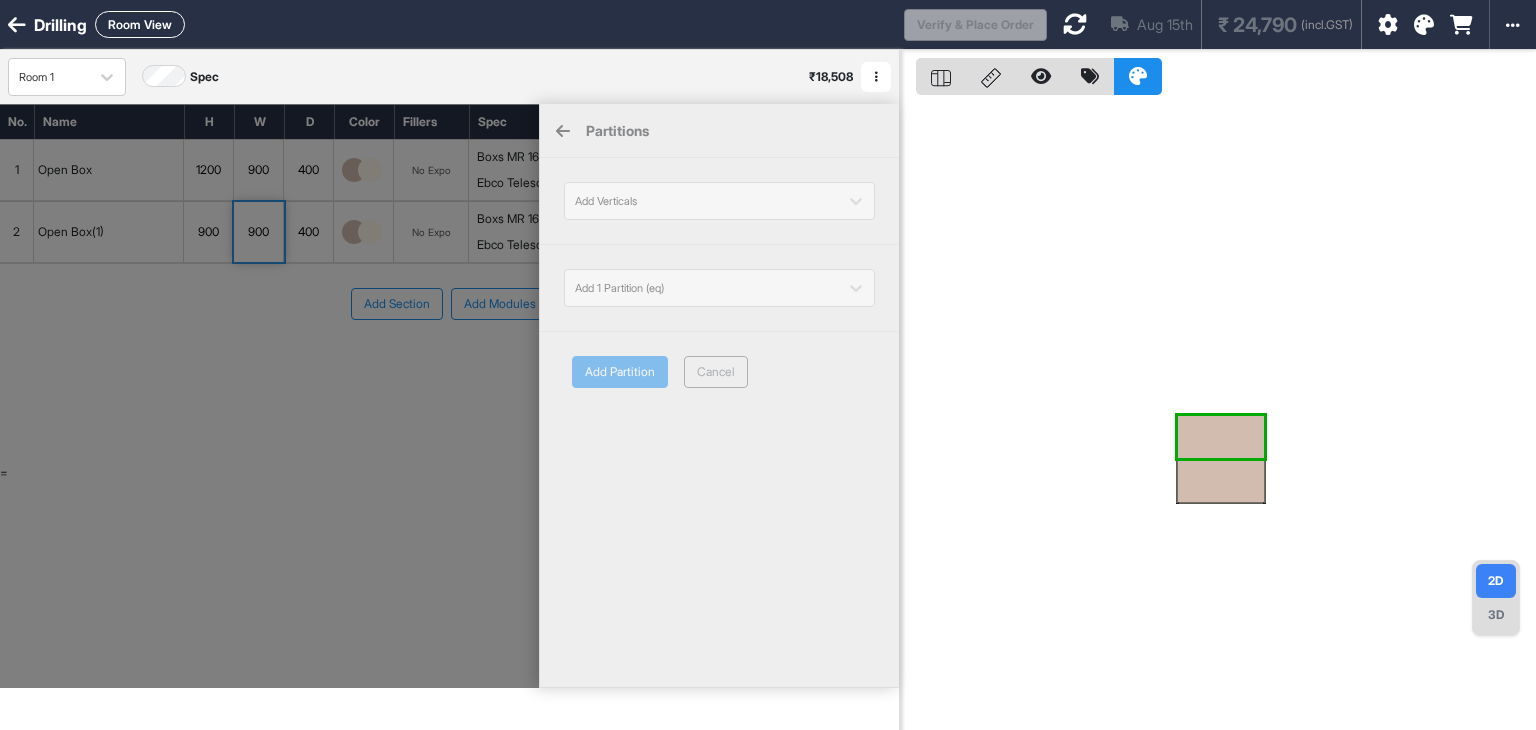 type 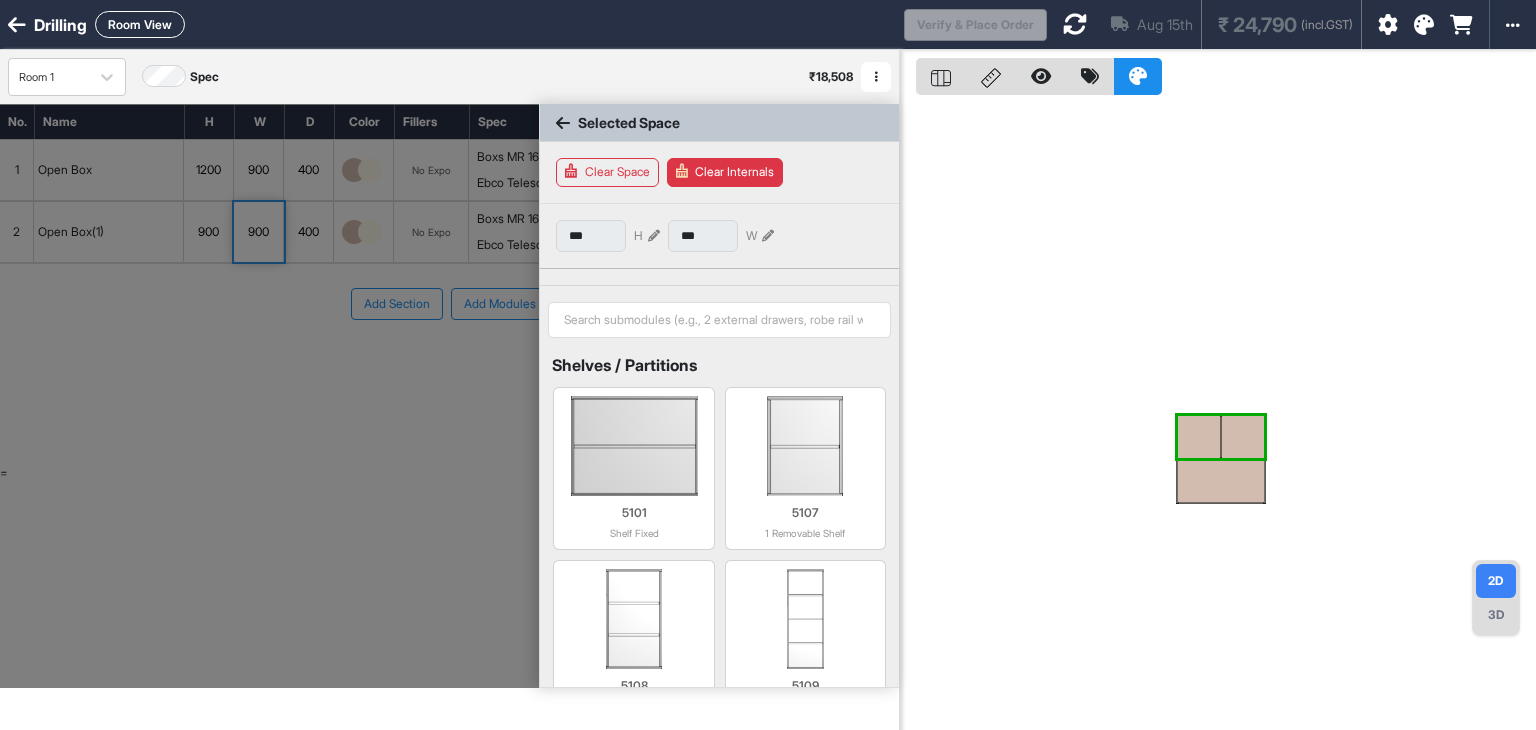 click at bounding box center (1221, 481) 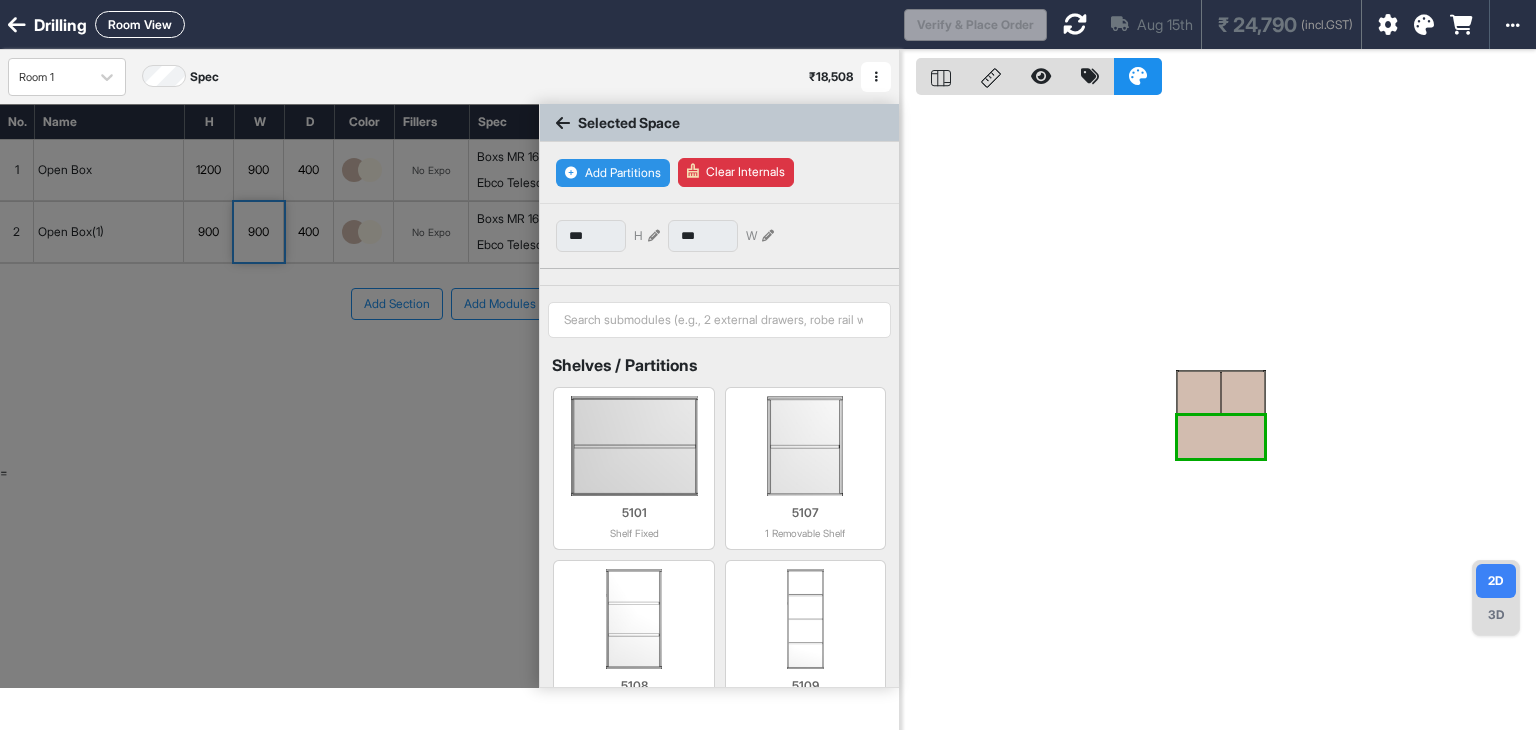 click on "Add Partitions" at bounding box center (613, 173) 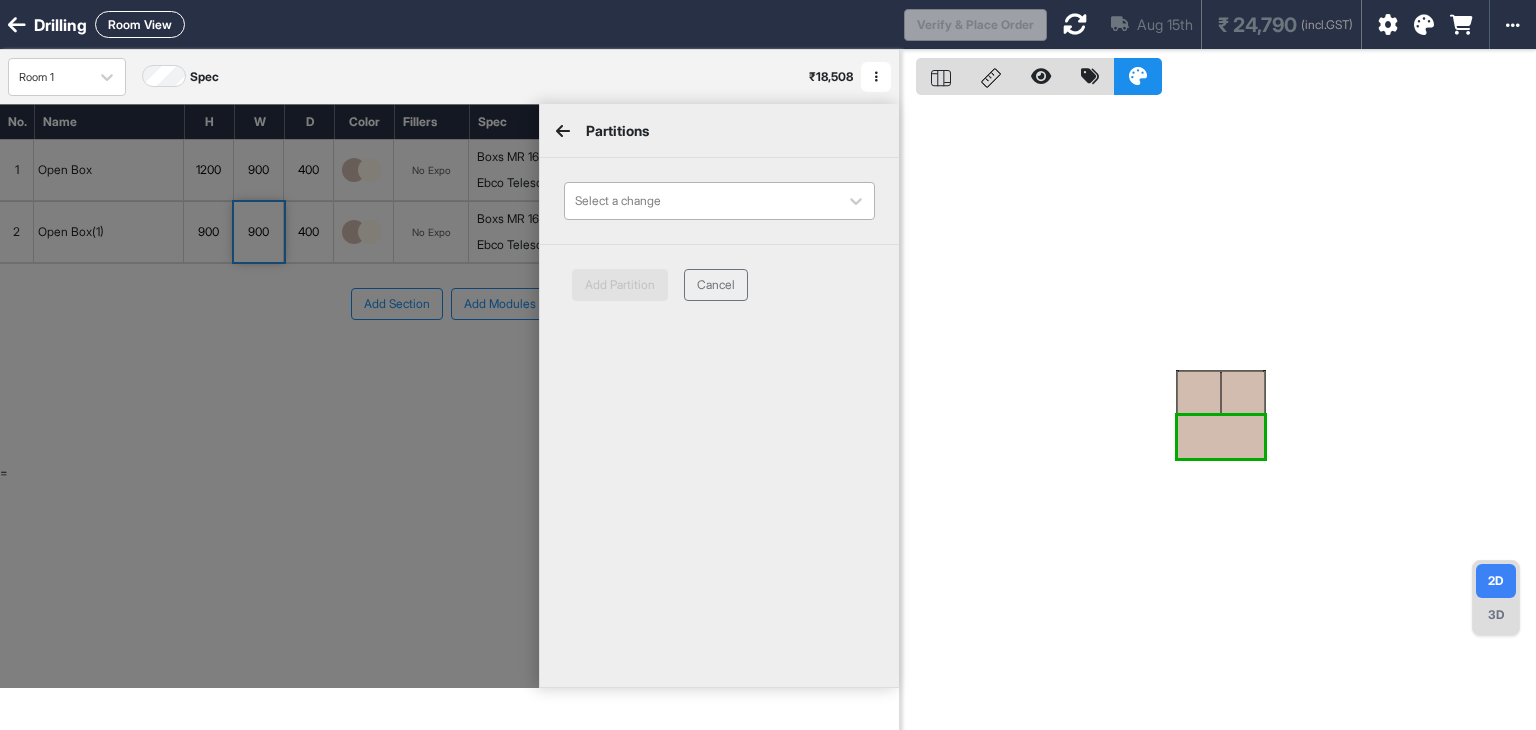 click at bounding box center (701, 201) 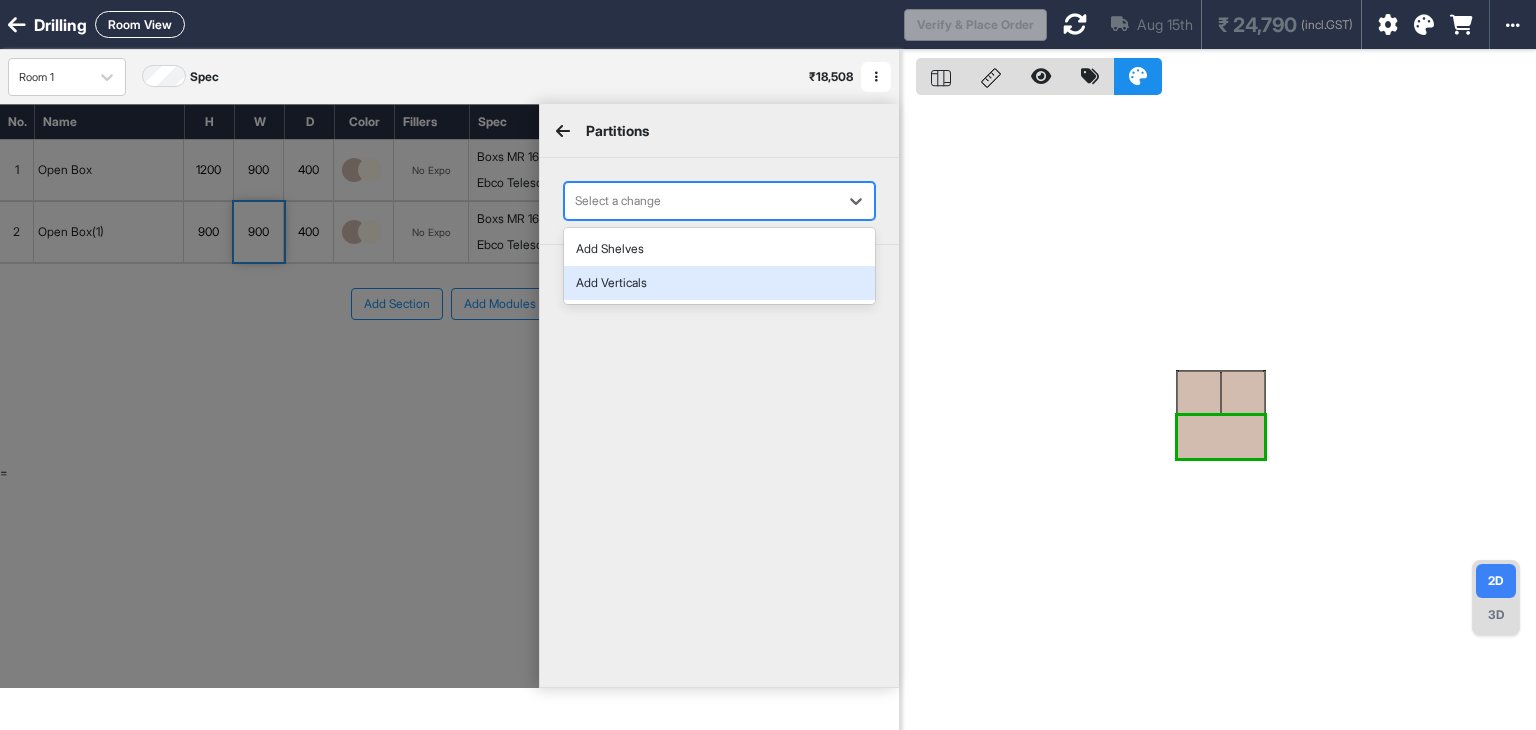 click on "Add Verticals" at bounding box center (719, 283) 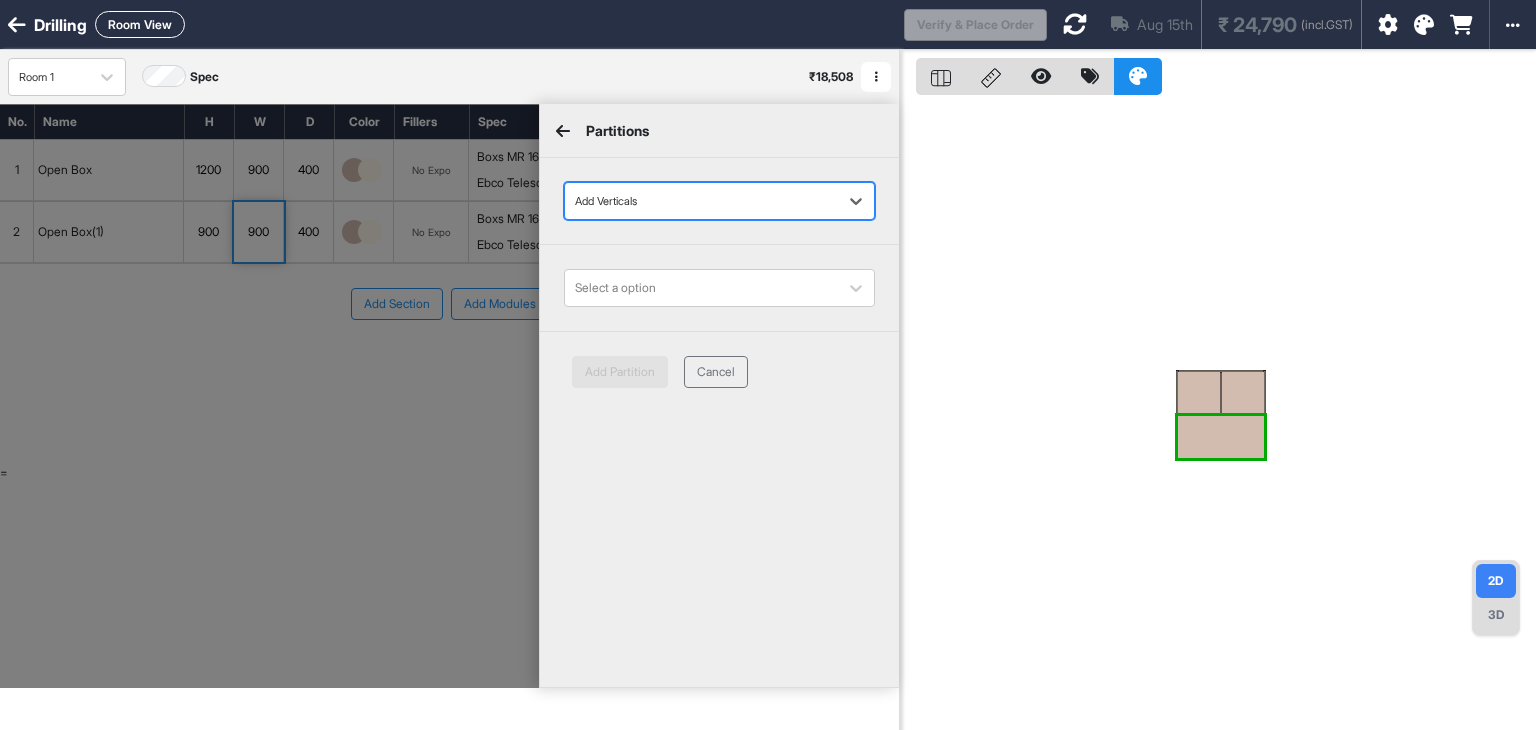 click at bounding box center (701, 288) 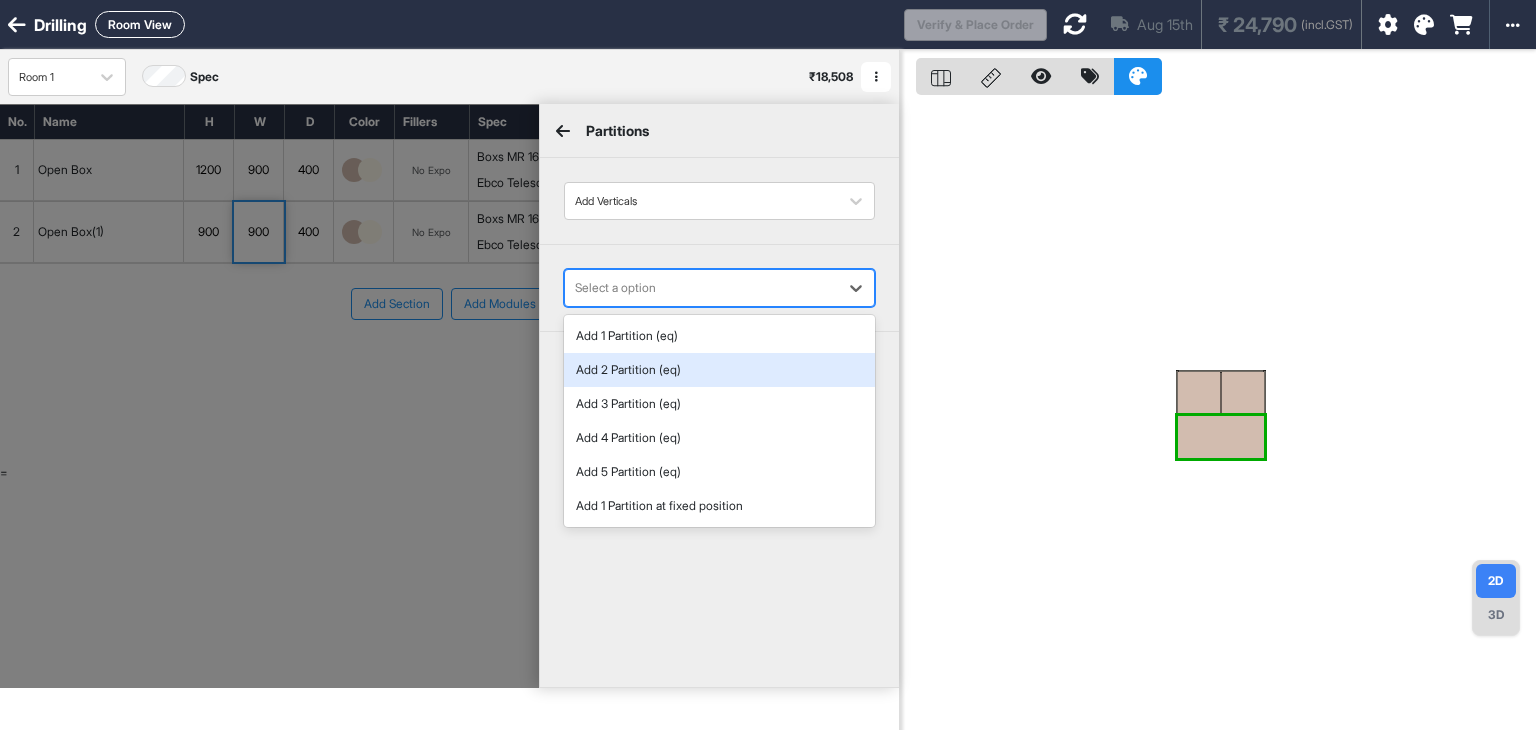 click on "Add 2 Partition (eq)" at bounding box center [719, 370] 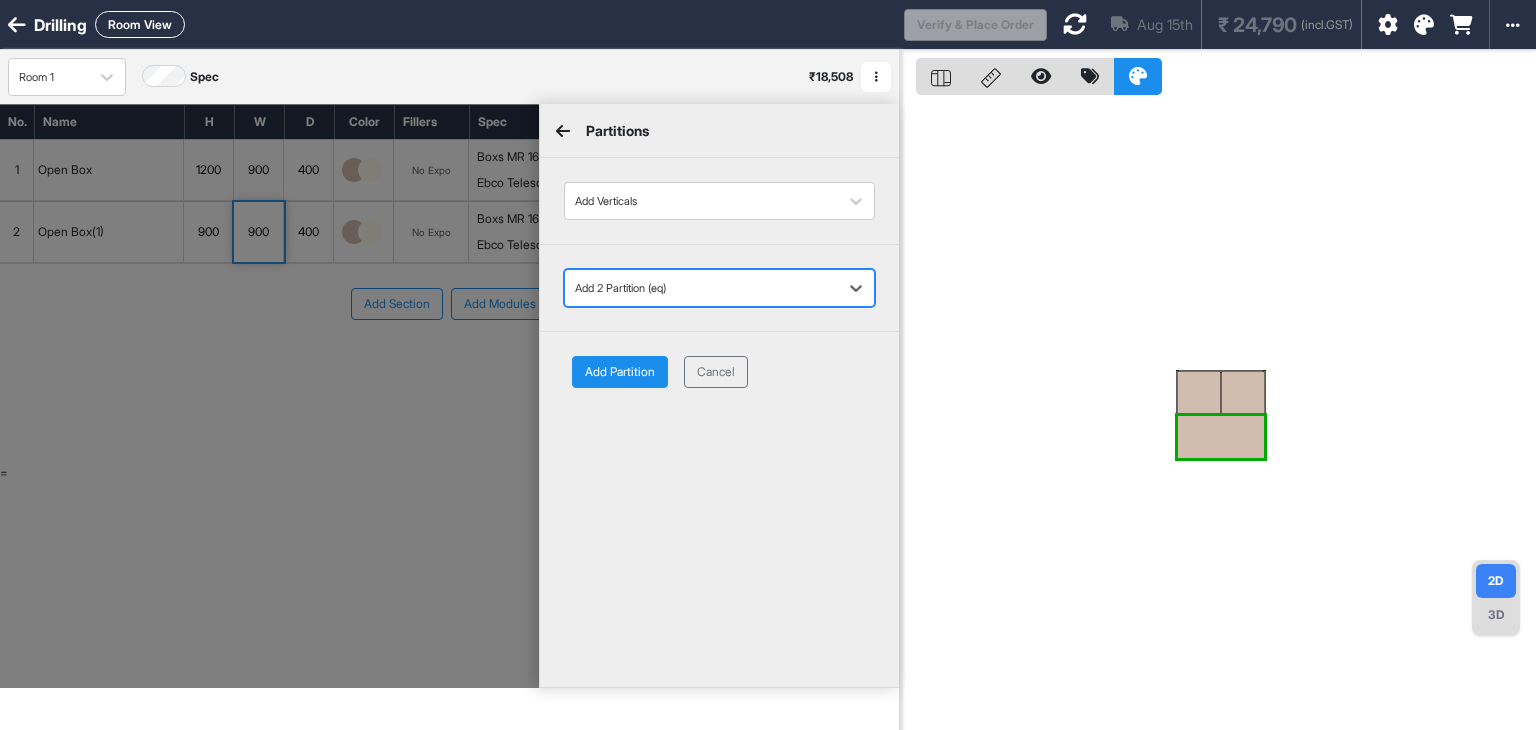 click on "Add Partition" at bounding box center [620, 372] 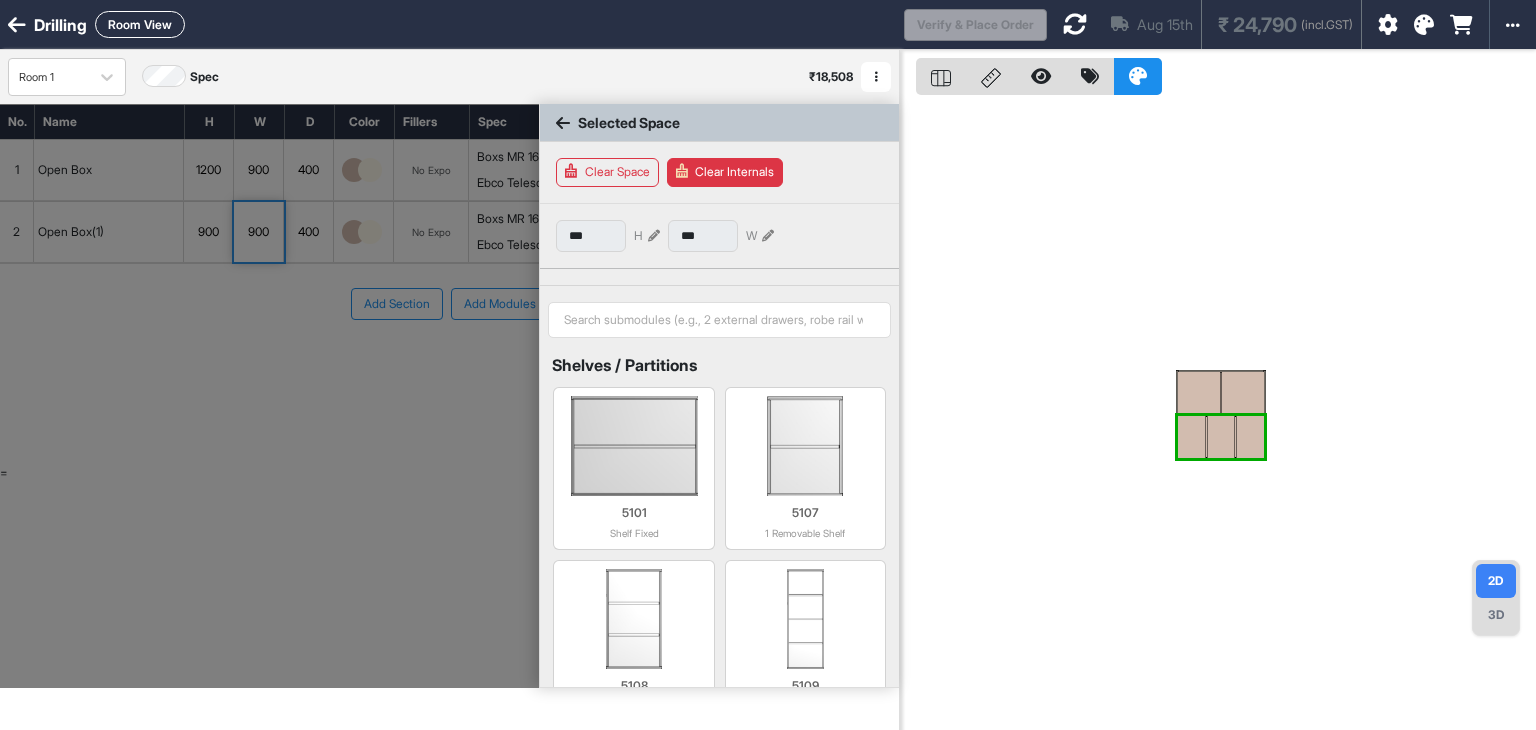 click at bounding box center [563, 123] 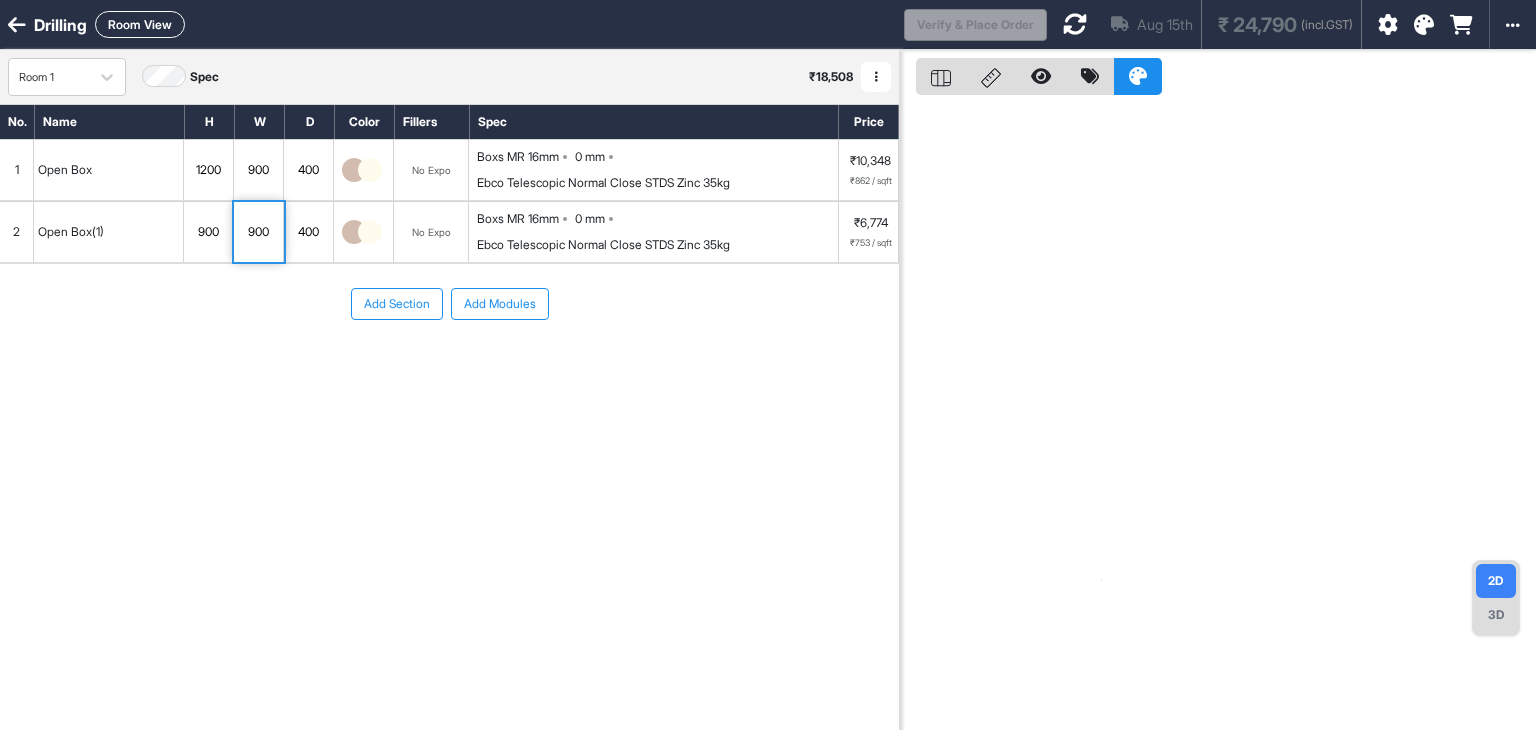 click on "Add Section Add Modules" at bounding box center [449, 304] 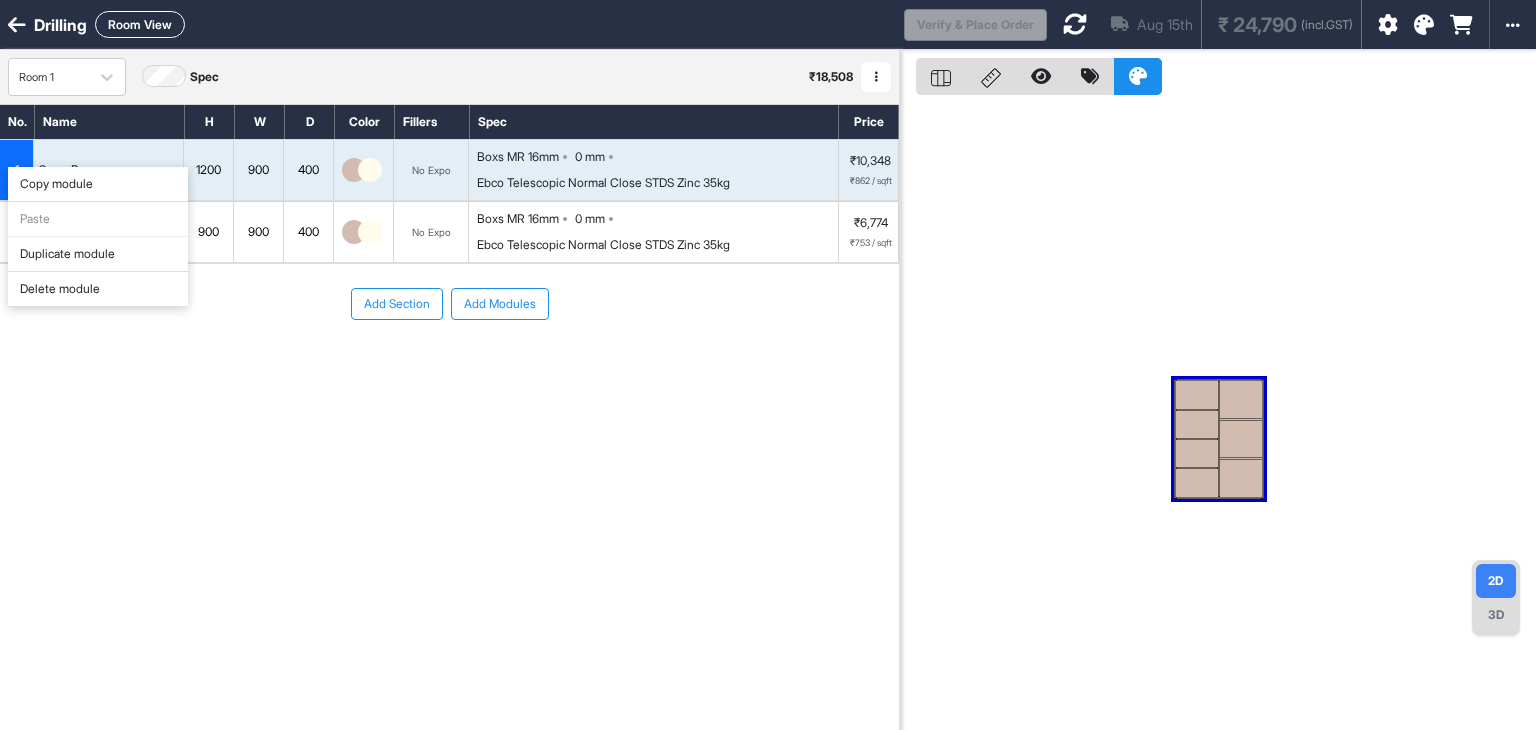 click on "Duplicate module" at bounding box center (98, 254) 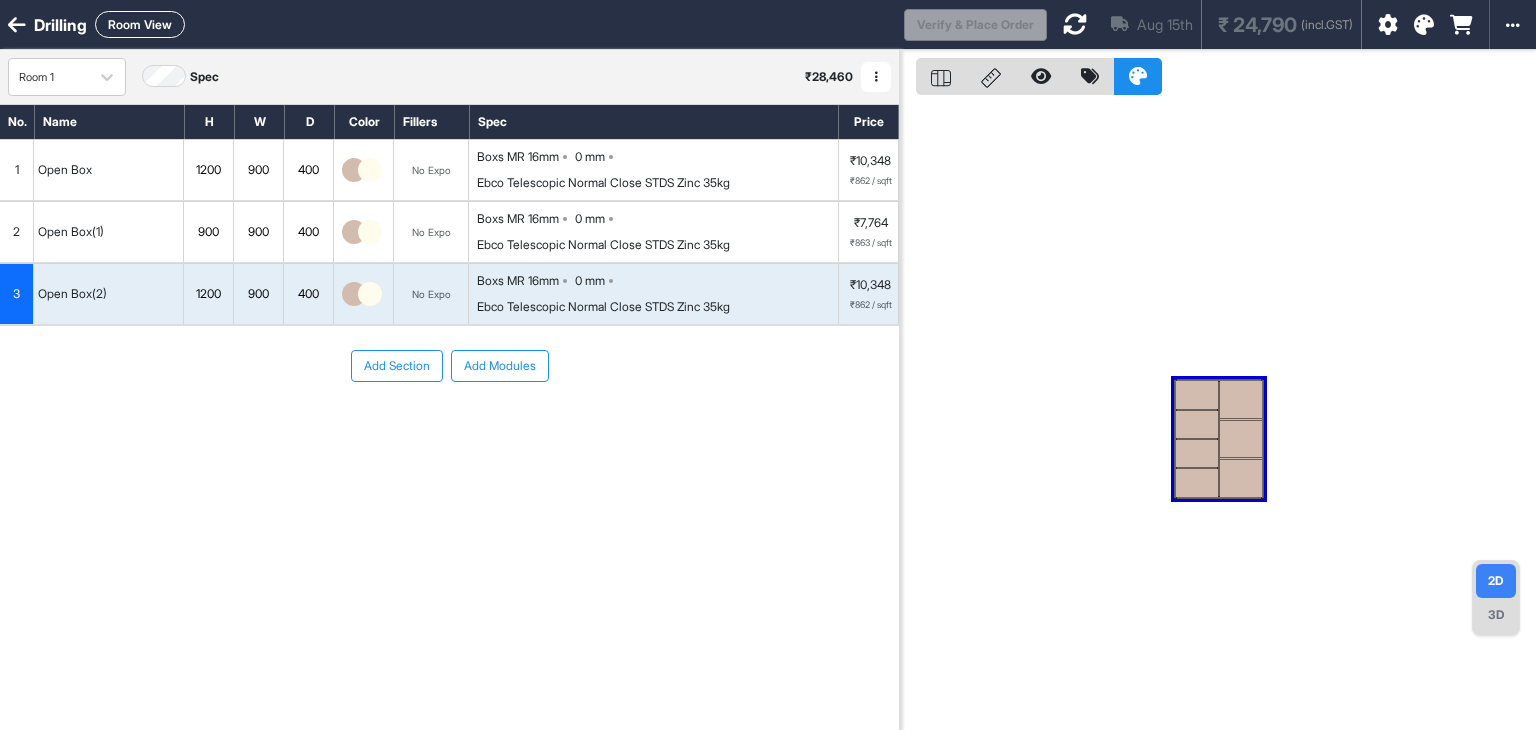 click on "0 mm" at bounding box center (590, 281) 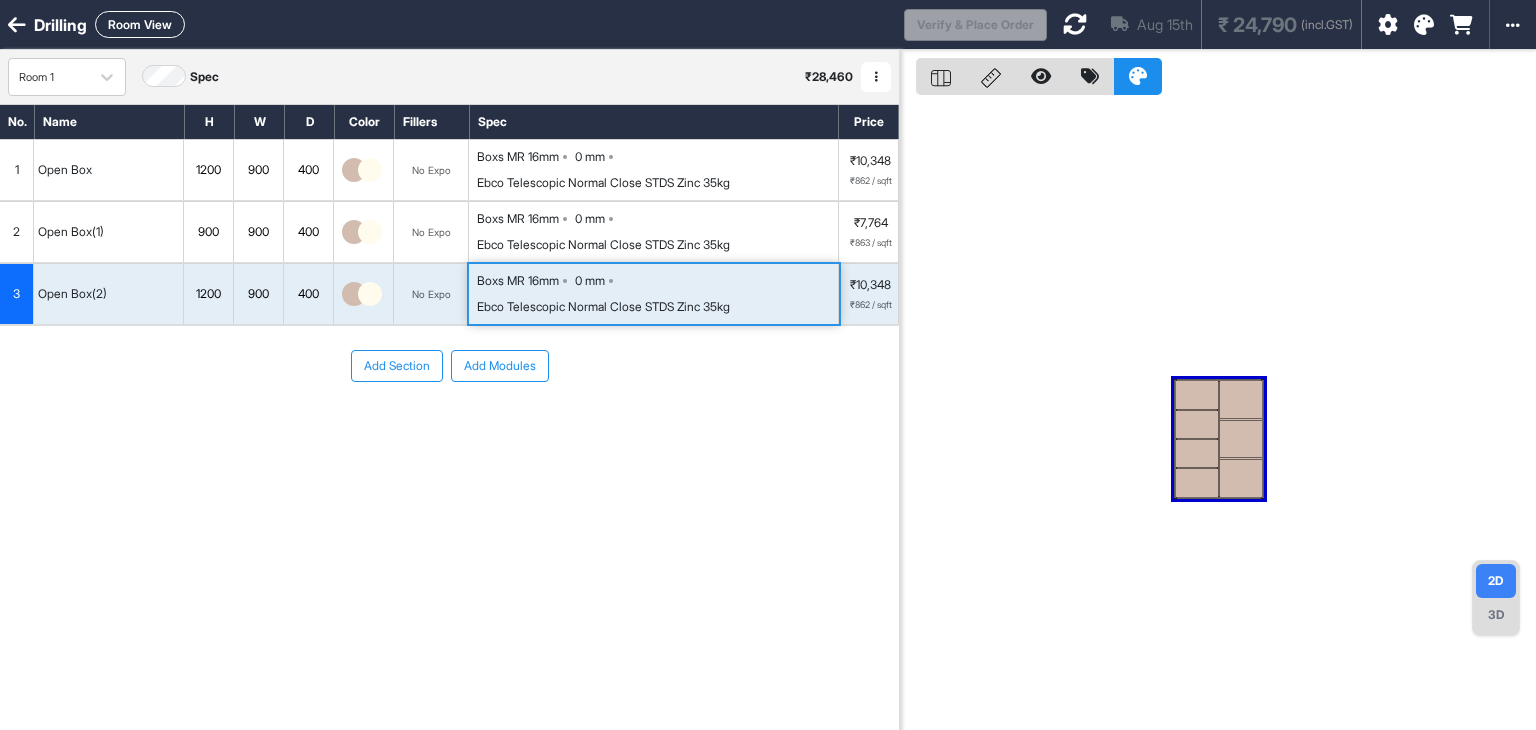 click on "0 mm" at bounding box center [590, 281] 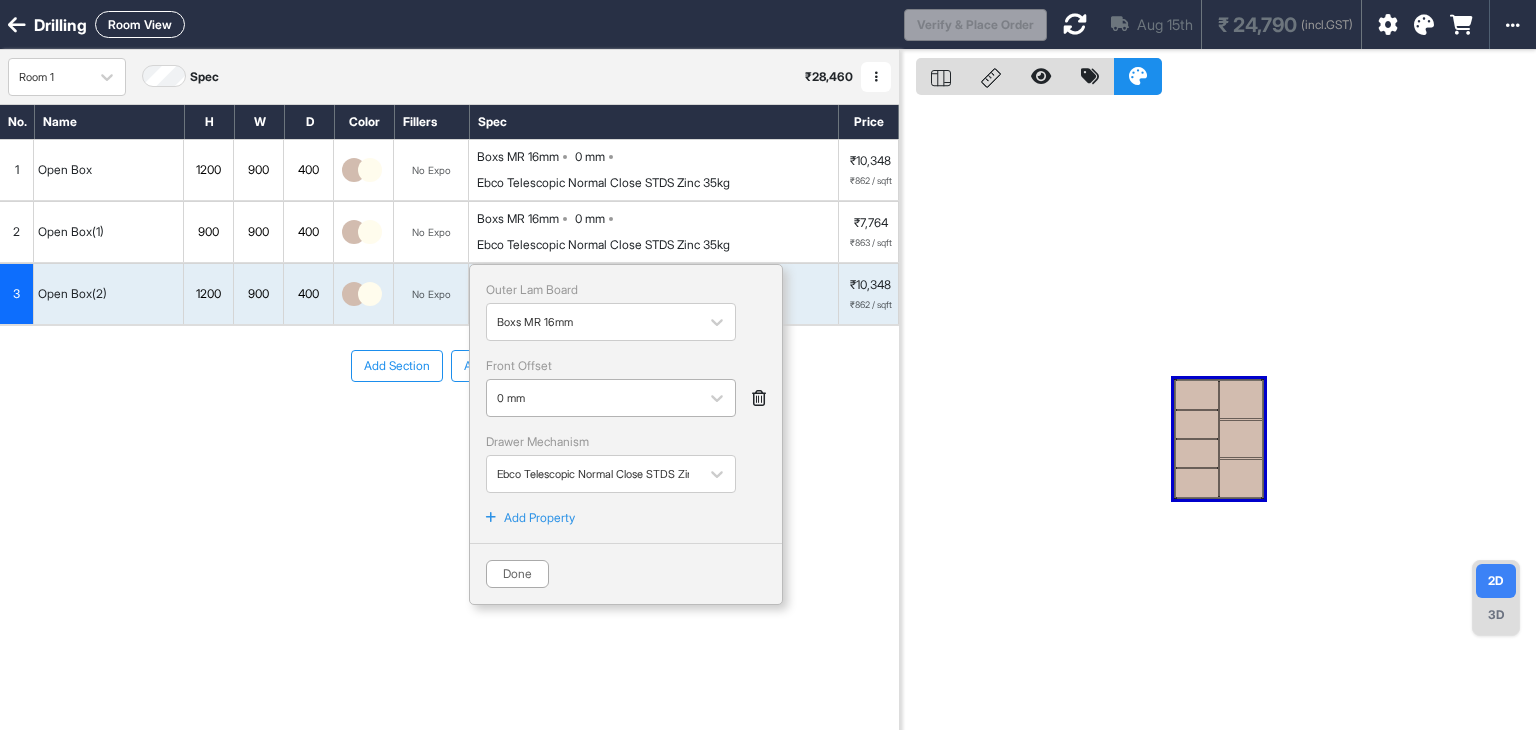 click on "0 mm" at bounding box center (593, 398) 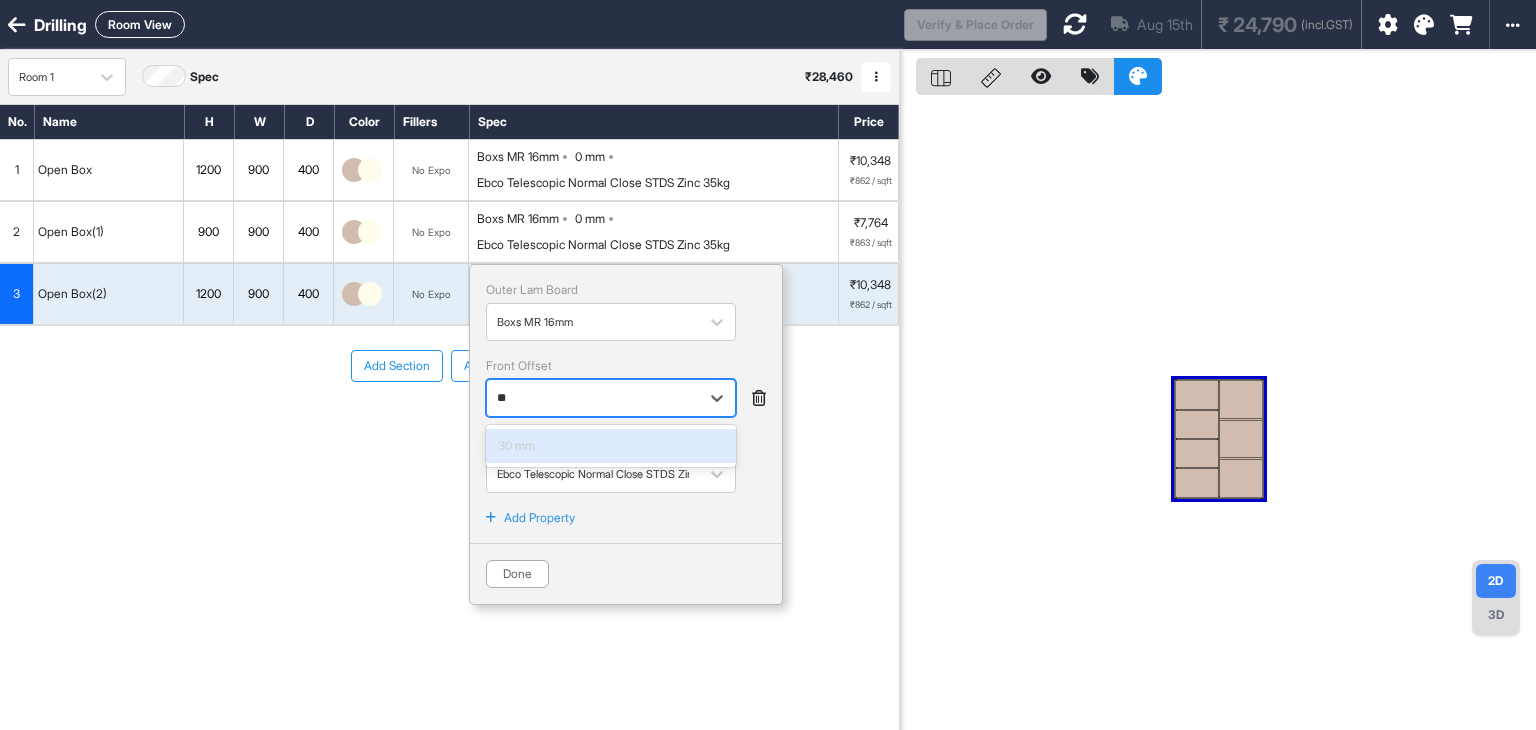 type on "*" 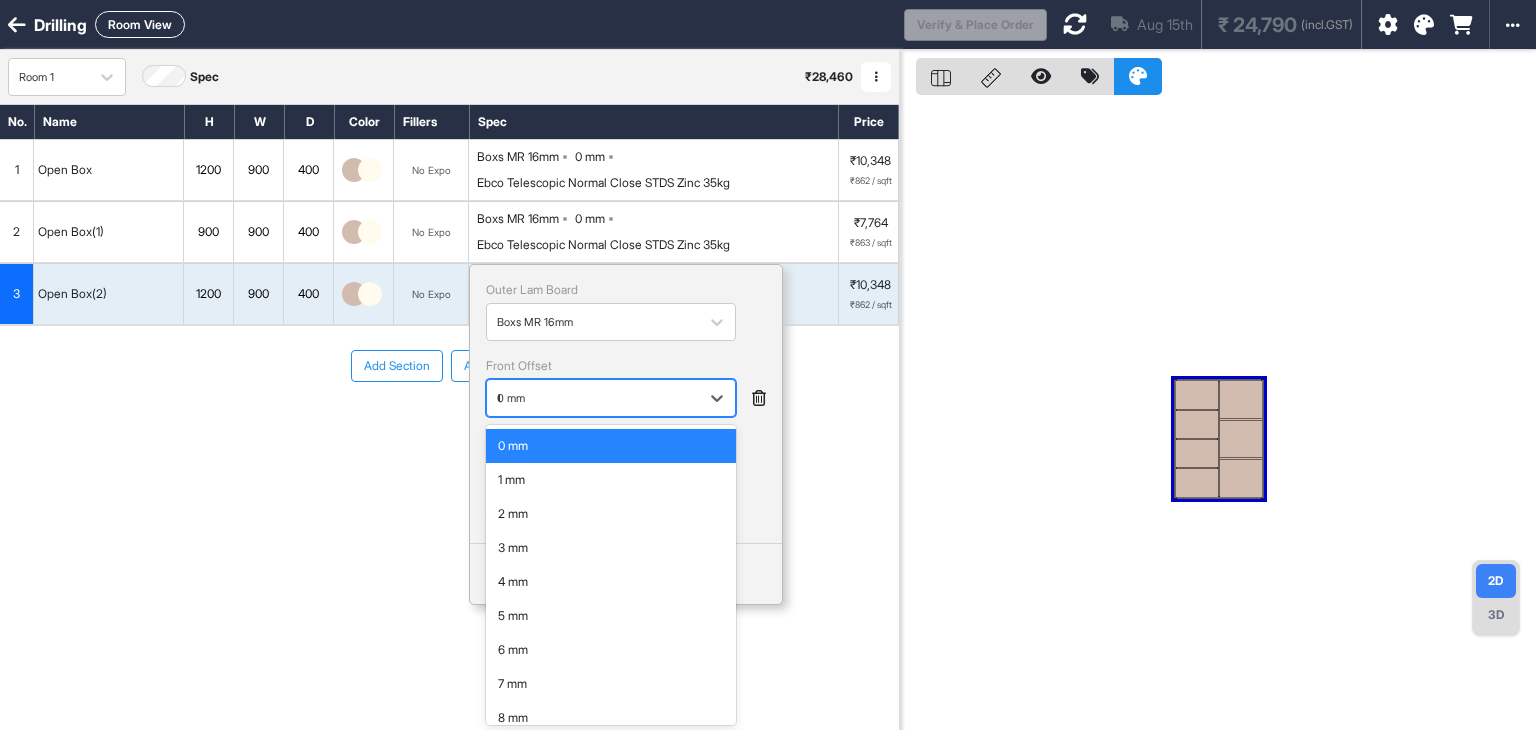 type on "**" 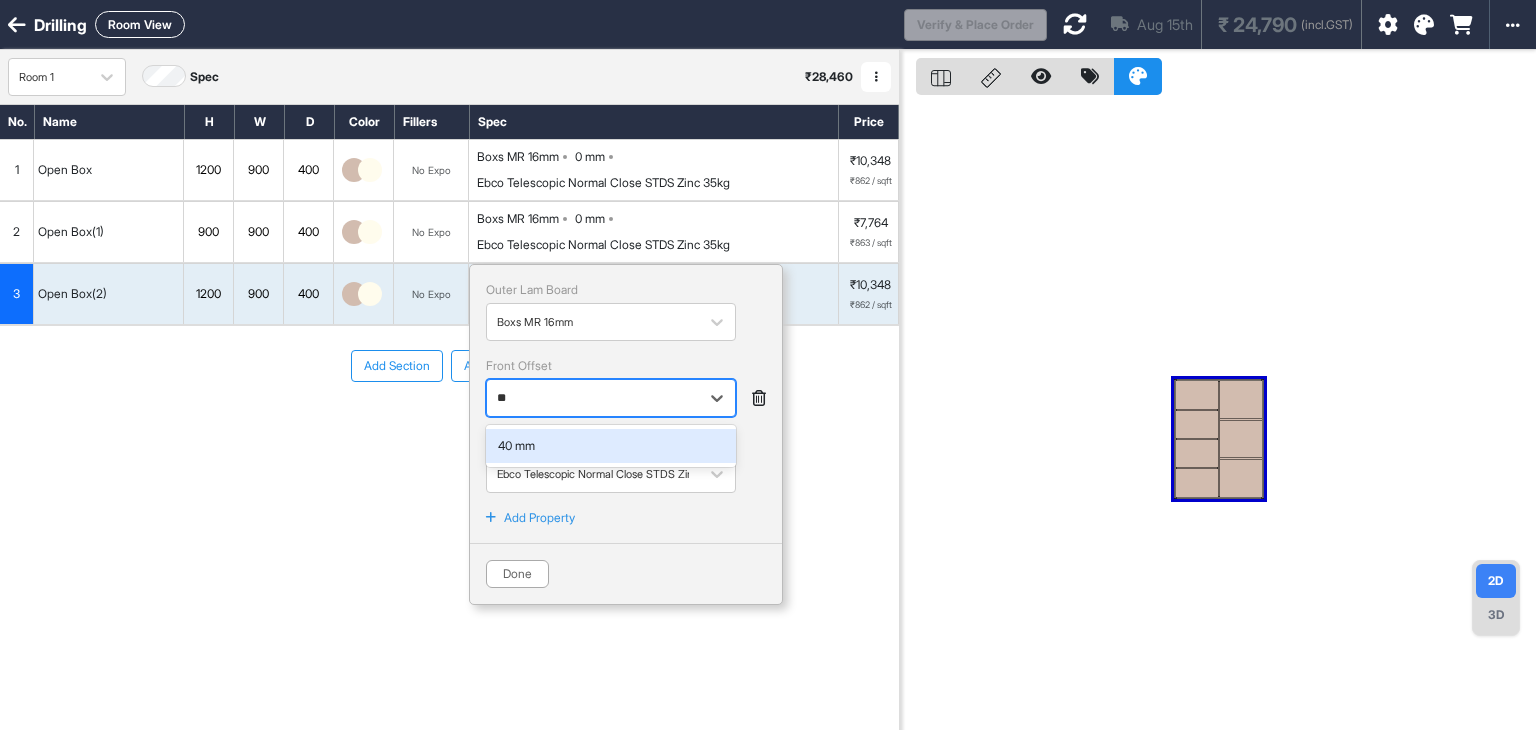click on "40 mm" at bounding box center (611, 446) 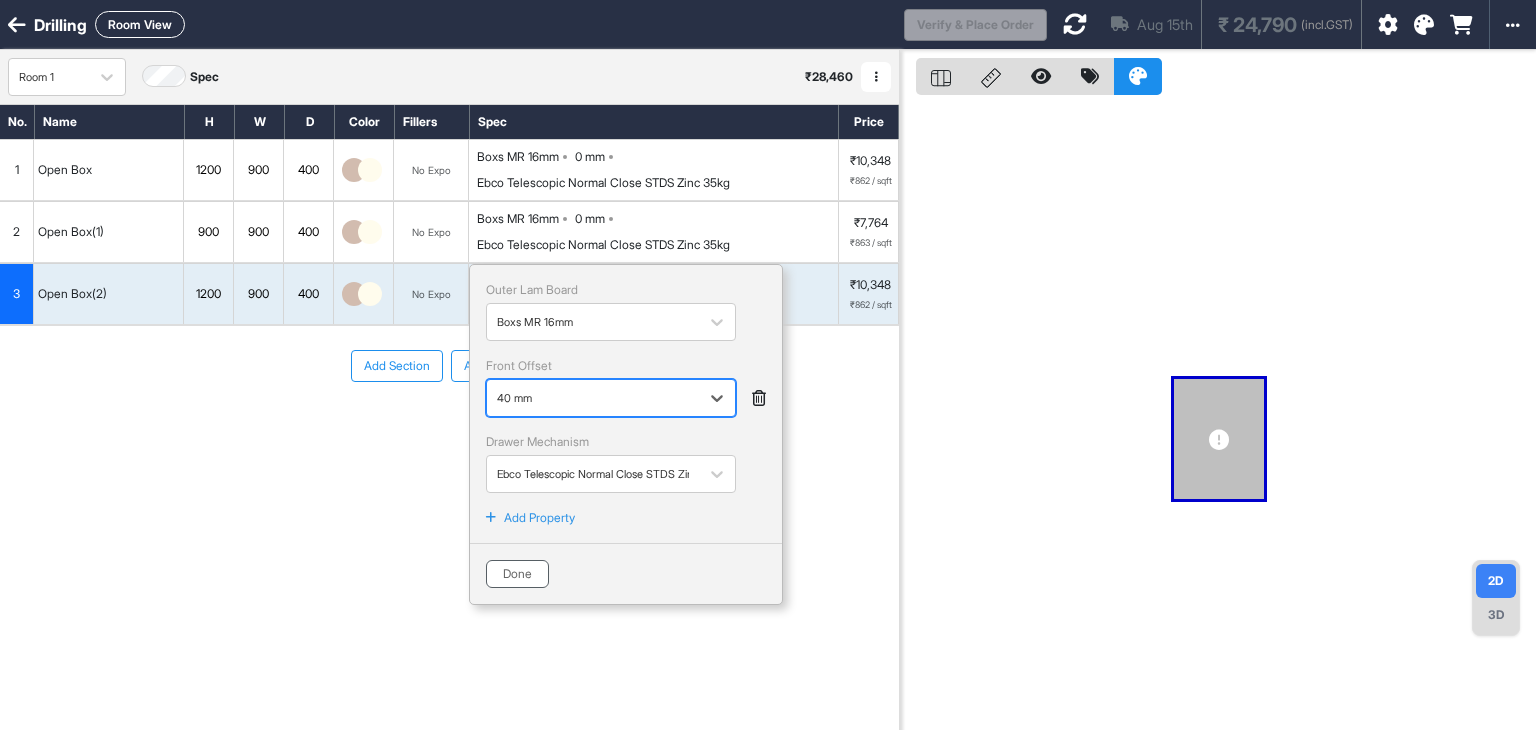 click on "Done" at bounding box center (517, 574) 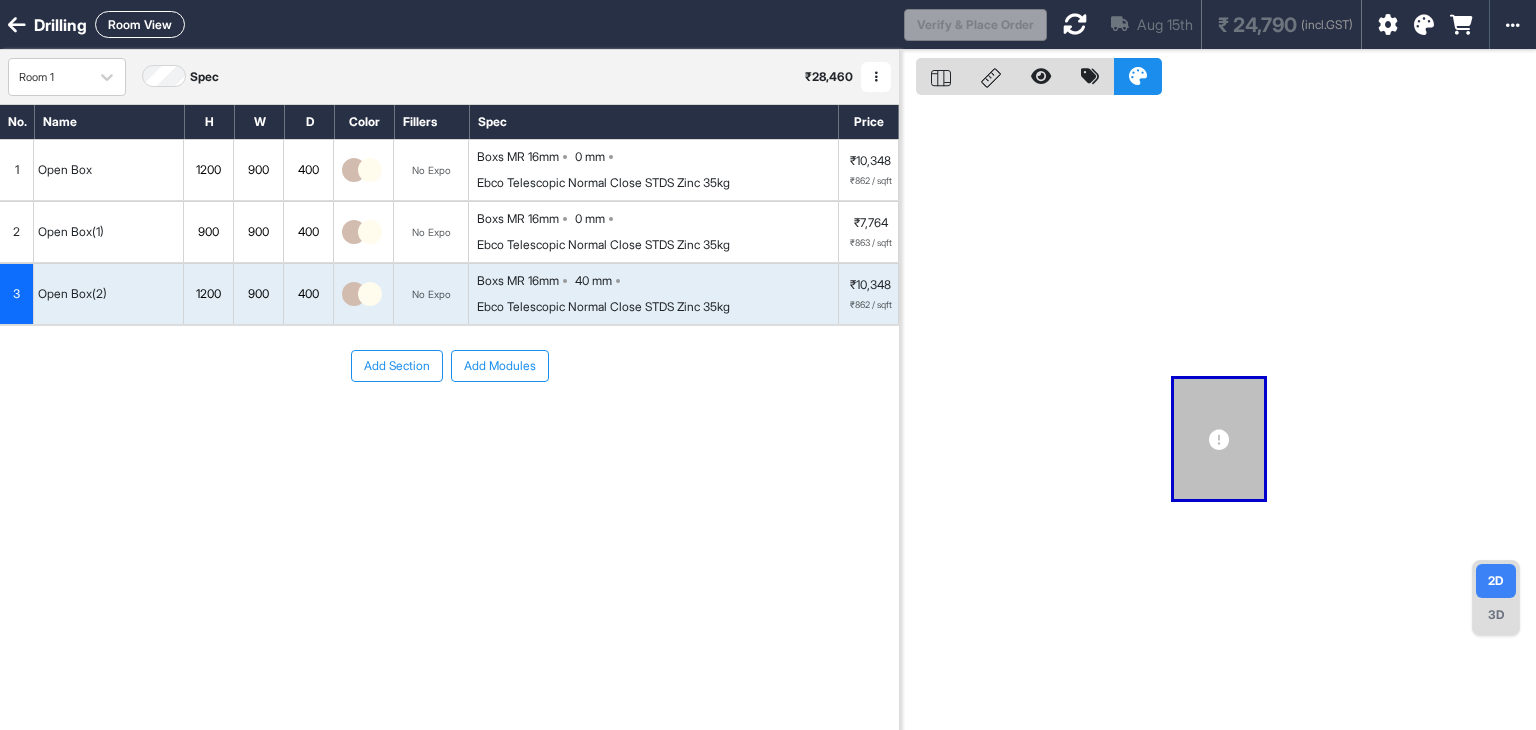 click on "2" at bounding box center (17, 232) 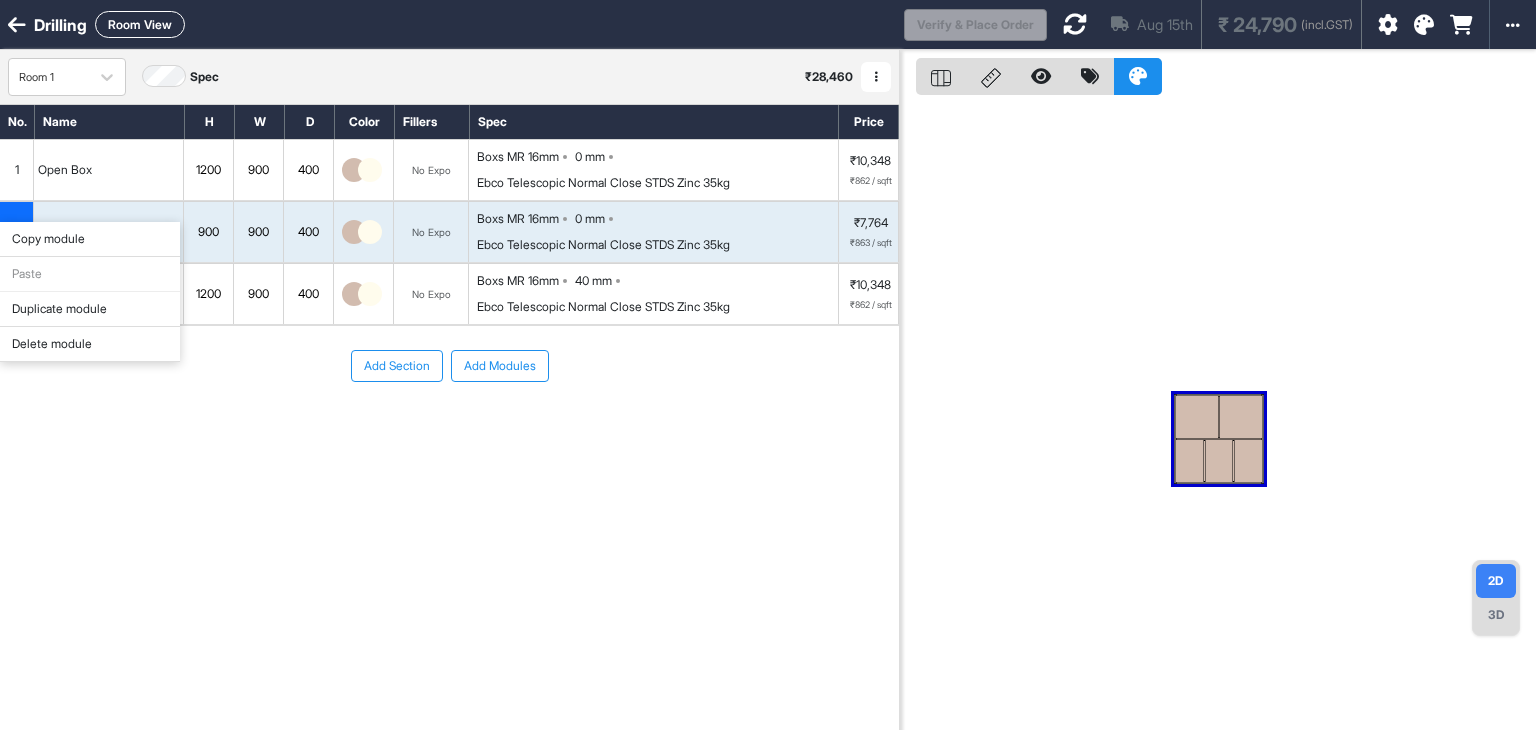 click on "Duplicate module" at bounding box center [90, 309] 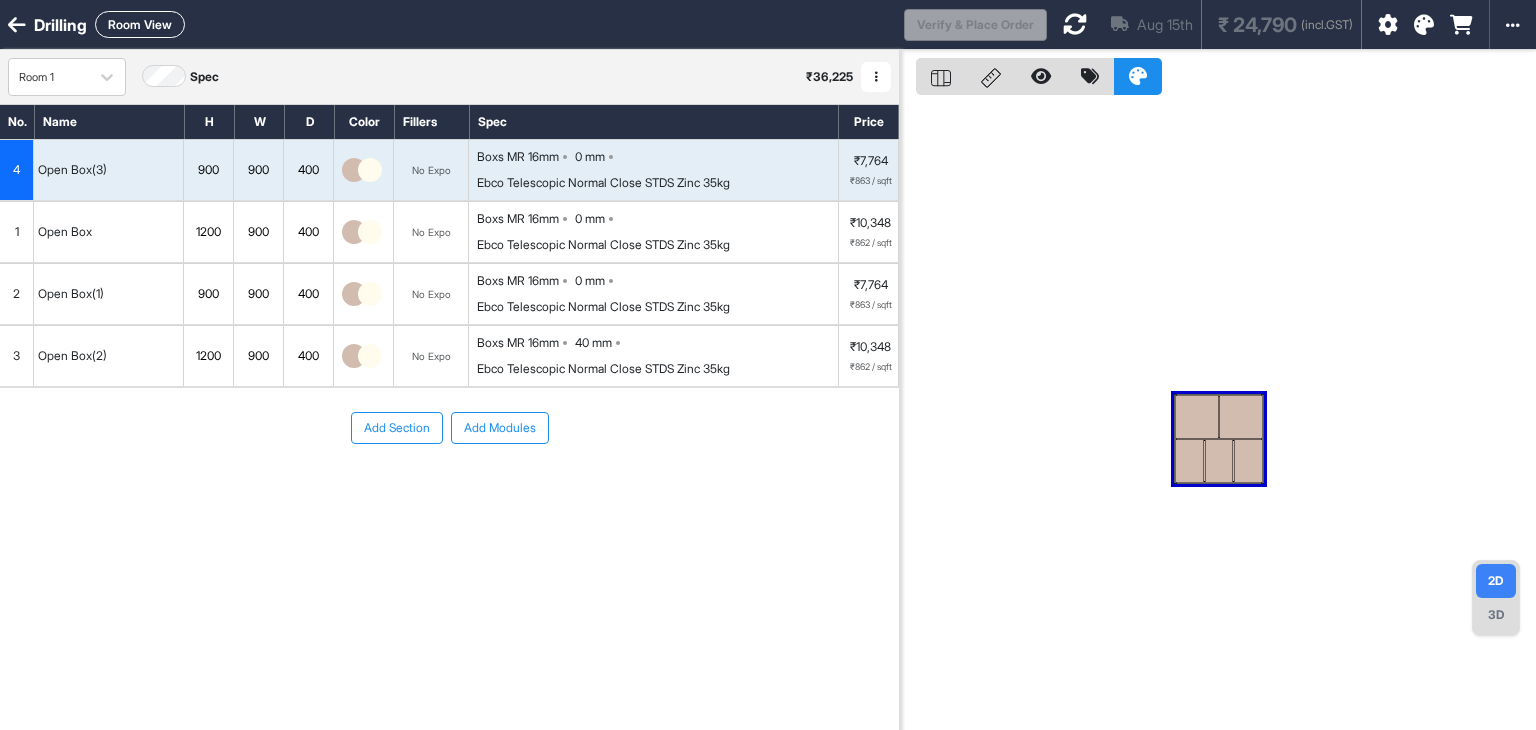 click on "0 mm" at bounding box center [590, 157] 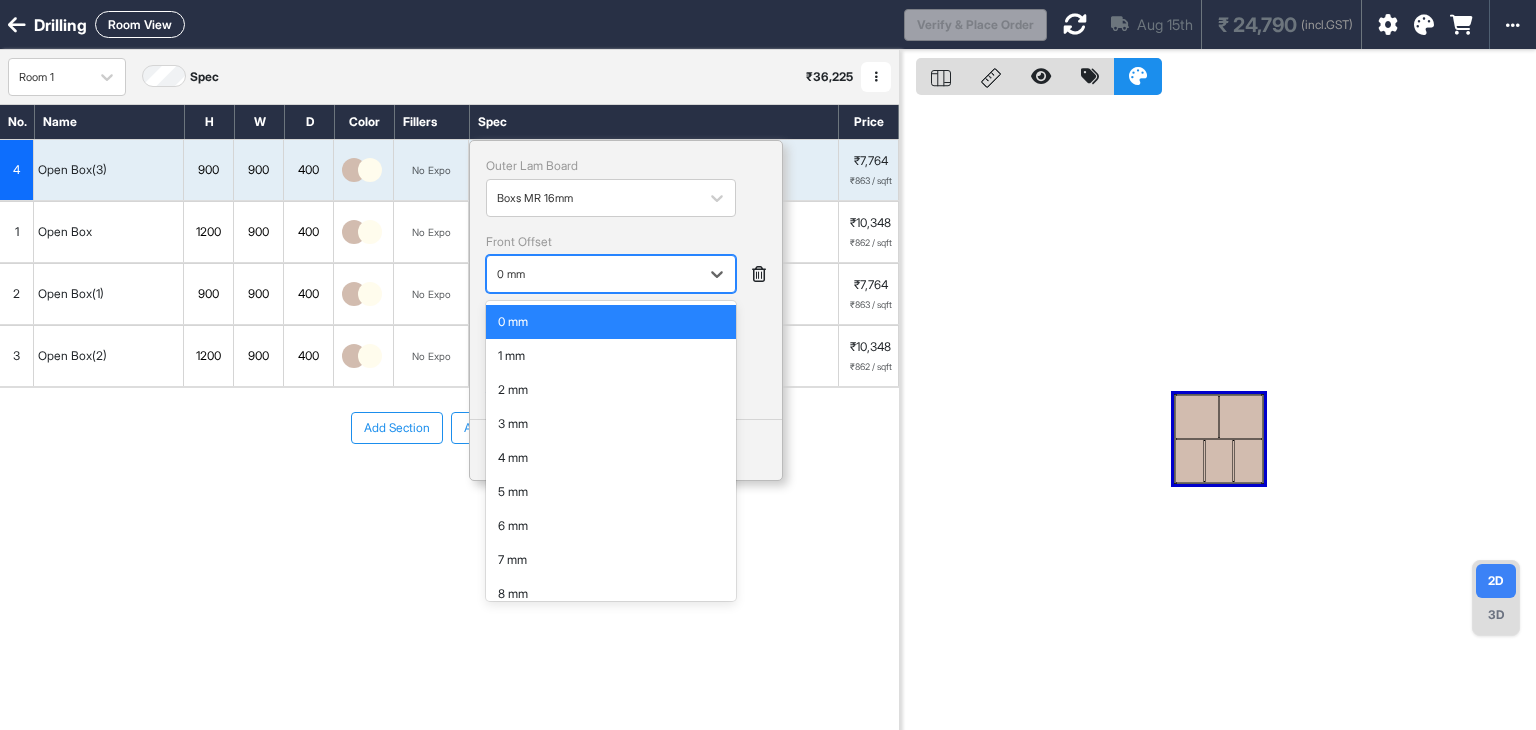 click at bounding box center [593, 274] 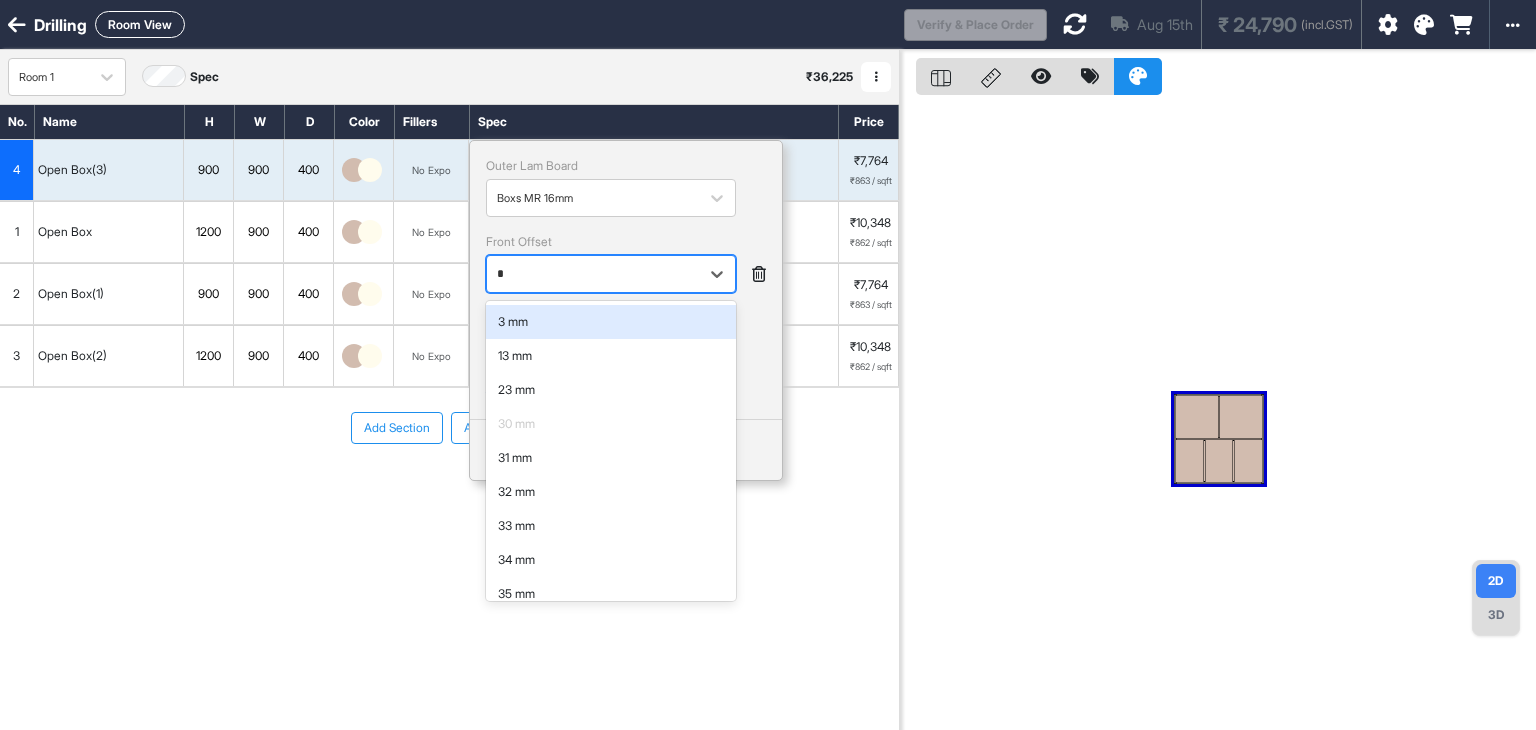 type on "**" 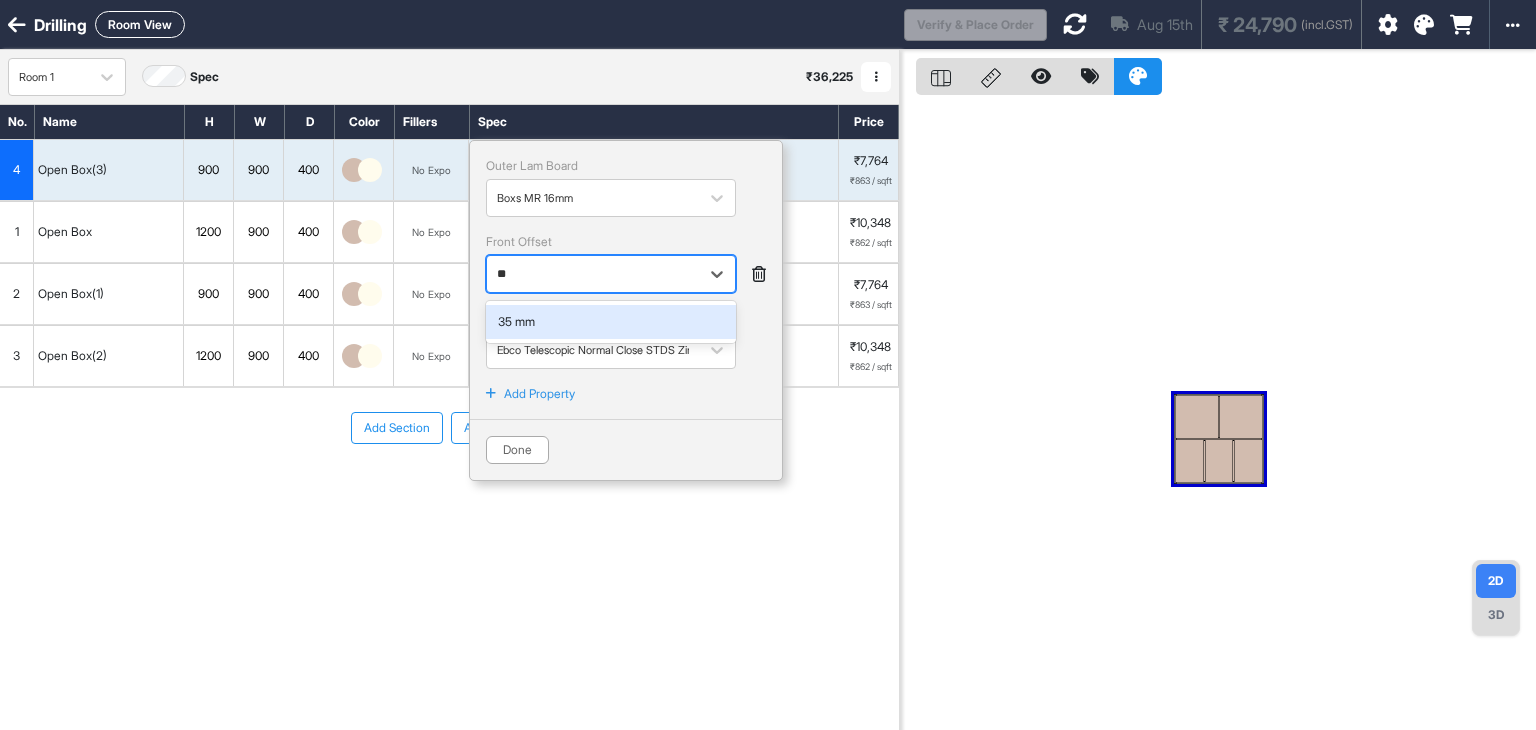 click on "35 mm" at bounding box center [611, 322] 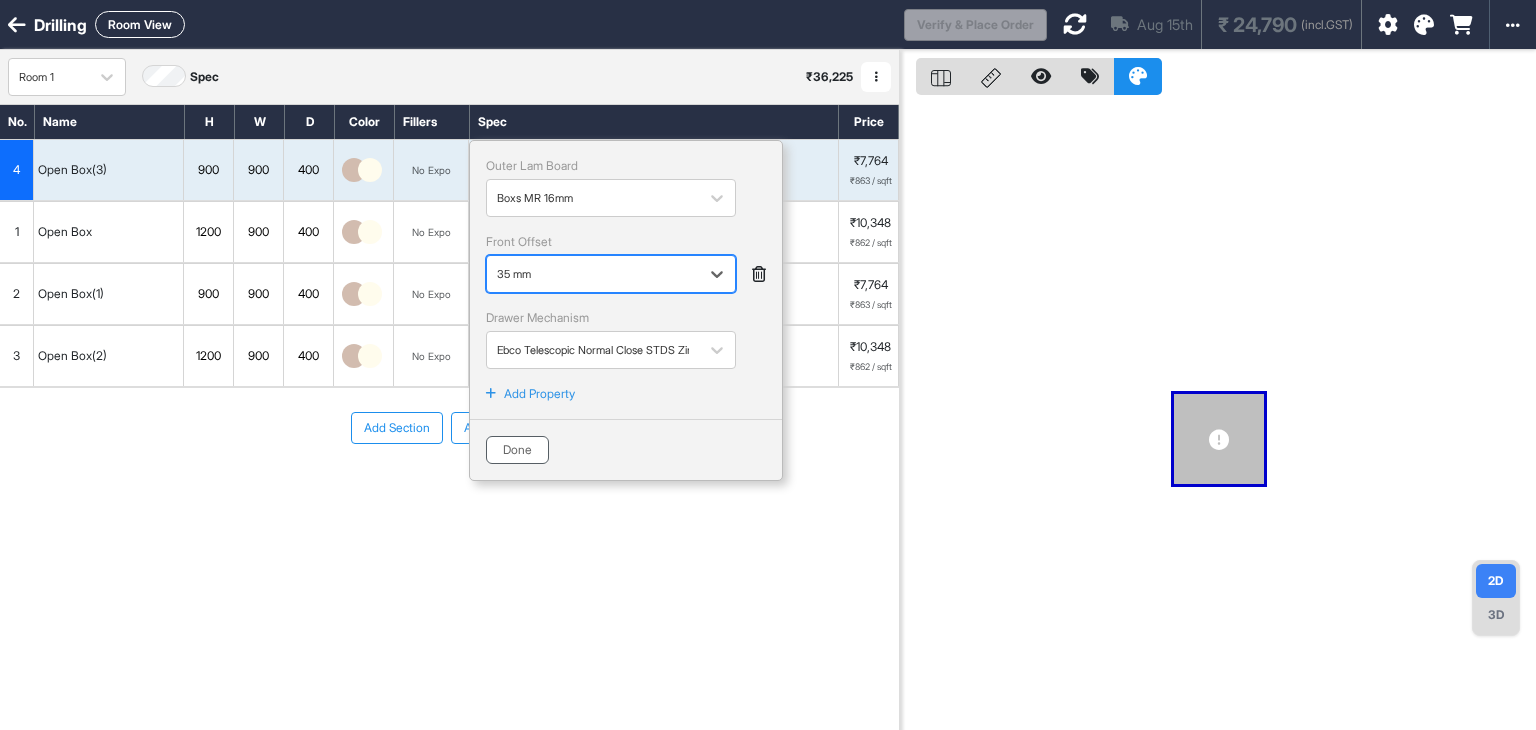 click on "Done" at bounding box center [517, 450] 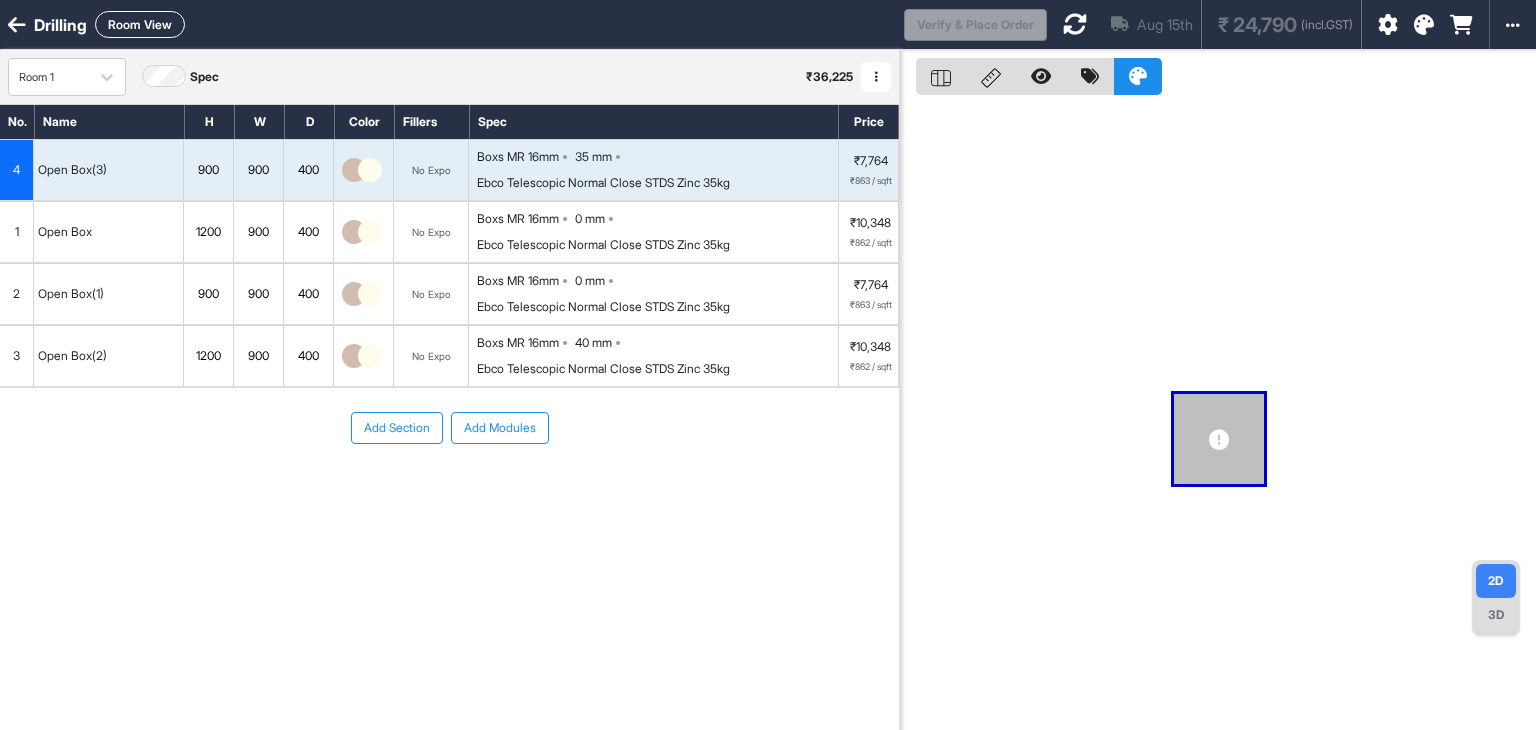click at bounding box center [1075, 24] 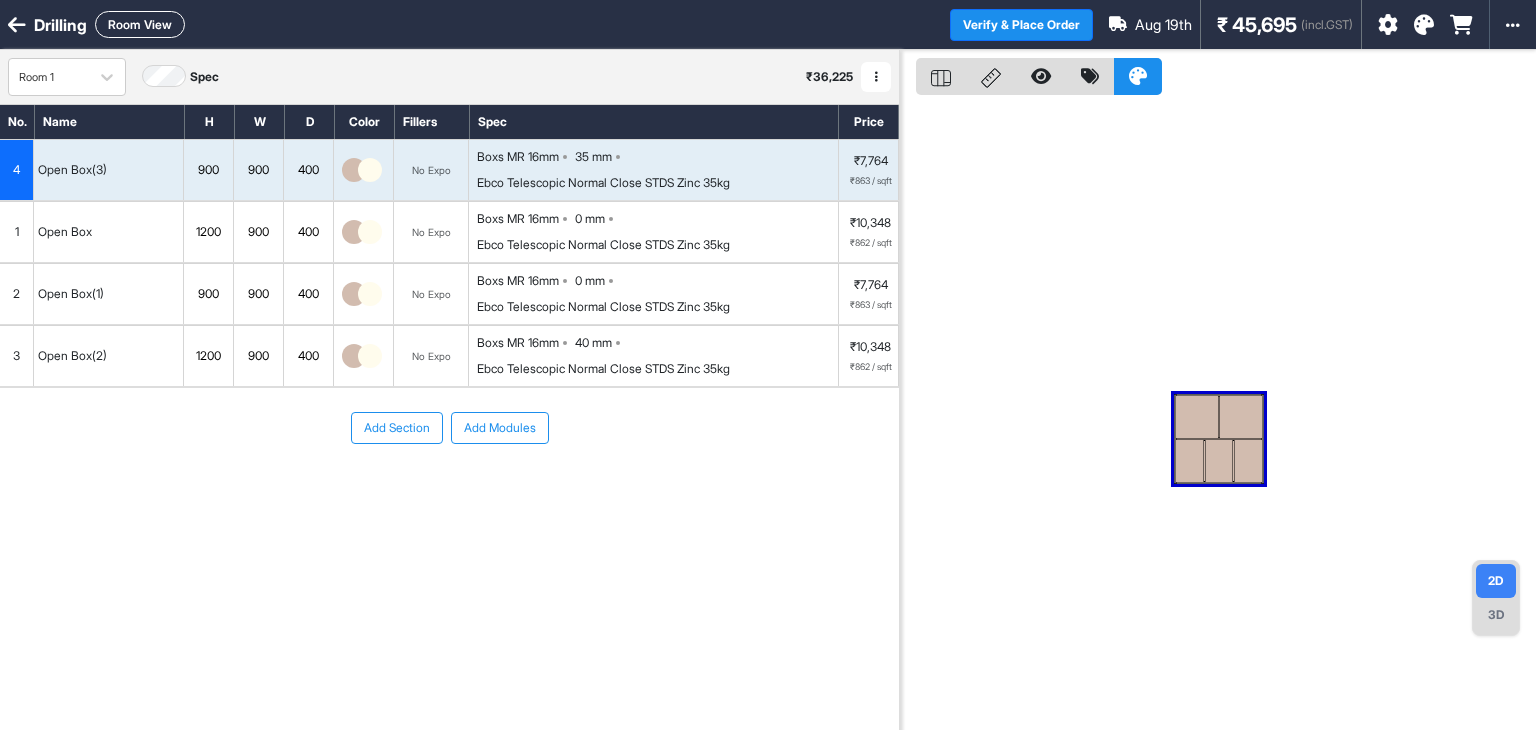 click on "3" at bounding box center (17, 356) 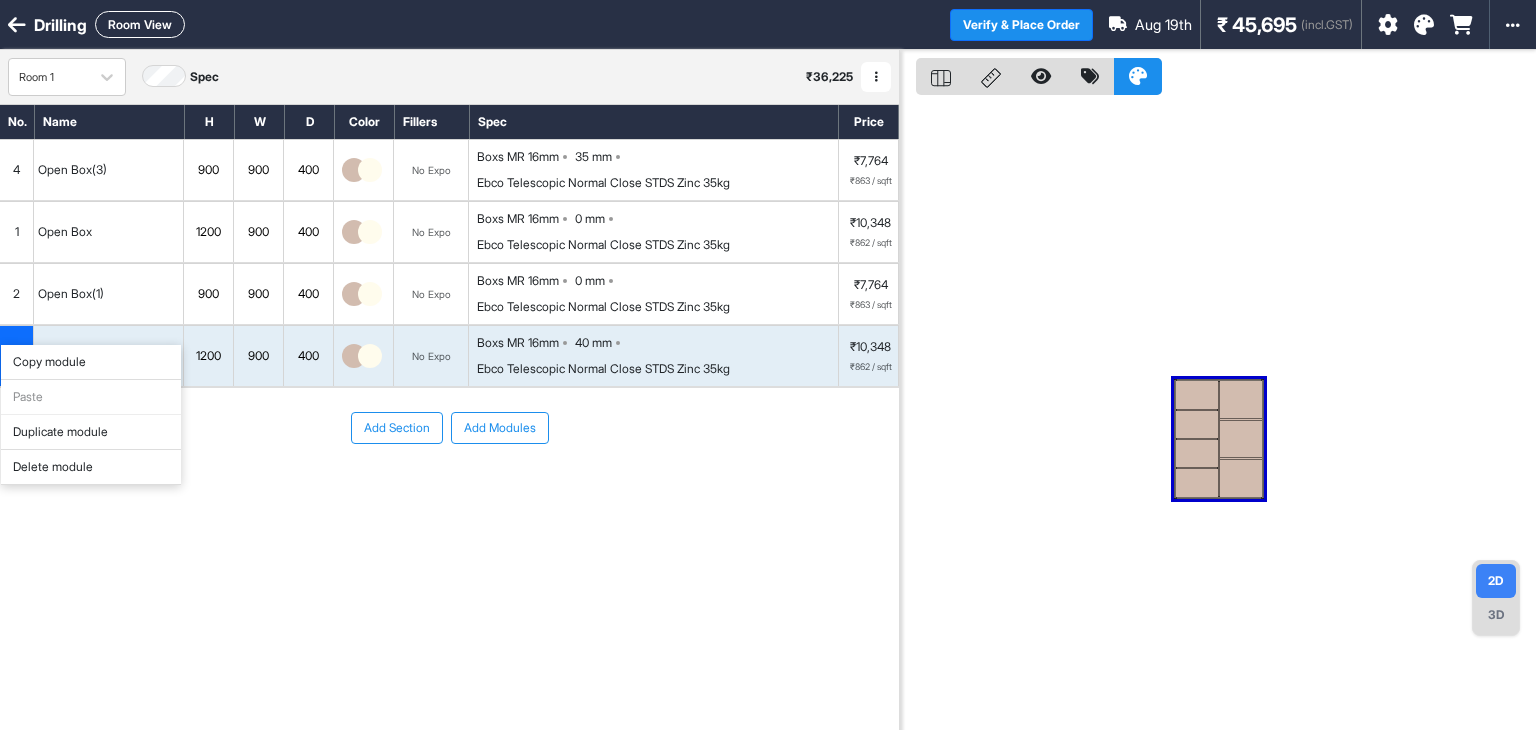 drag, startPoint x: 48, startPoint y: 429, endPoint x: 250, endPoint y: 35, distance: 442.76404 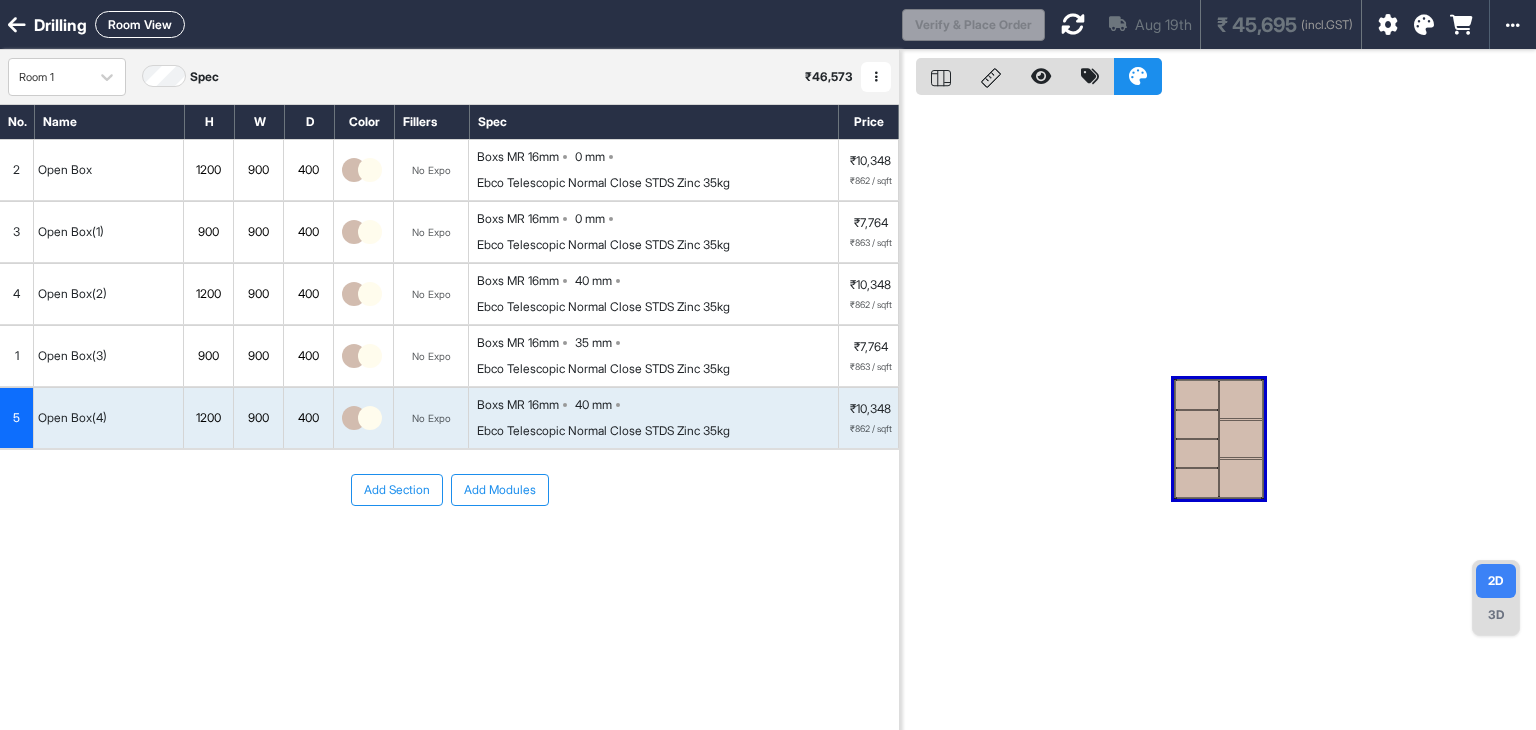 click on "1200" at bounding box center (208, 418) 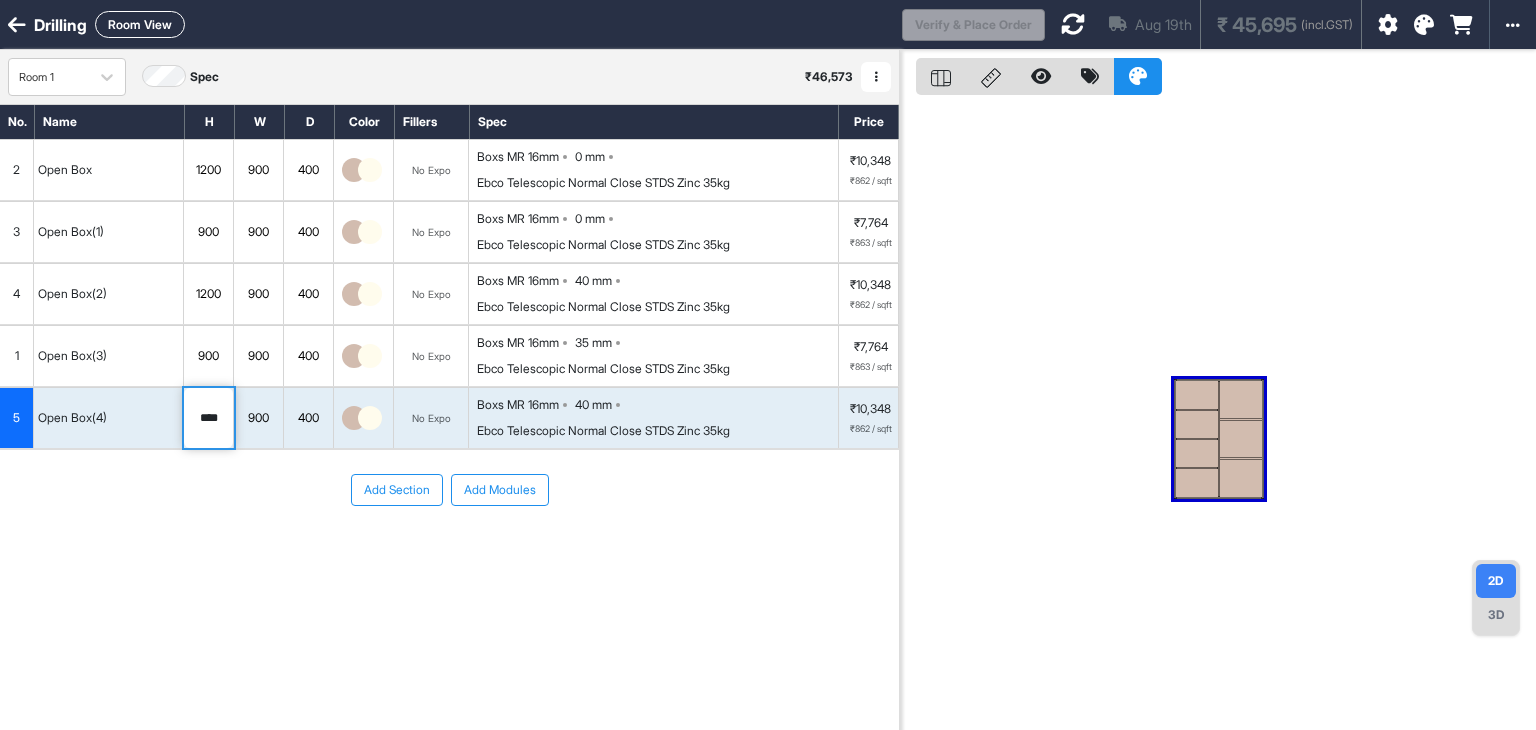 click on "****" at bounding box center [208, 418] 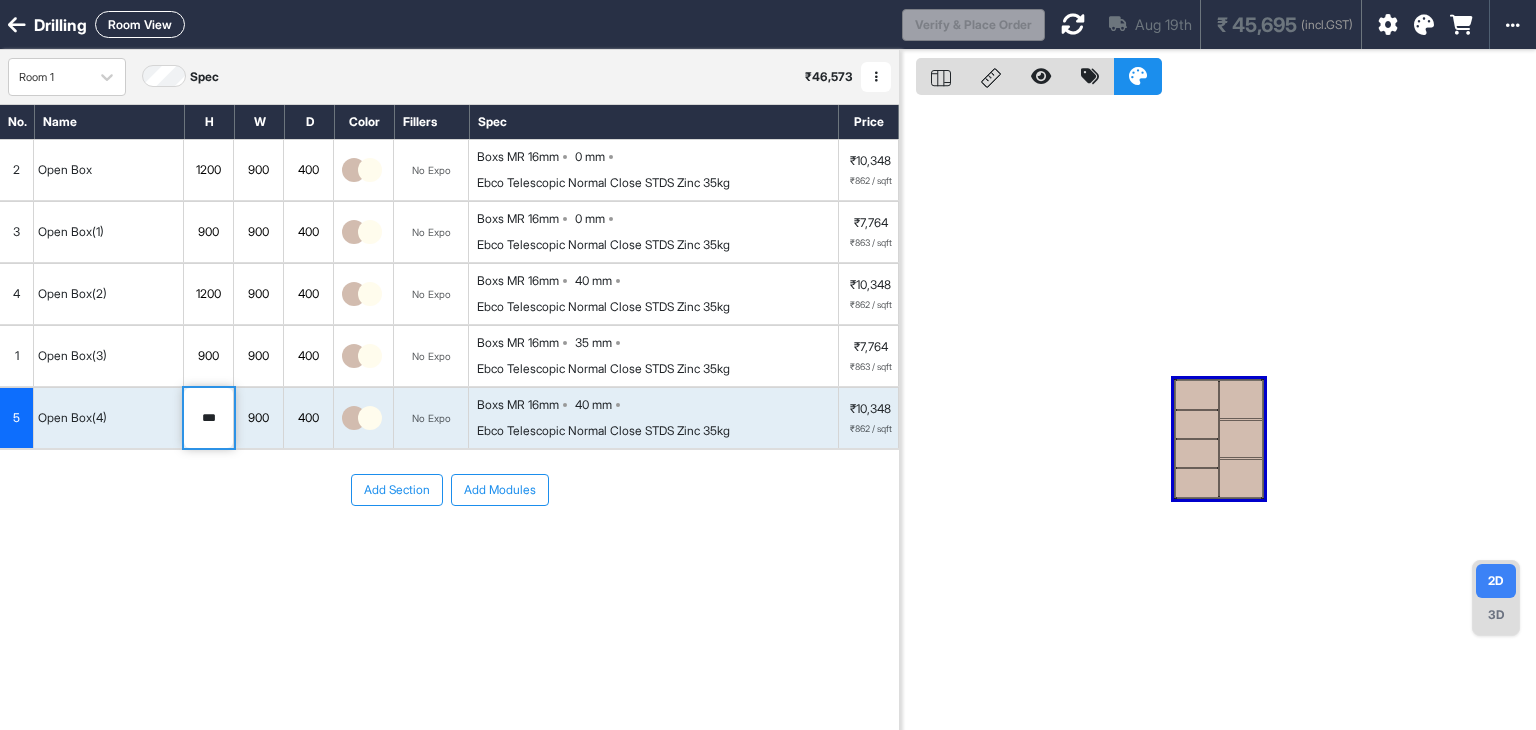 type on "****" 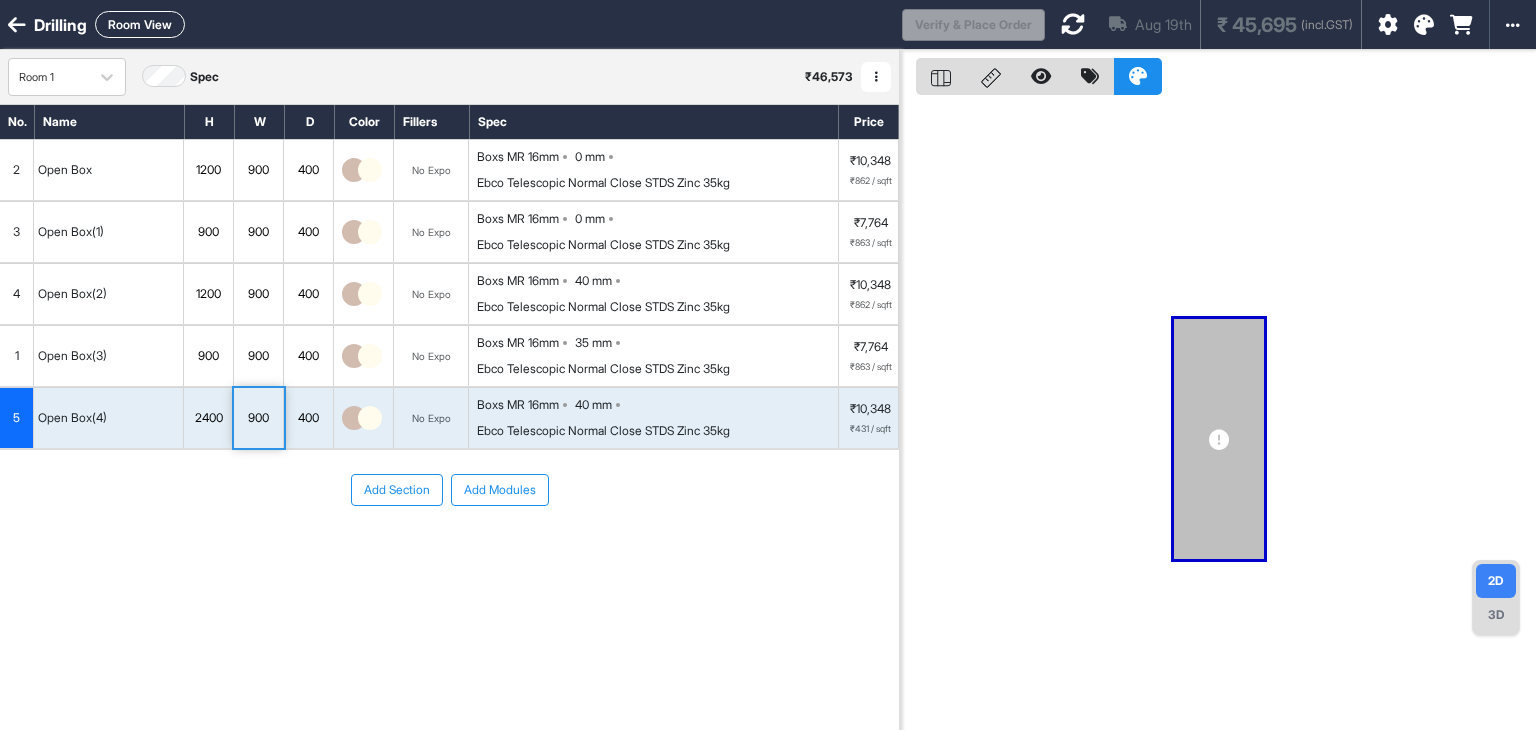click on "900" at bounding box center [258, 418] 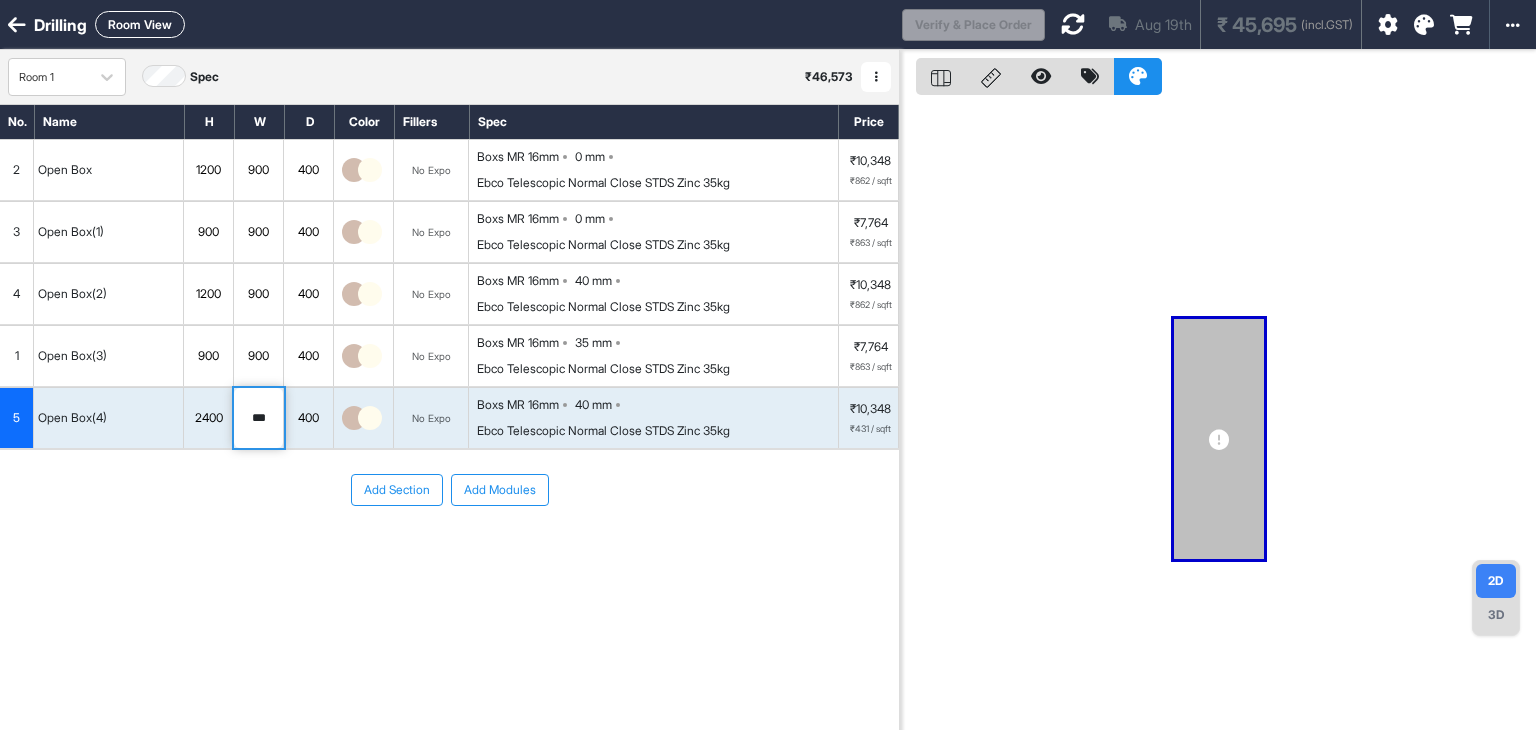 click on "***" at bounding box center (258, 418) 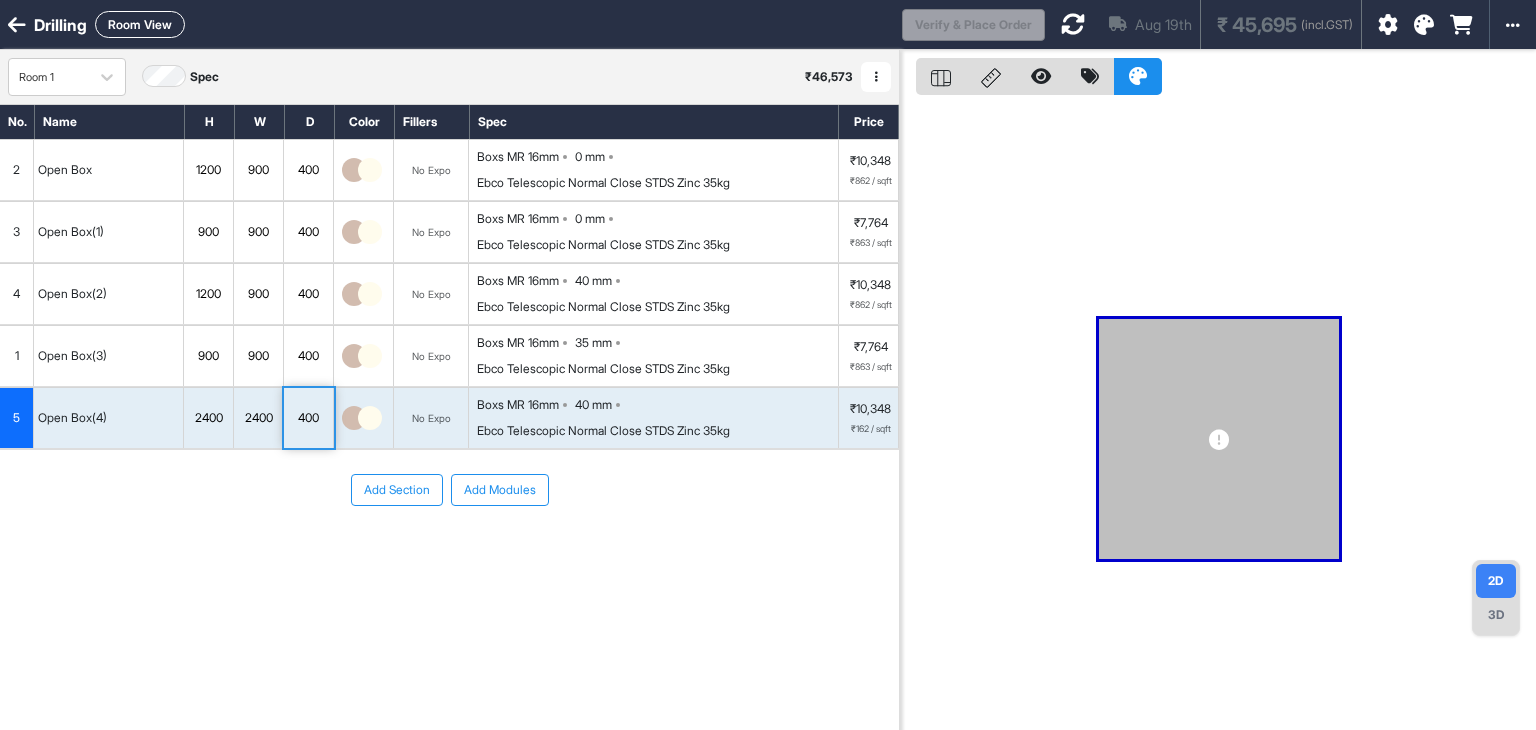 click at bounding box center [1073, 24] 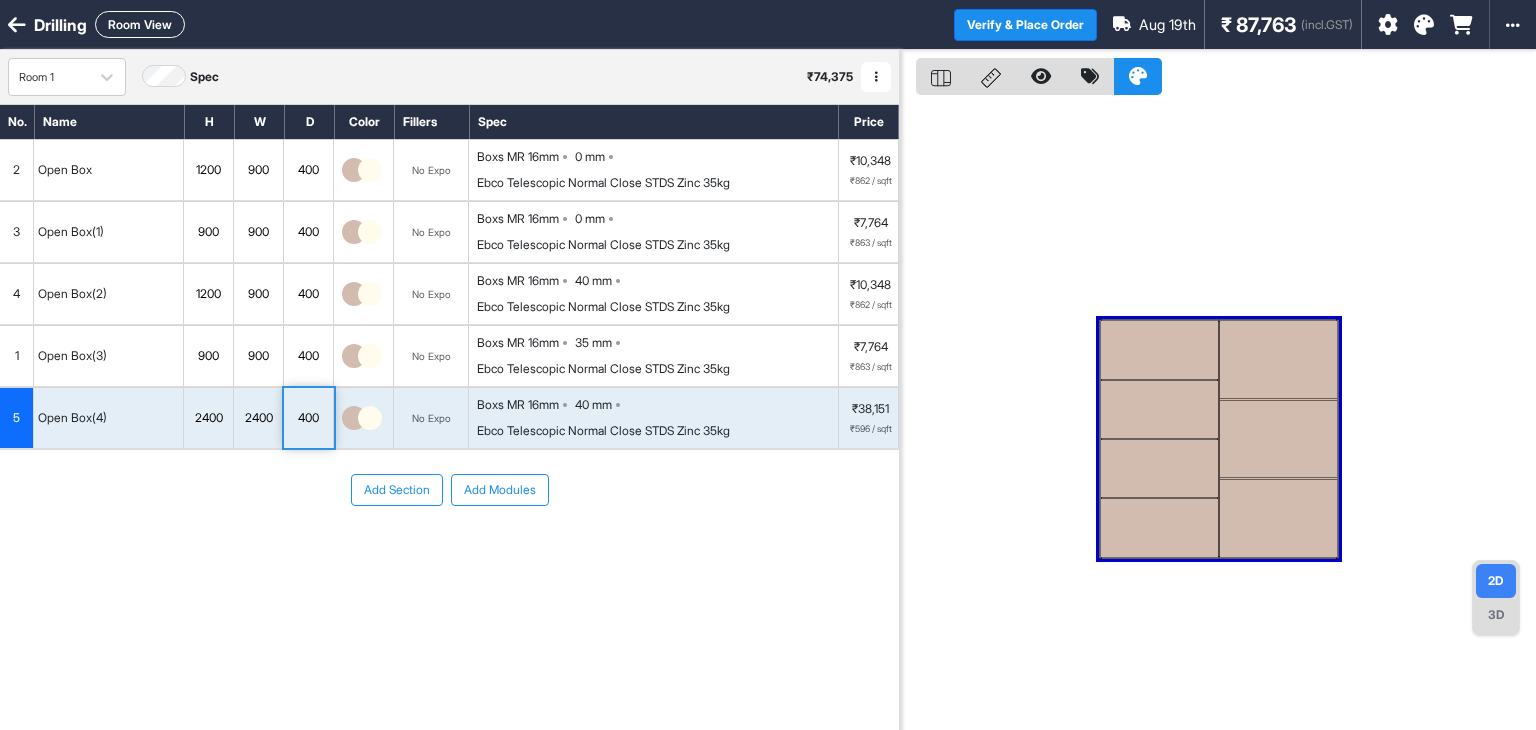 click at bounding box center (1159, 350) 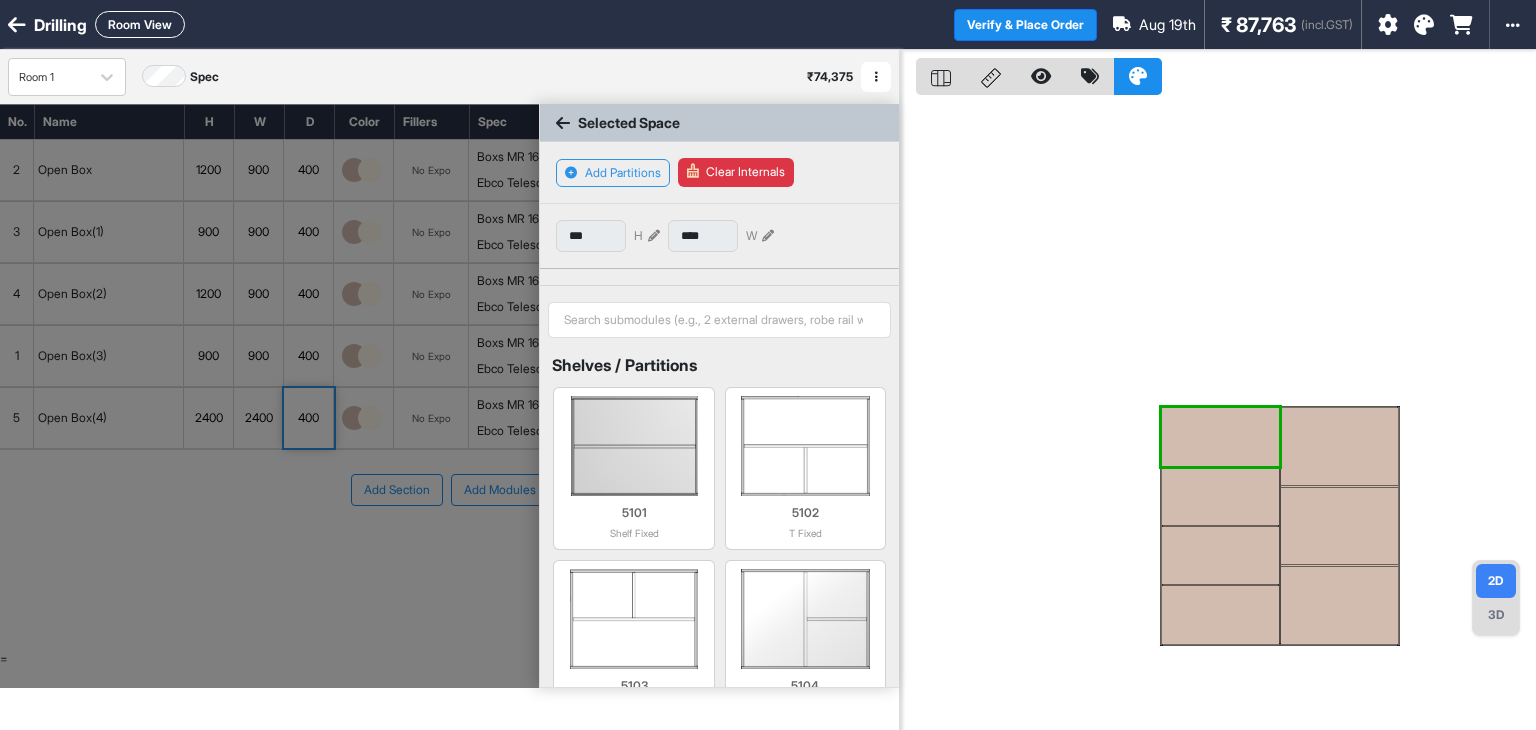 click on "Clear Internals" at bounding box center (736, 172) 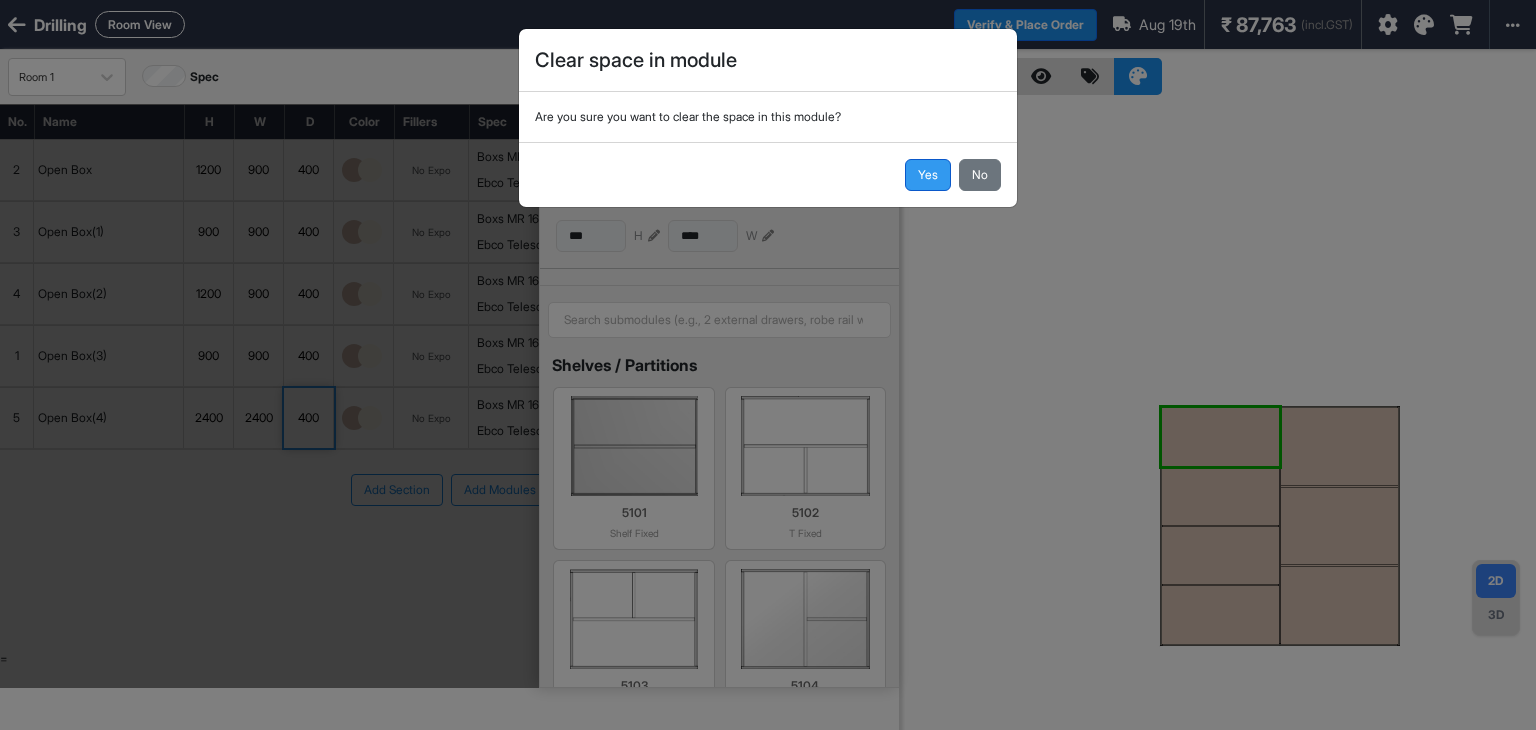 click on "Yes" at bounding box center [928, 175] 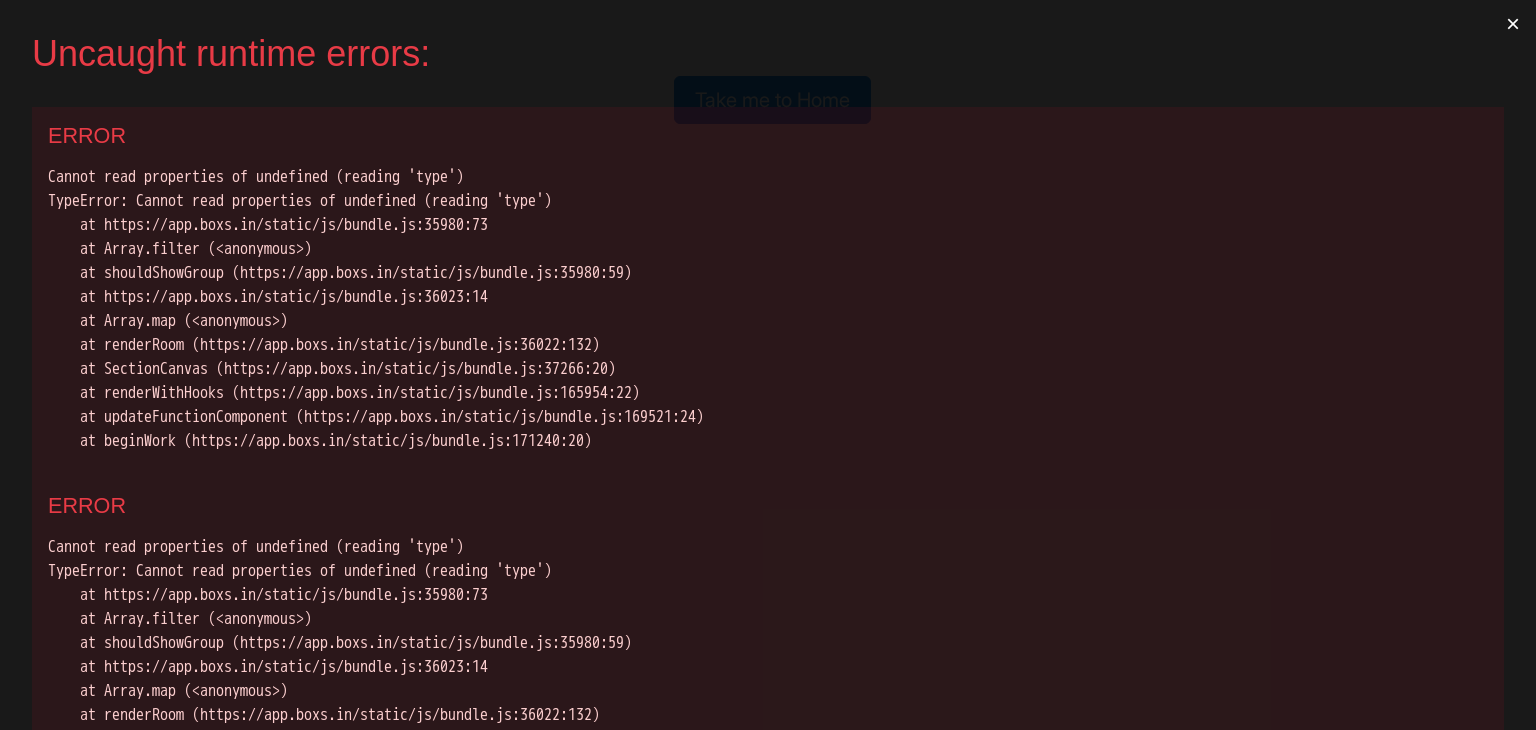 scroll, scrollTop: 0, scrollLeft: 0, axis: both 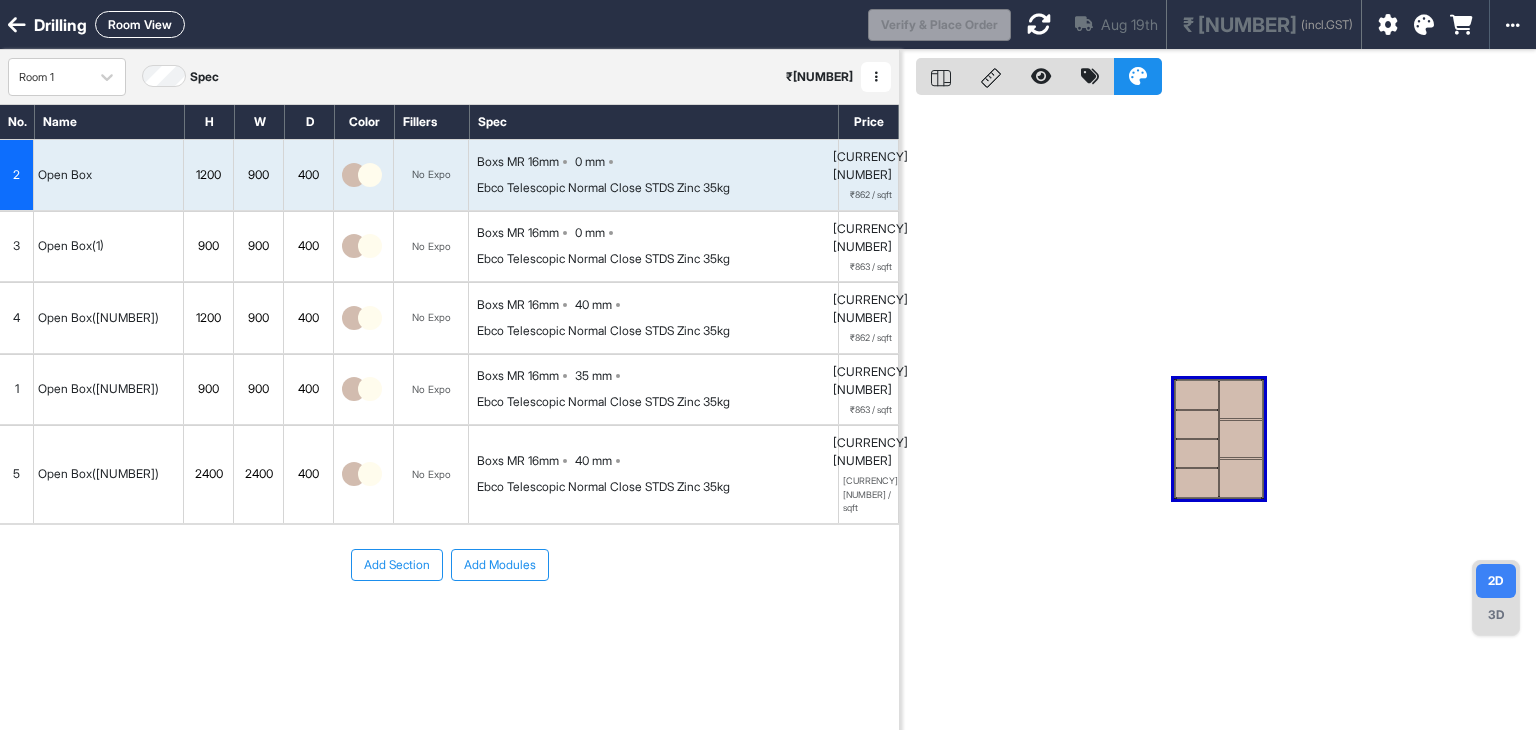 click on "5" at bounding box center [17, 474] 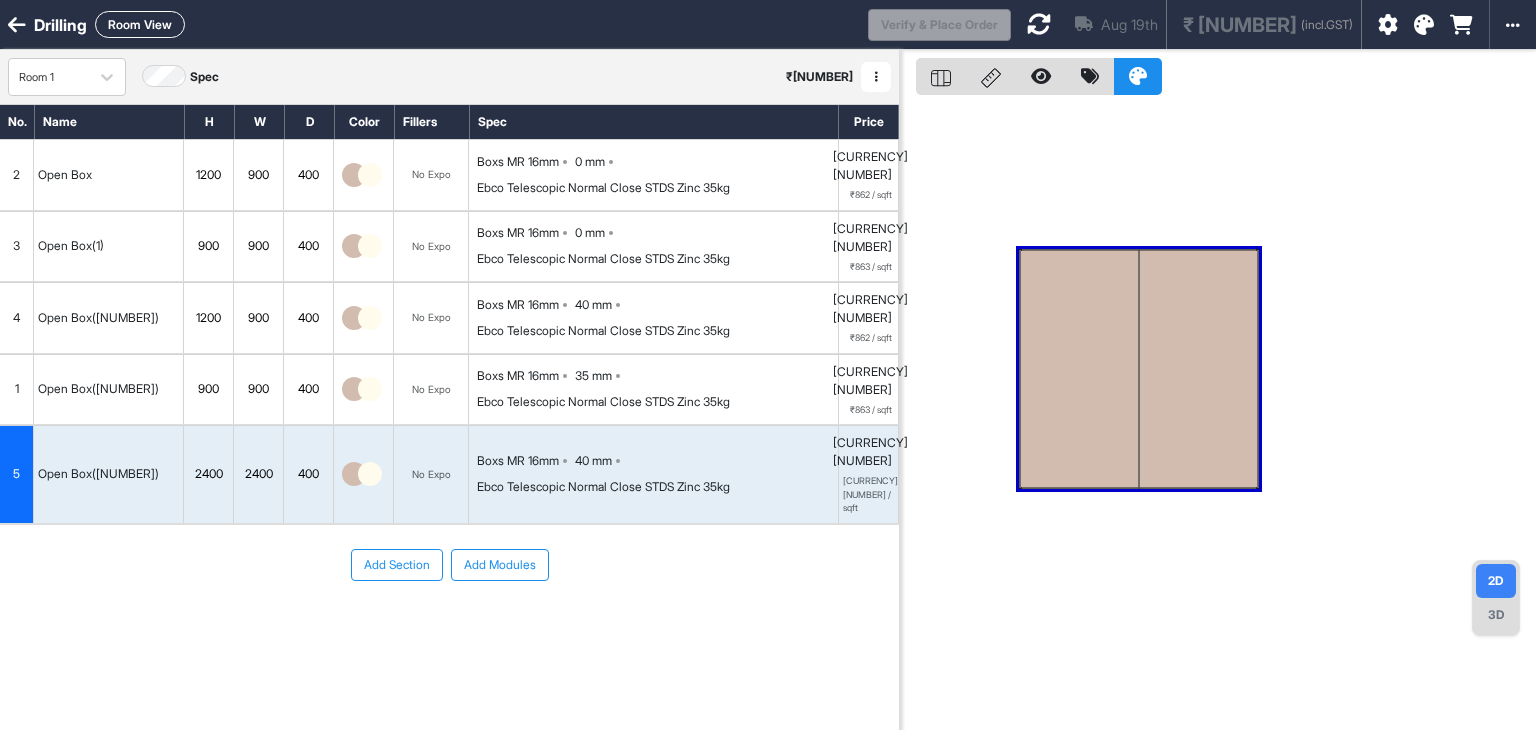 click at bounding box center [1139, 369] 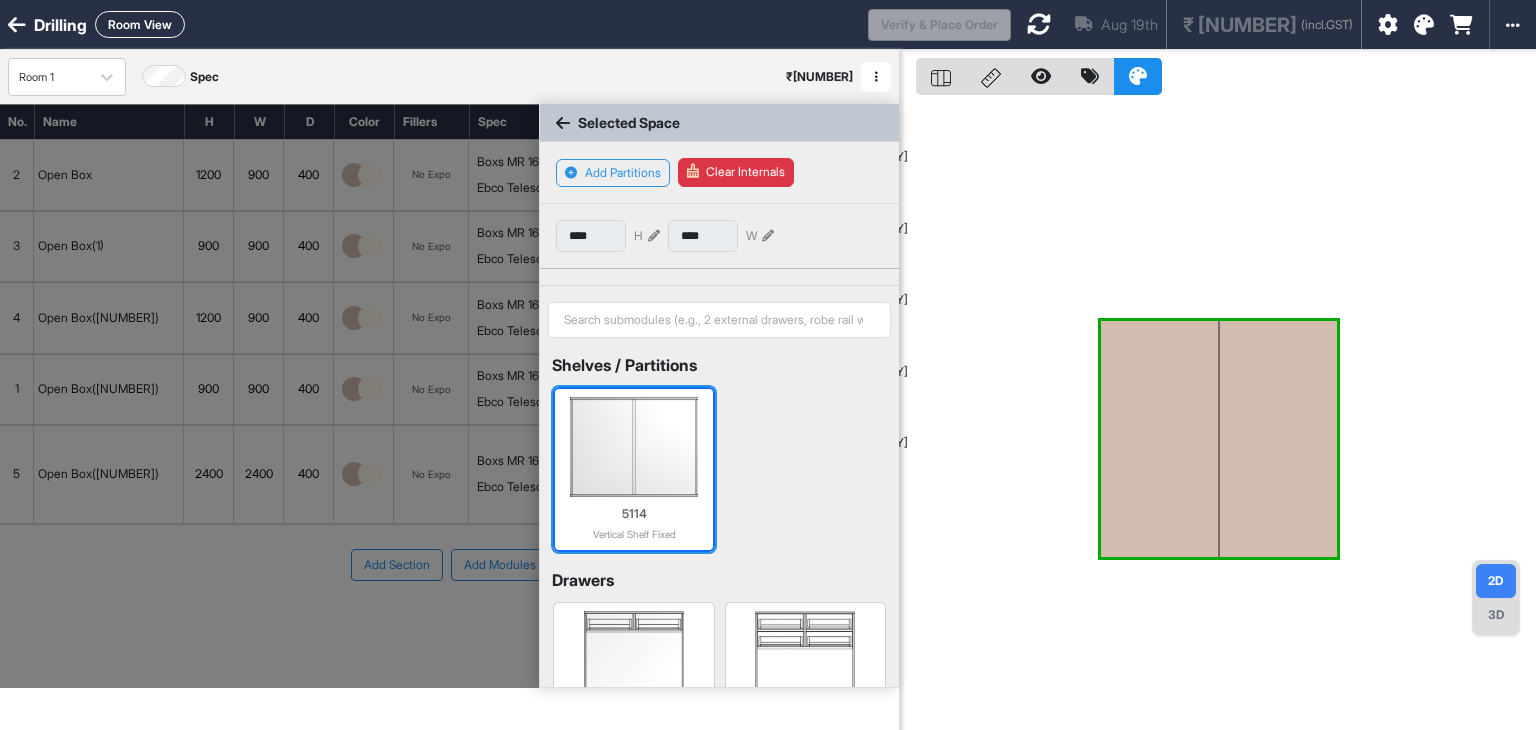 click at bounding box center (633, 447) 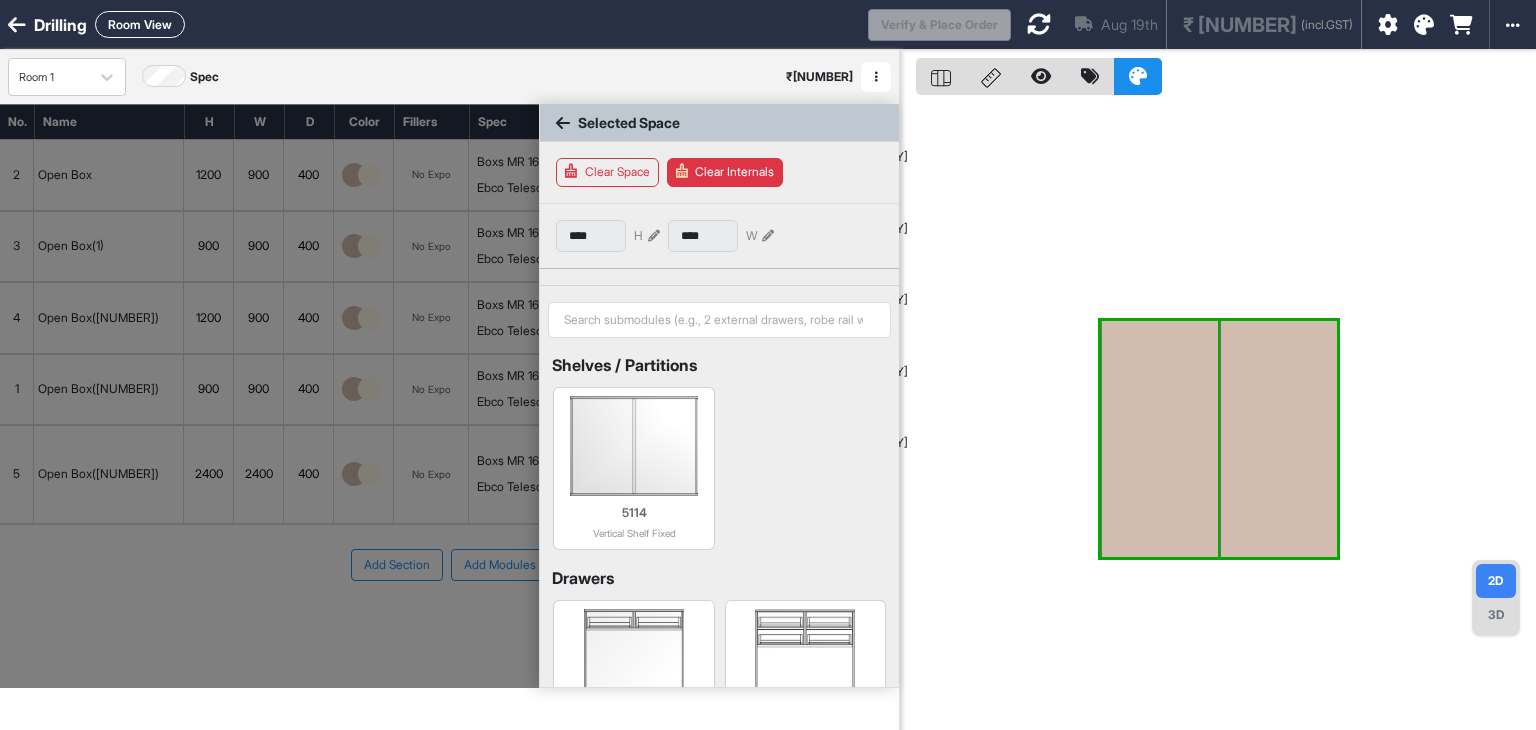 click at bounding box center (1159, 439) 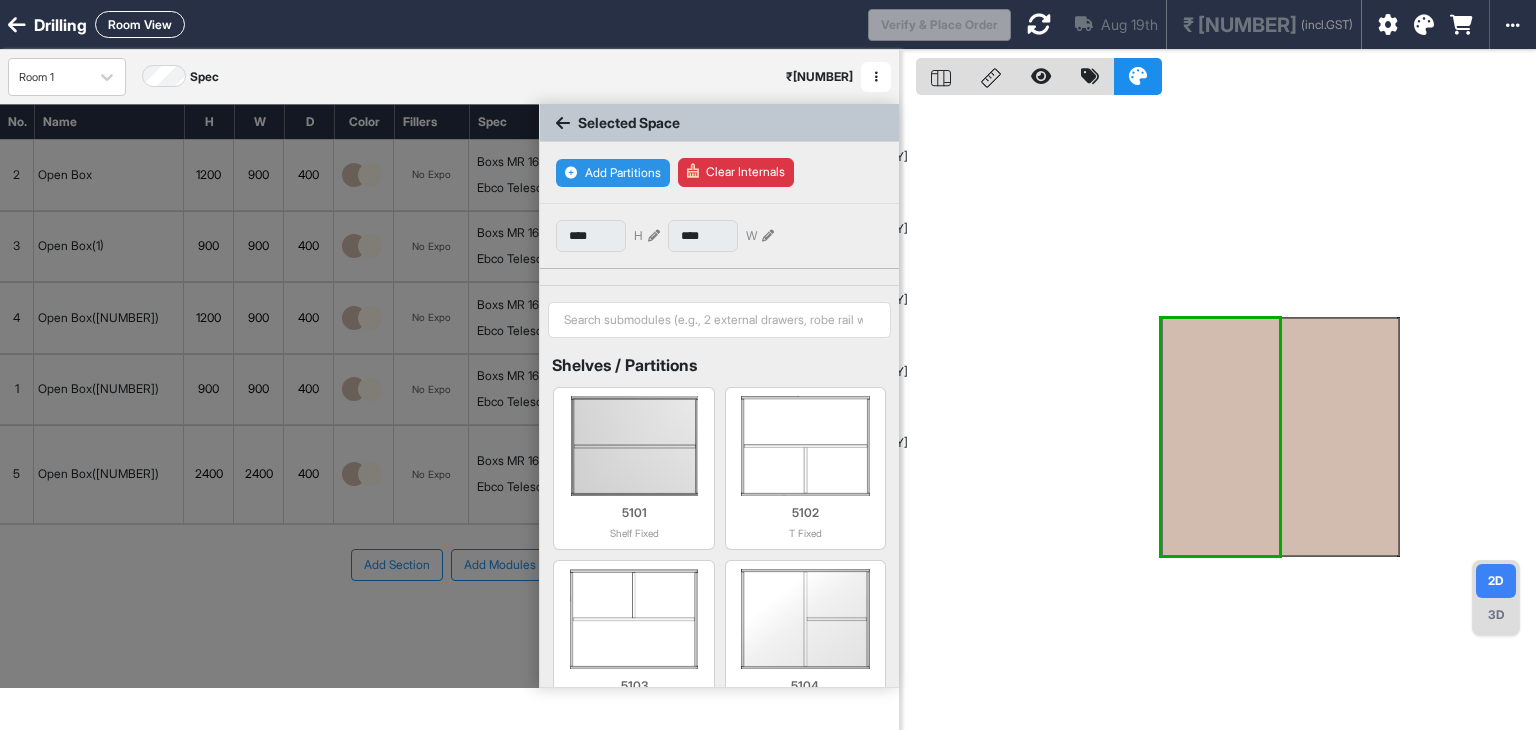 click on "Add Partitions" at bounding box center [613, 173] 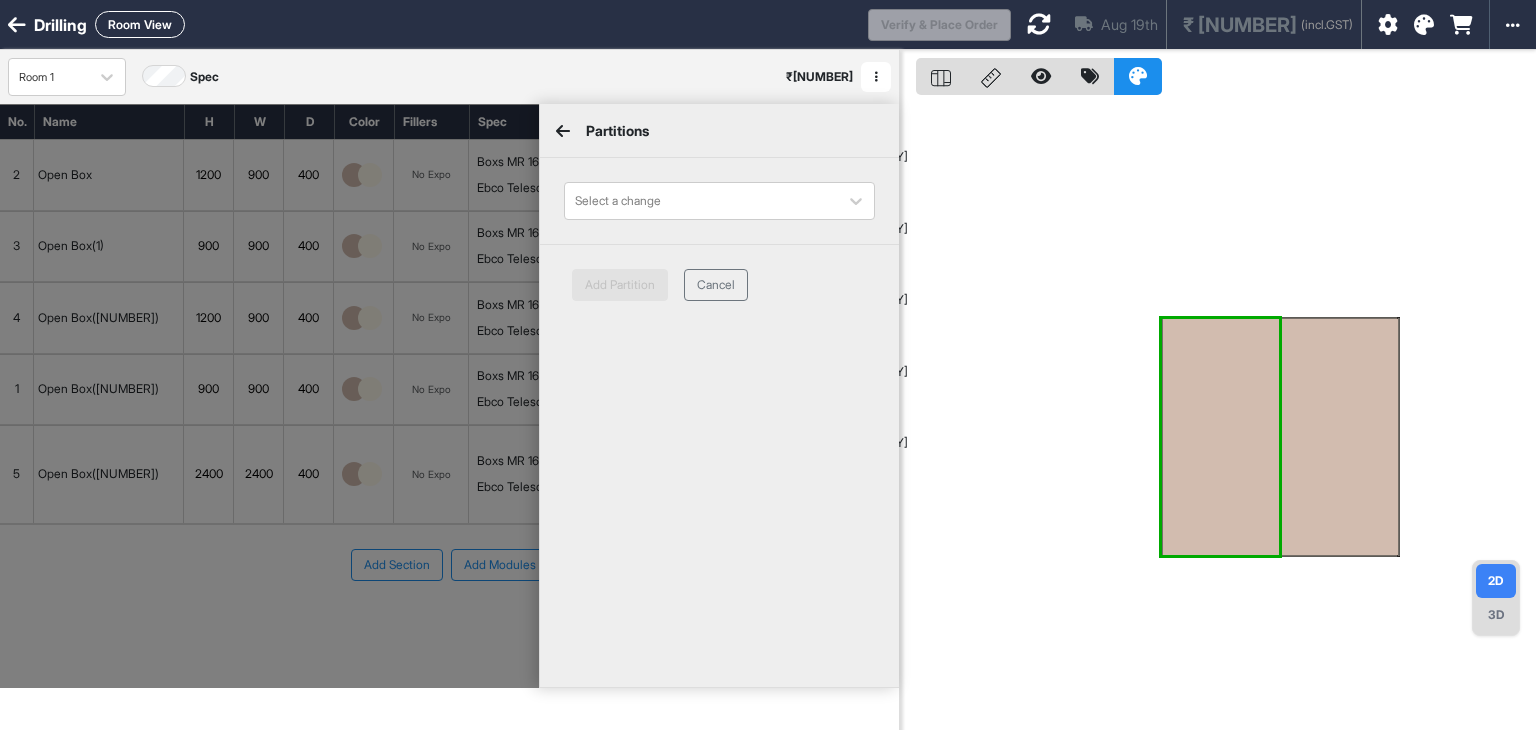 click at bounding box center (701, 201) 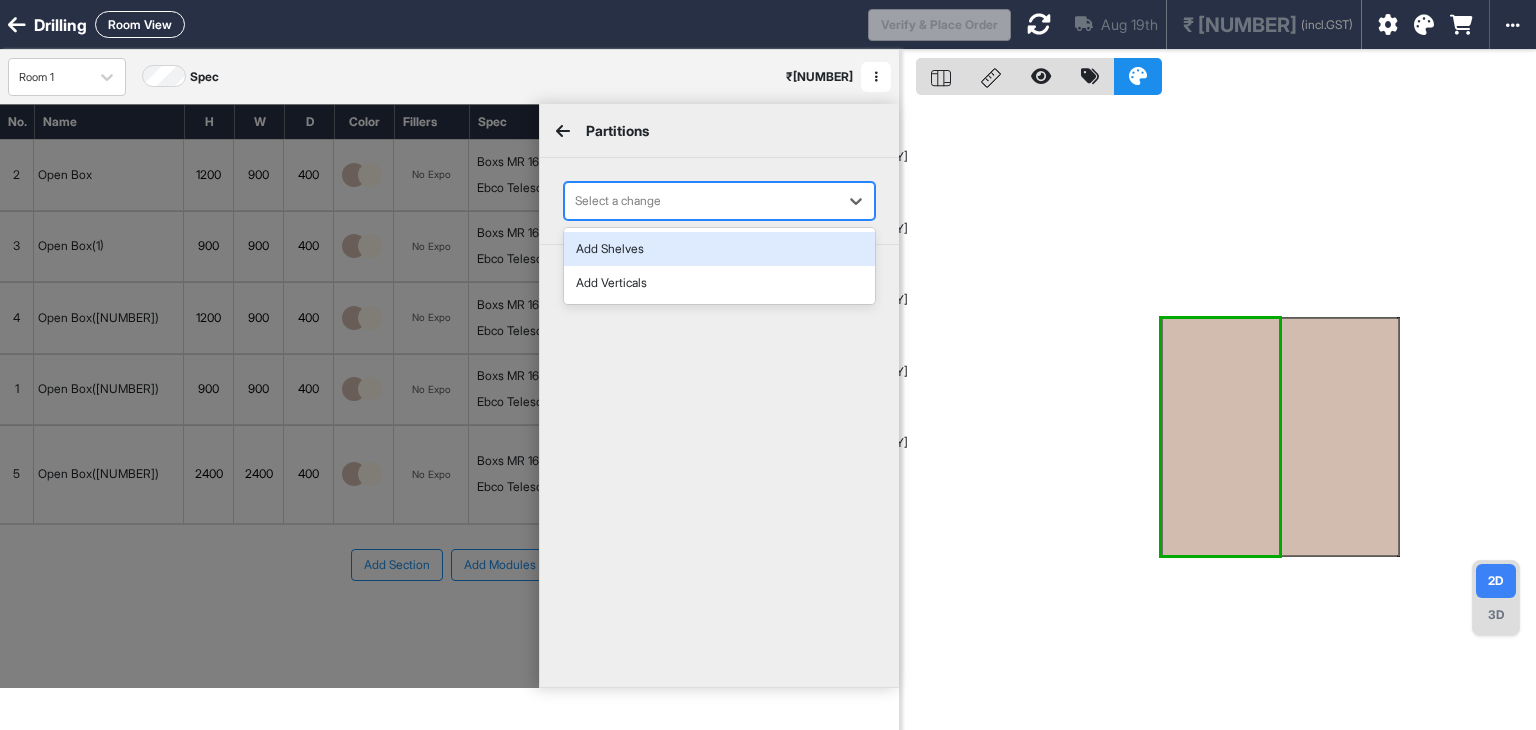 click on "Add Shelves" at bounding box center (719, 249) 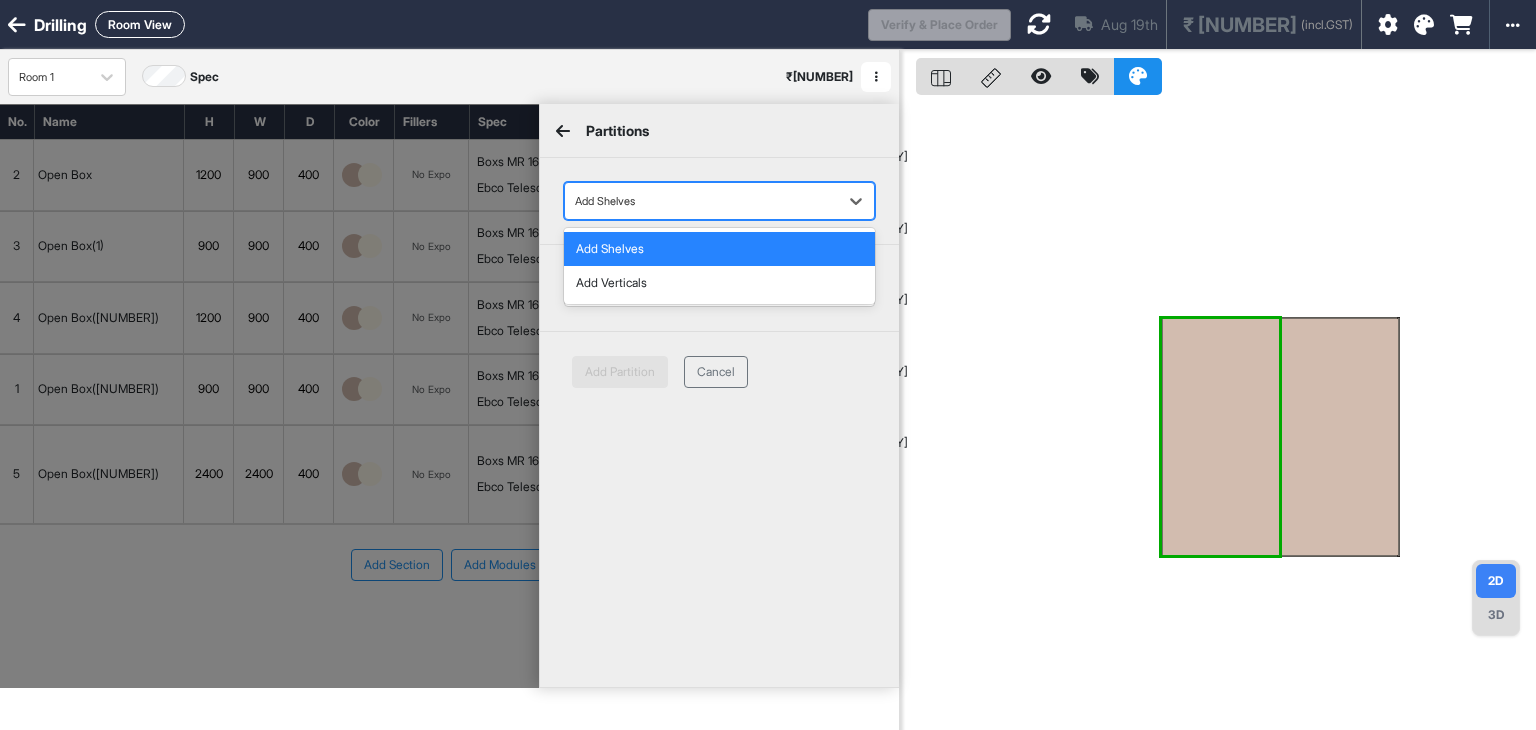 click at bounding box center (701, 201) 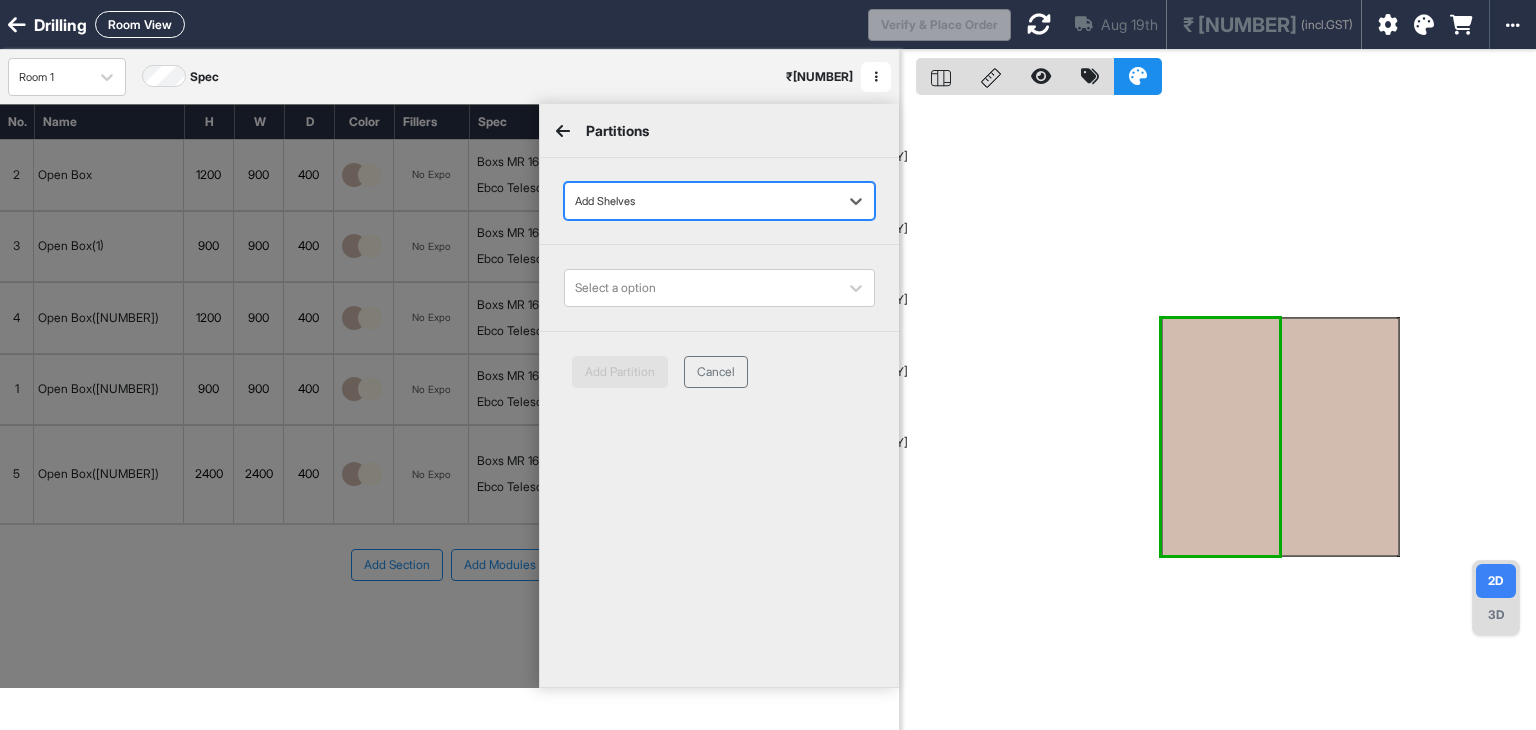 click at bounding box center (701, 201) 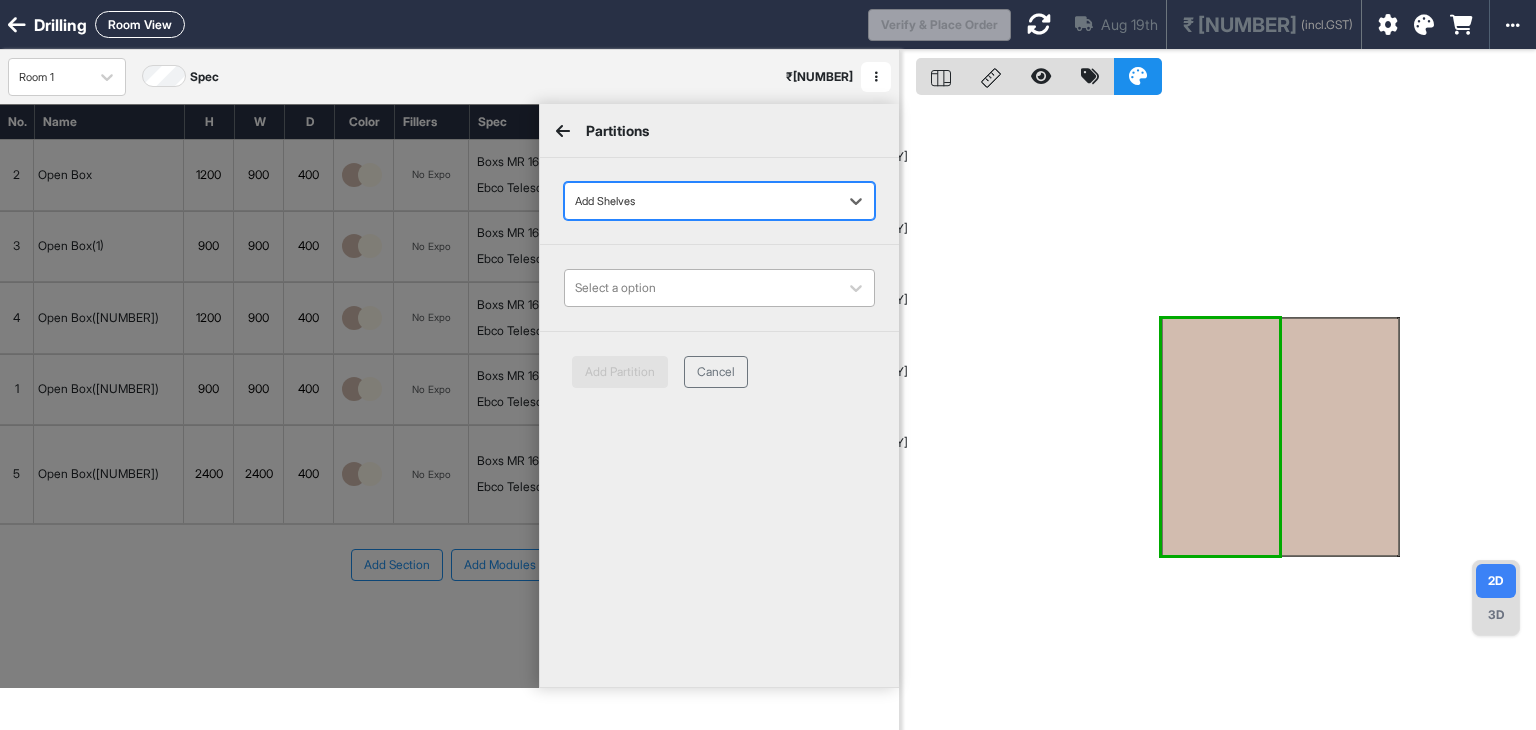 click at bounding box center [701, 288] 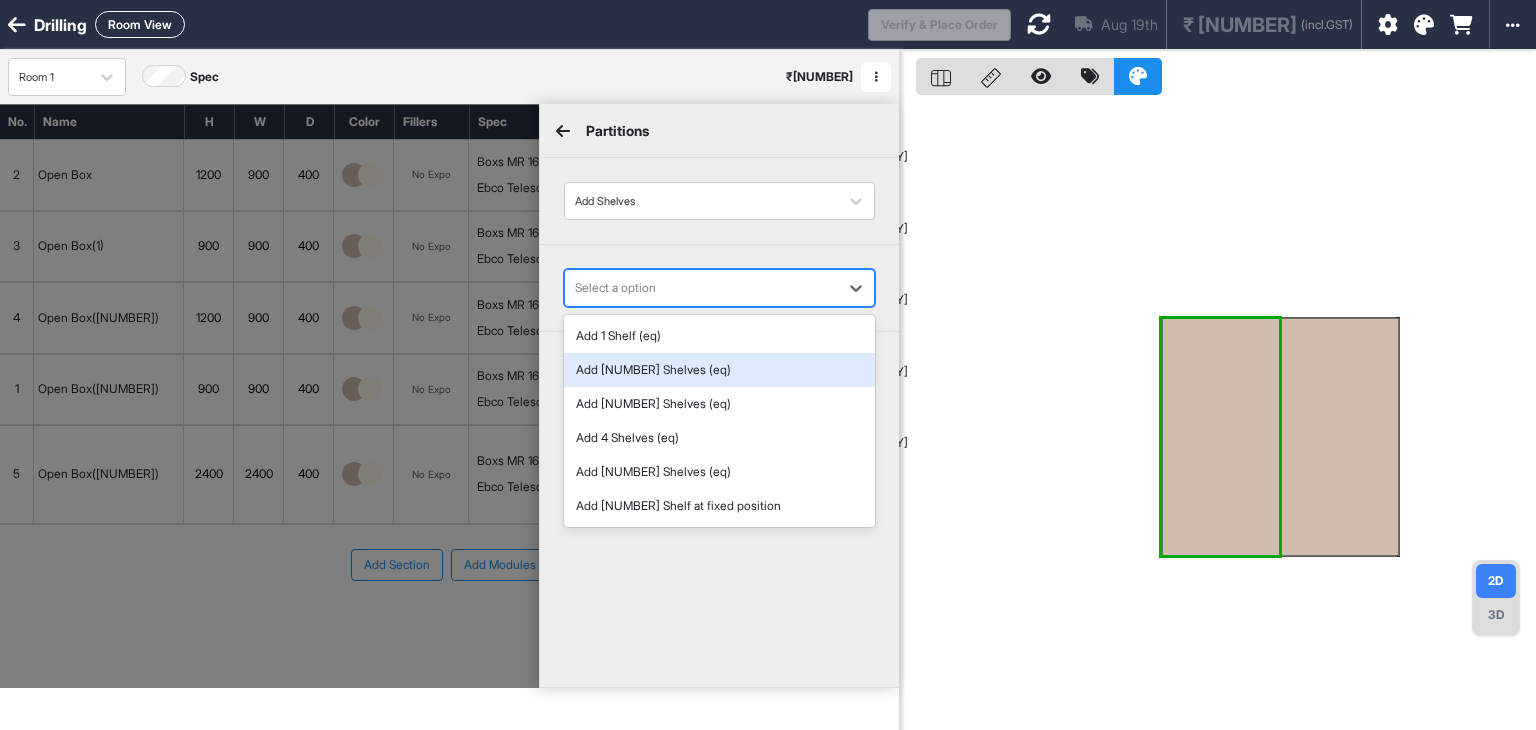 click on "Add [NUMBER] Shelves (eq)" at bounding box center (719, 370) 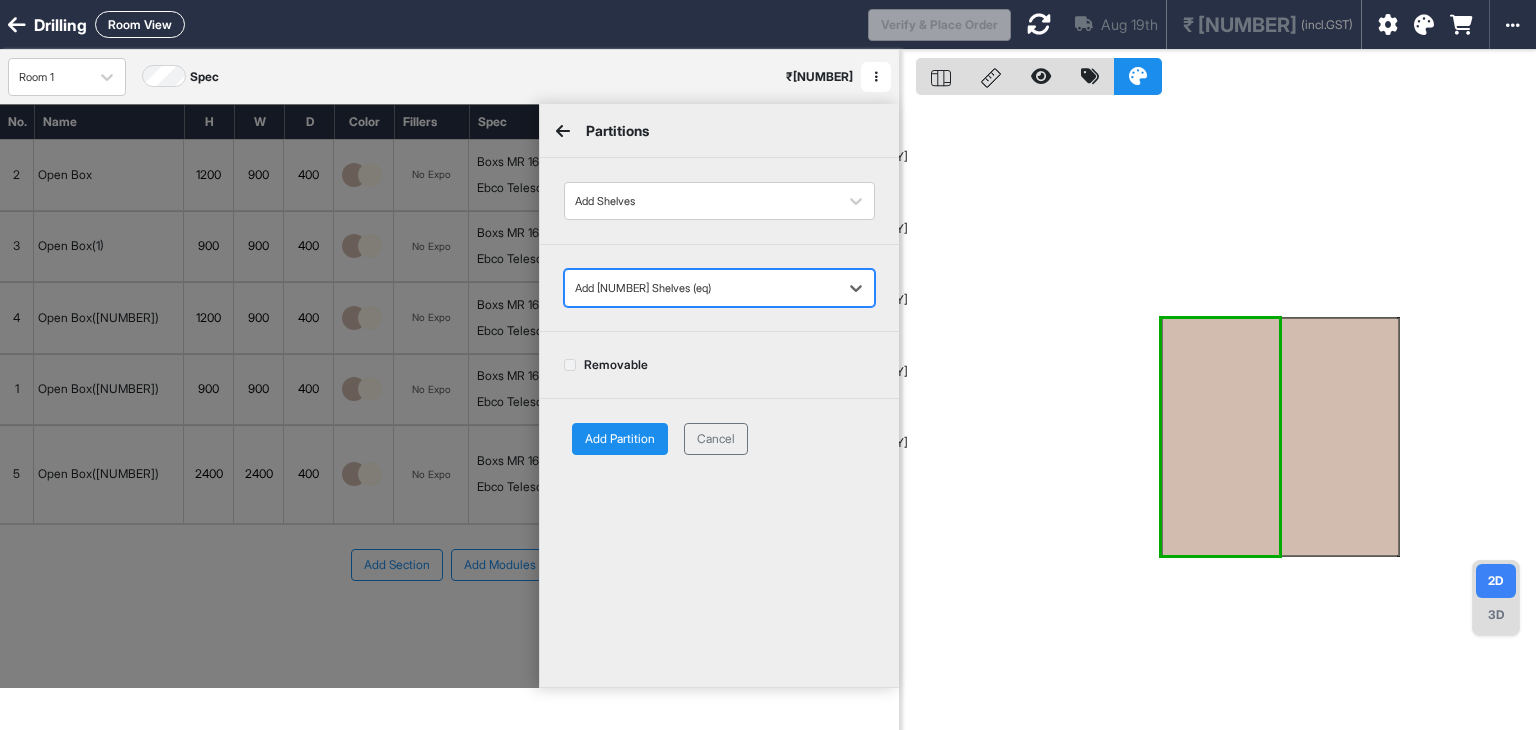 click on "Add Partition" at bounding box center (620, 439) 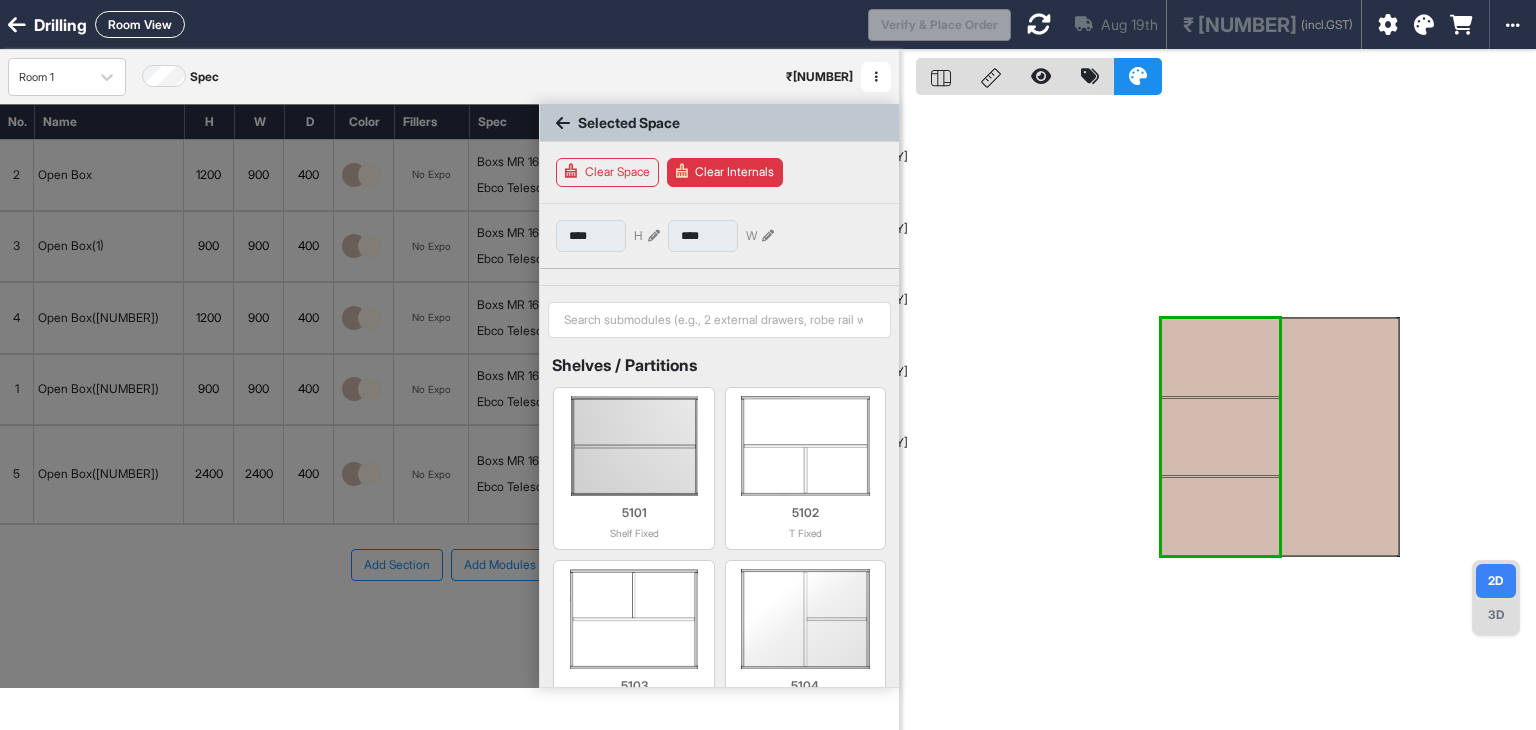 click at bounding box center [1220, 358] 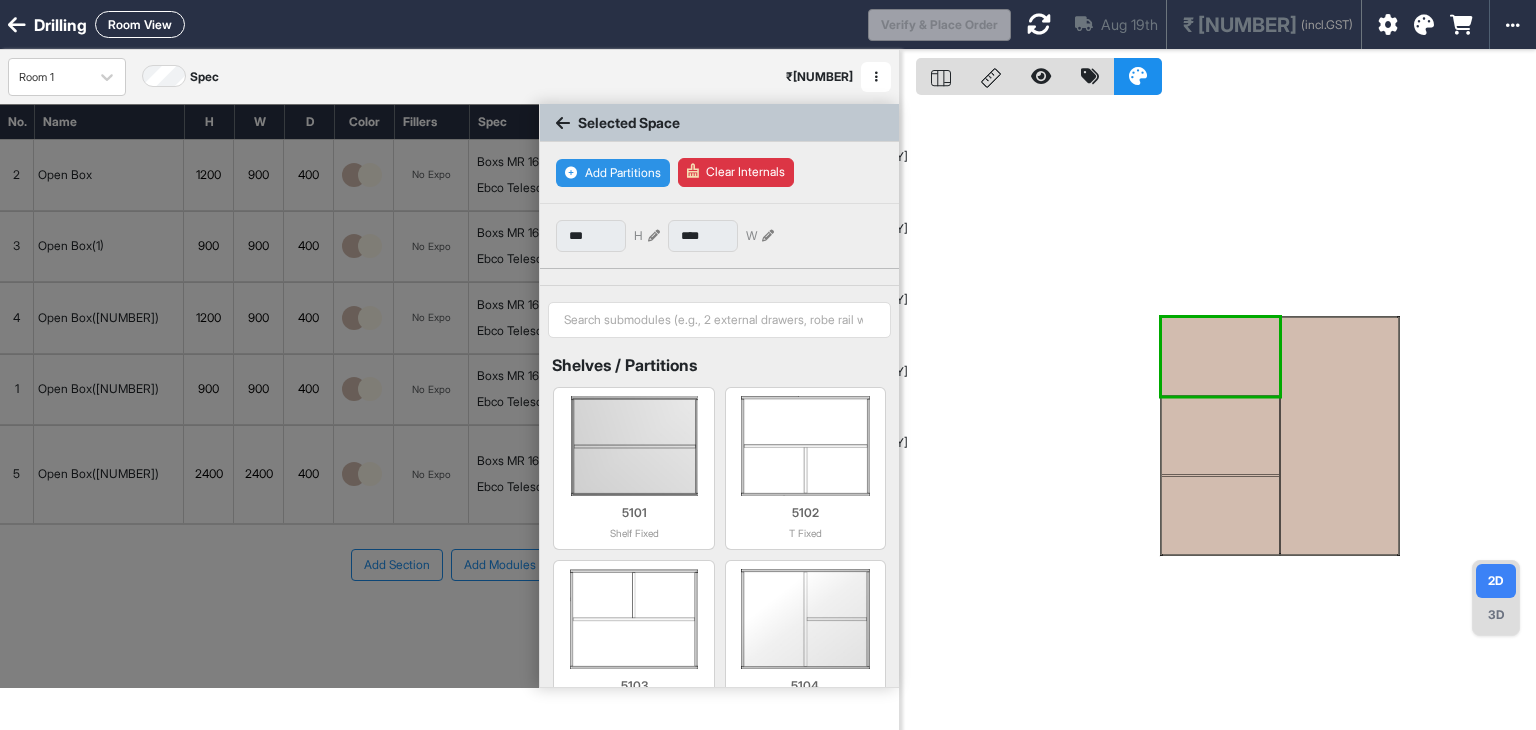click on "Add Partitions" at bounding box center (613, 173) 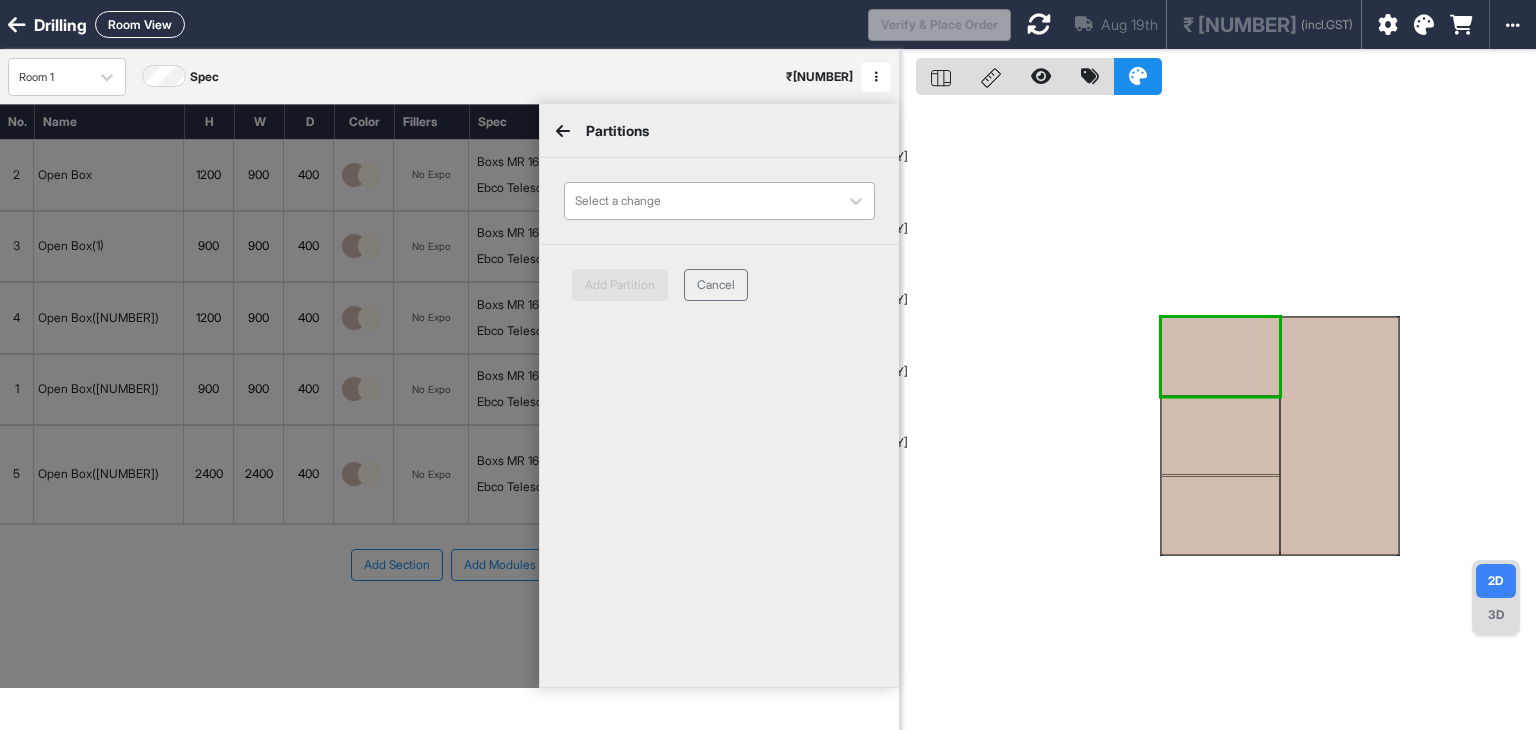 click at bounding box center (701, 201) 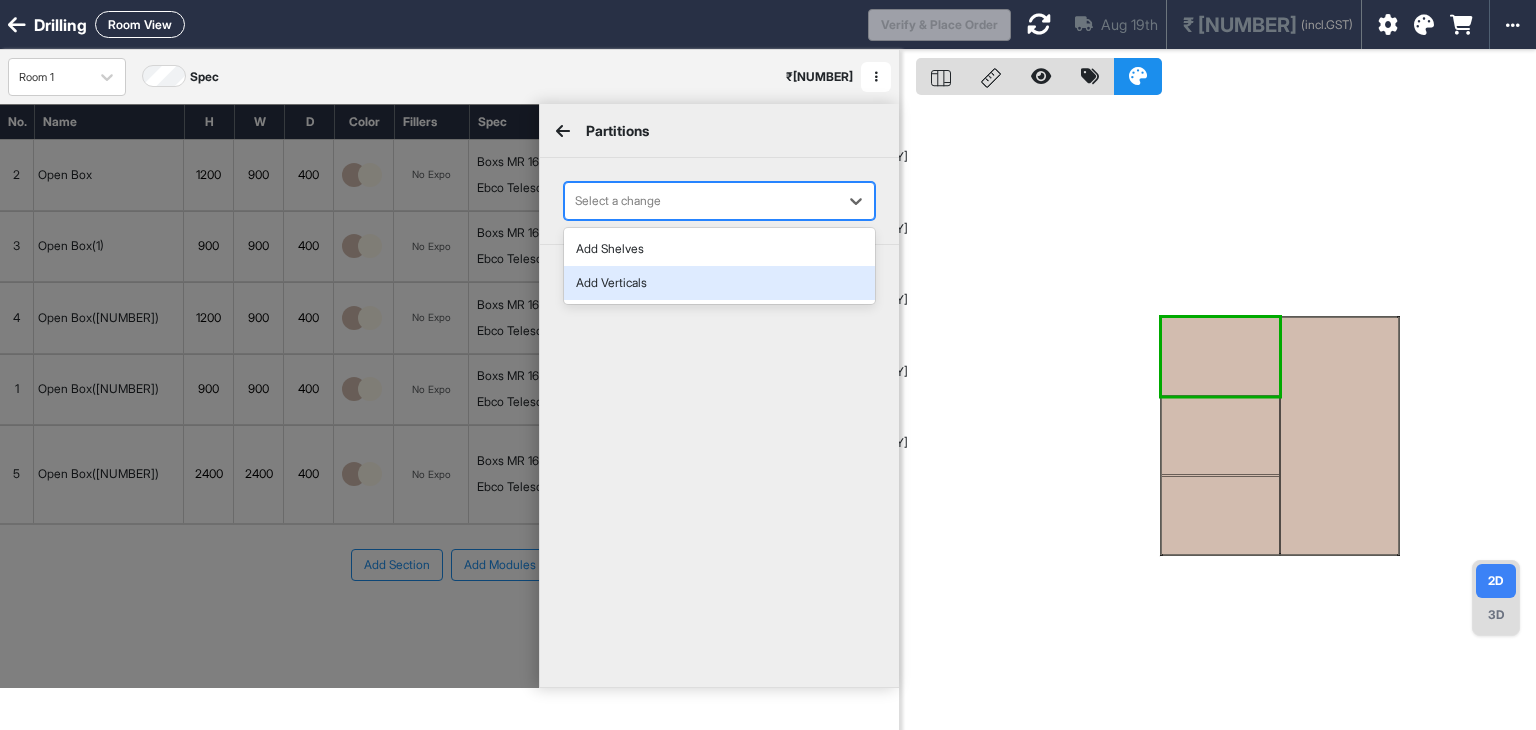 click on "Add Verticals" at bounding box center (719, 283) 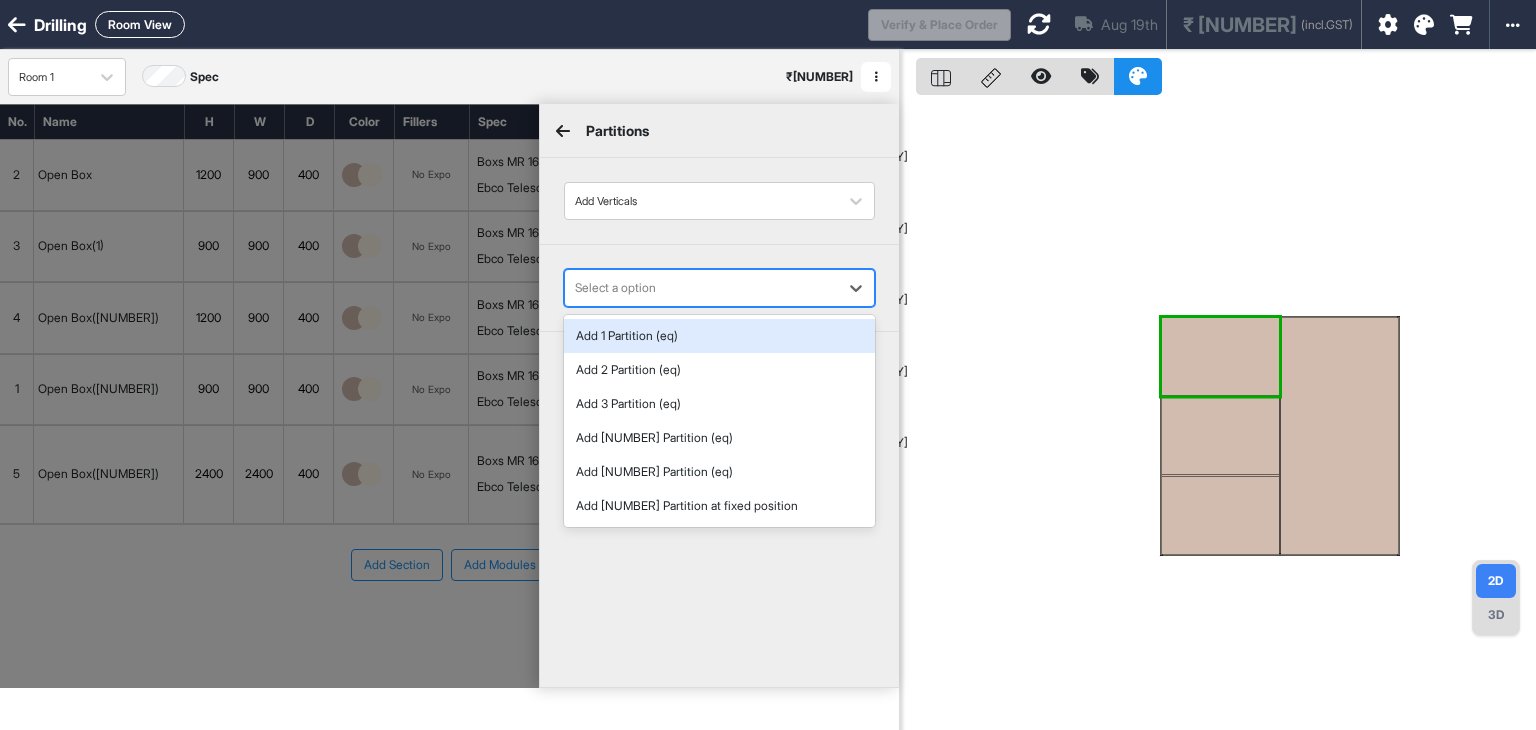 click at bounding box center [701, 288] 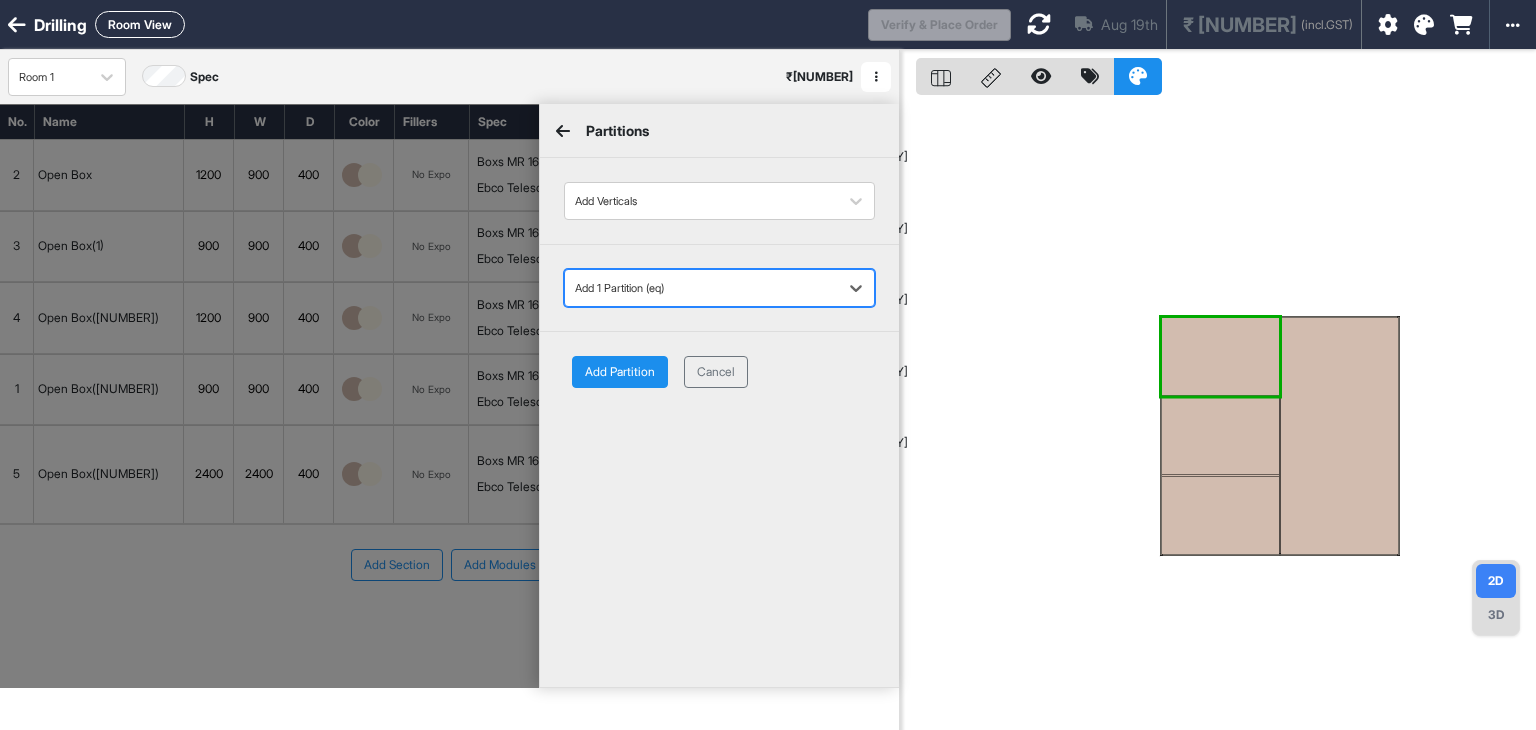 drag, startPoint x: 621, startPoint y: 362, endPoint x: 639, endPoint y: 380, distance: 25.455845 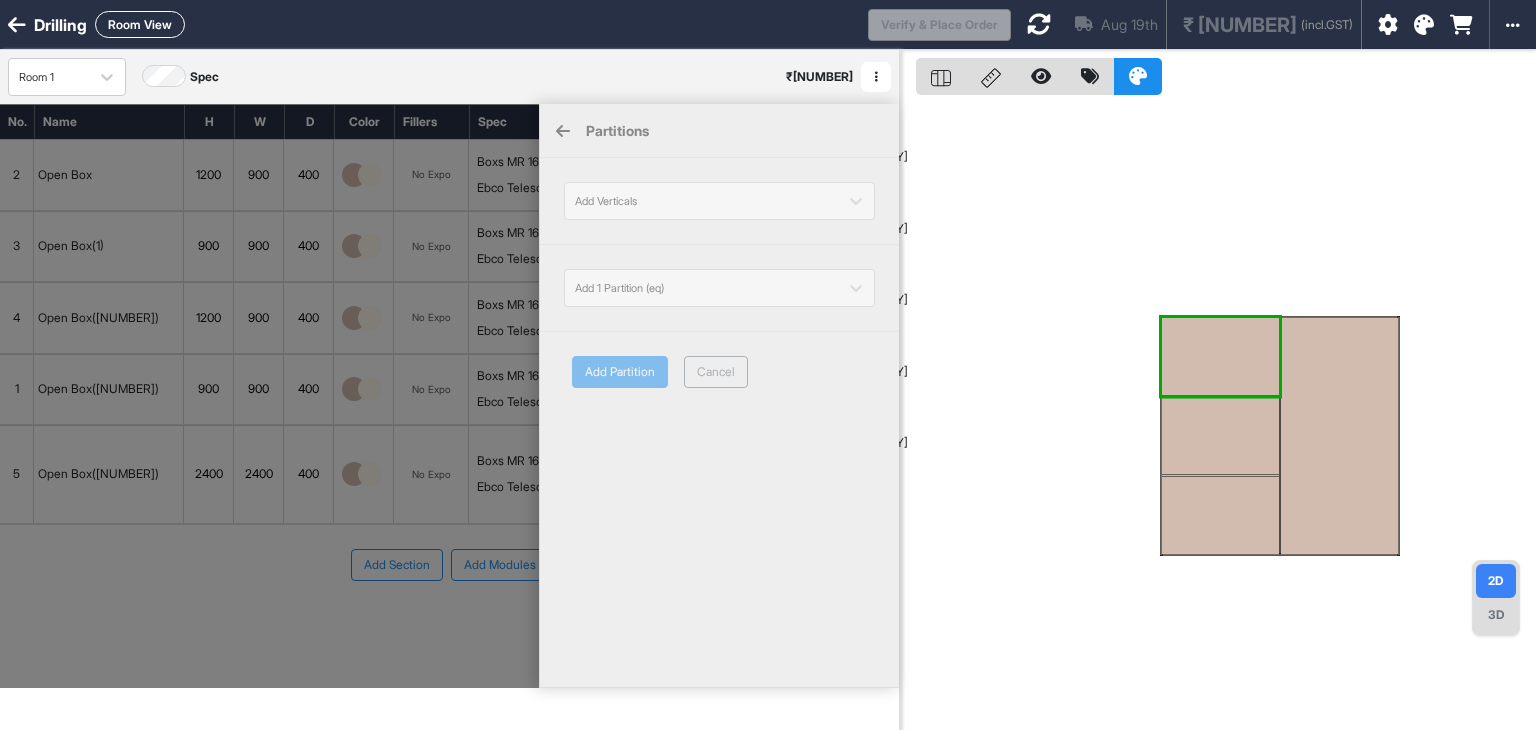 type 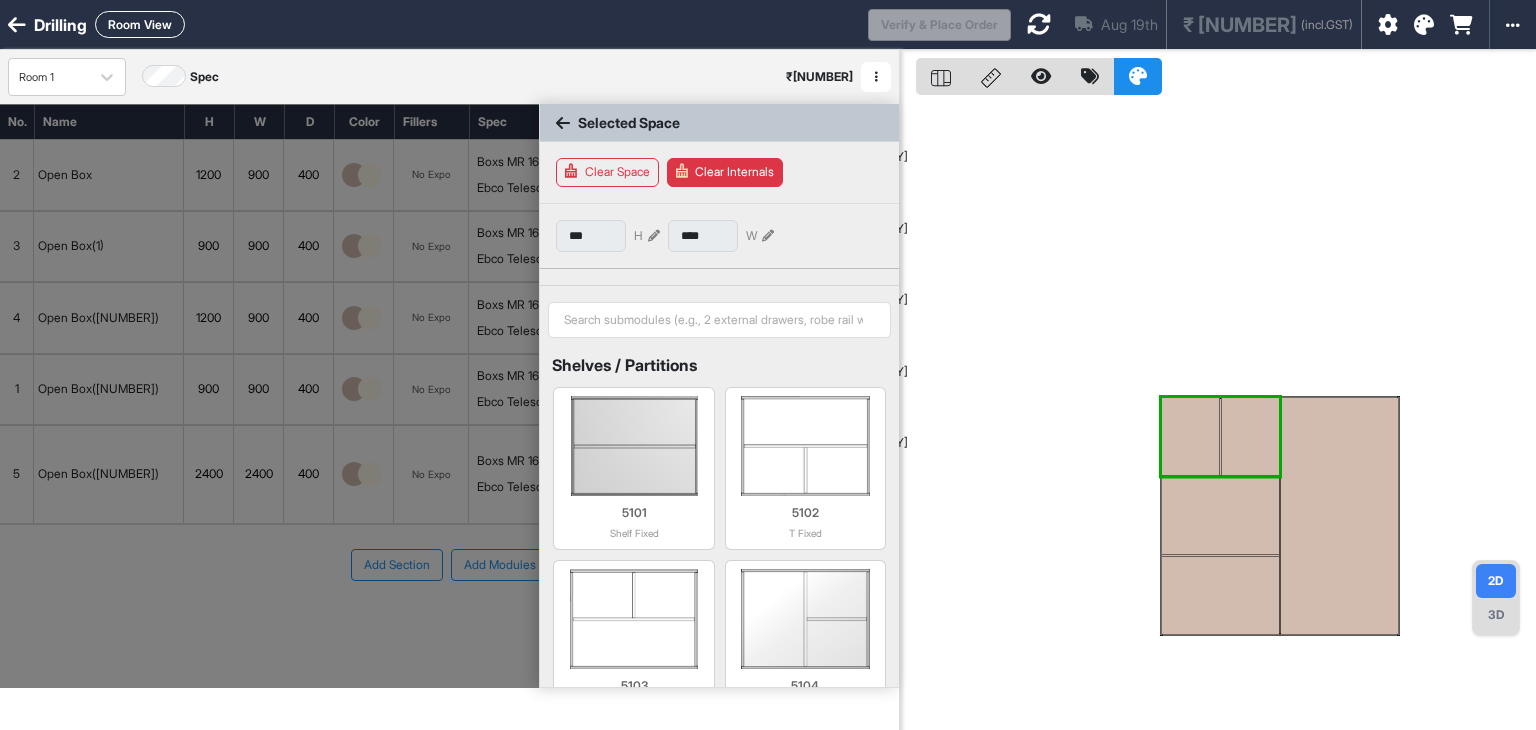 click at bounding box center (1220, 516) 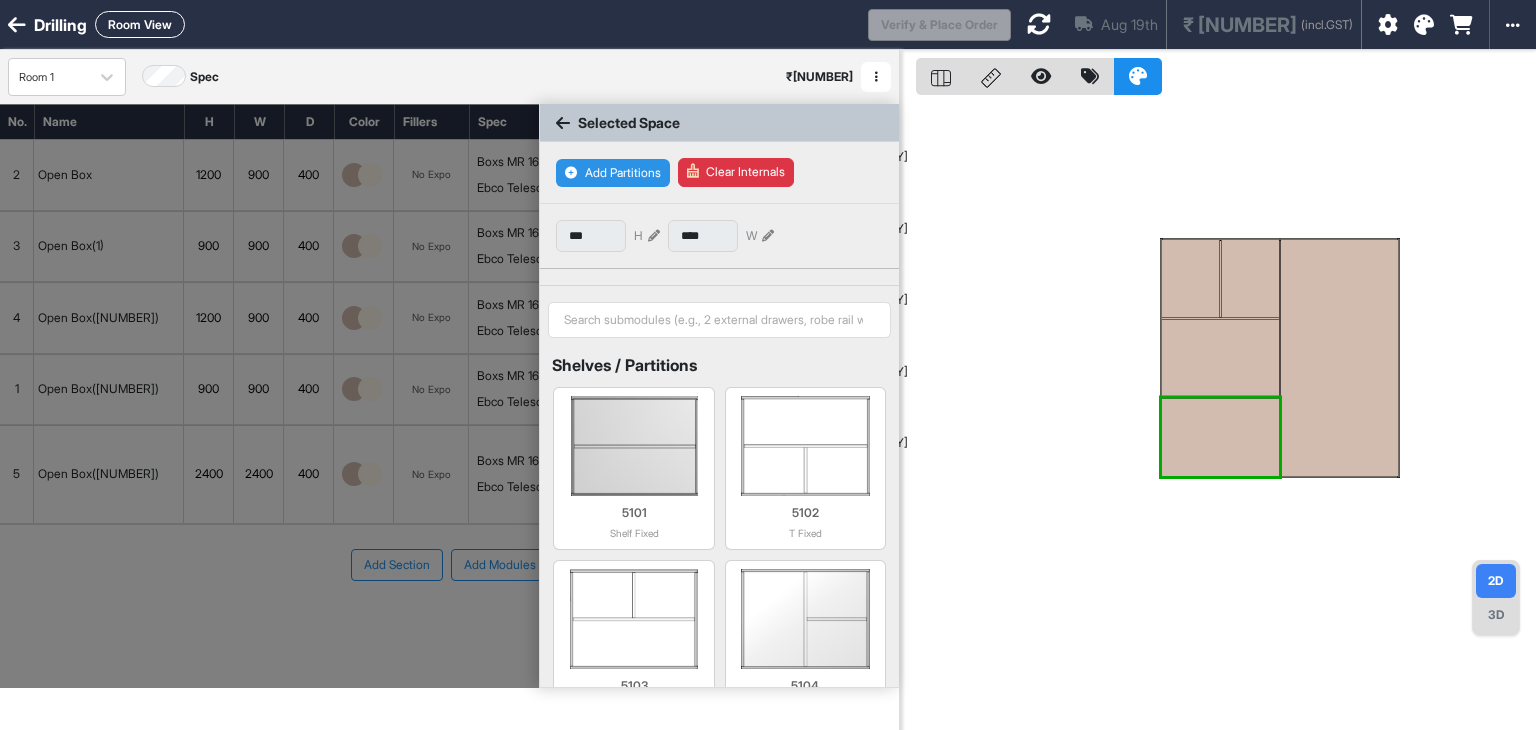 click on "Add Partitions" at bounding box center (613, 173) 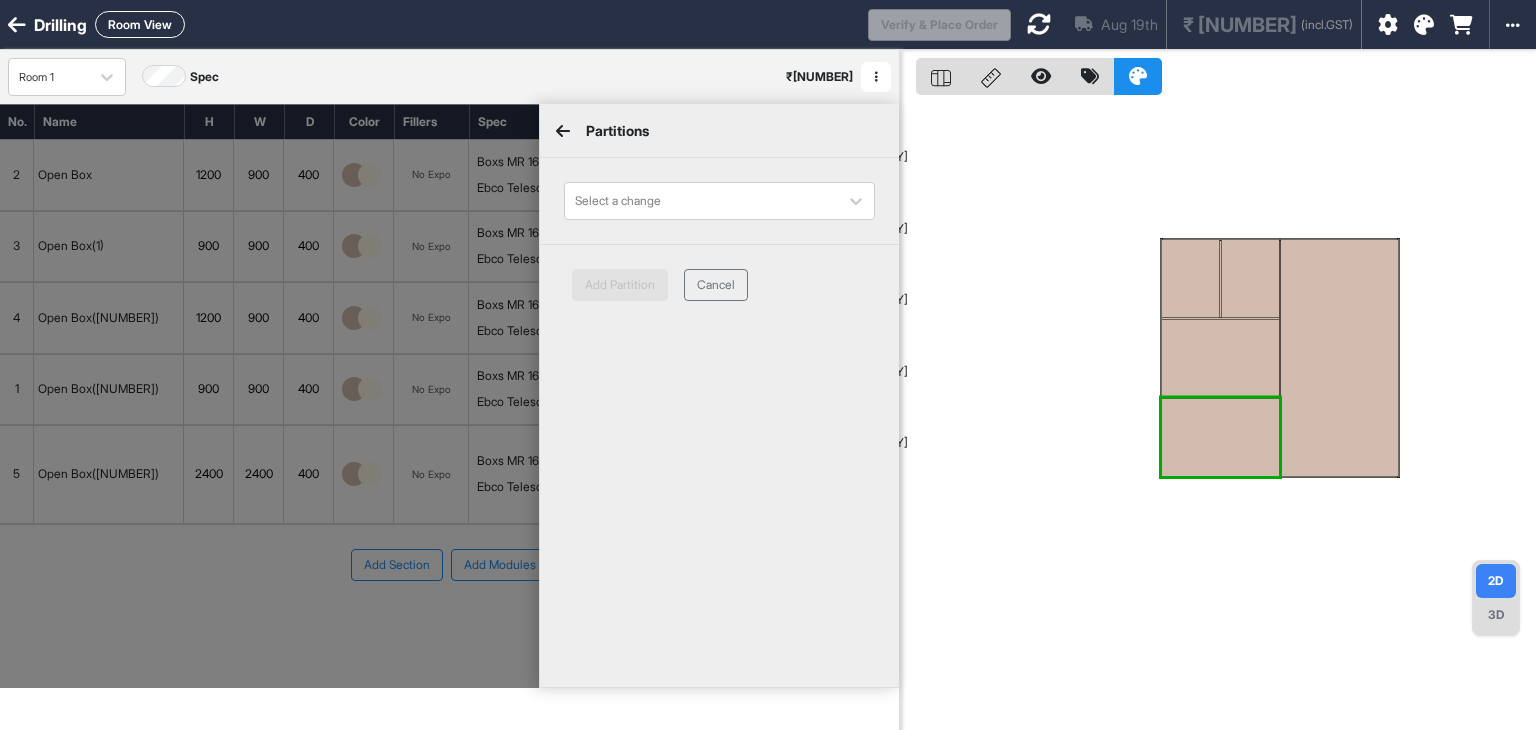 click at bounding box center (701, 201) 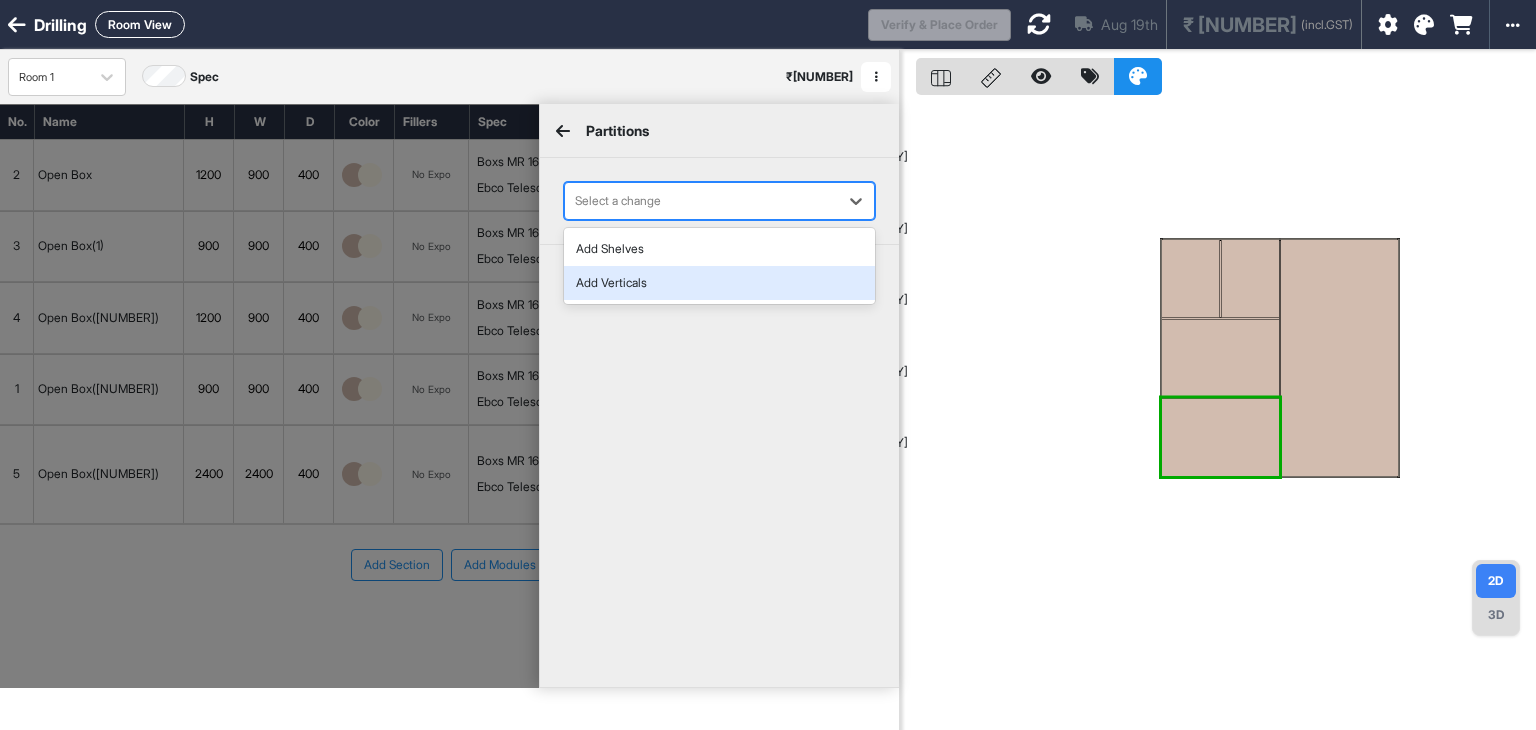 click on "Add Verticals" at bounding box center [719, 283] 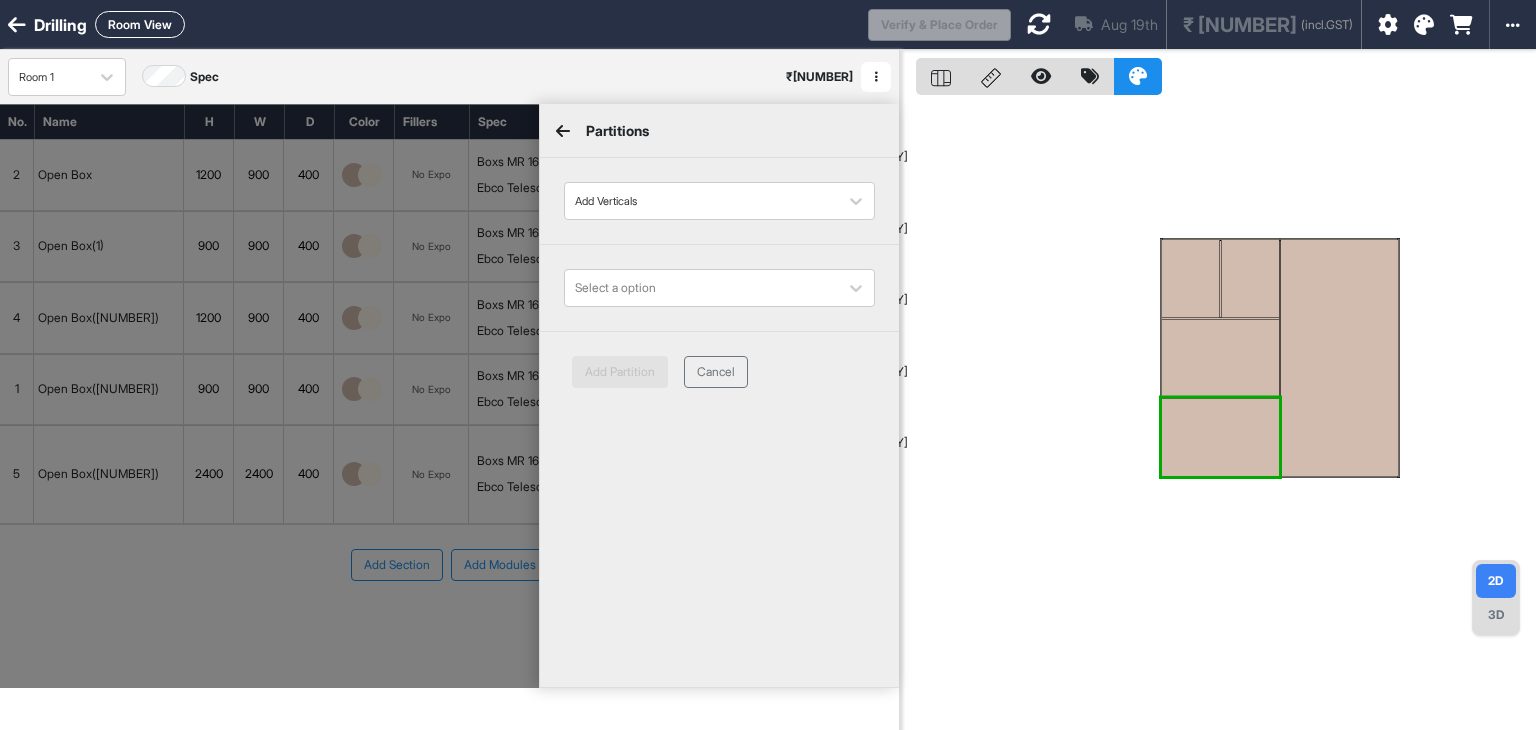click on "Select a option" at bounding box center [719, 288] 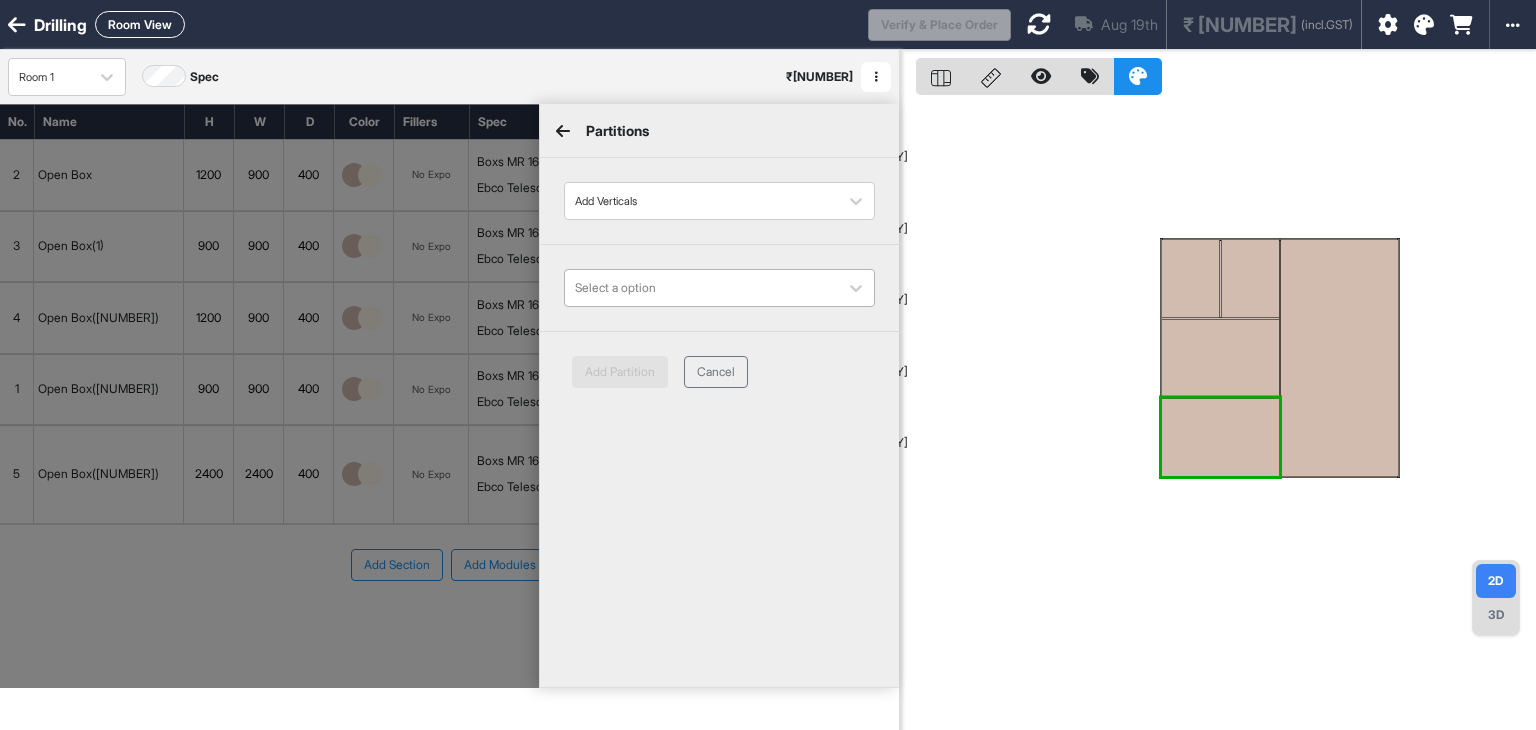click at bounding box center [701, 288] 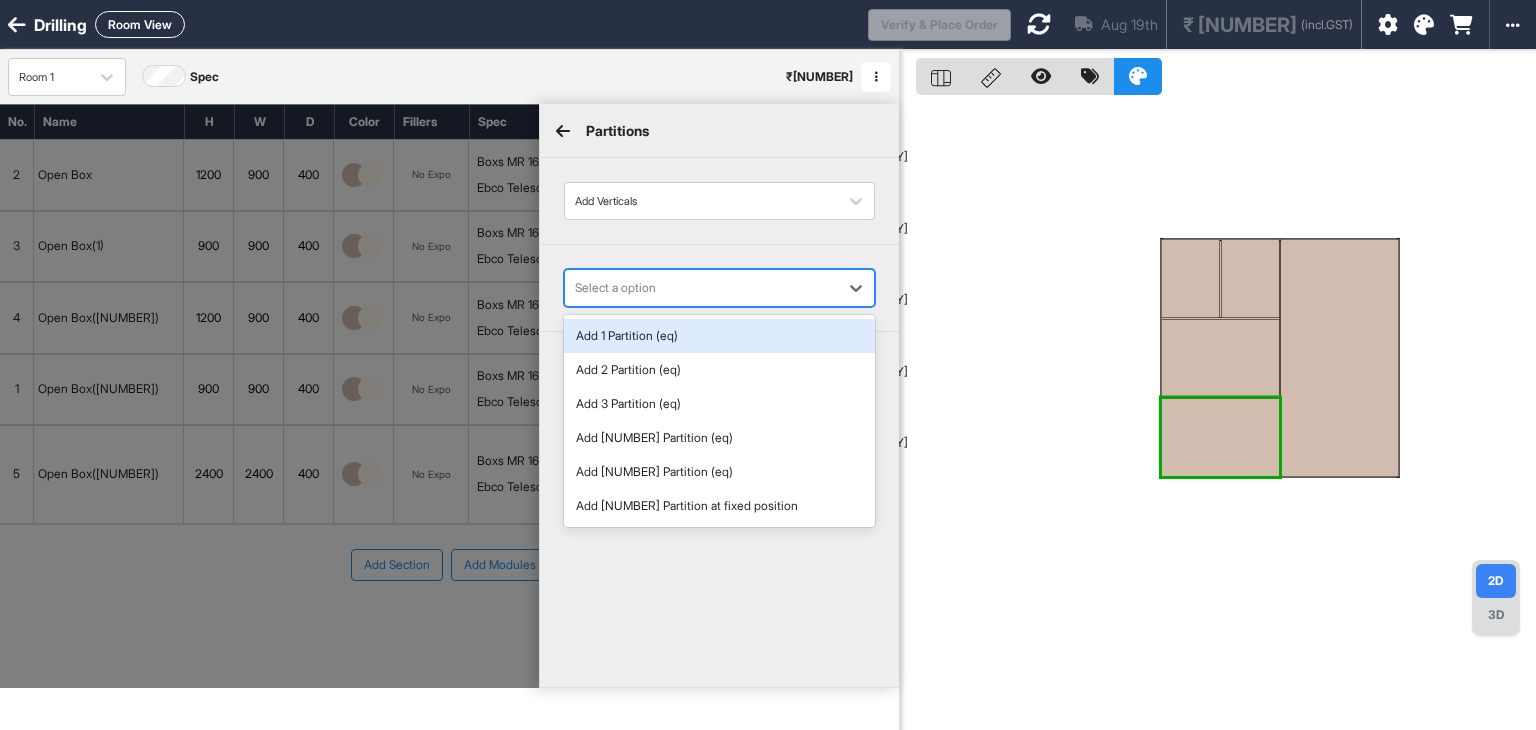 click on "Add 1 Partition (eq)" at bounding box center [719, 336] 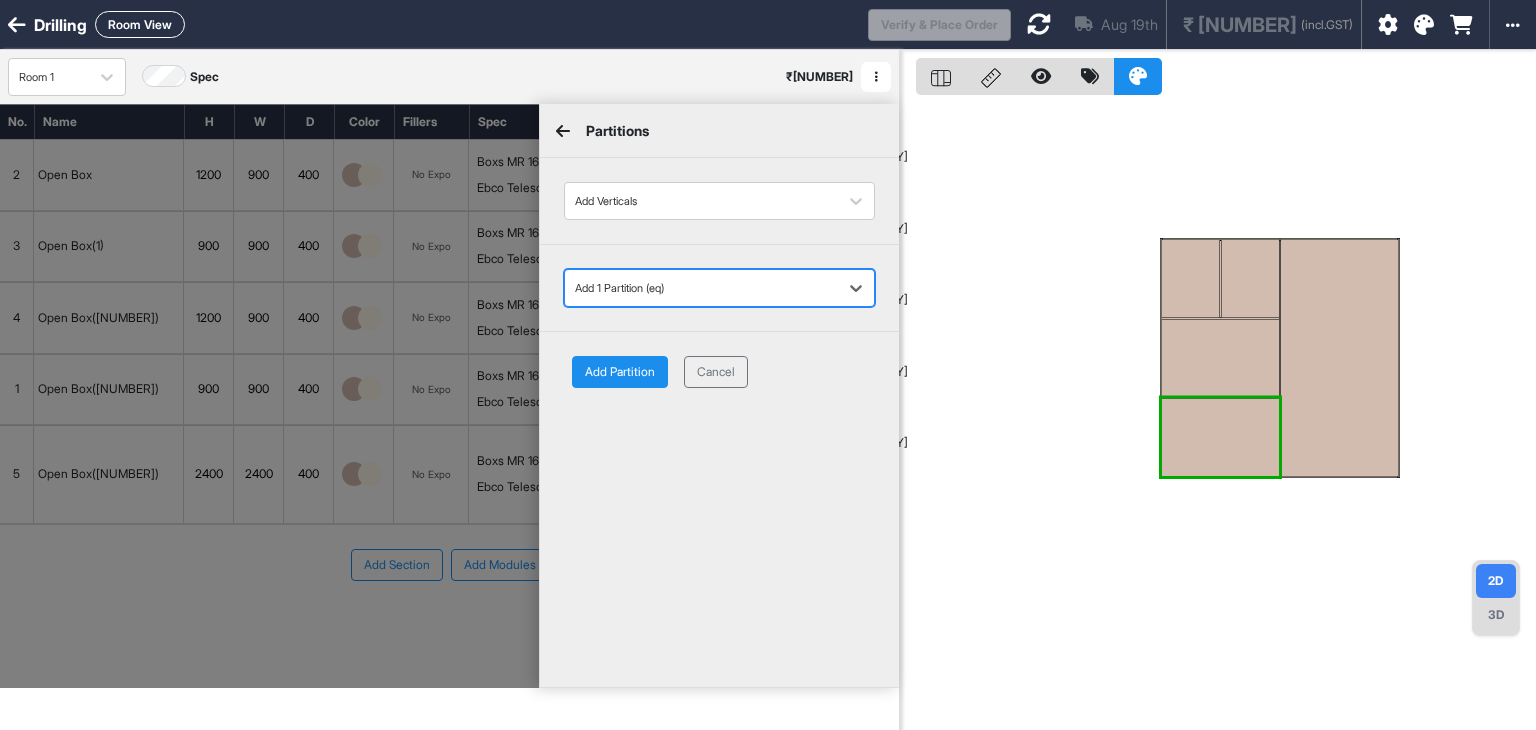 click on "Add Partition" at bounding box center (620, 372) 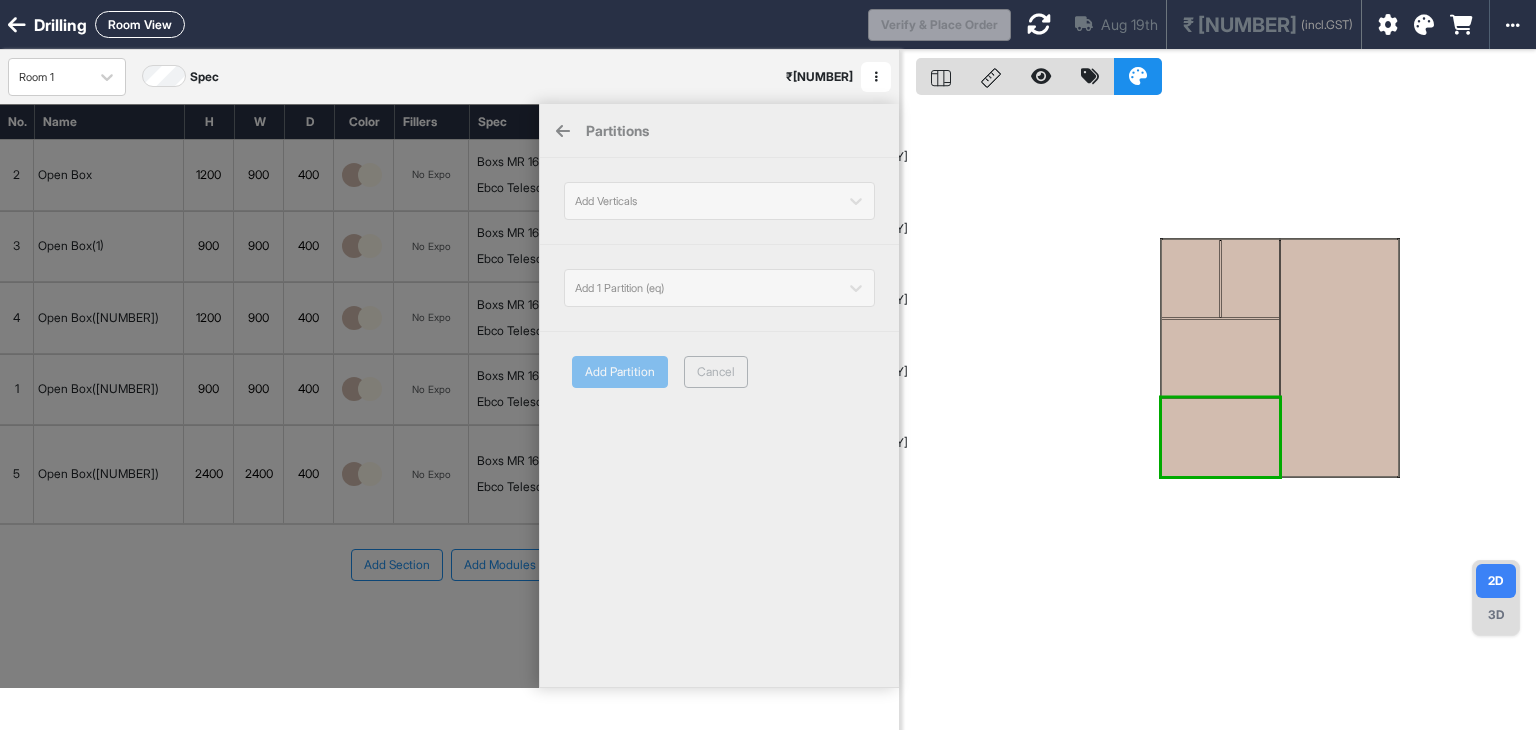 type 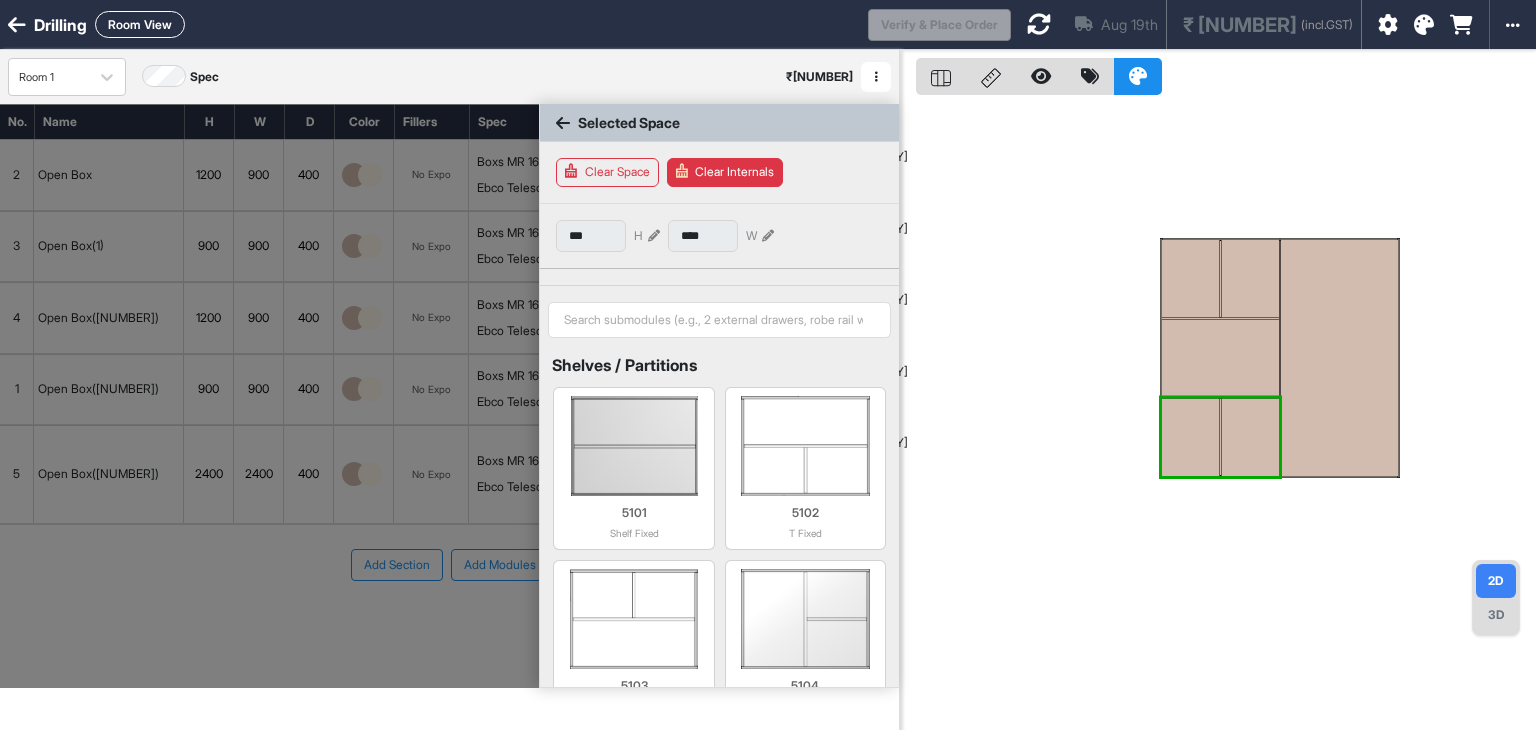 click at bounding box center [1220, 357] 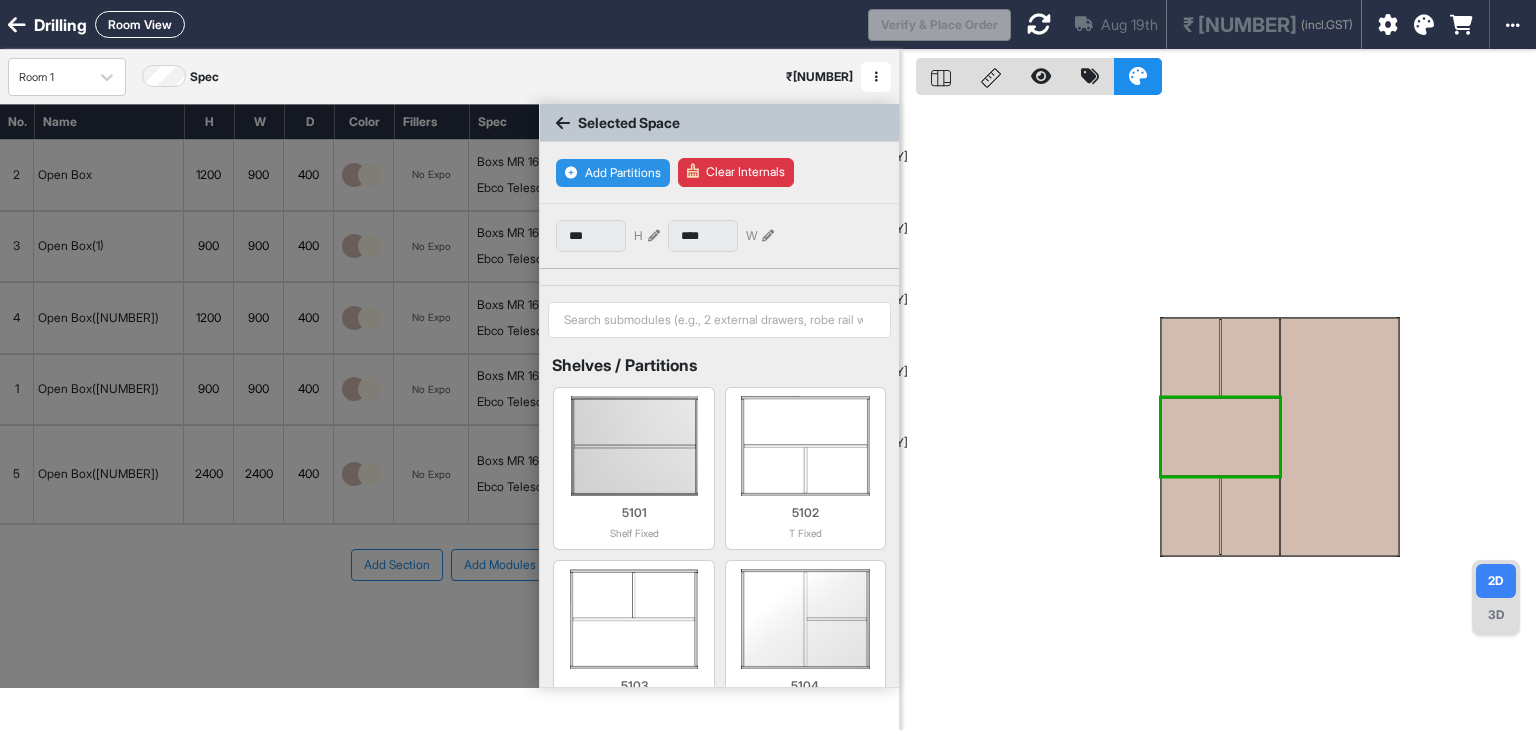 click on "Add Partitions" at bounding box center [613, 173] 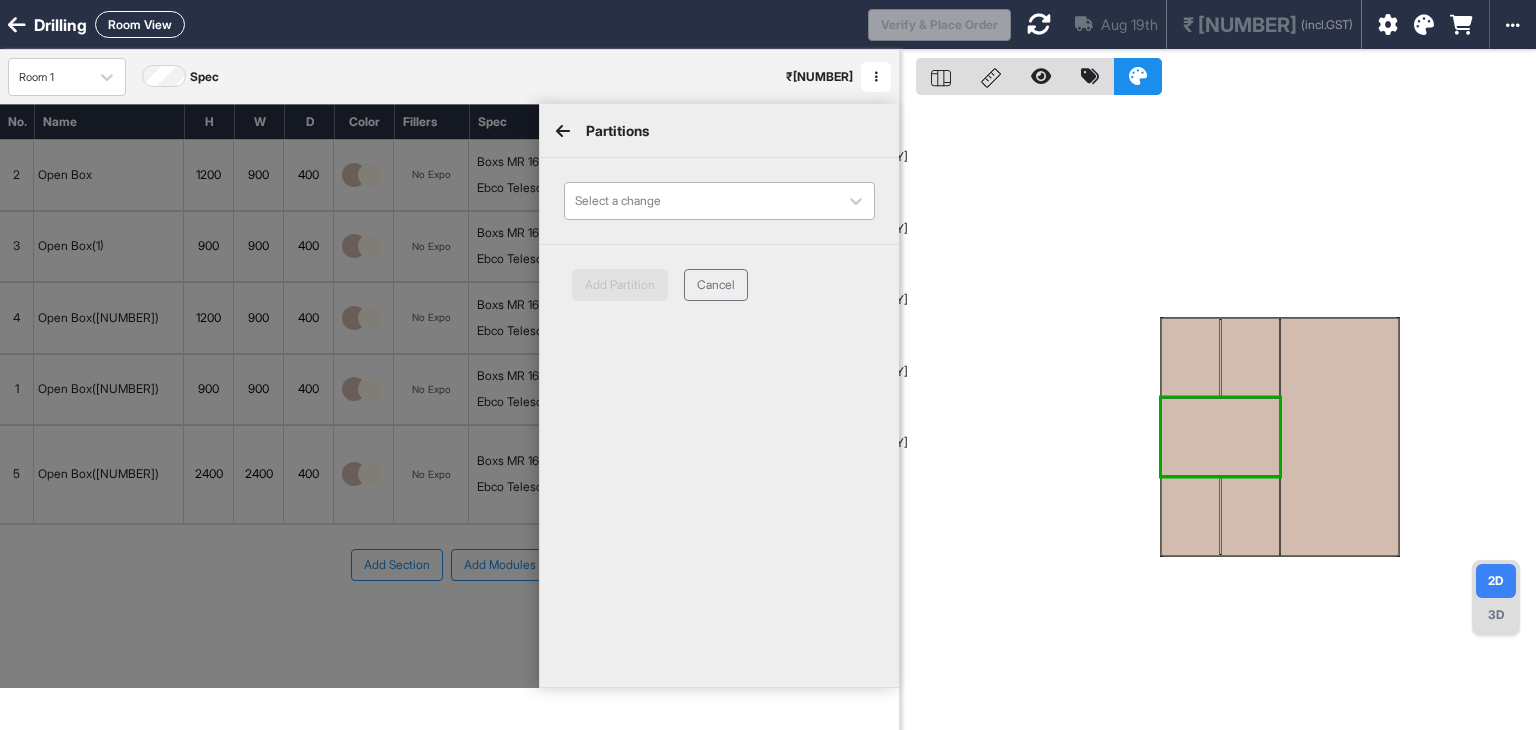 click on "Select a change" at bounding box center [701, 201] 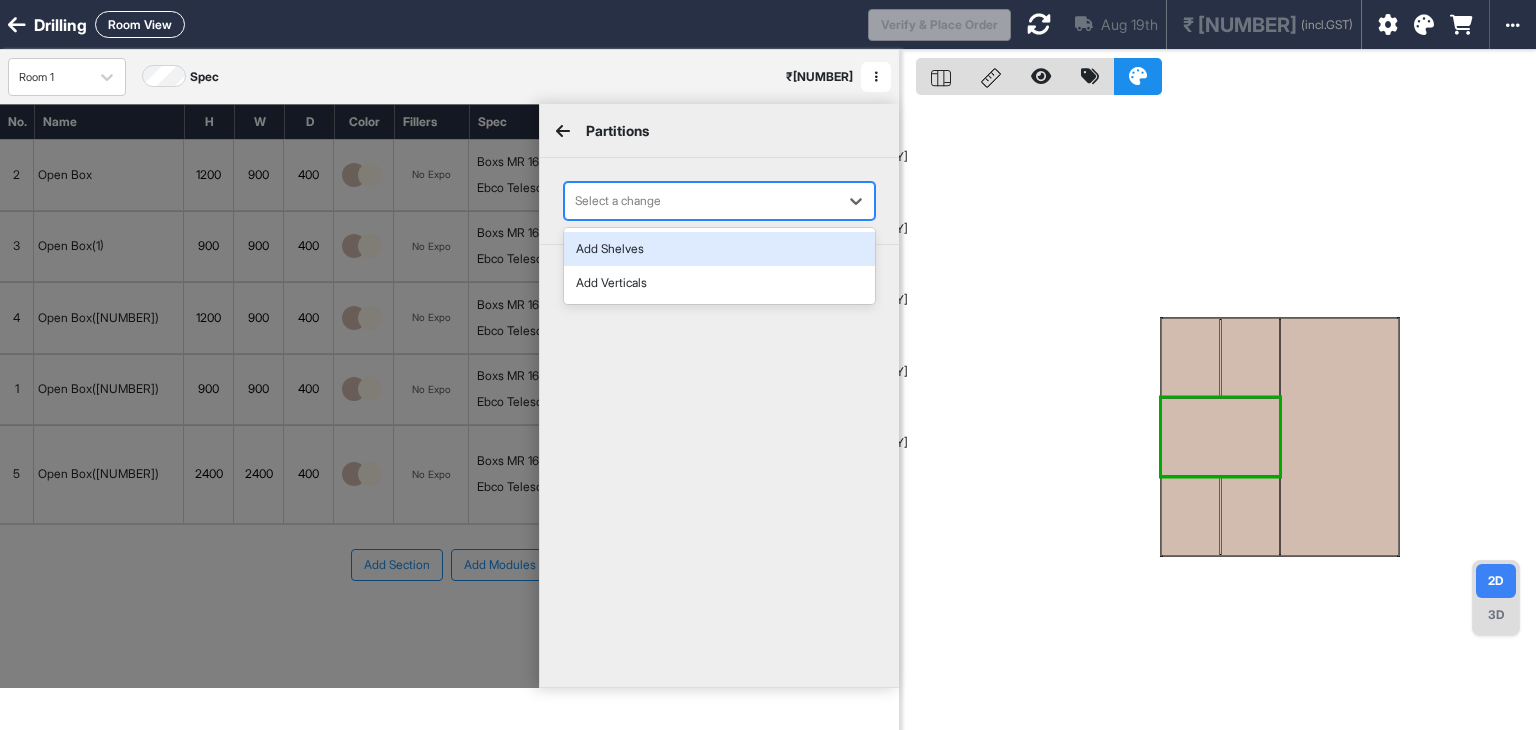 click on "Add Shelves" at bounding box center (719, 249) 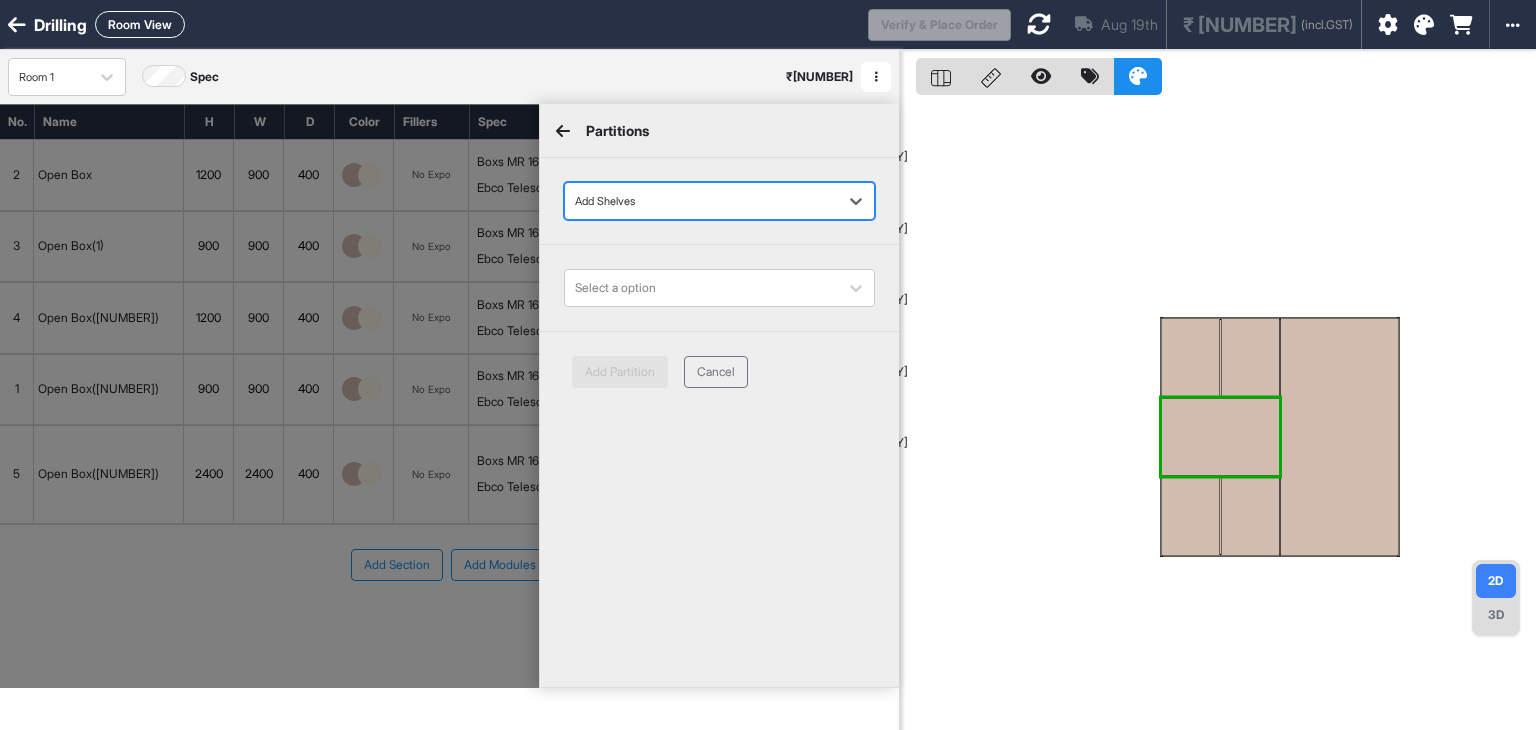 click at bounding box center [701, 201] 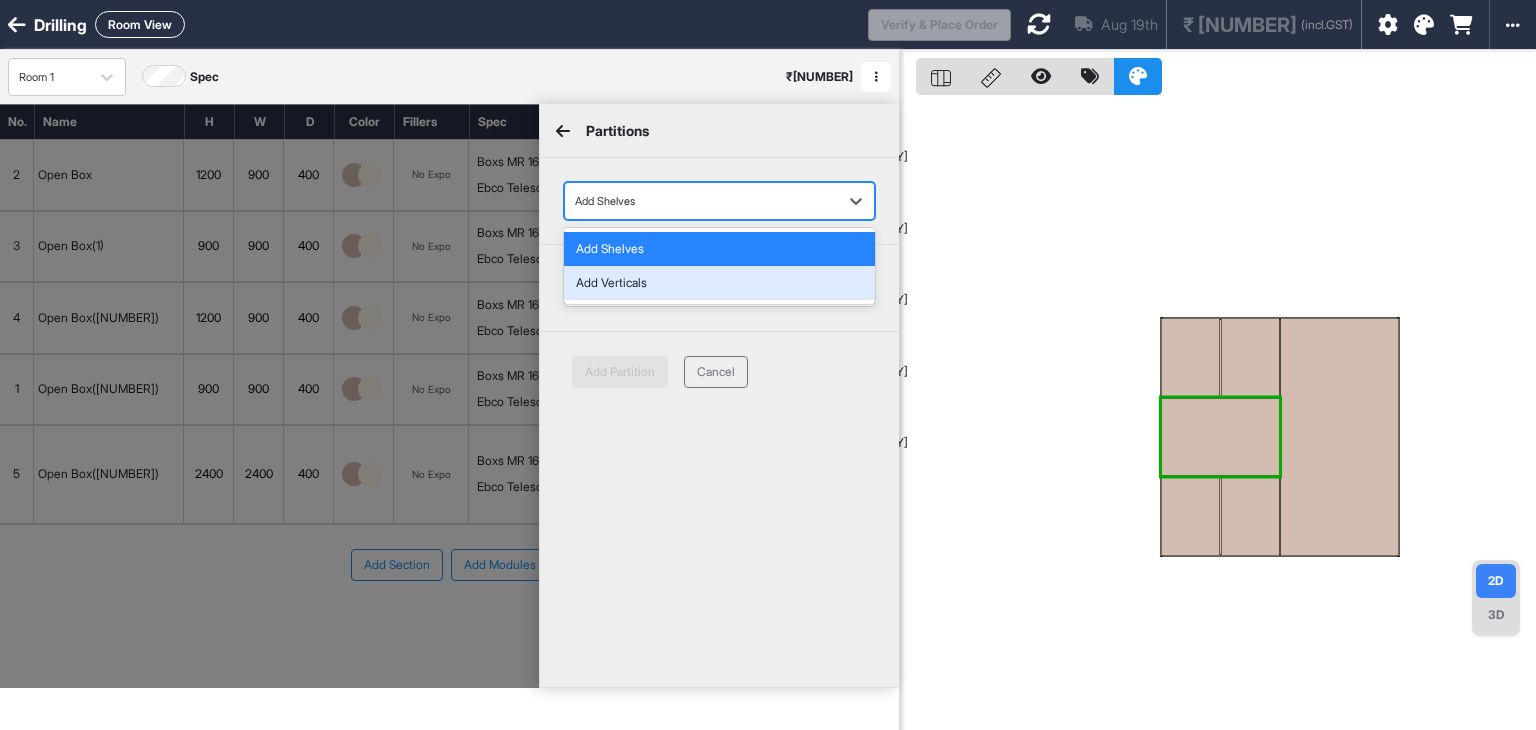 click on "Add Verticals" at bounding box center [719, 283] 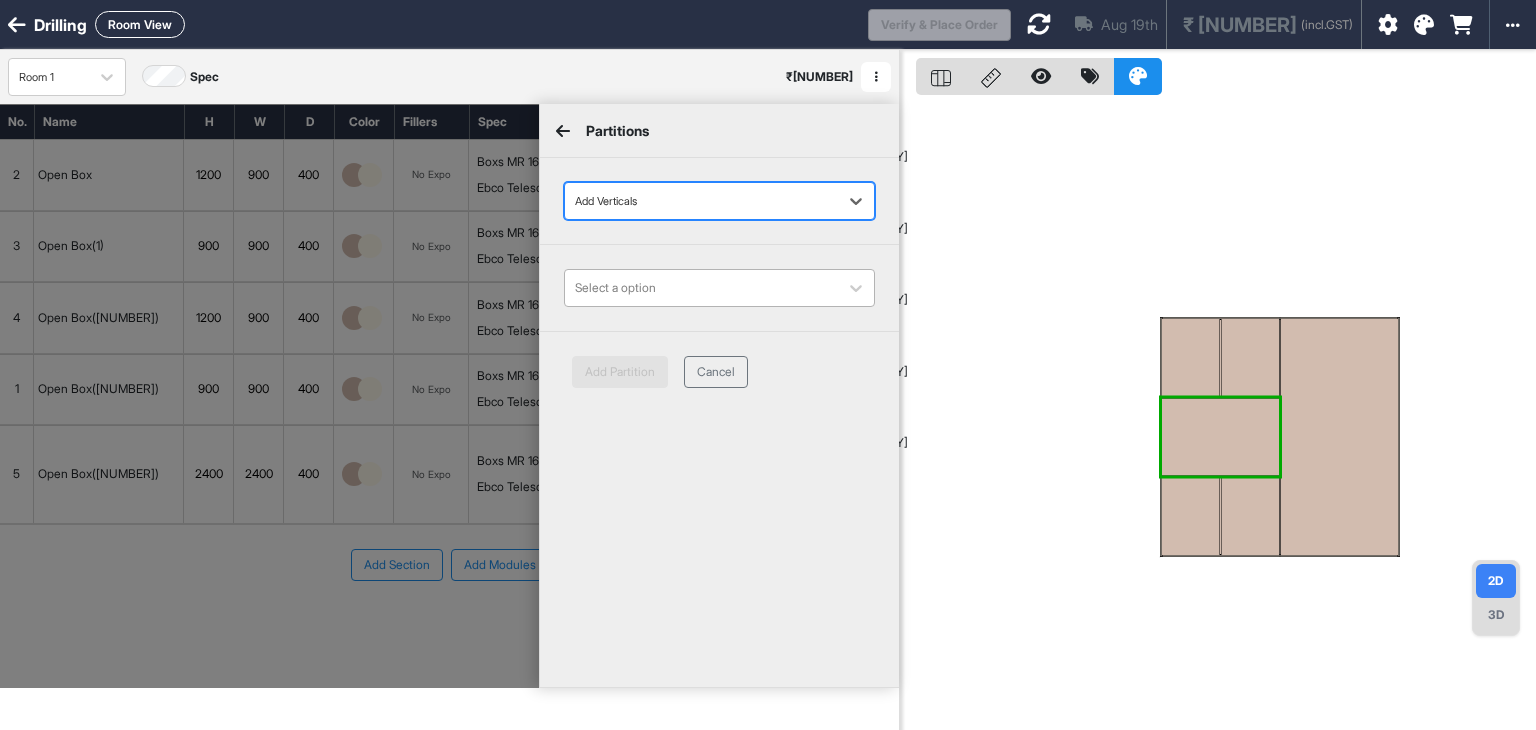 click on "Select a option" at bounding box center [719, 288] 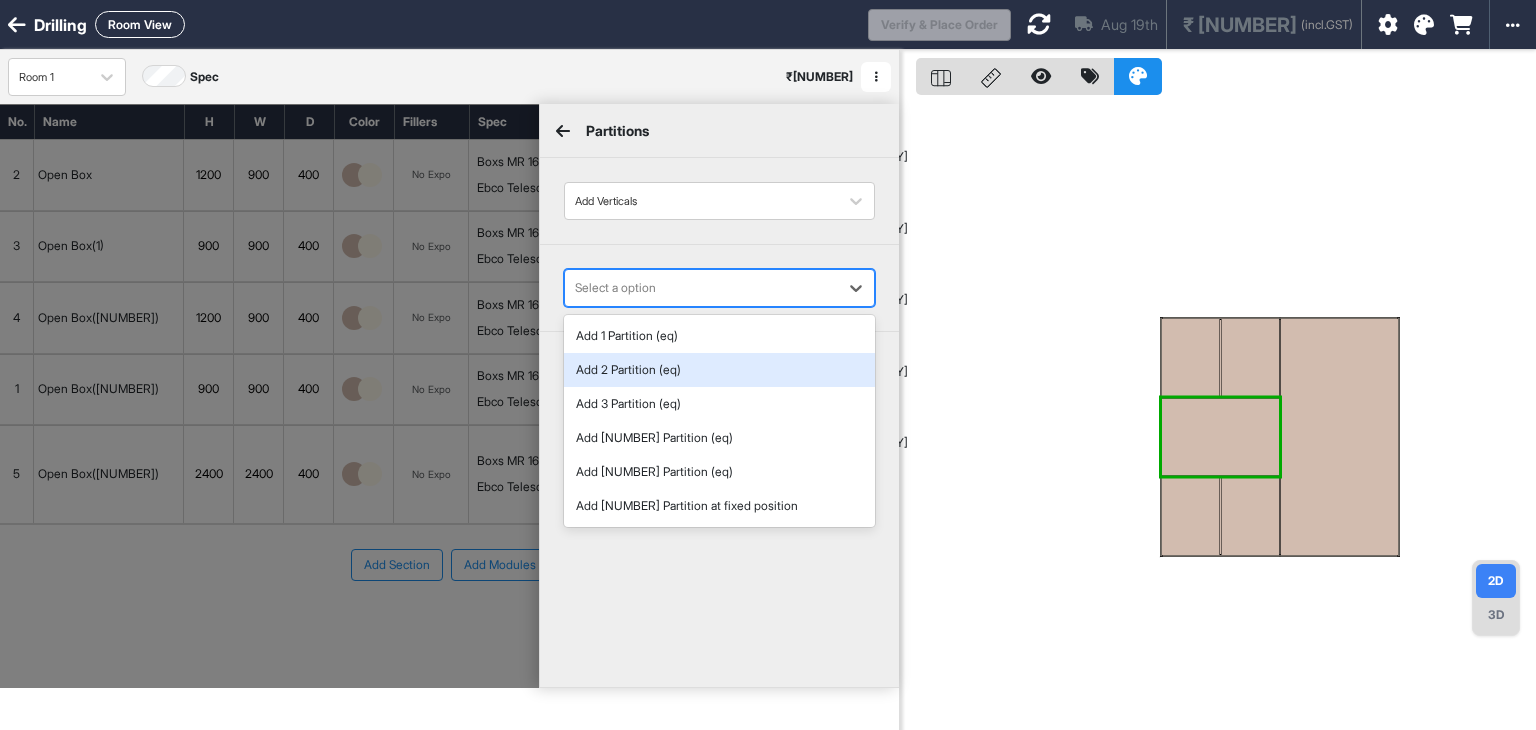 click on "Add 2 Partition (eq)" at bounding box center (719, 370) 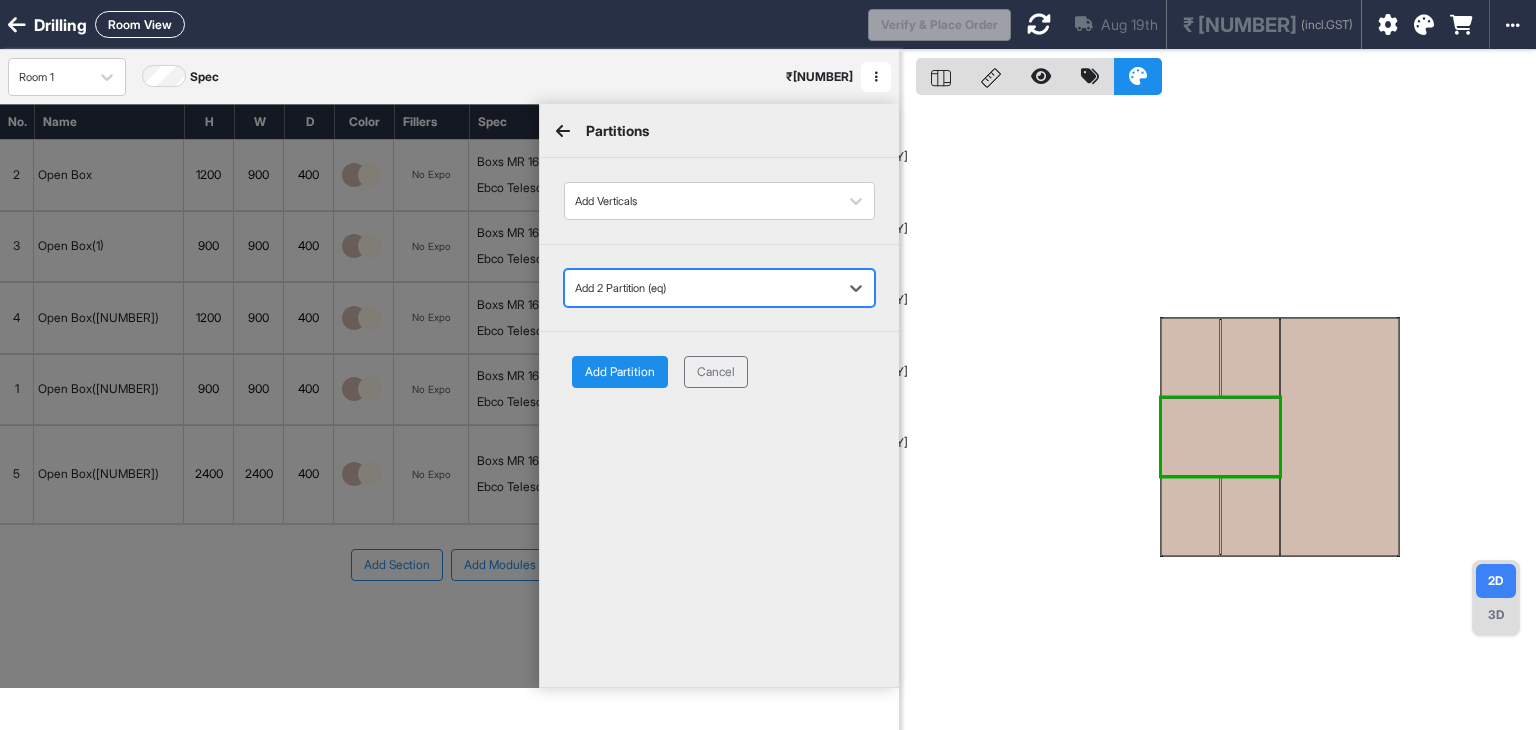 click on "Add Partition" at bounding box center [620, 372] 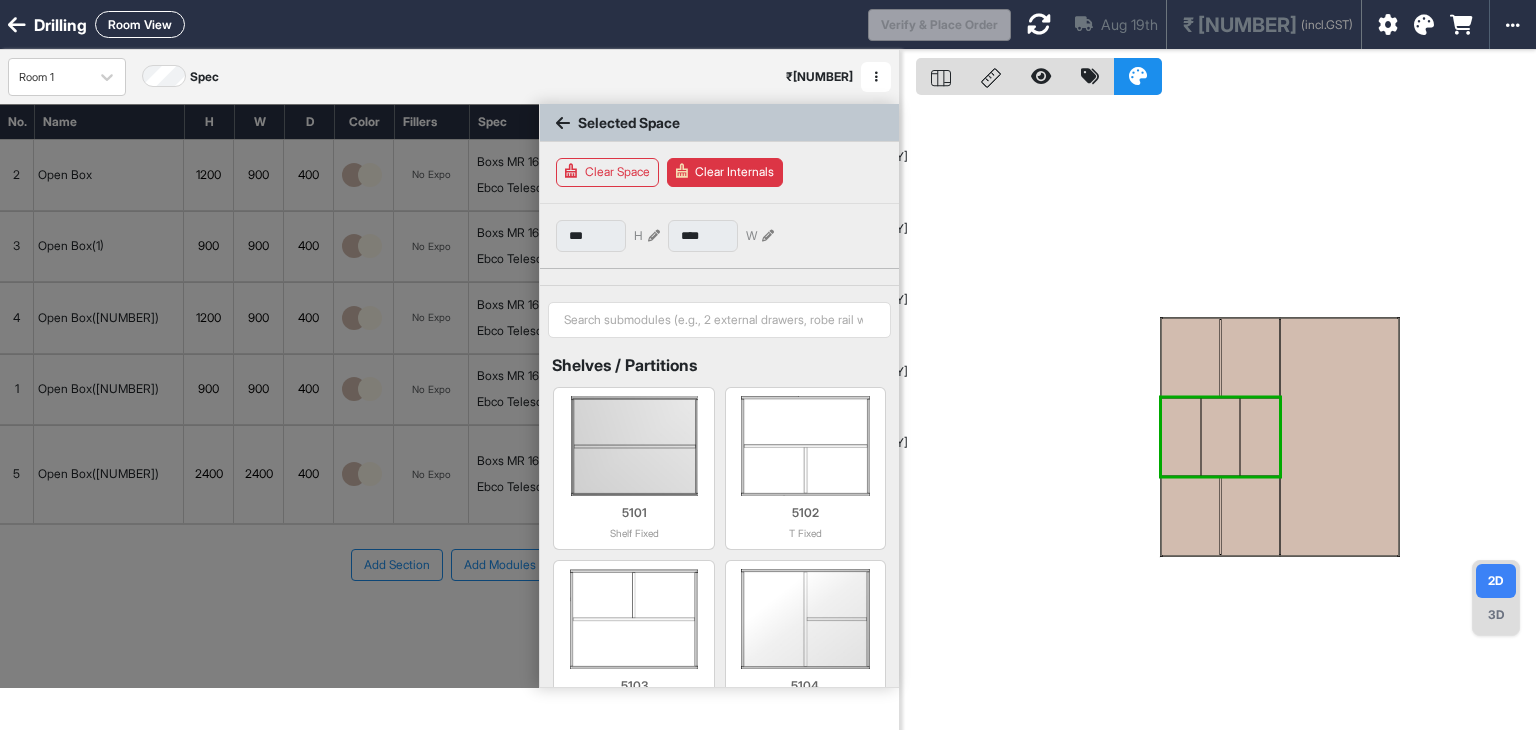 click at bounding box center [1339, 437] 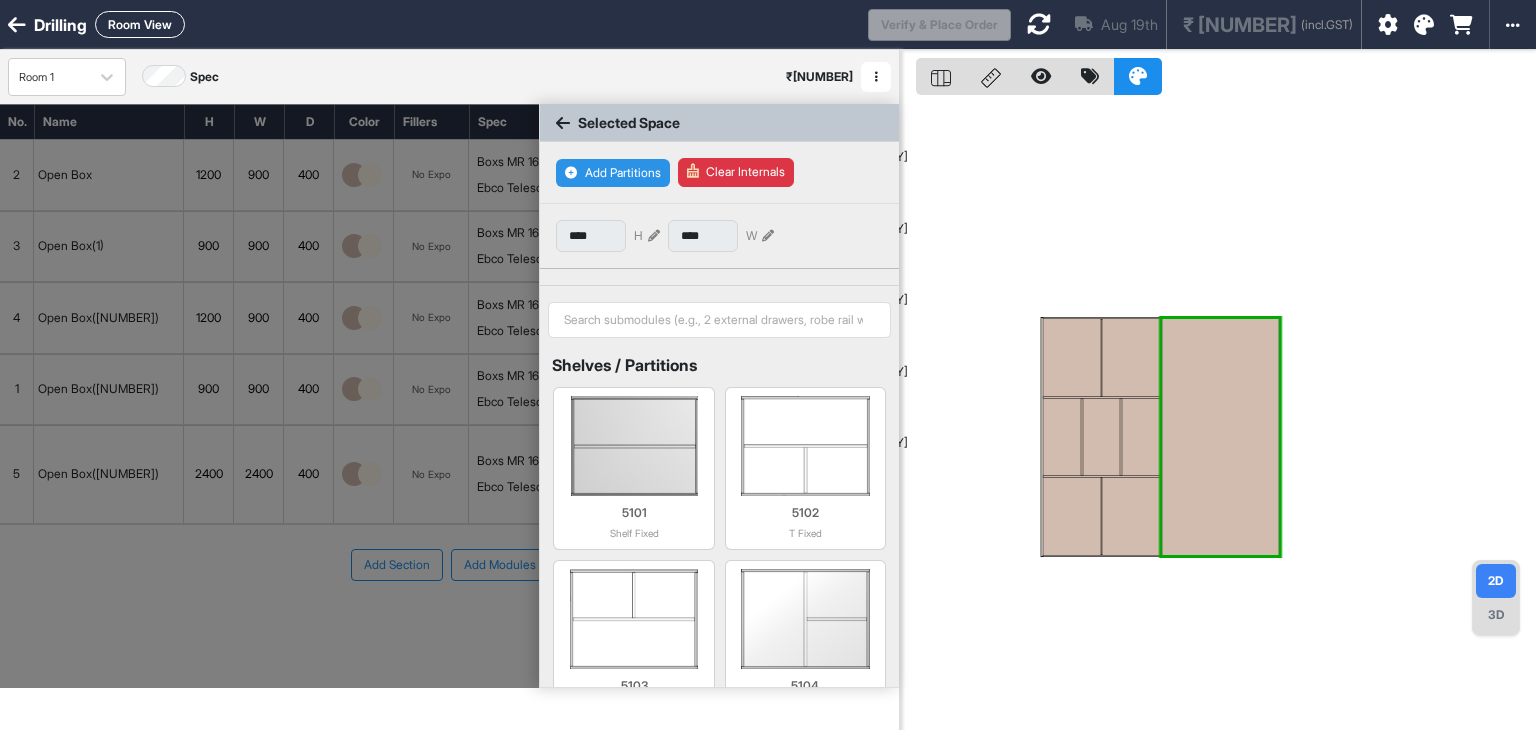 click on "Add Partitions" at bounding box center (613, 173) 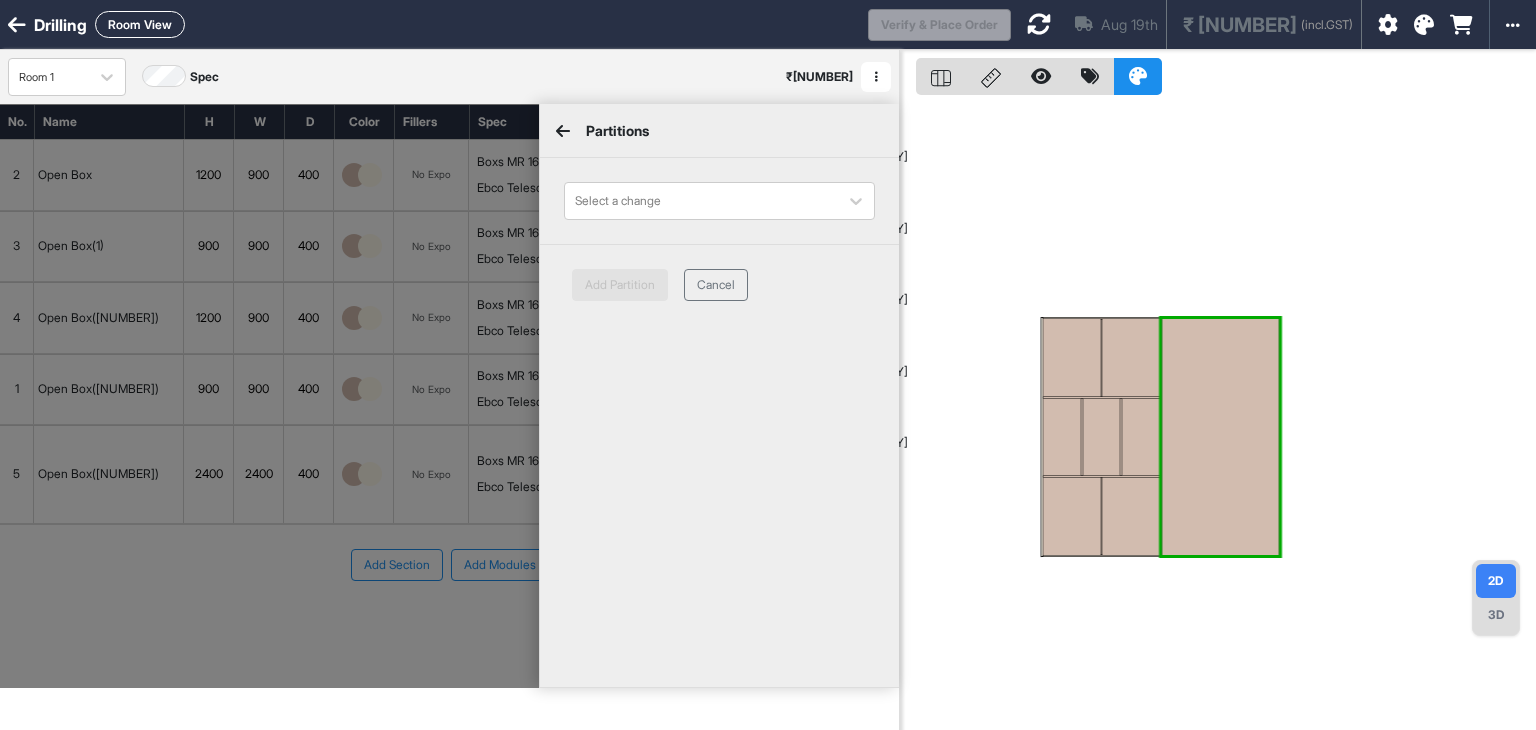 click at bounding box center (701, 201) 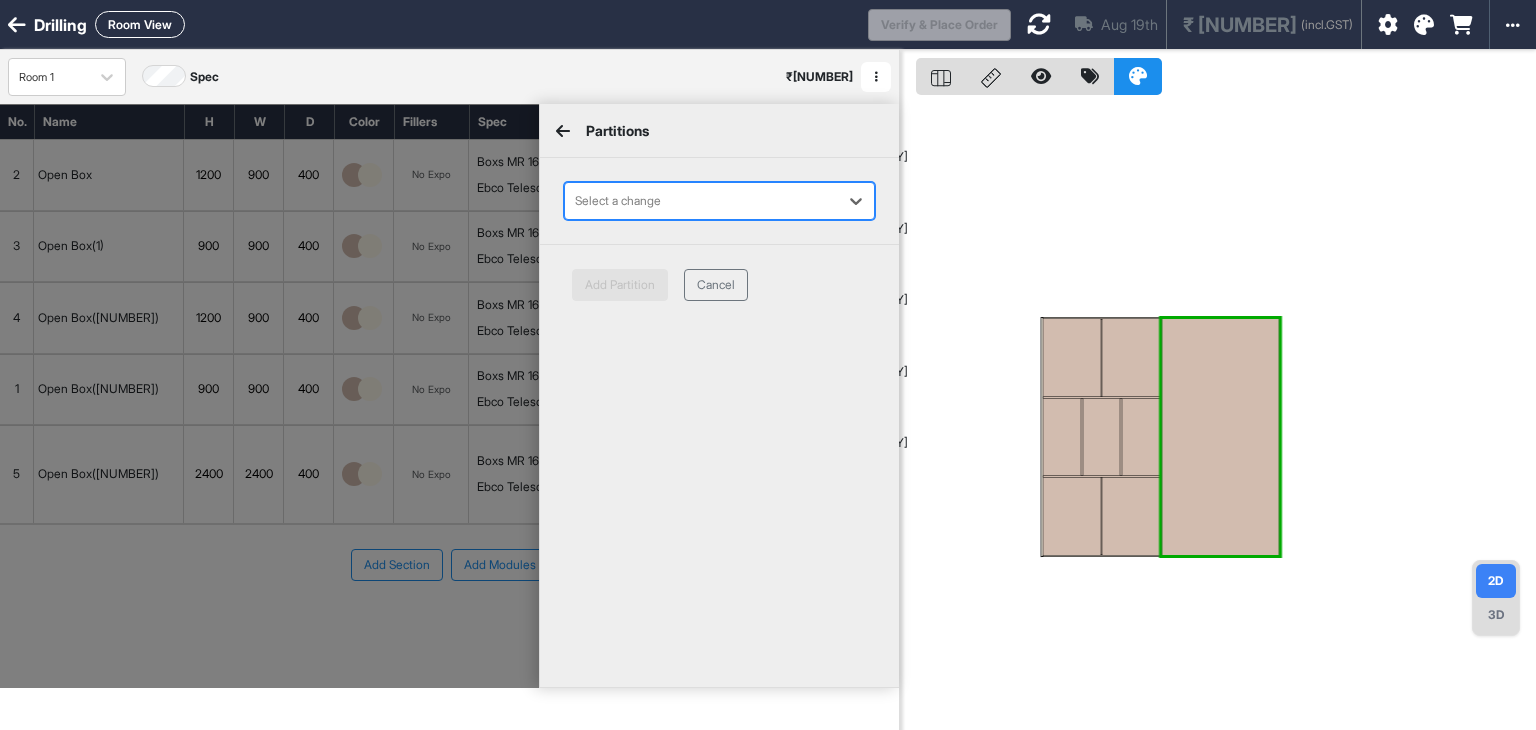 click at bounding box center [701, 201] 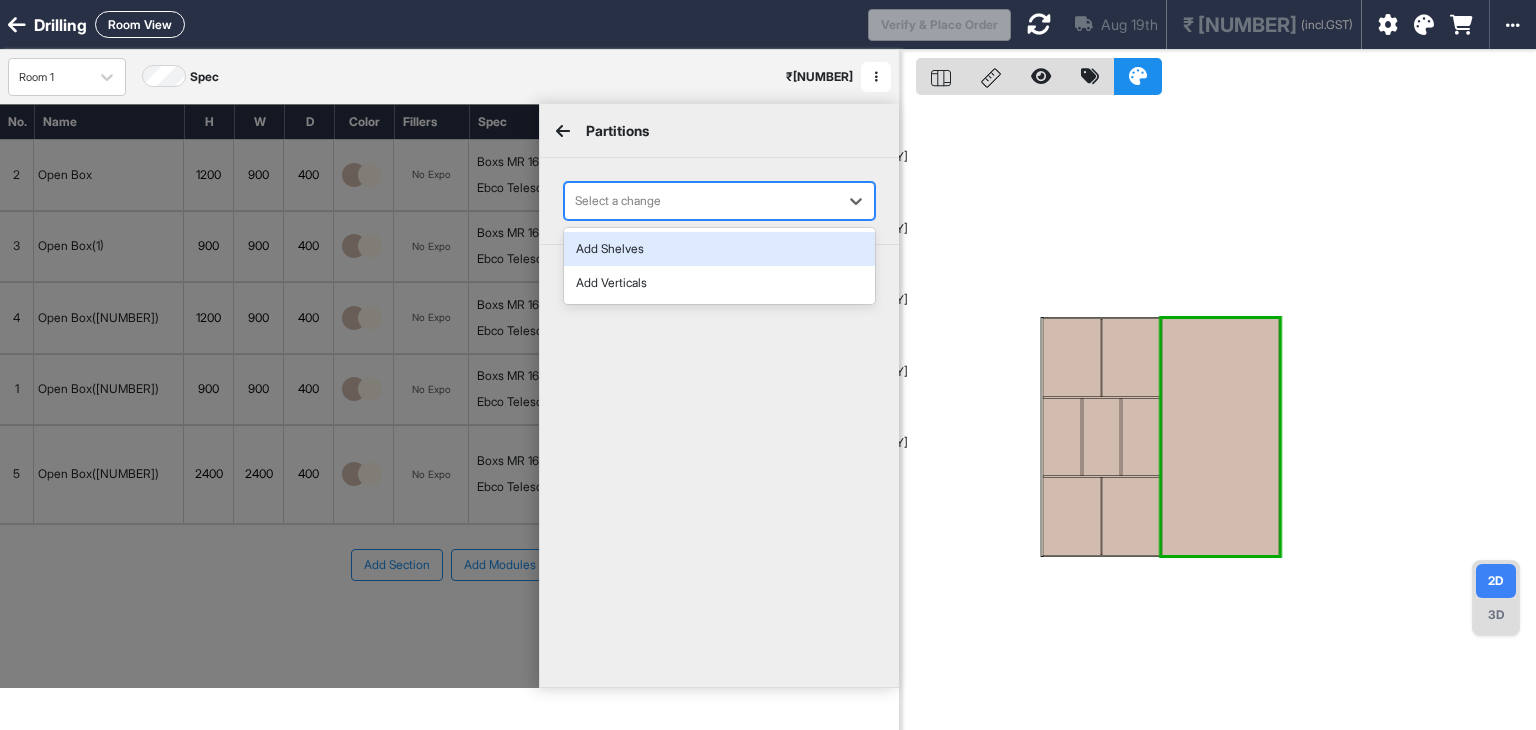 click on "Add Shelves" at bounding box center [719, 249] 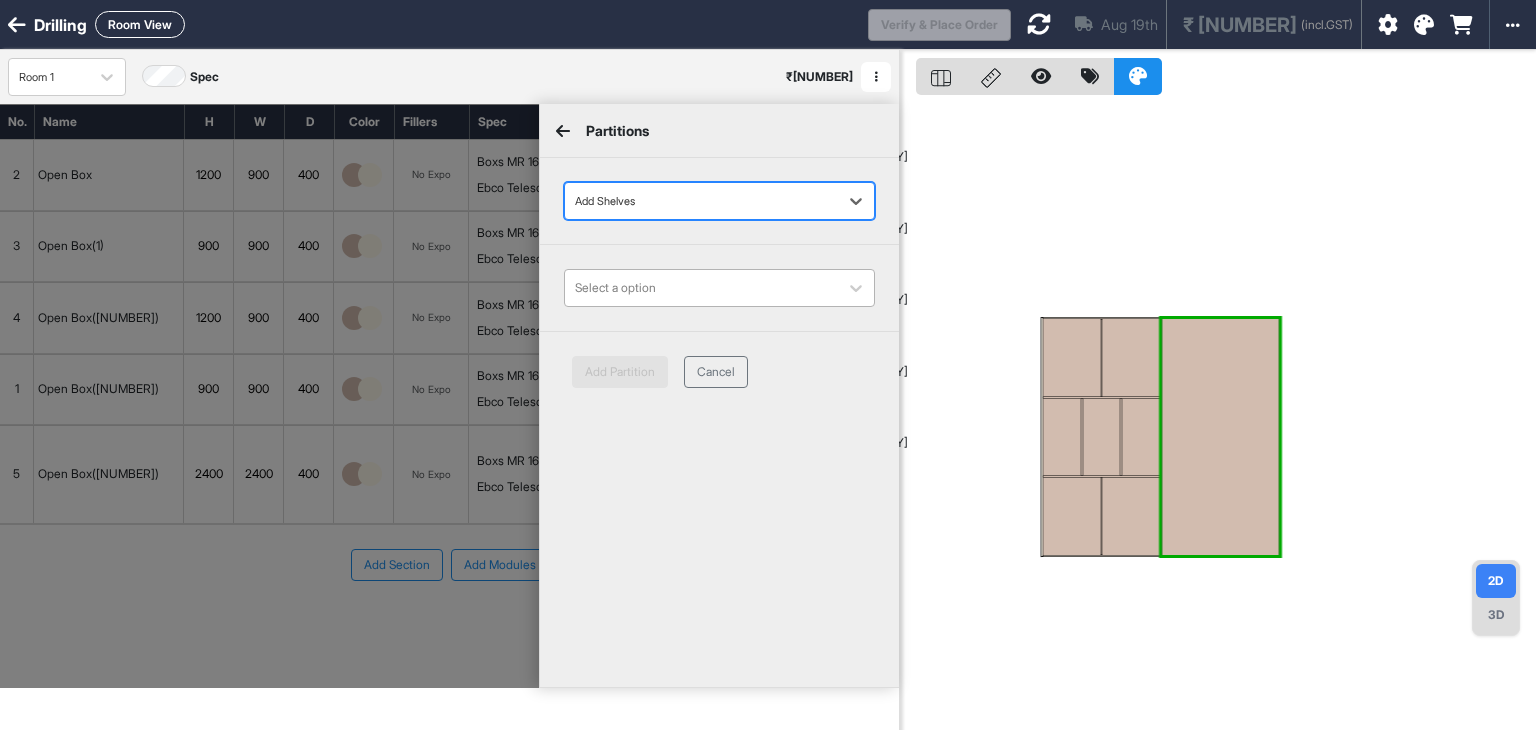 click at bounding box center (701, 288) 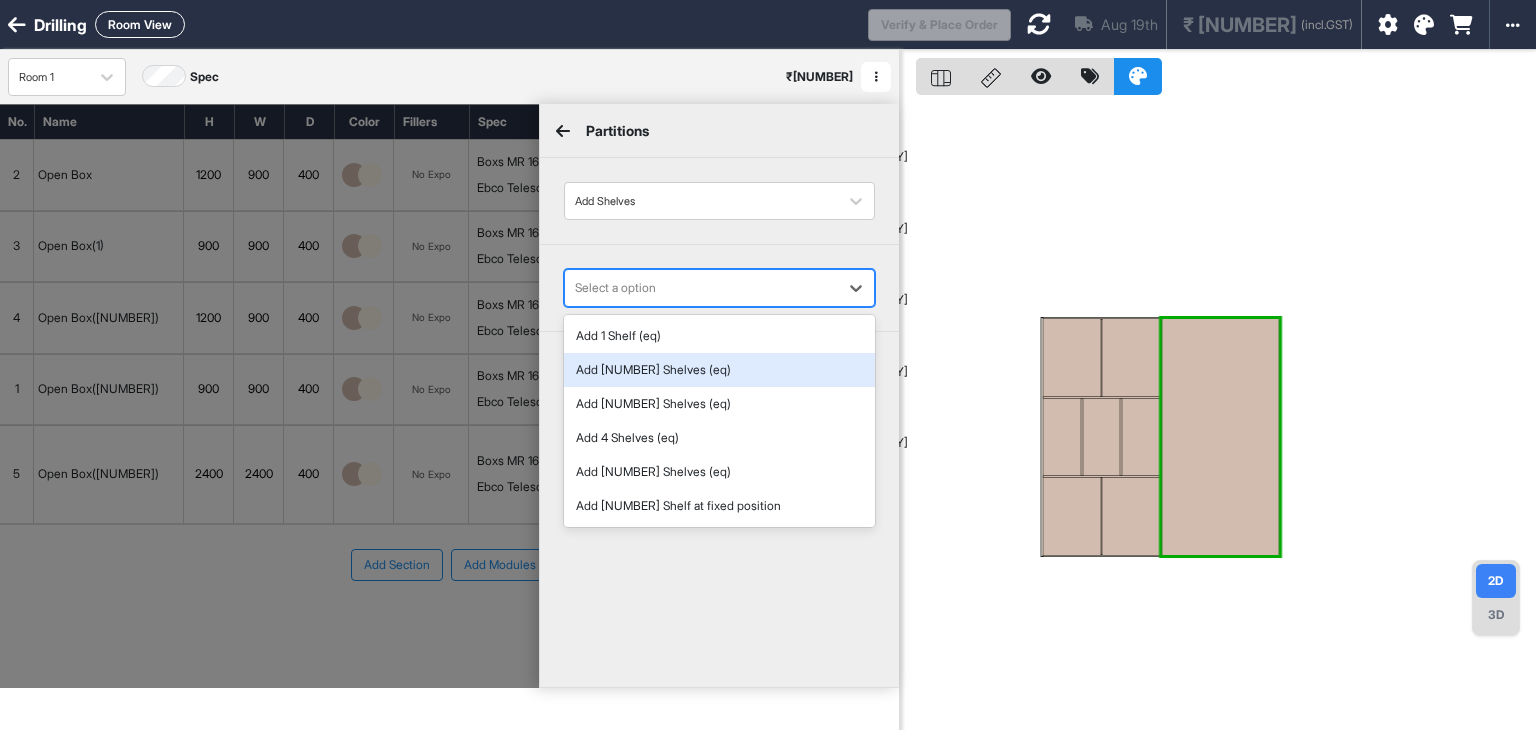 click on "Add [NUMBER] Shelves (eq)" at bounding box center (719, 370) 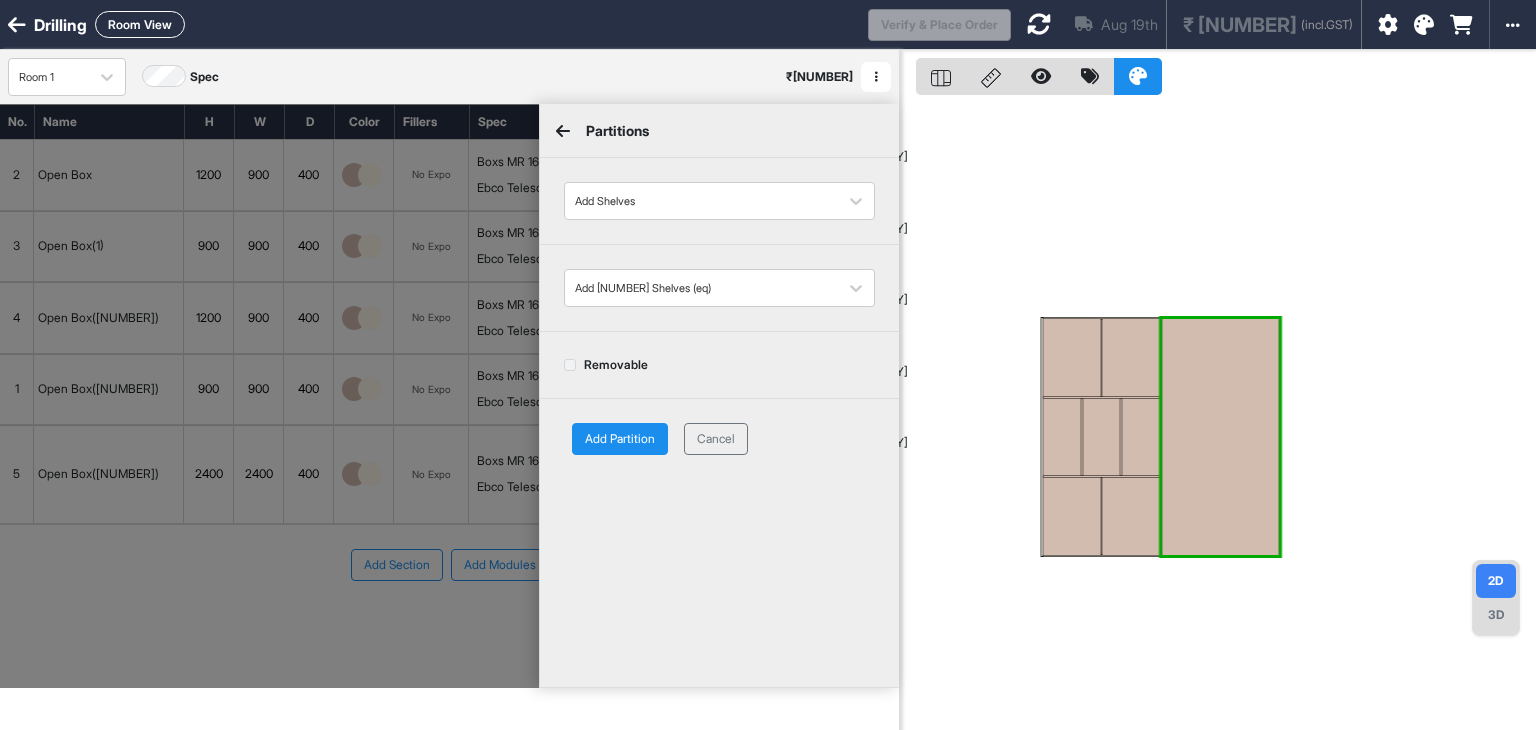 click on "Add Partition" at bounding box center (620, 439) 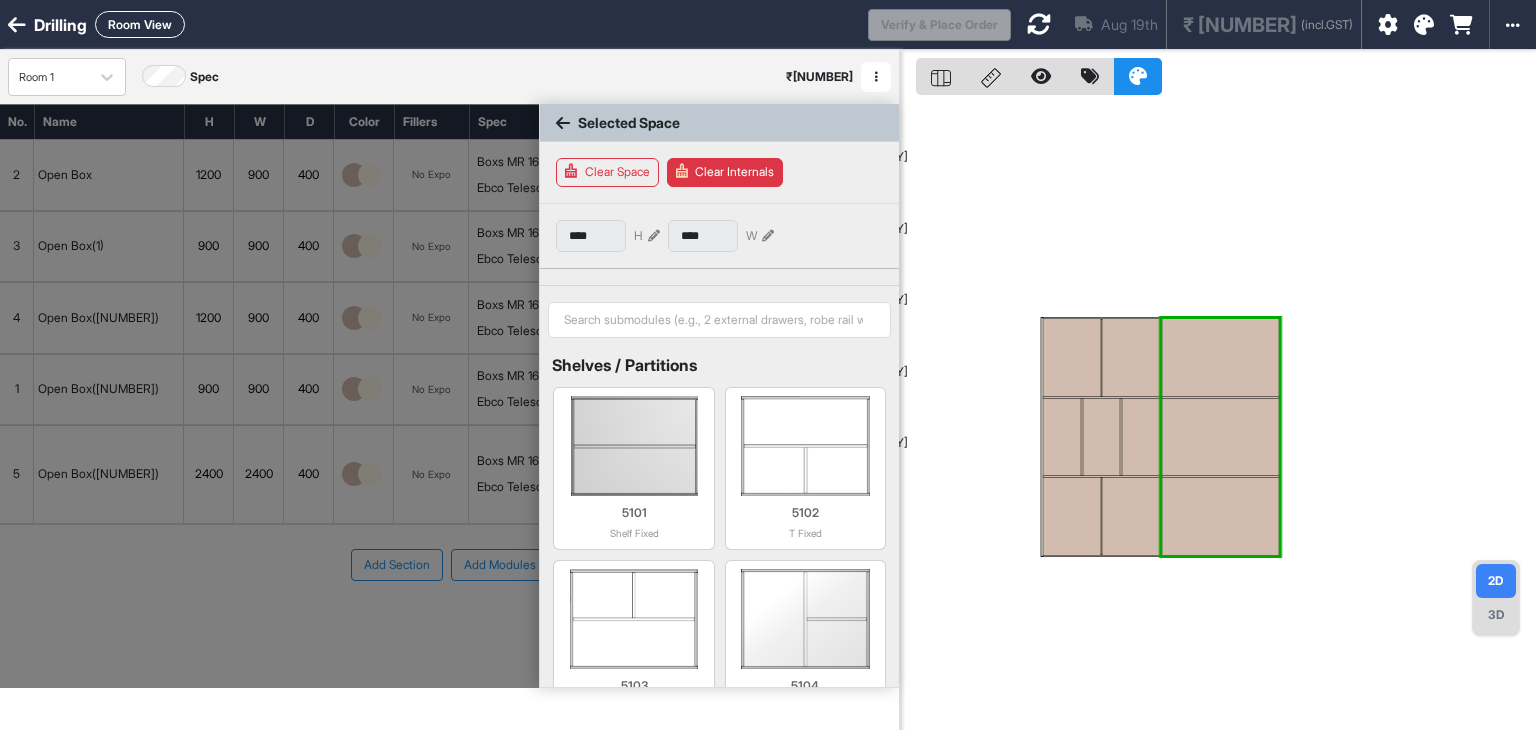 click at bounding box center [1220, 358] 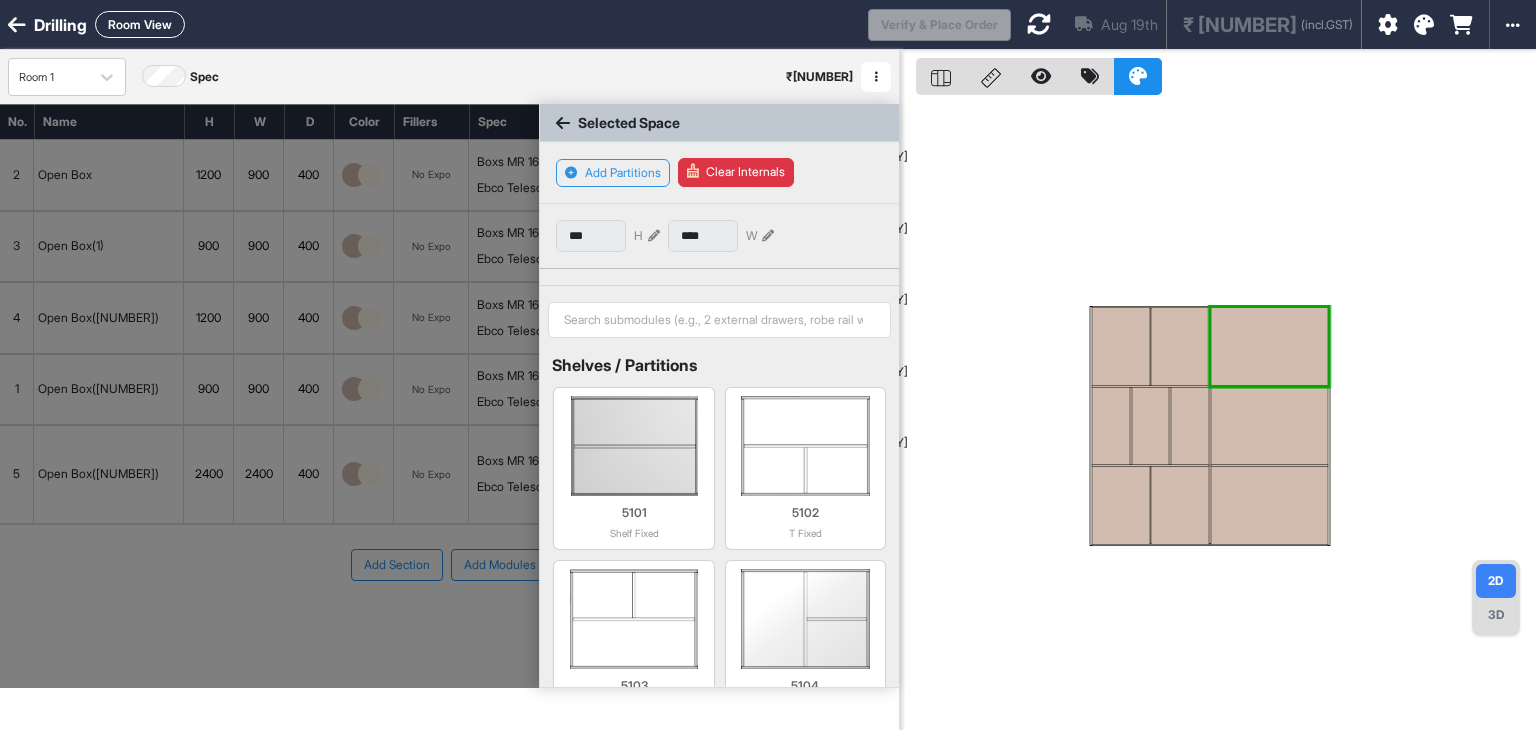 click at bounding box center (1269, 426) 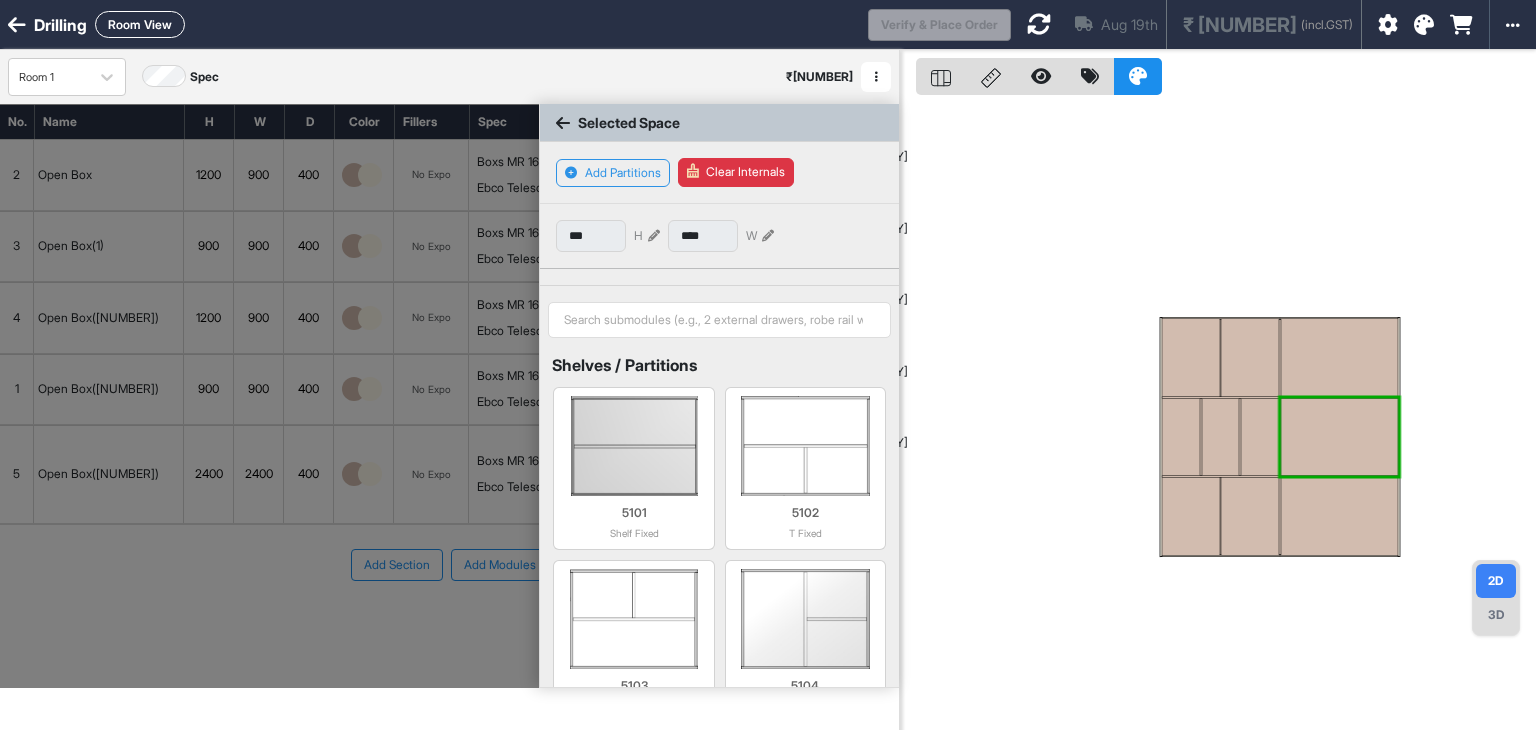 click at bounding box center [1339, 358] 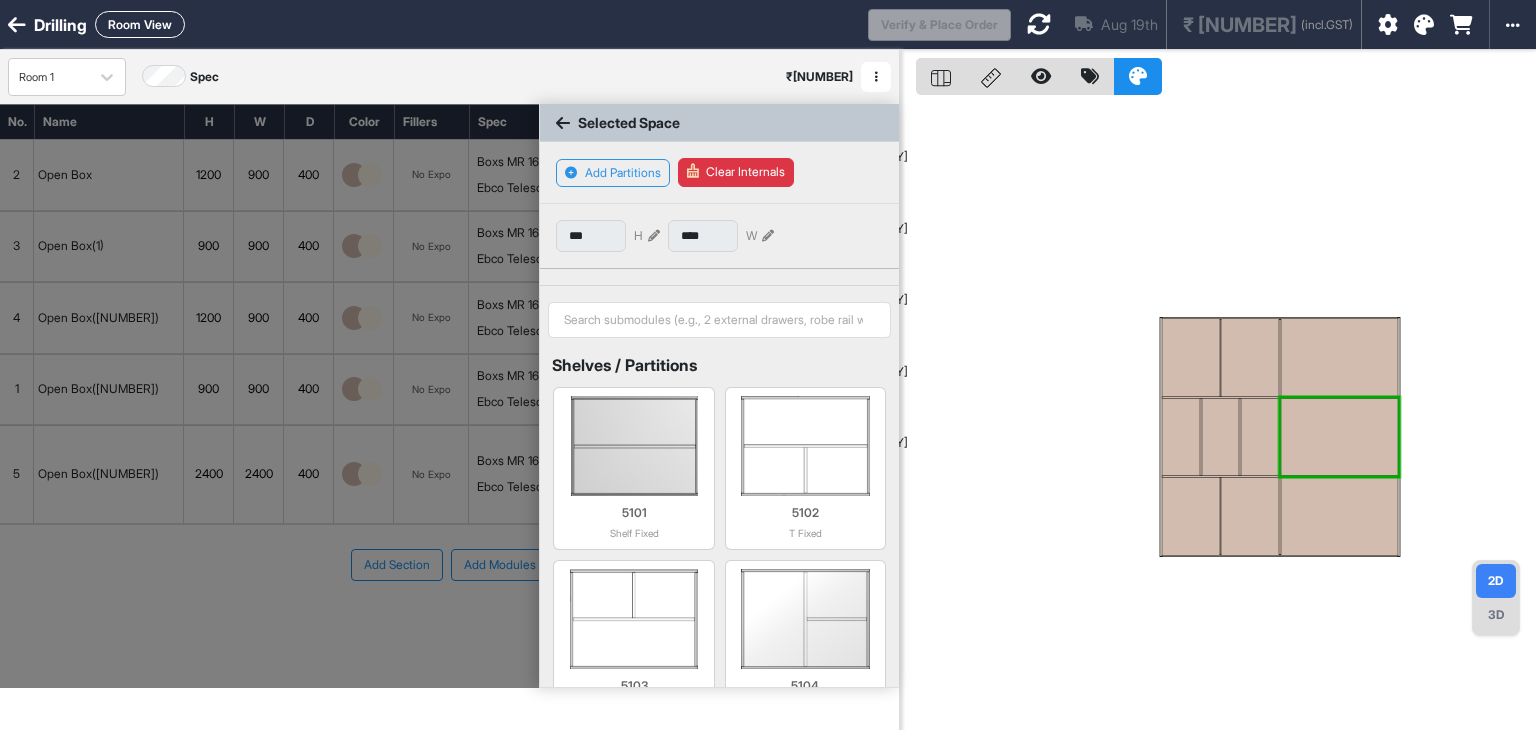 type on "***" 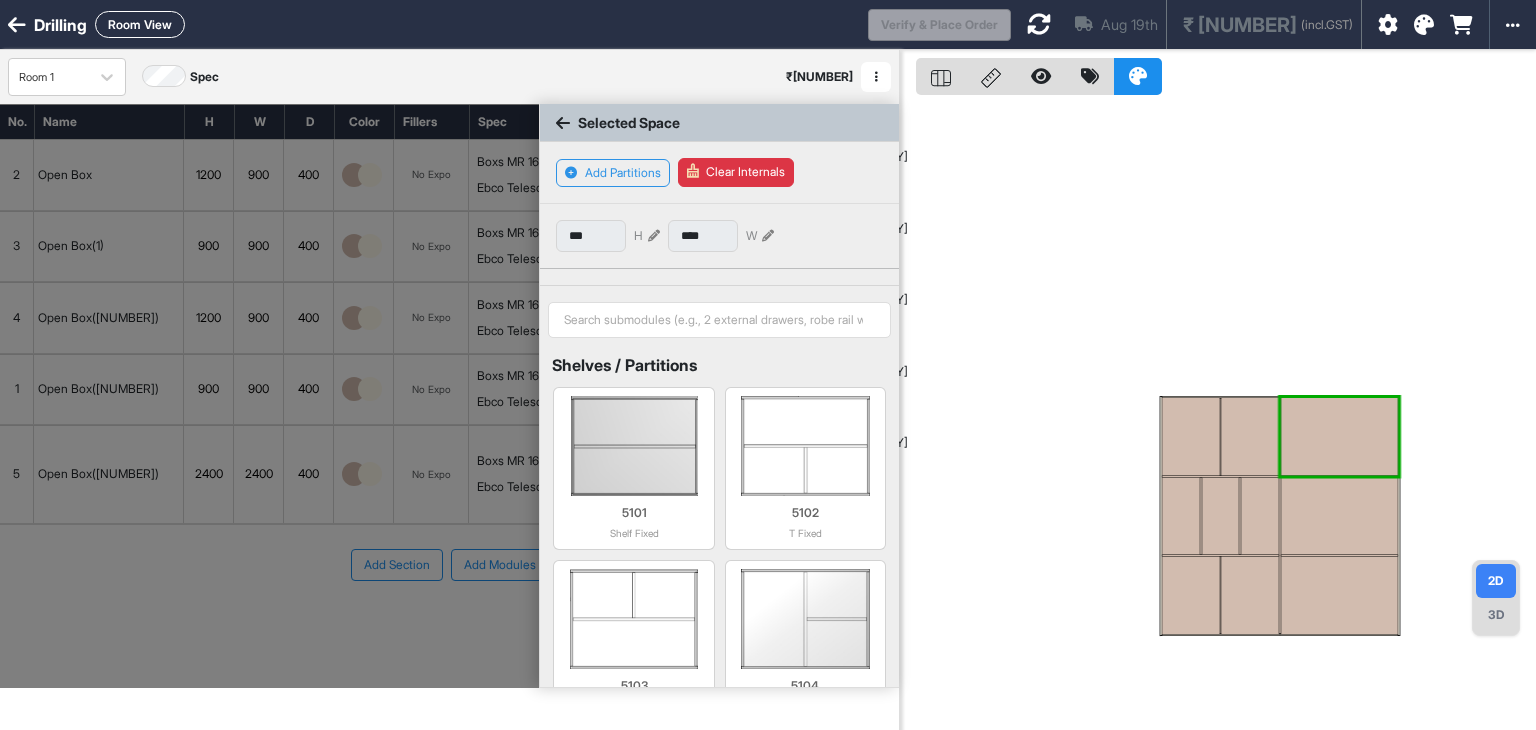 click at bounding box center (1339, 516) 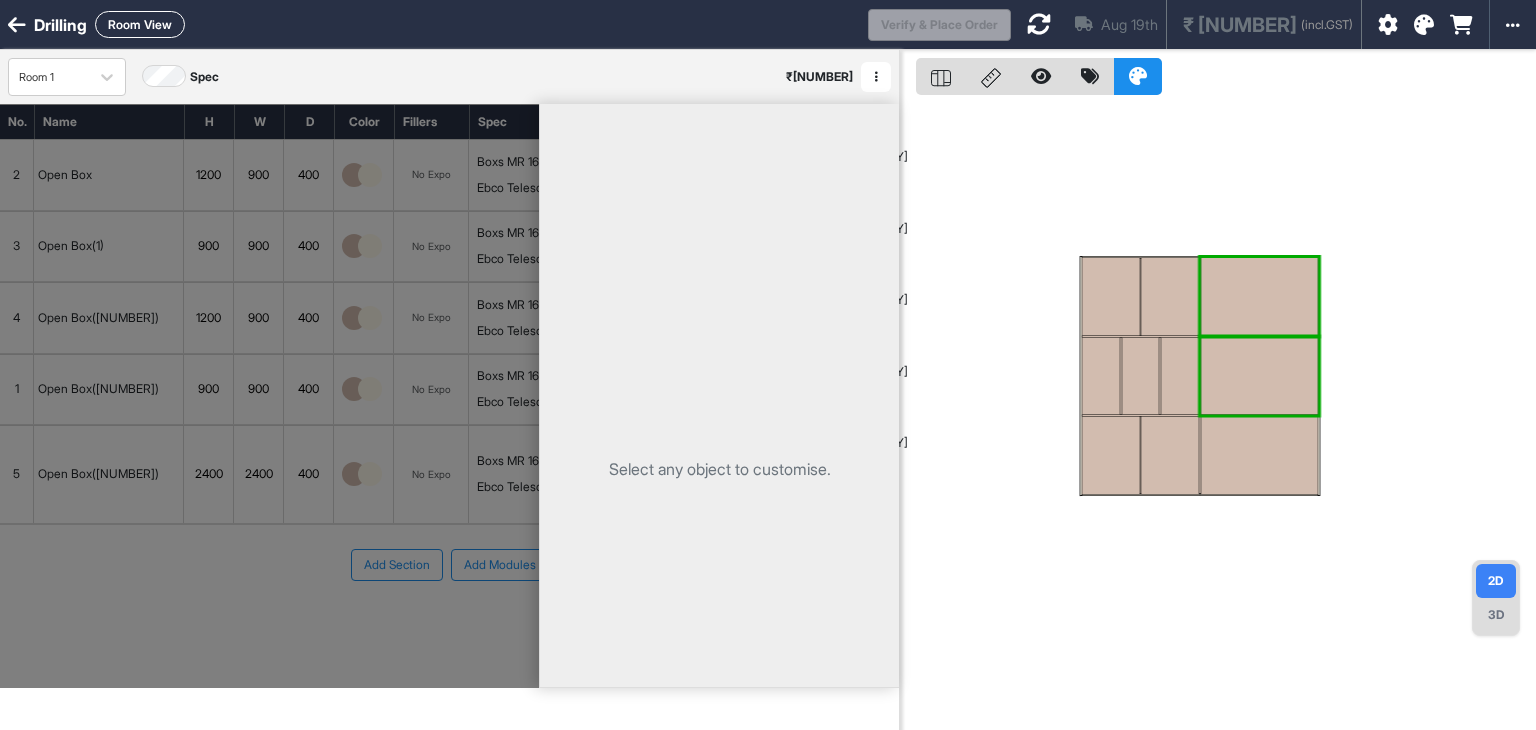 click at bounding box center [1259, 297] 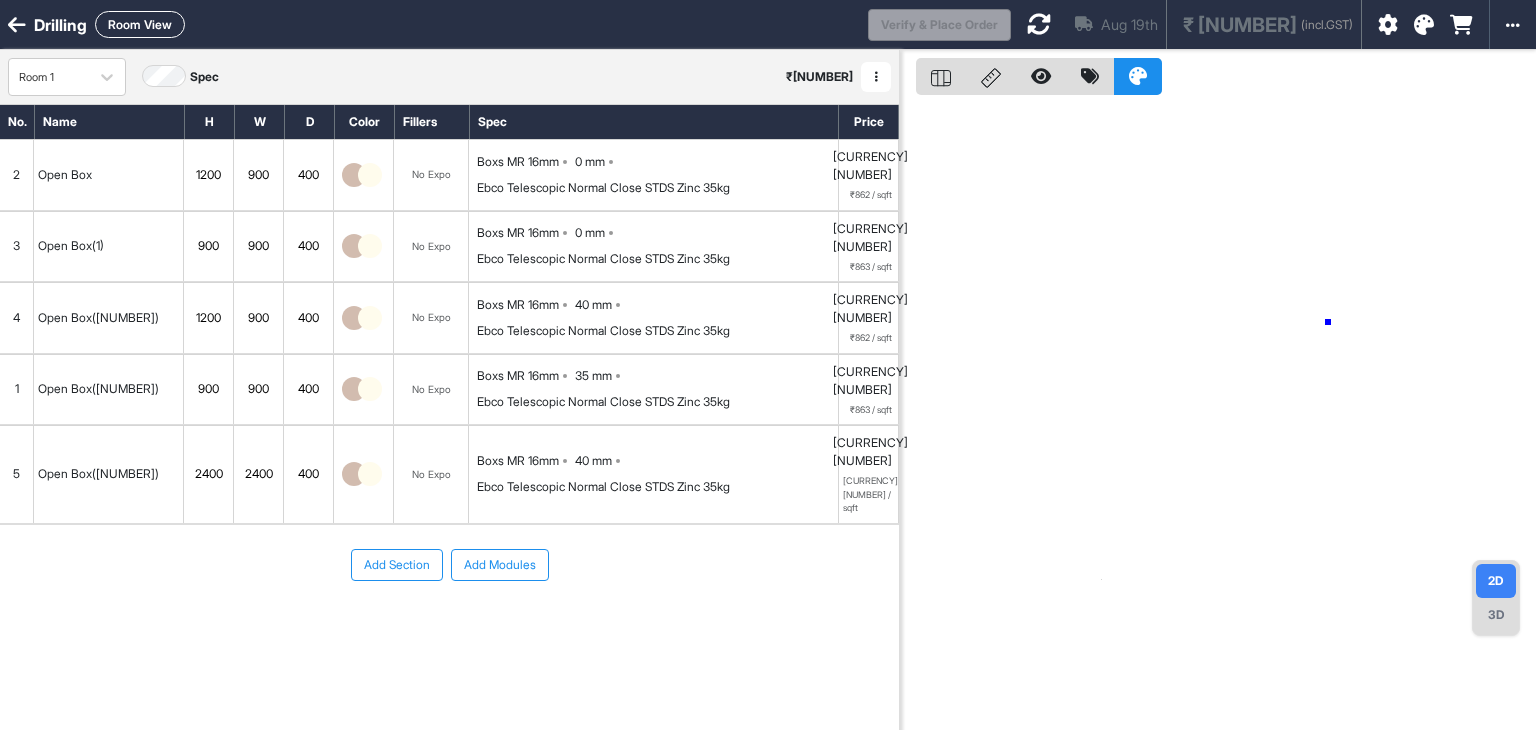 click at bounding box center [1218, 415] 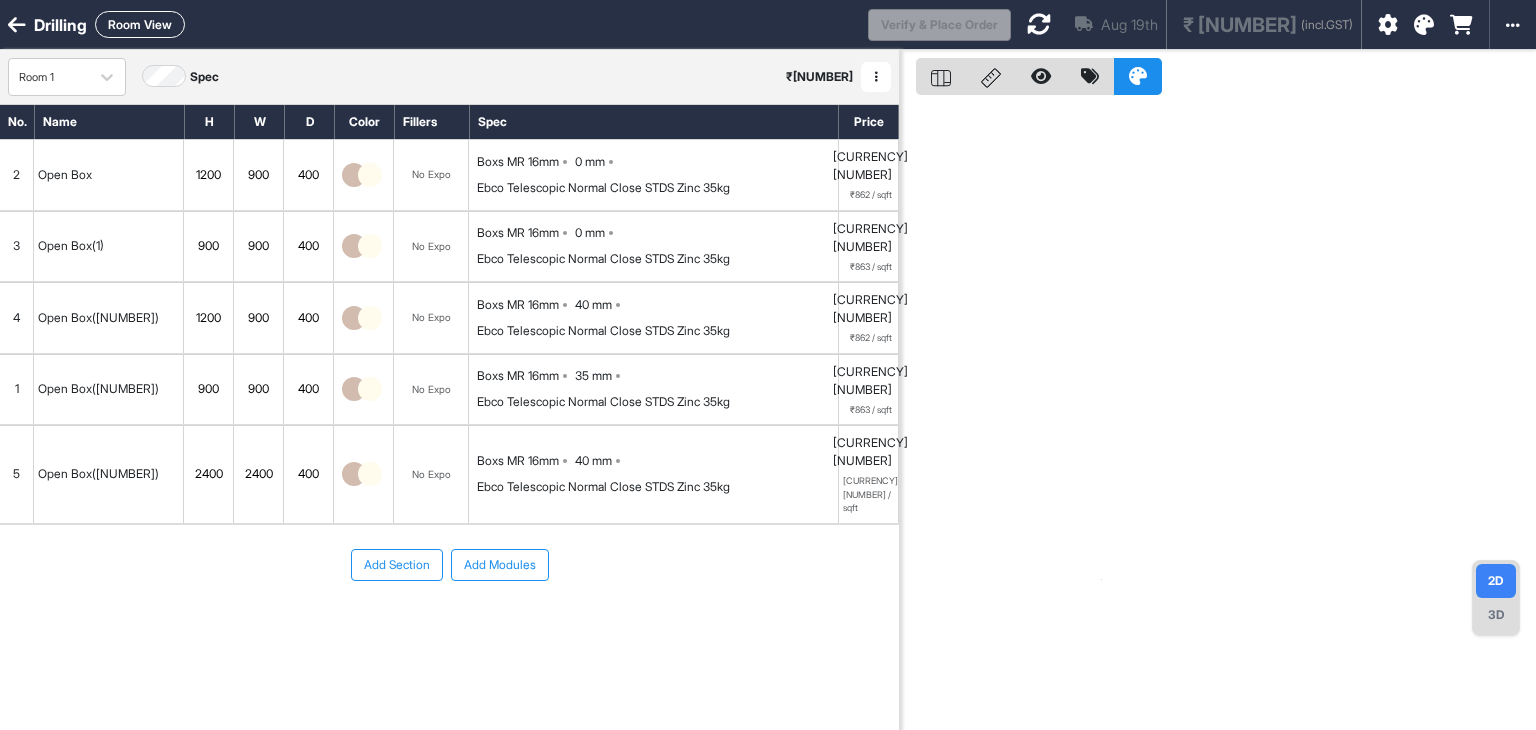 click on "Room View" at bounding box center (140, 24) 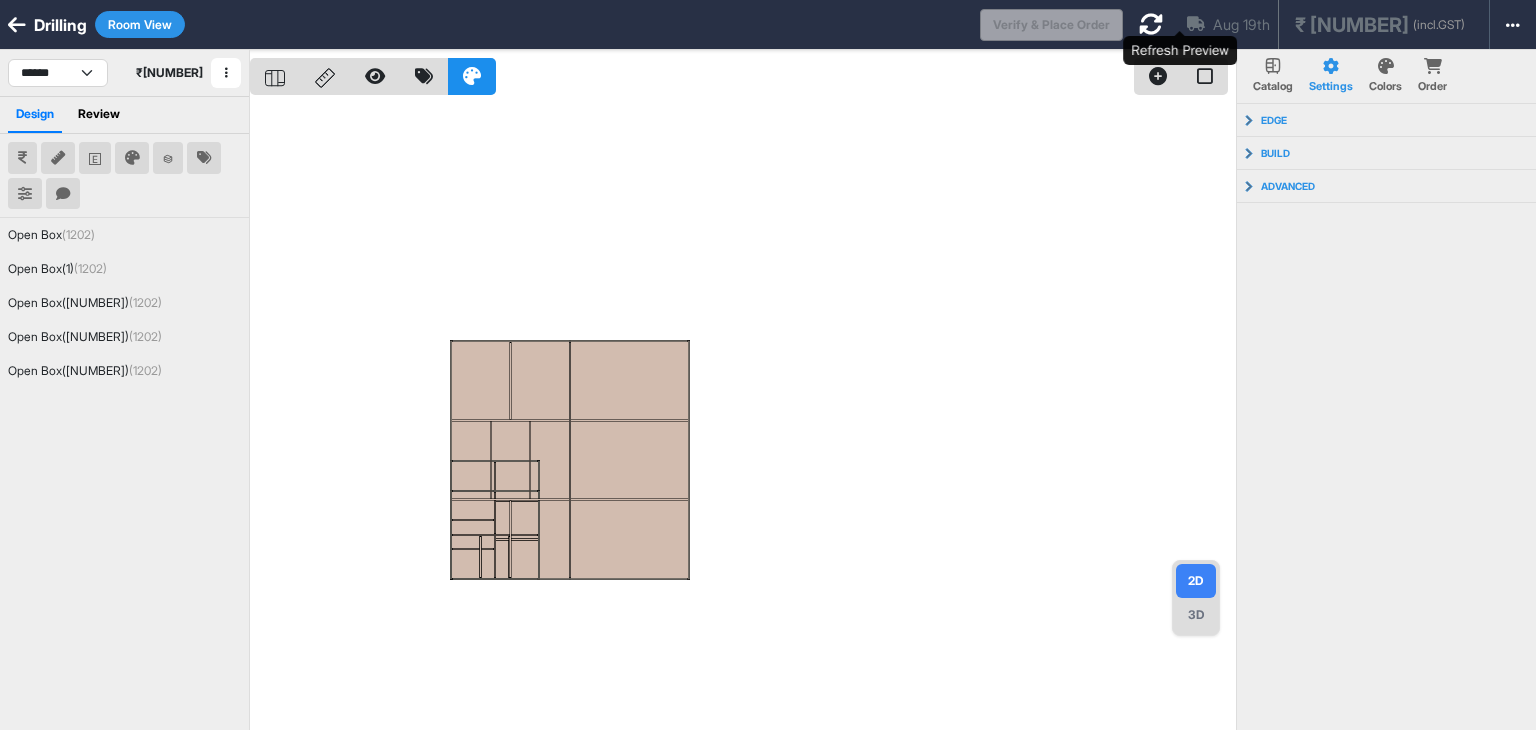 click at bounding box center (1151, 24) 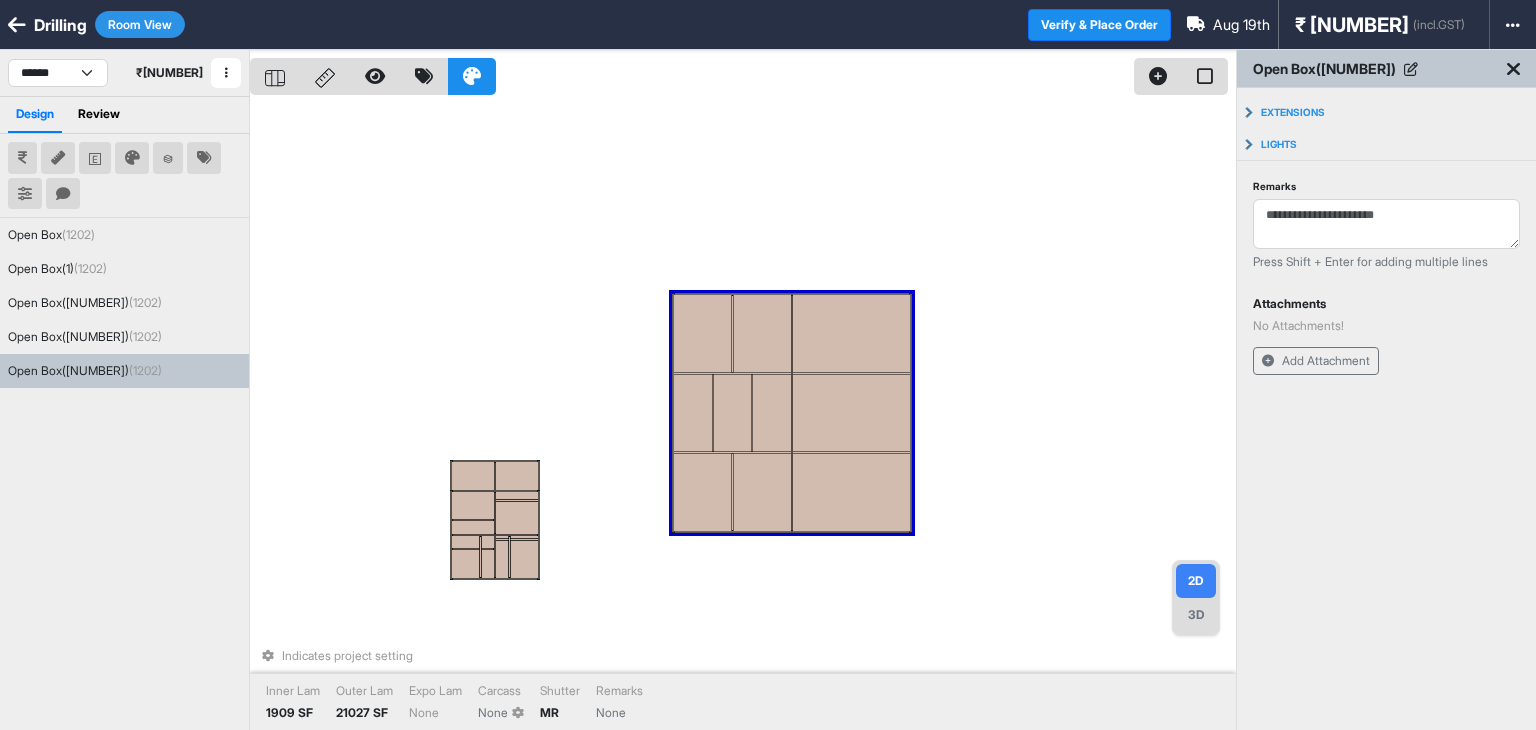 drag, startPoint x: 632, startPoint y: 369, endPoint x: 794, endPoint y: 337, distance: 165.13025 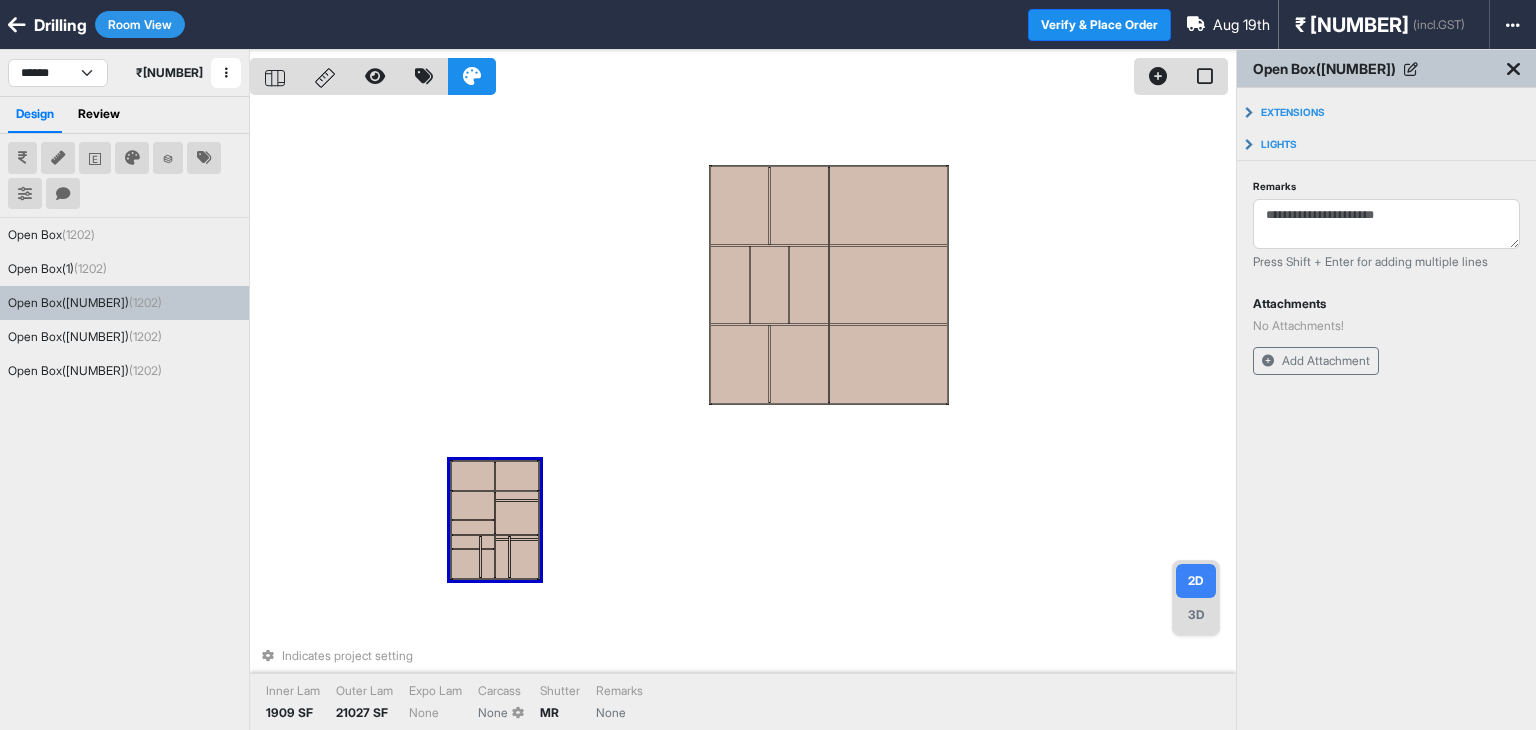 drag, startPoint x: 699, startPoint y: 375, endPoint x: 565, endPoint y: 333, distance: 140.42792 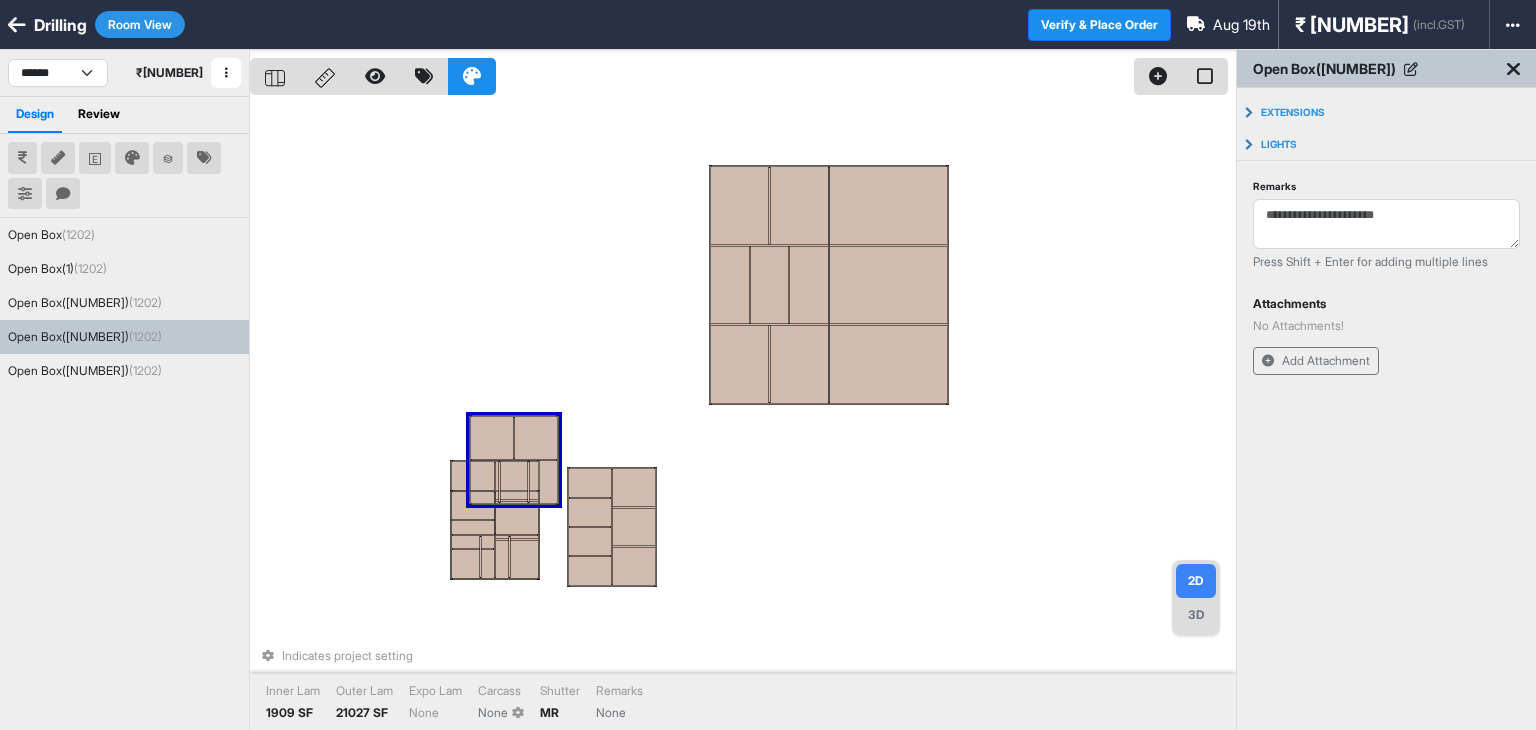 drag, startPoint x: 543, startPoint y: 469, endPoint x: 563, endPoint y: 252, distance: 217.91971 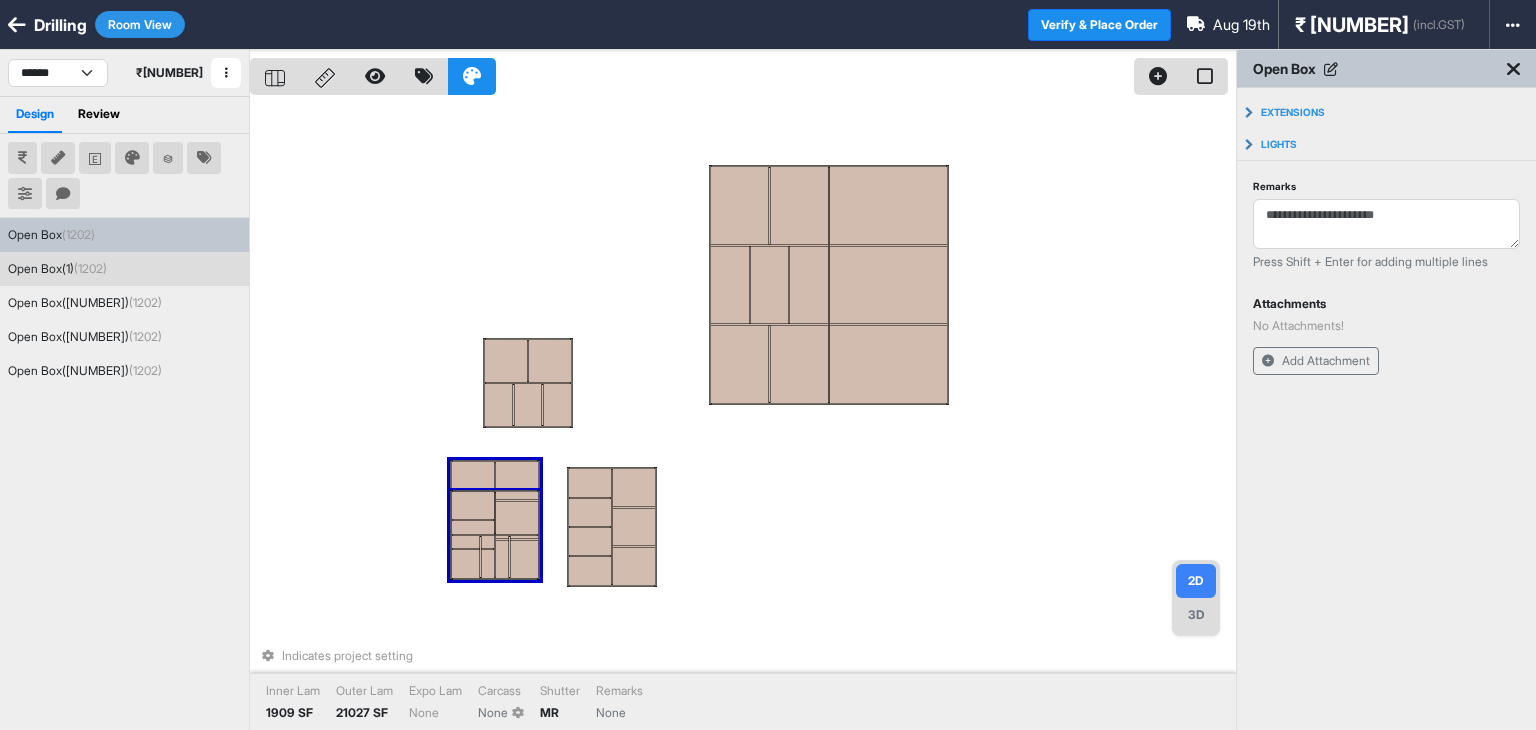 click at bounding box center [517, 513] 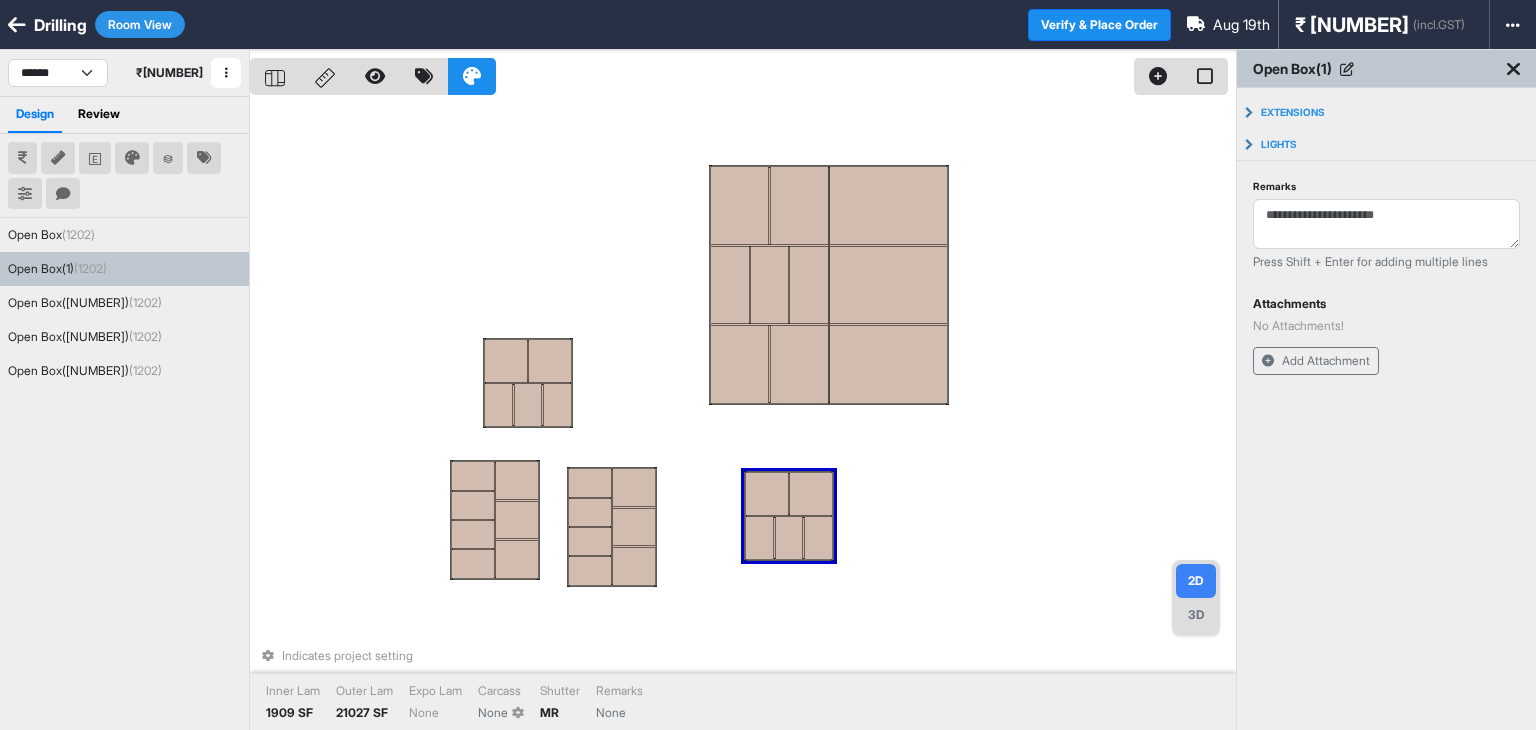 click on "Indicates project setting Inner Lam 1909 SF Outer Lam 21027 SF Expo Lam None Carcass None Shutter MR Remarks None" at bounding box center (743, 415) 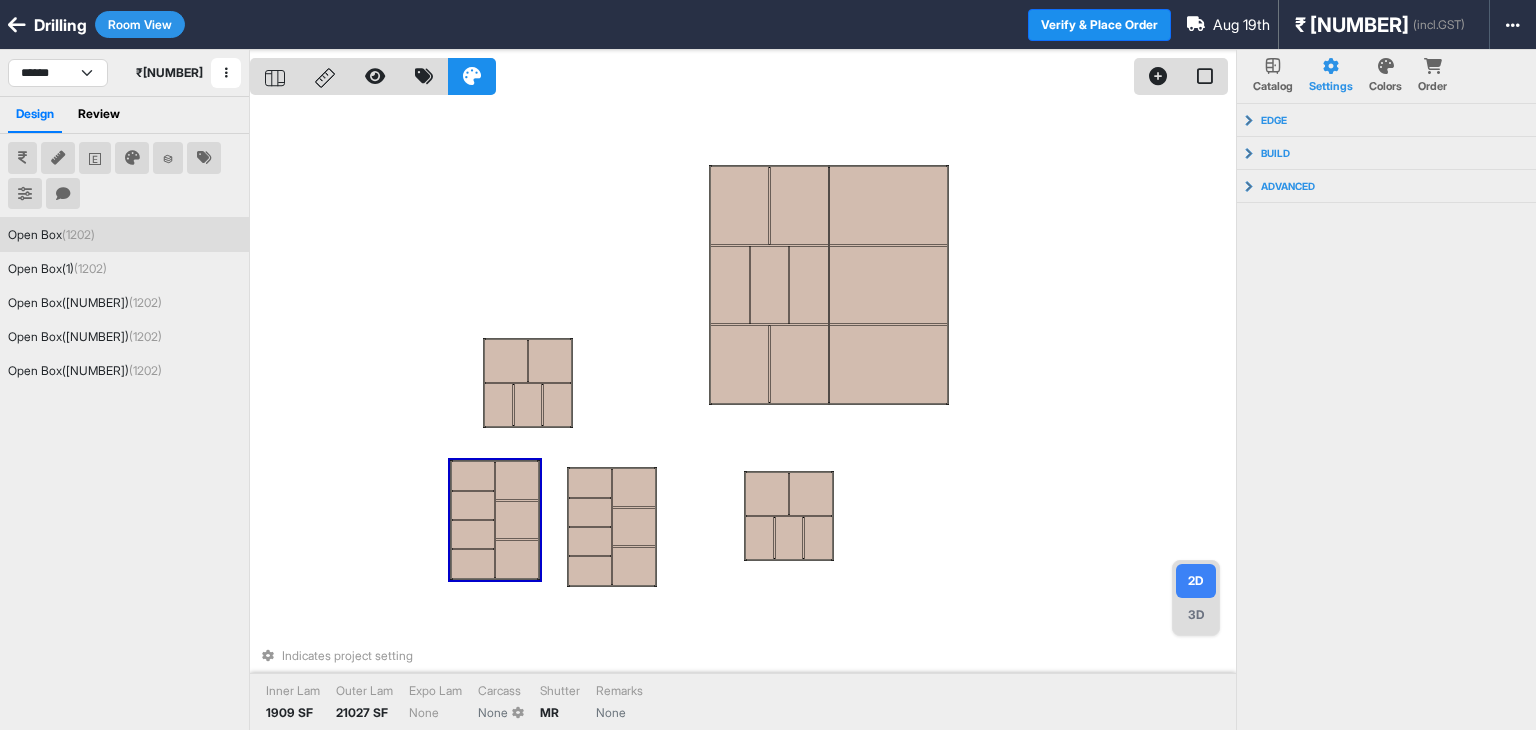 click on "Open Box  (1202)" at bounding box center (124, 235) 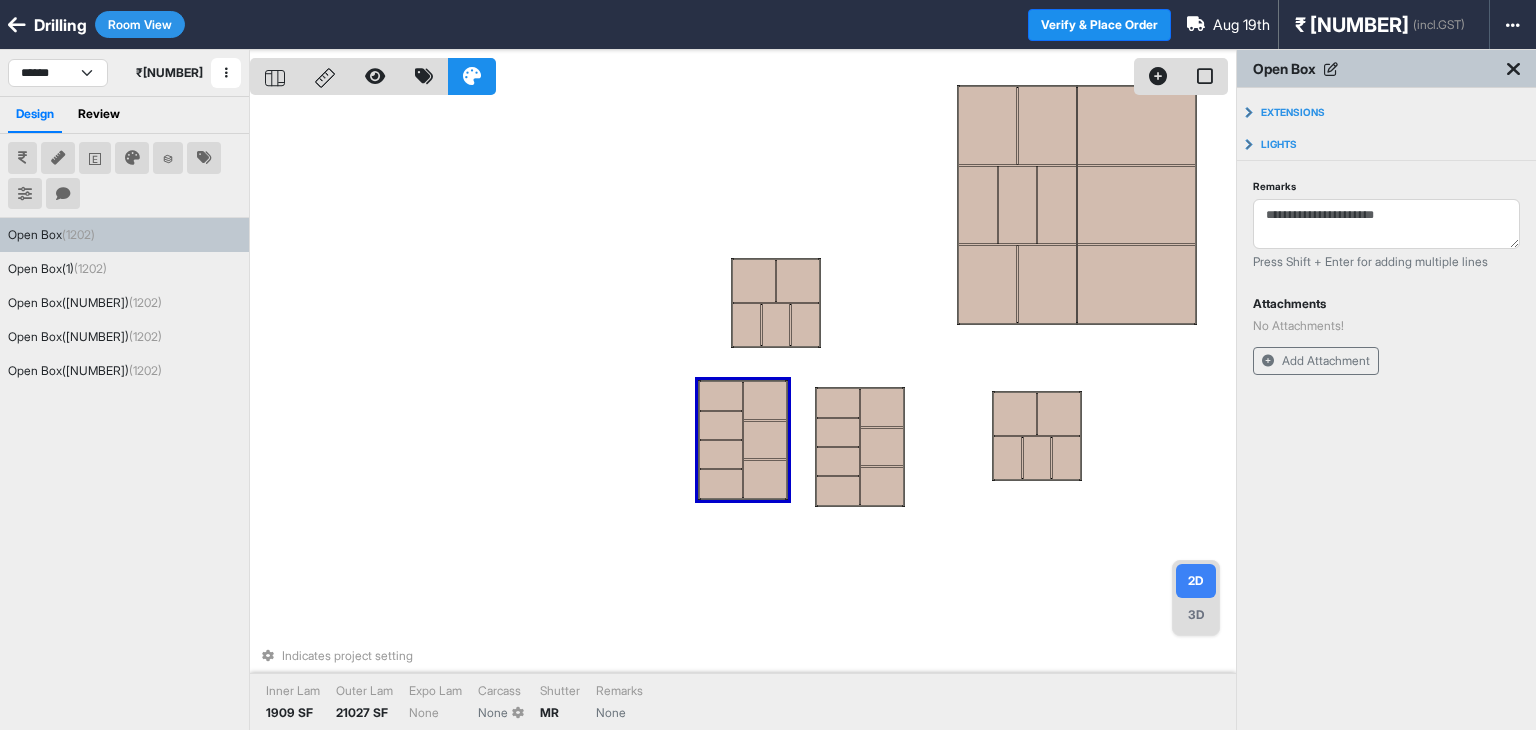 click on "Indicates project setting Inner Lam 1909 SF Outer Lam 21027 SF Expo Lam None Carcass None Shutter MR Remarks None" at bounding box center (743, 415) 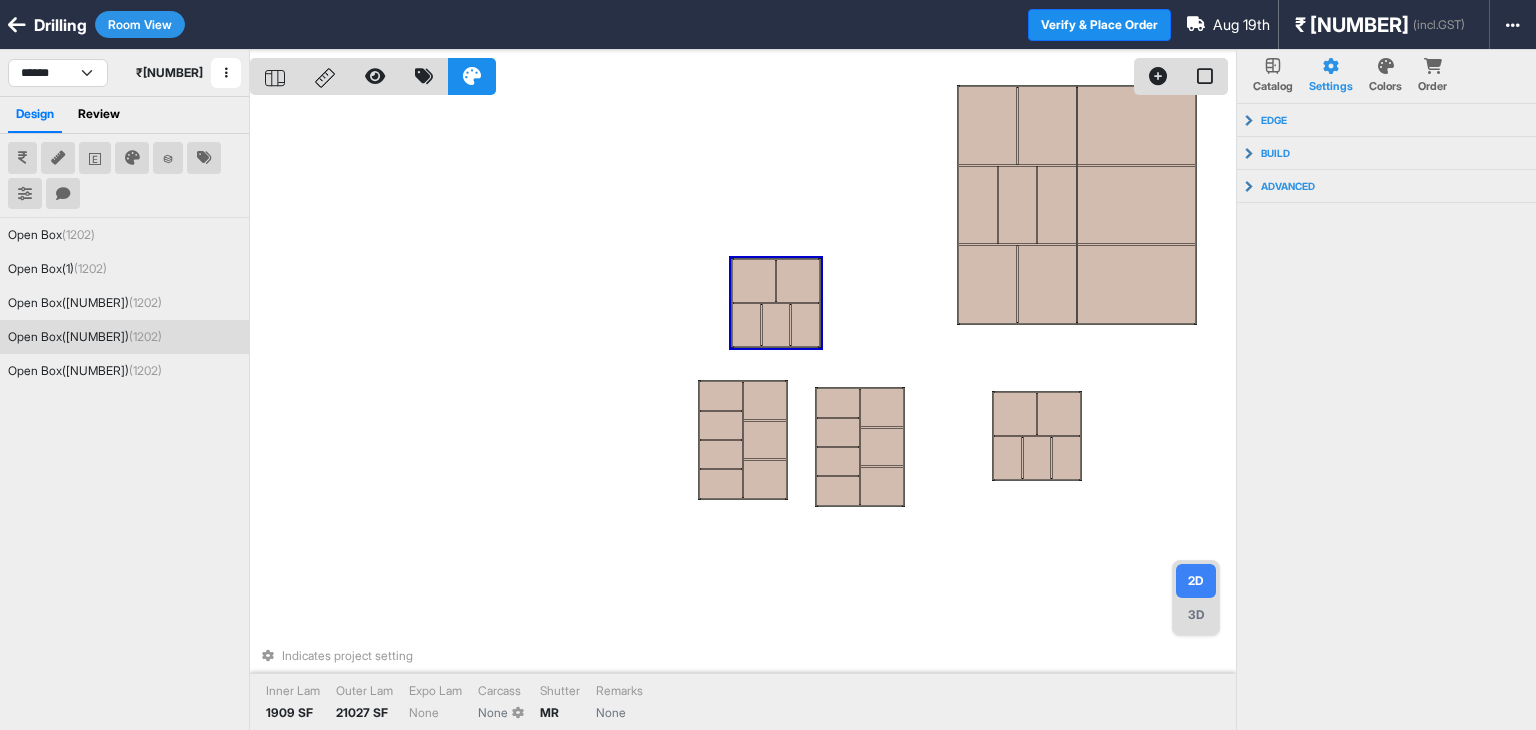 click at bounding box center (798, 281) 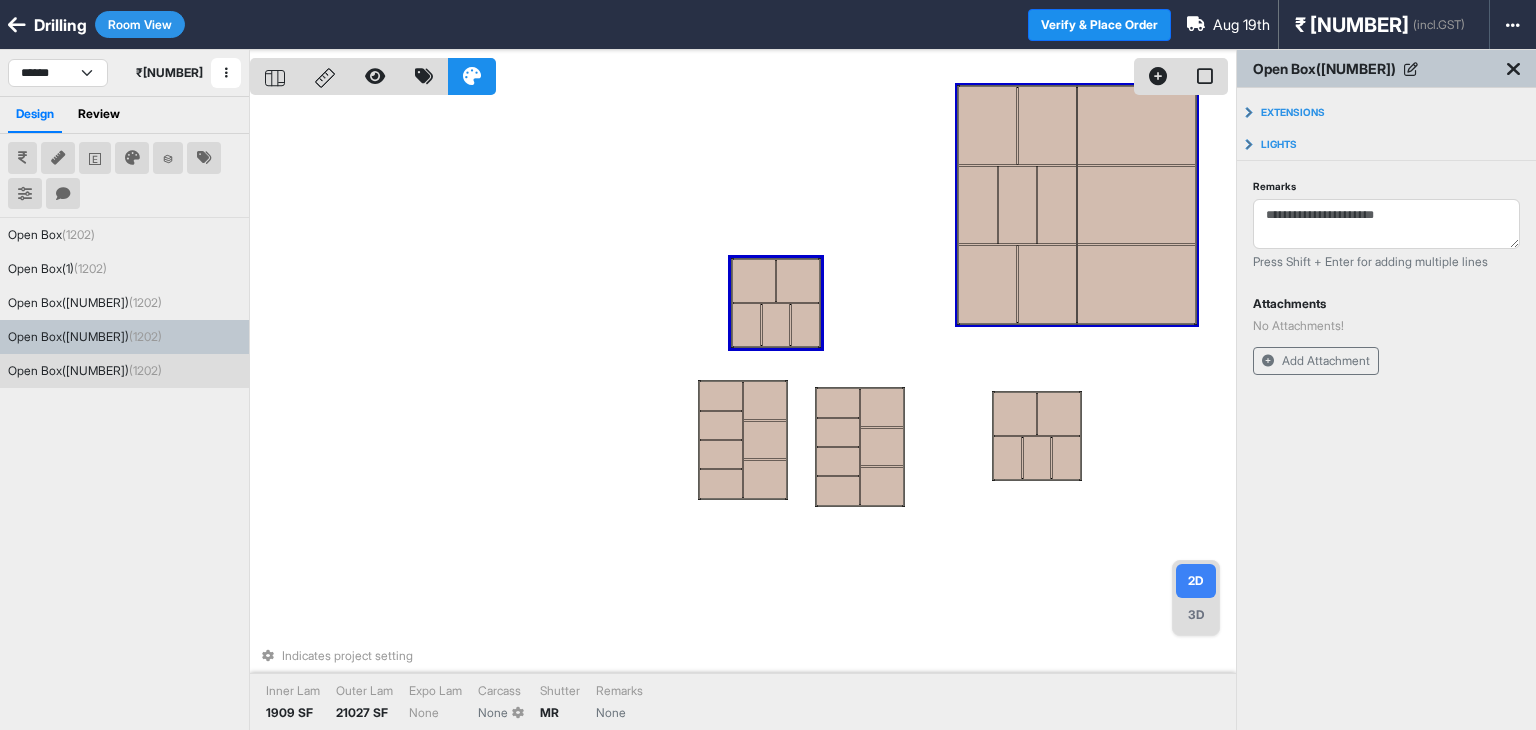 click at bounding box center (978, 205) 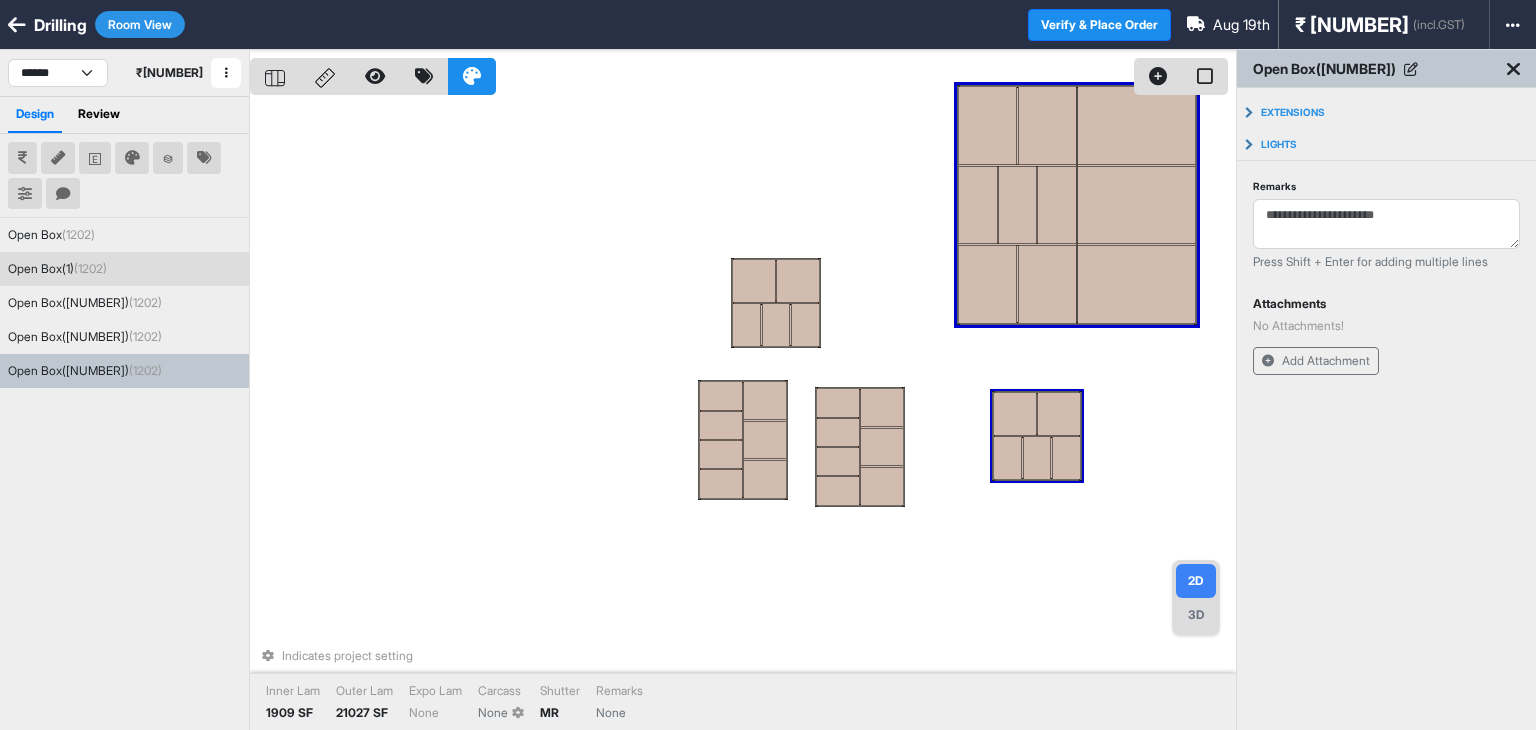 click at bounding box center [1037, 392] 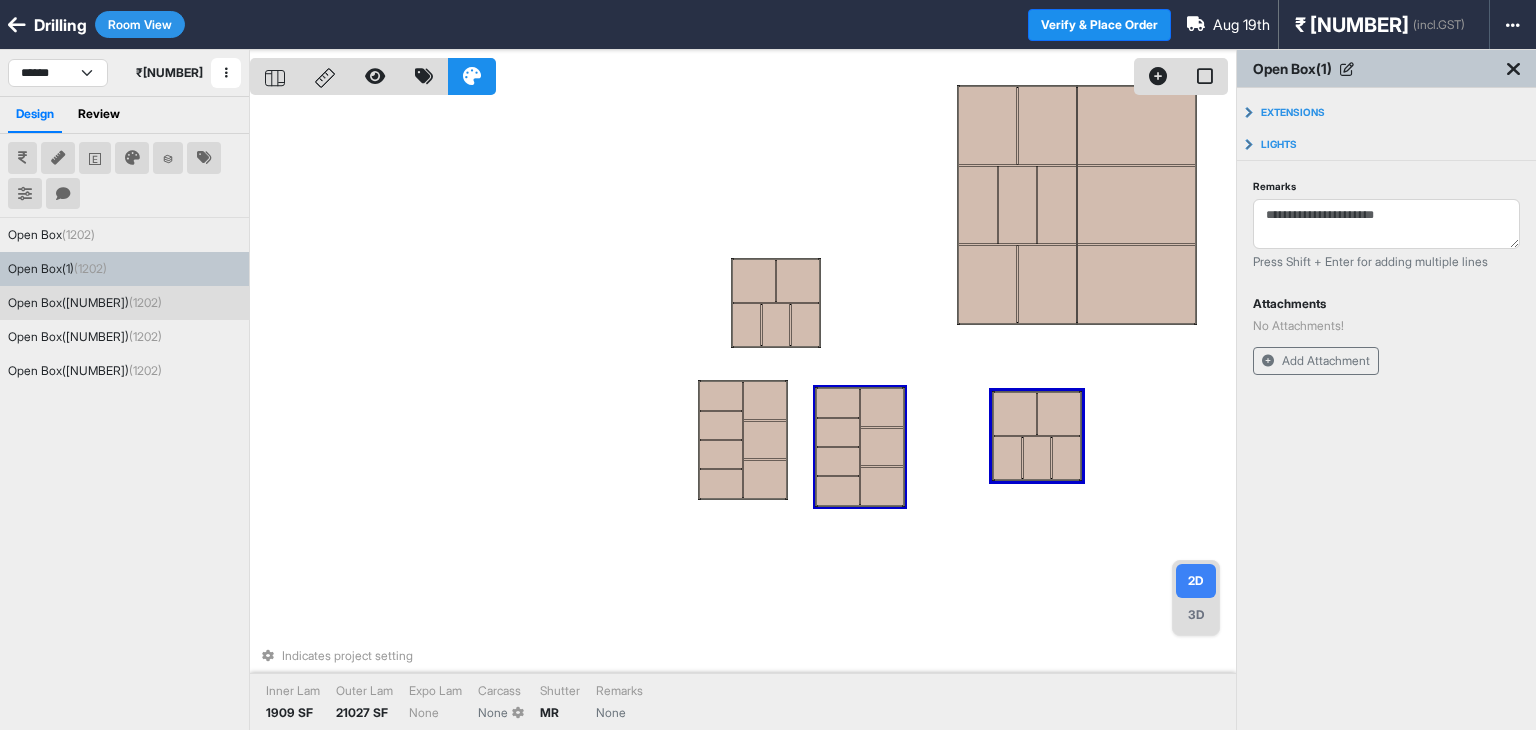 click at bounding box center [882, 447] 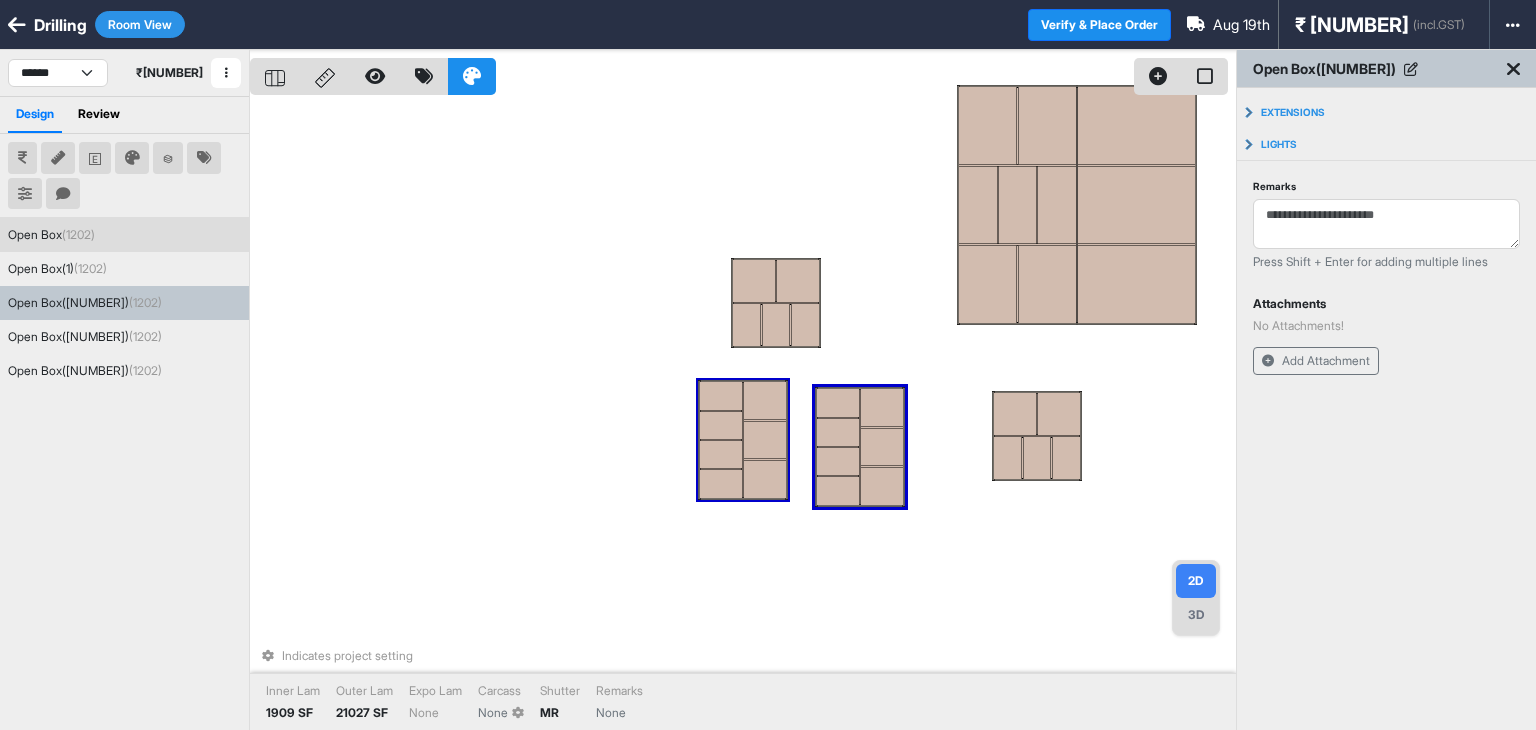 click at bounding box center [721, 425] 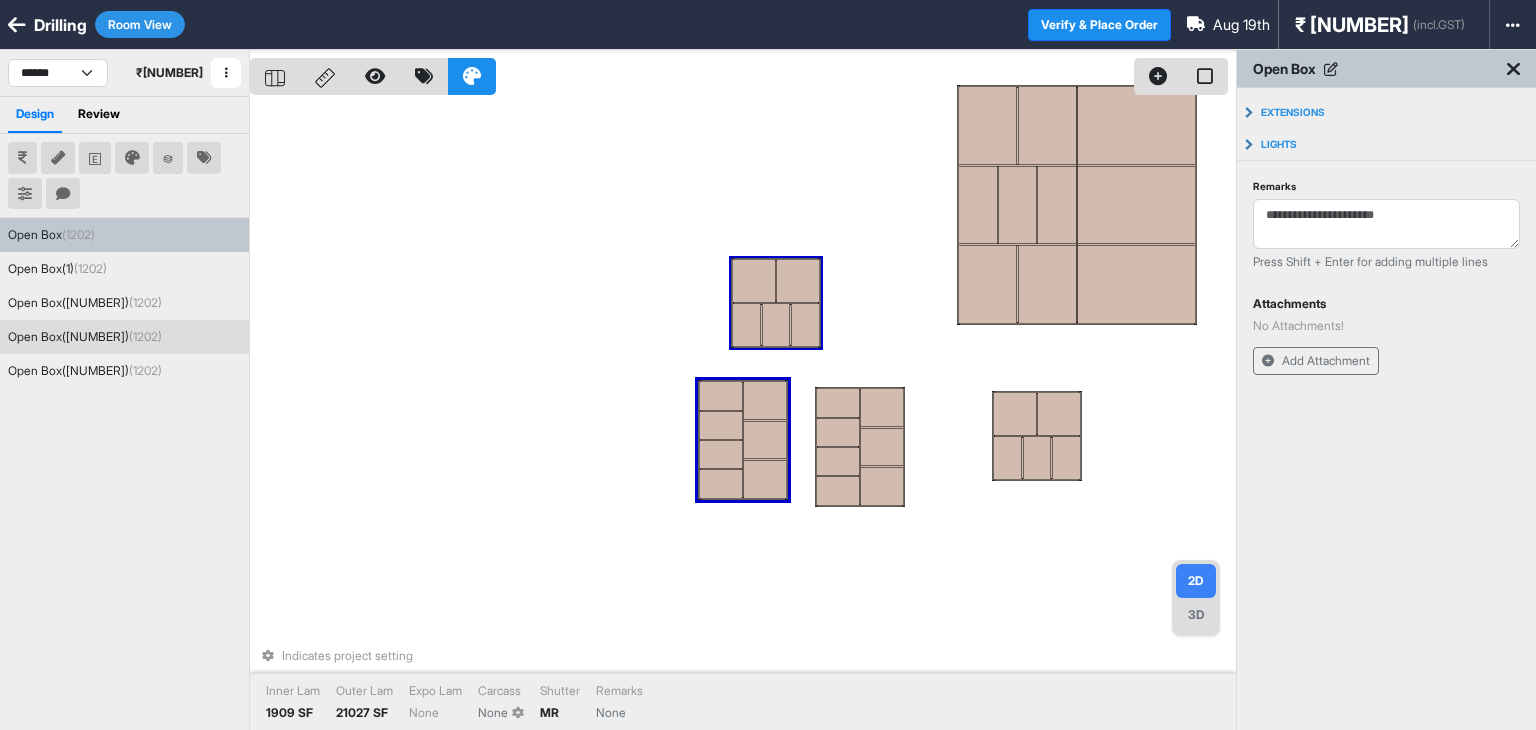 click at bounding box center (754, 281) 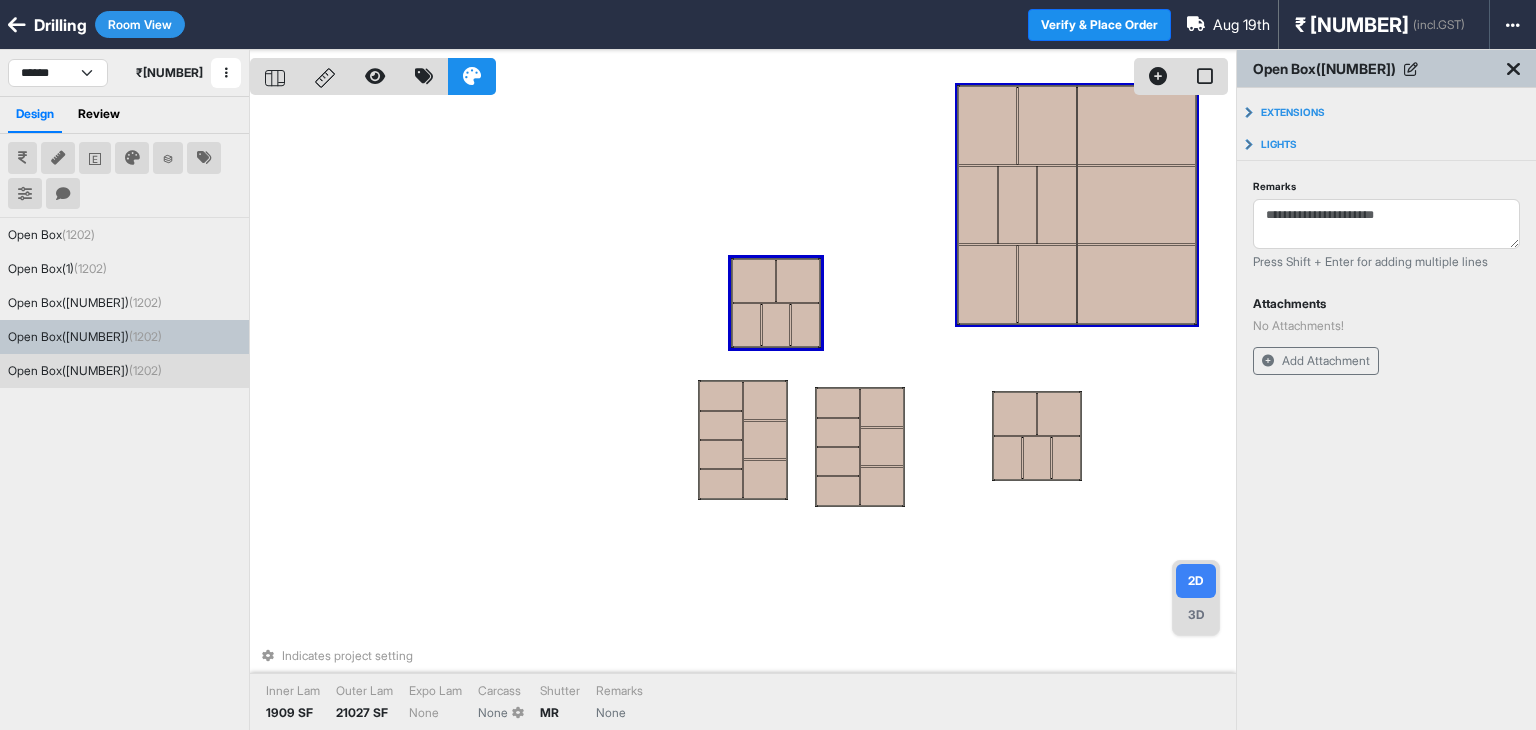 click at bounding box center [1017, 205] 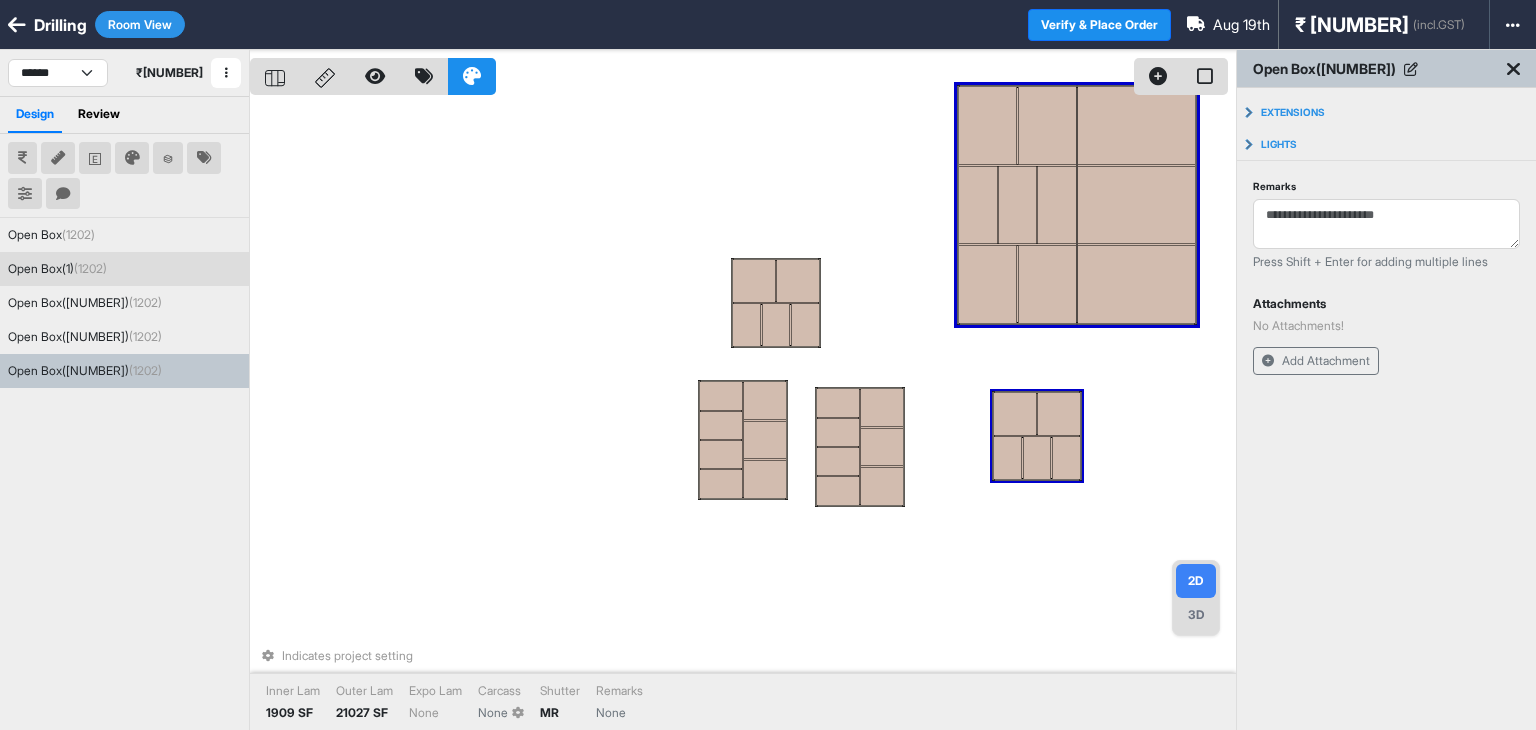 click at bounding box center [1059, 414] 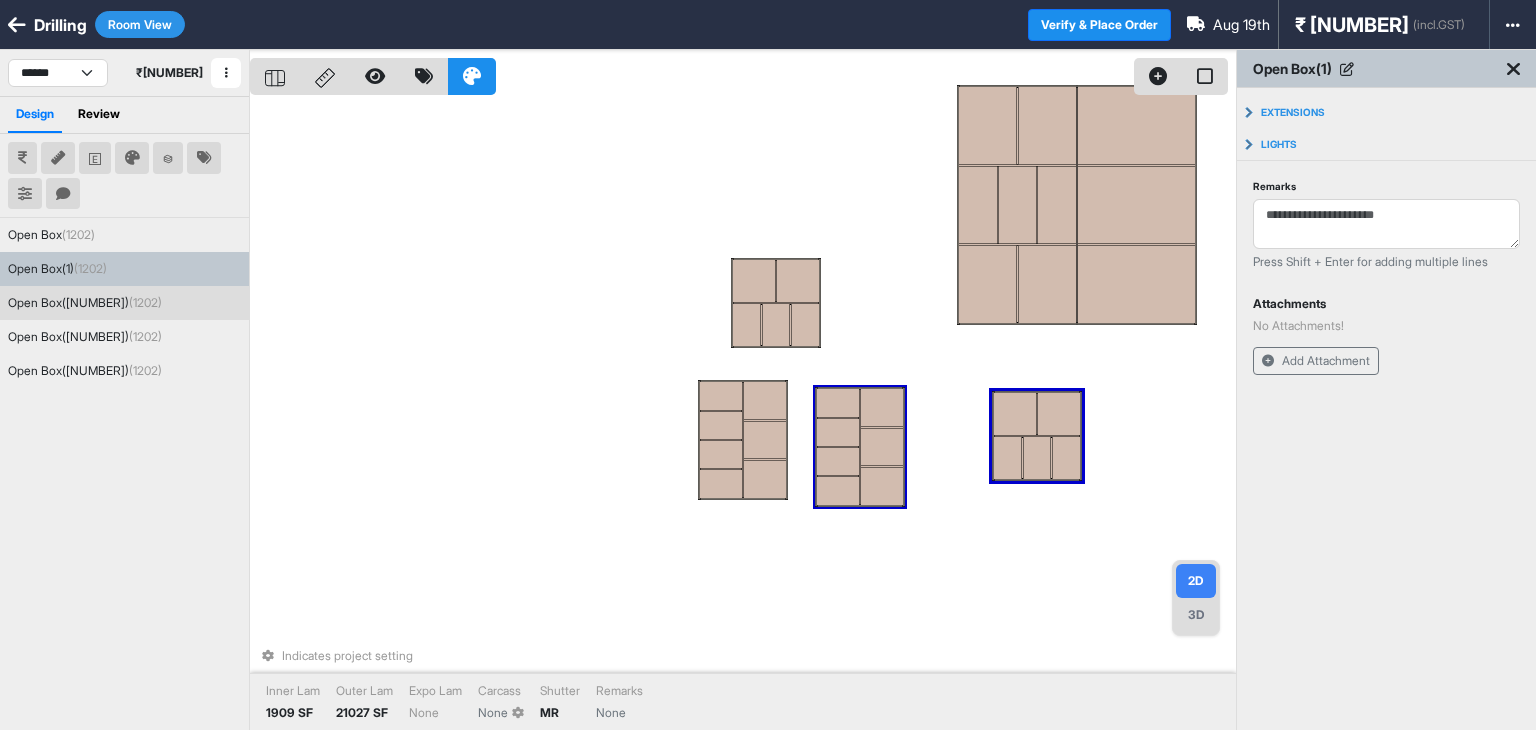 click on "Indicates project setting Inner Lam 1909 SF Outer Lam 21027 SF Expo Lam None Carcass None Shutter MR Remarks None" at bounding box center (743, 415) 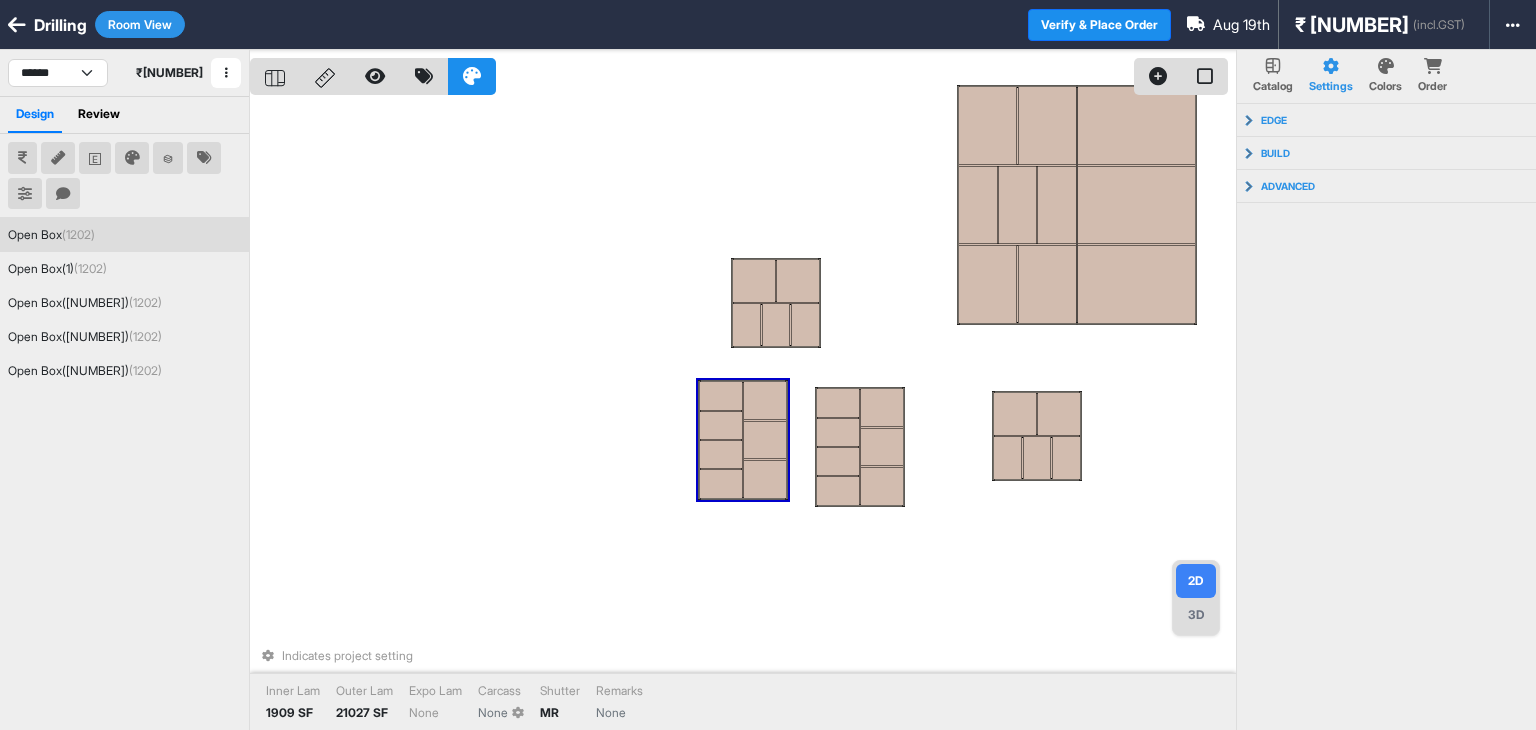 click at bounding box center [721, 425] 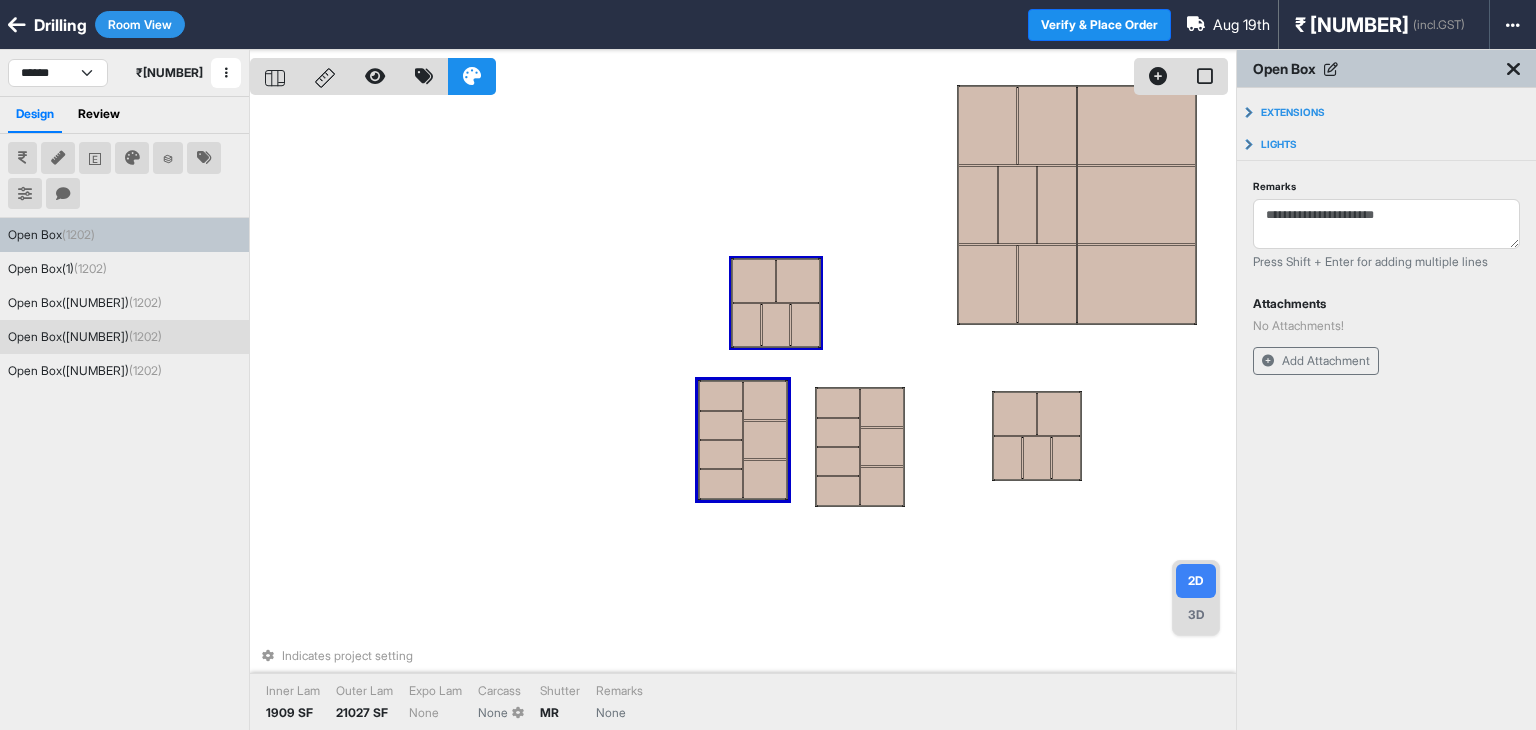 click at bounding box center (754, 281) 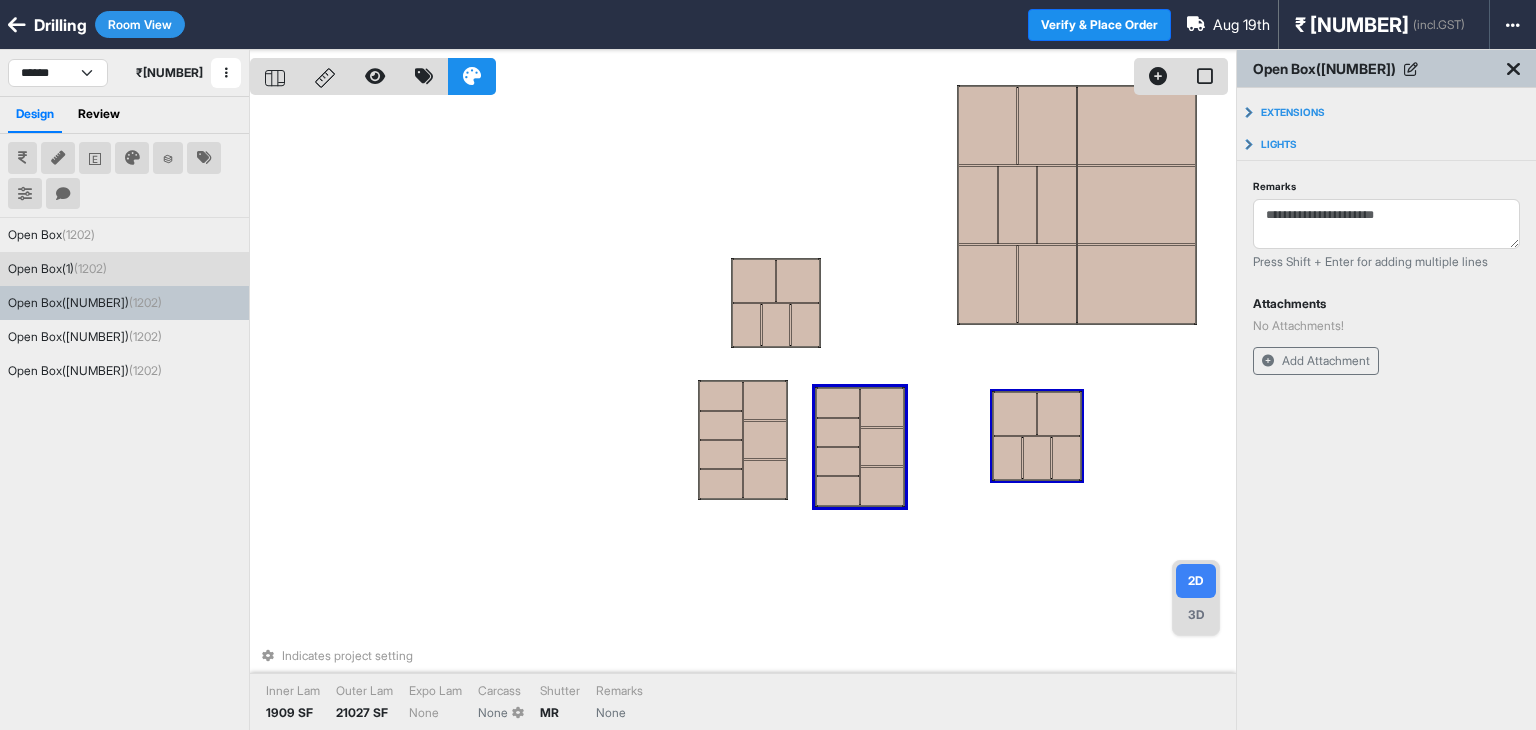 click at bounding box center [1008, 458] 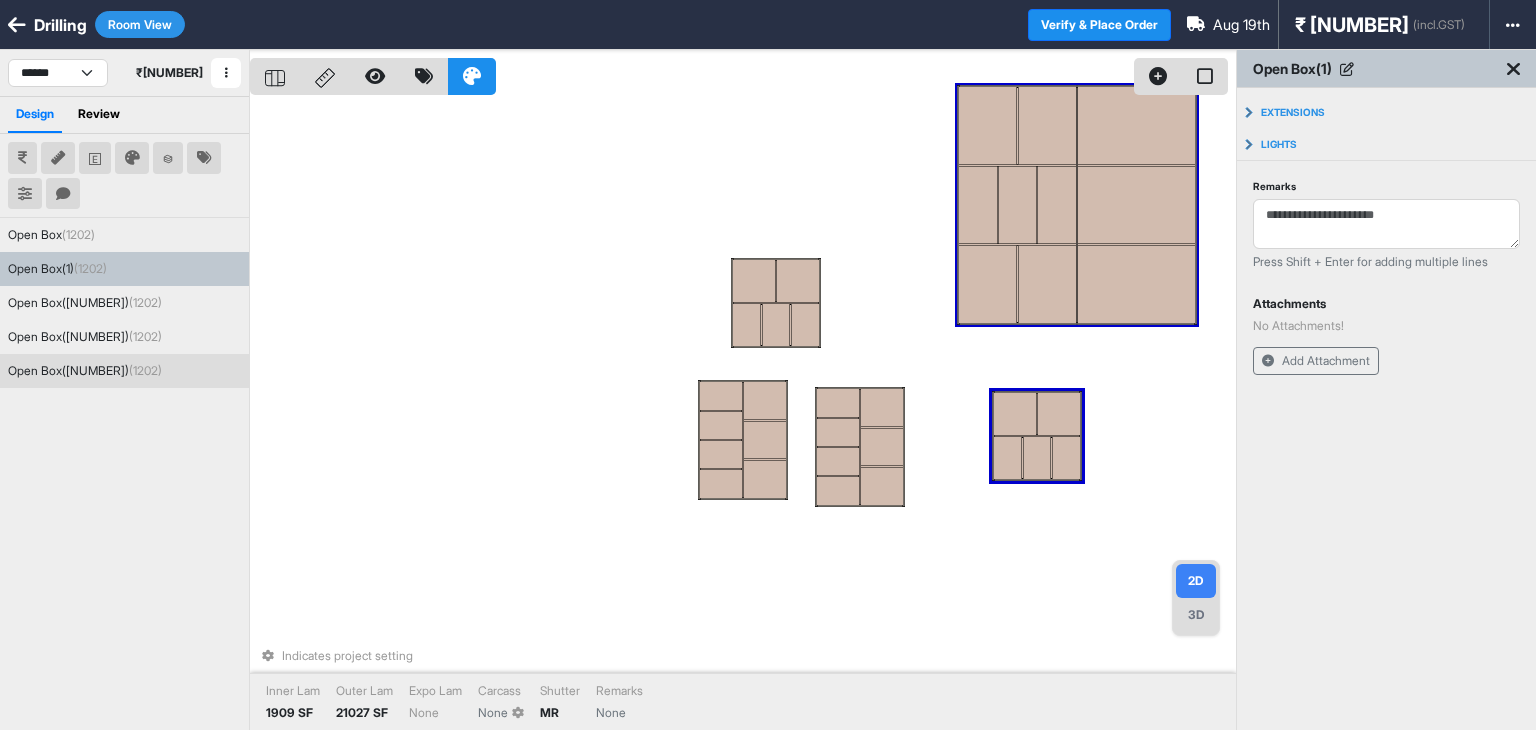 click at bounding box center (1047, 284) 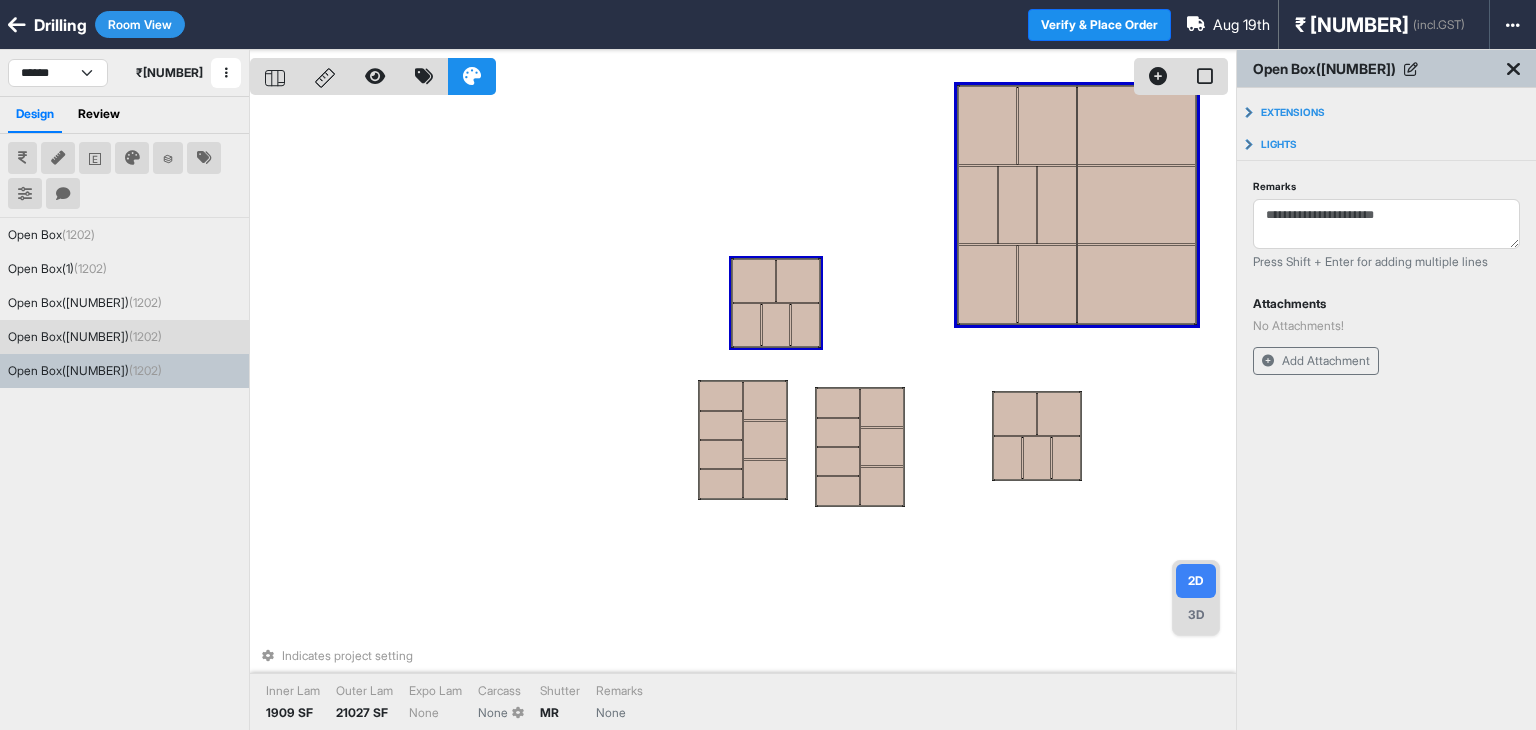 click at bounding box center [754, 281] 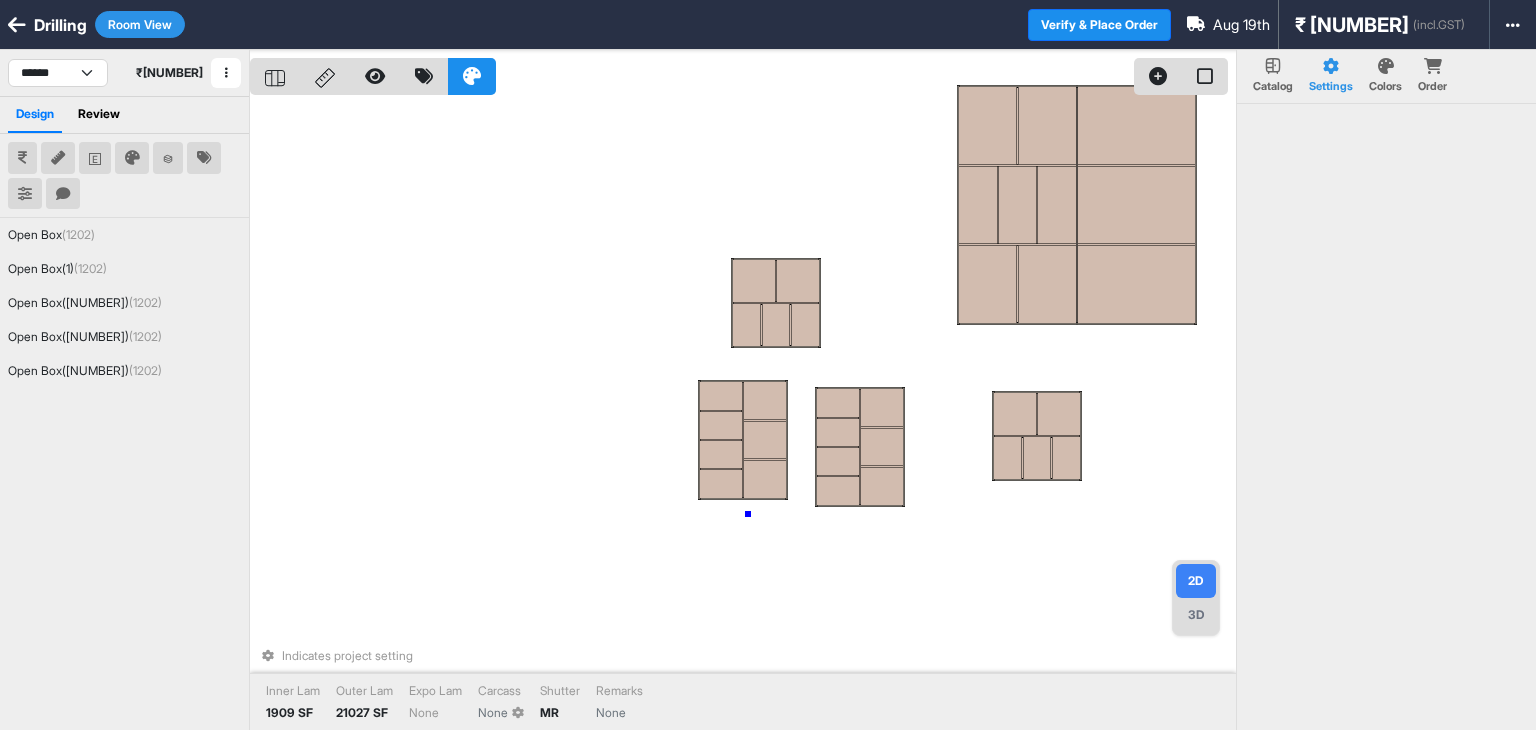 click on "Indicates project setting Inner Lam 1909 SF Outer Lam 21027 SF Expo Lam None Carcass None Shutter MR Remarks None" at bounding box center (743, 415) 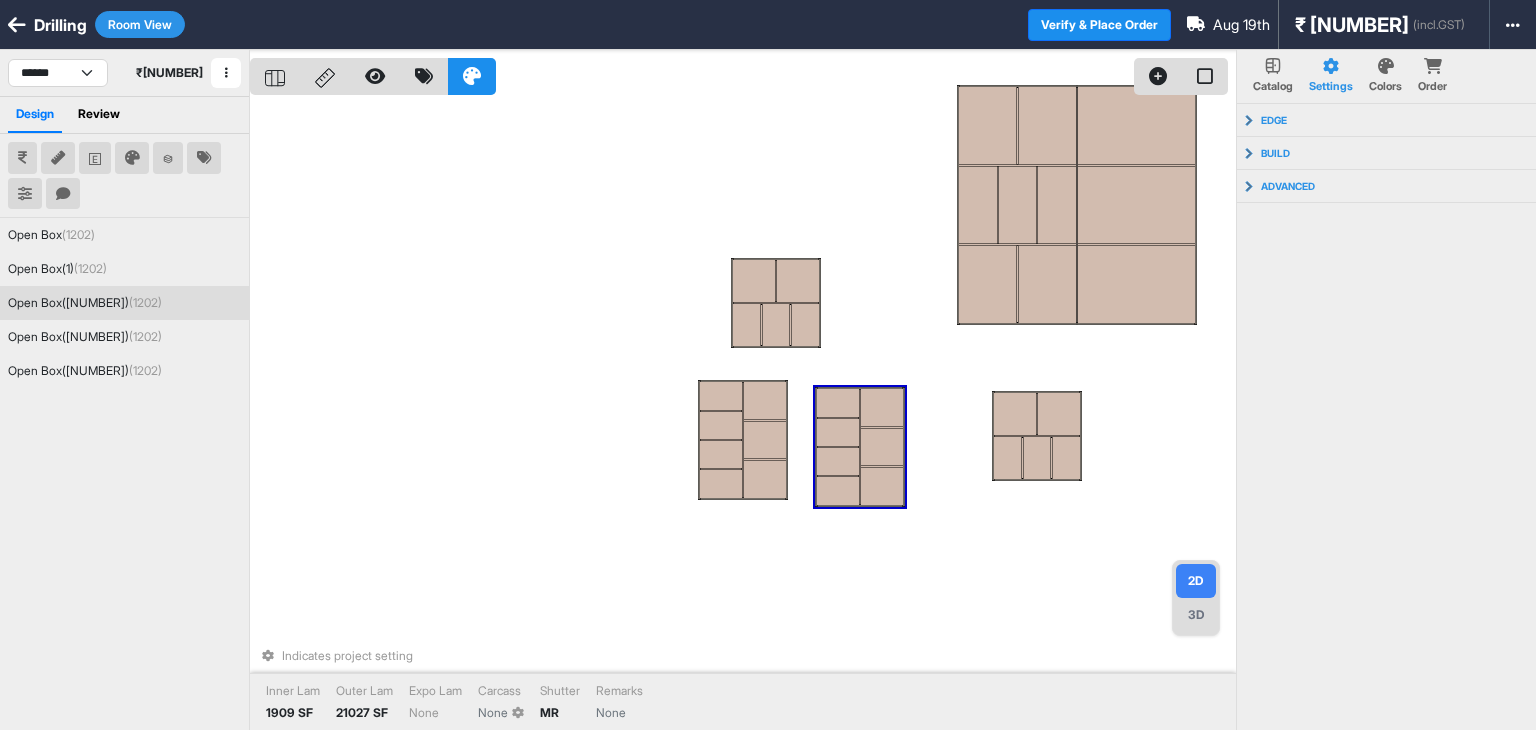 click at bounding box center [838, 461] 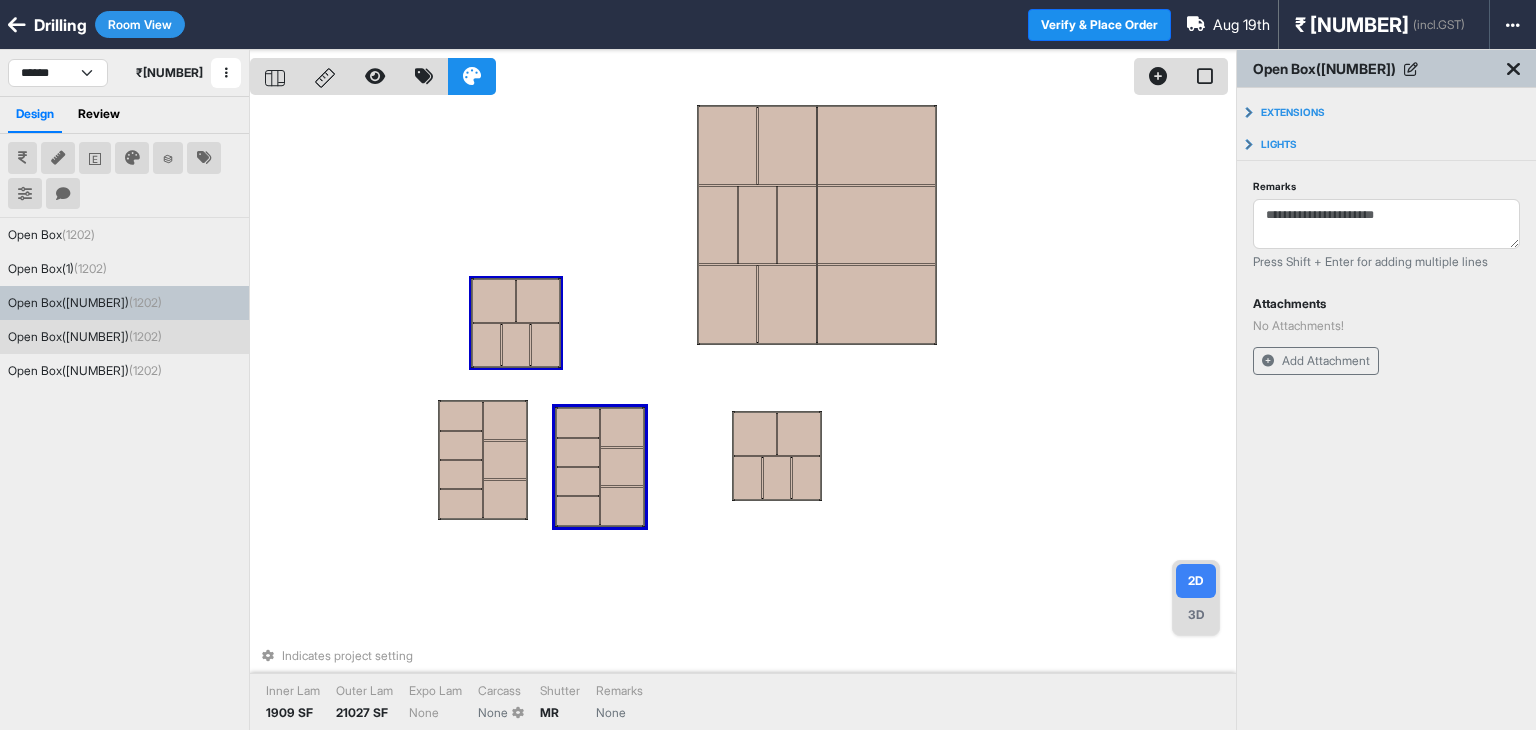 click at bounding box center (538, 301) 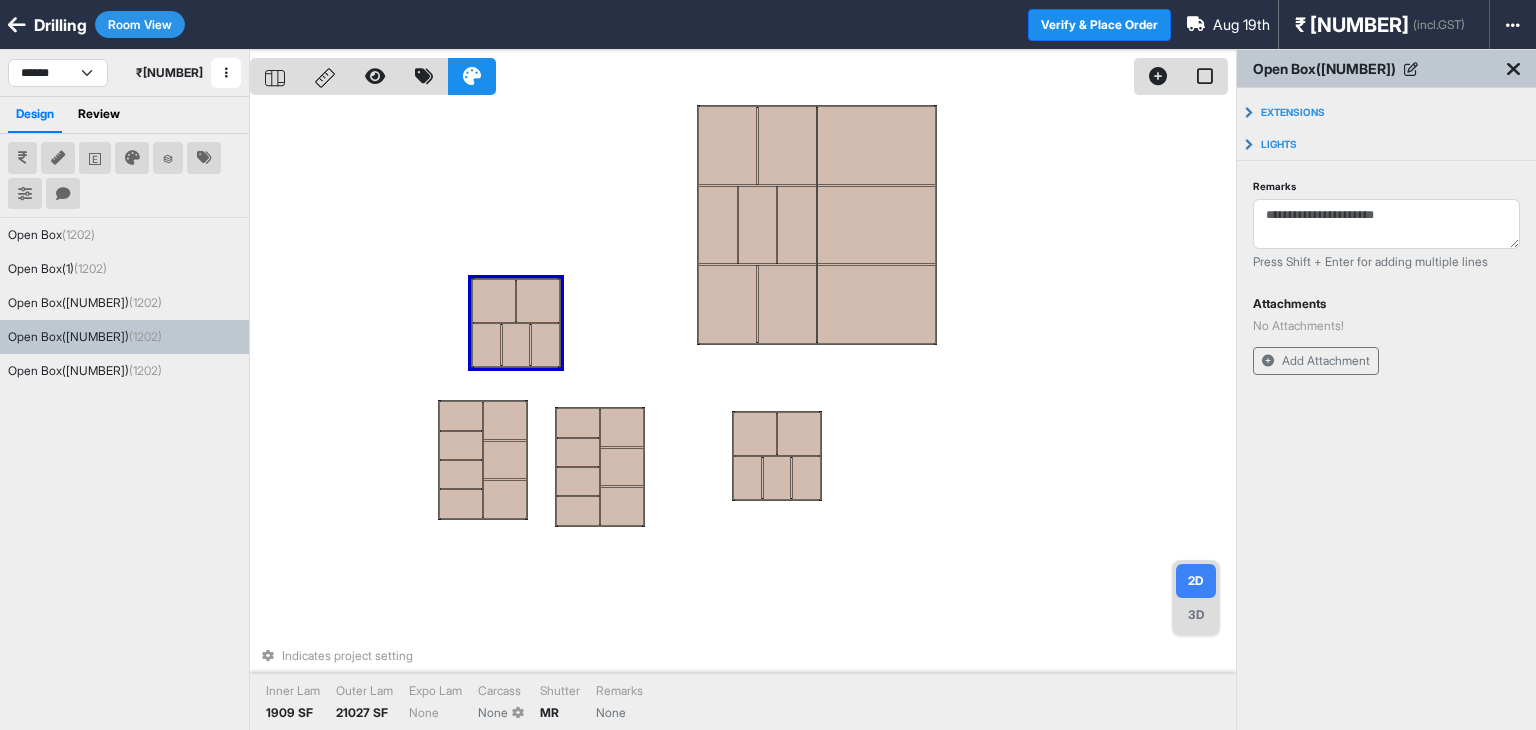 click at bounding box center [494, 301] 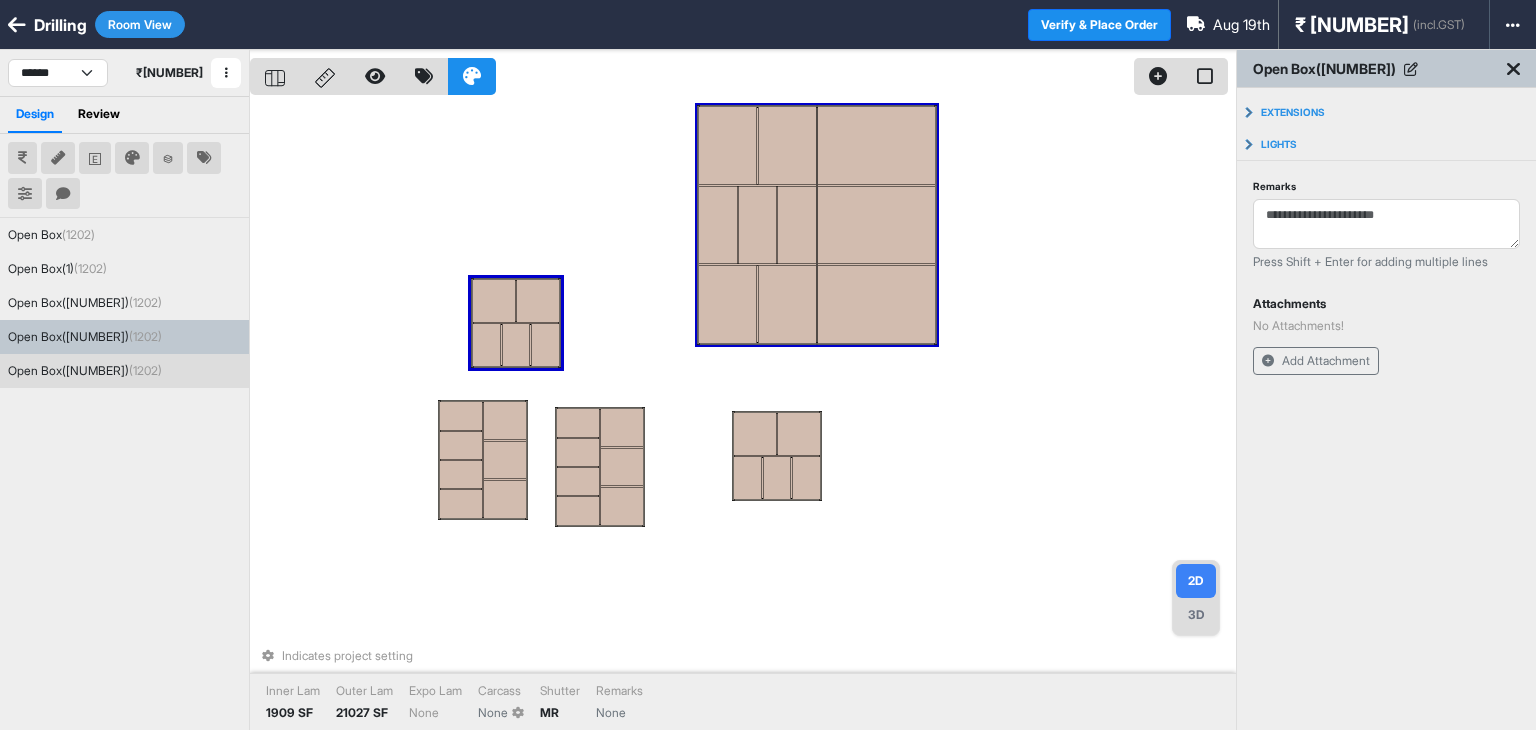 click at bounding box center (876, 225) 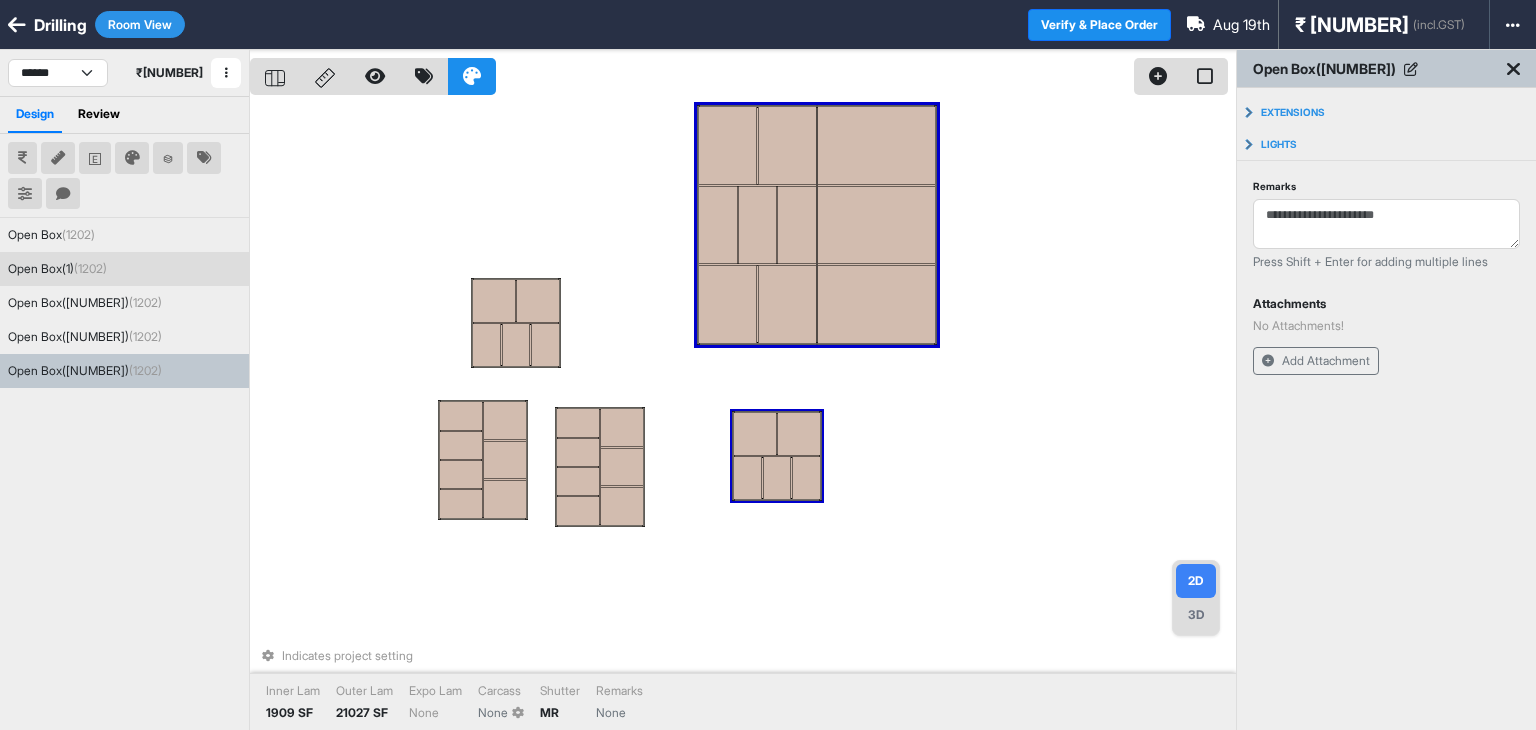click at bounding box center (799, 434) 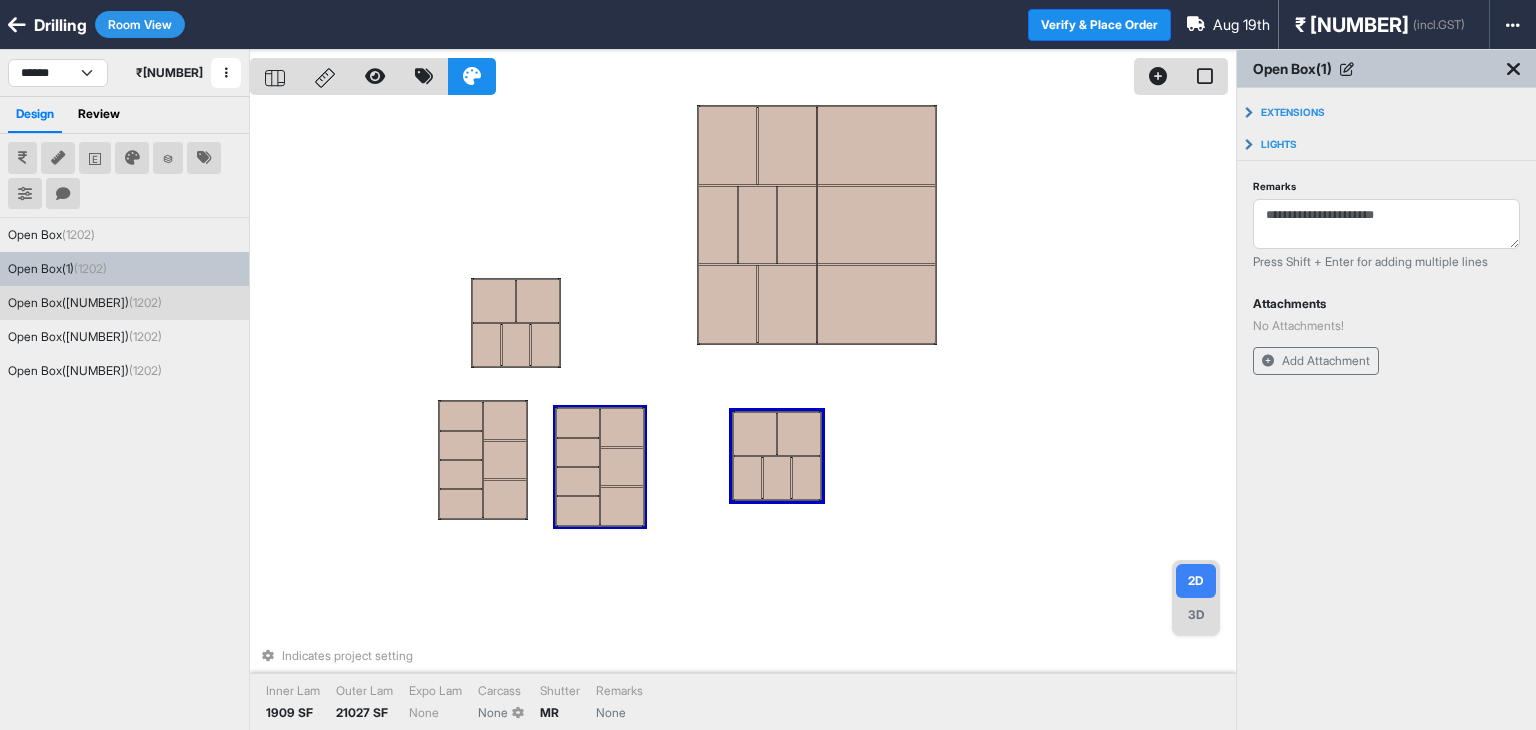 click at bounding box center [578, 452] 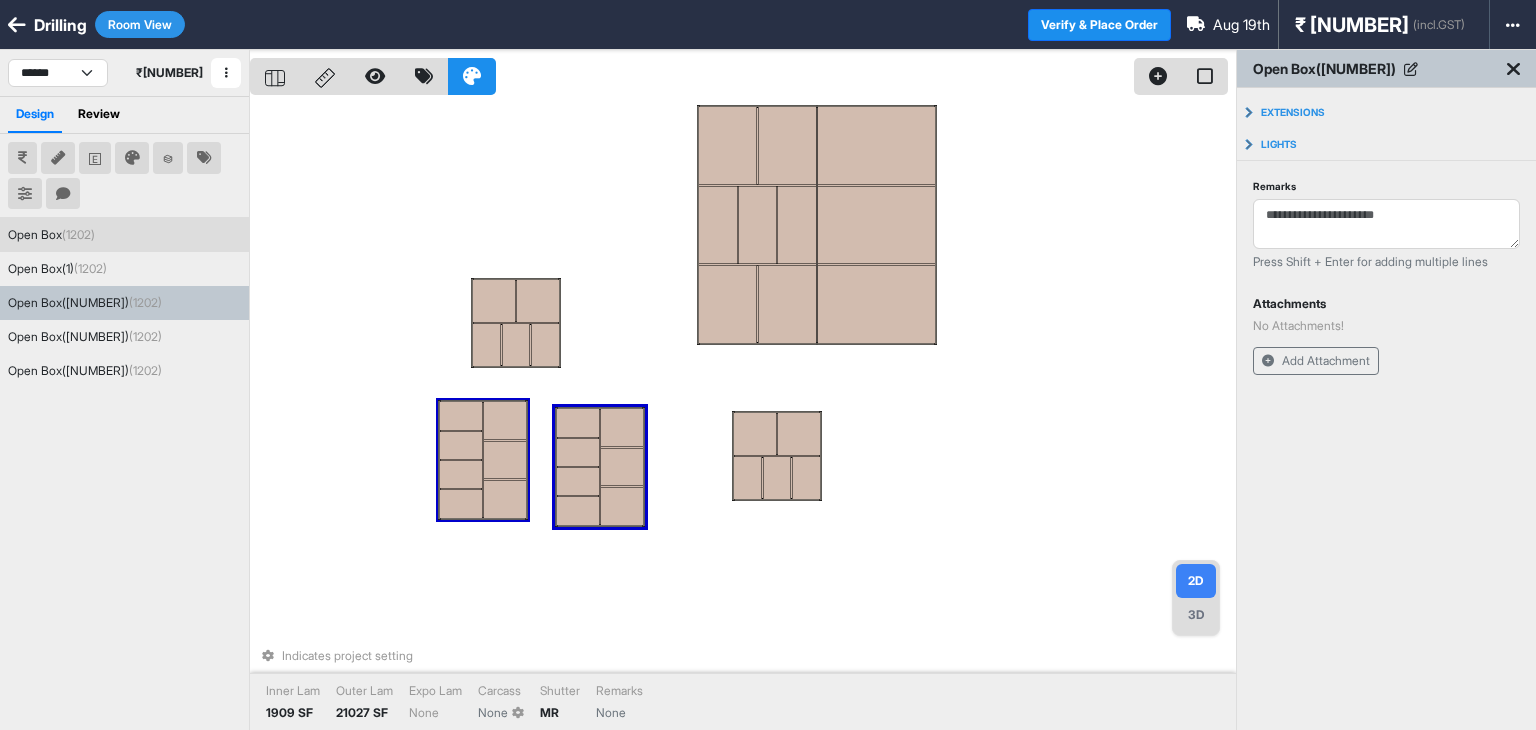 click at bounding box center (505, 460) 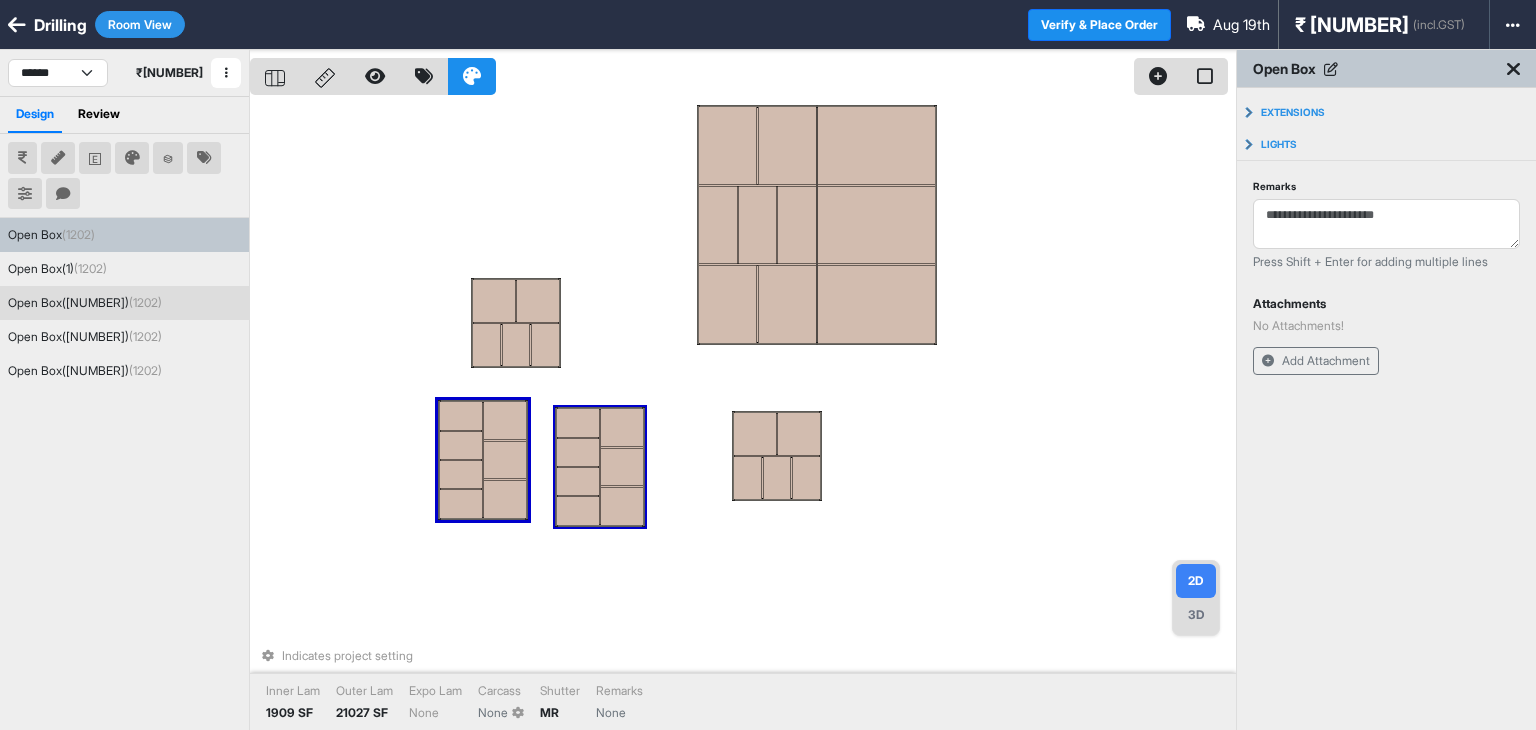 click at bounding box center (600, 467) 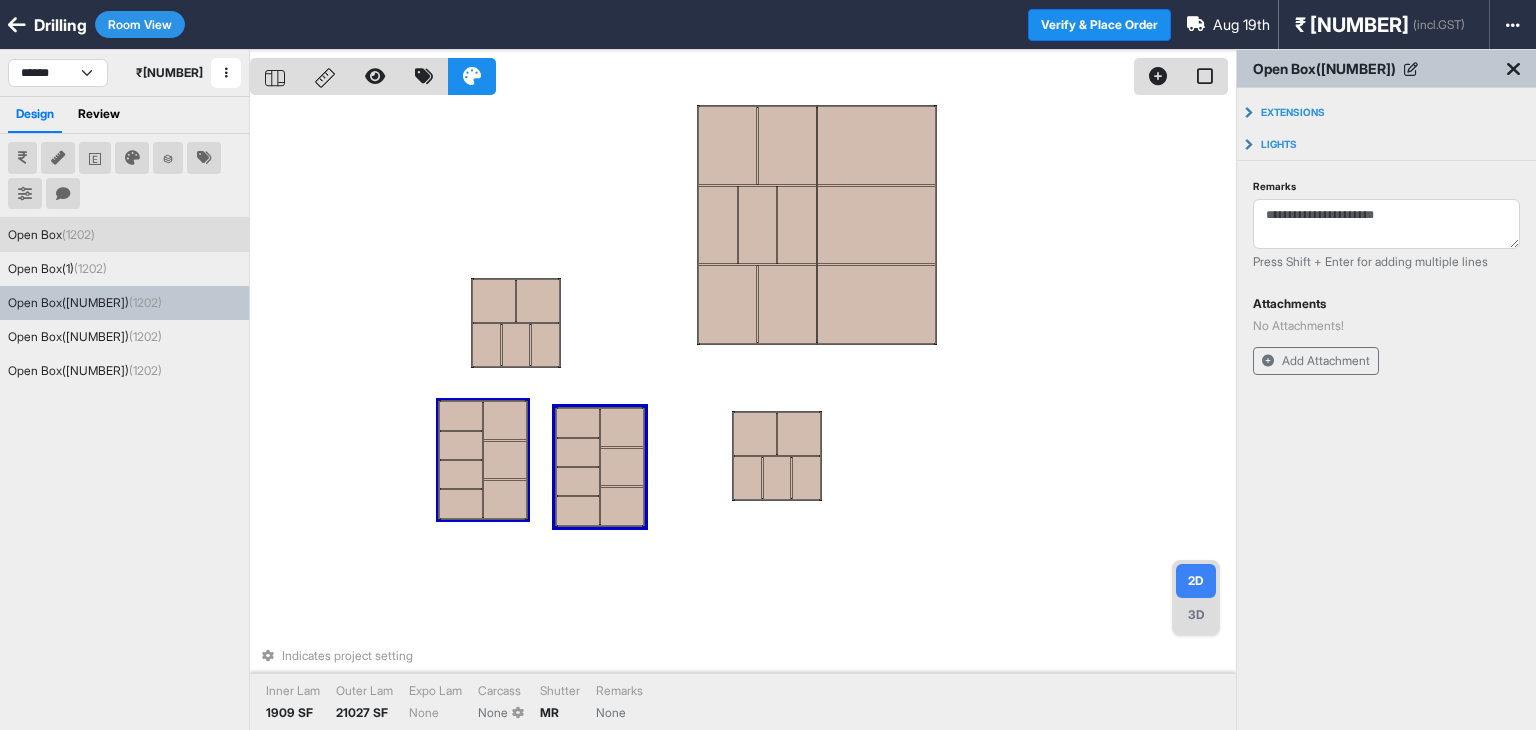 click at bounding box center (505, 460) 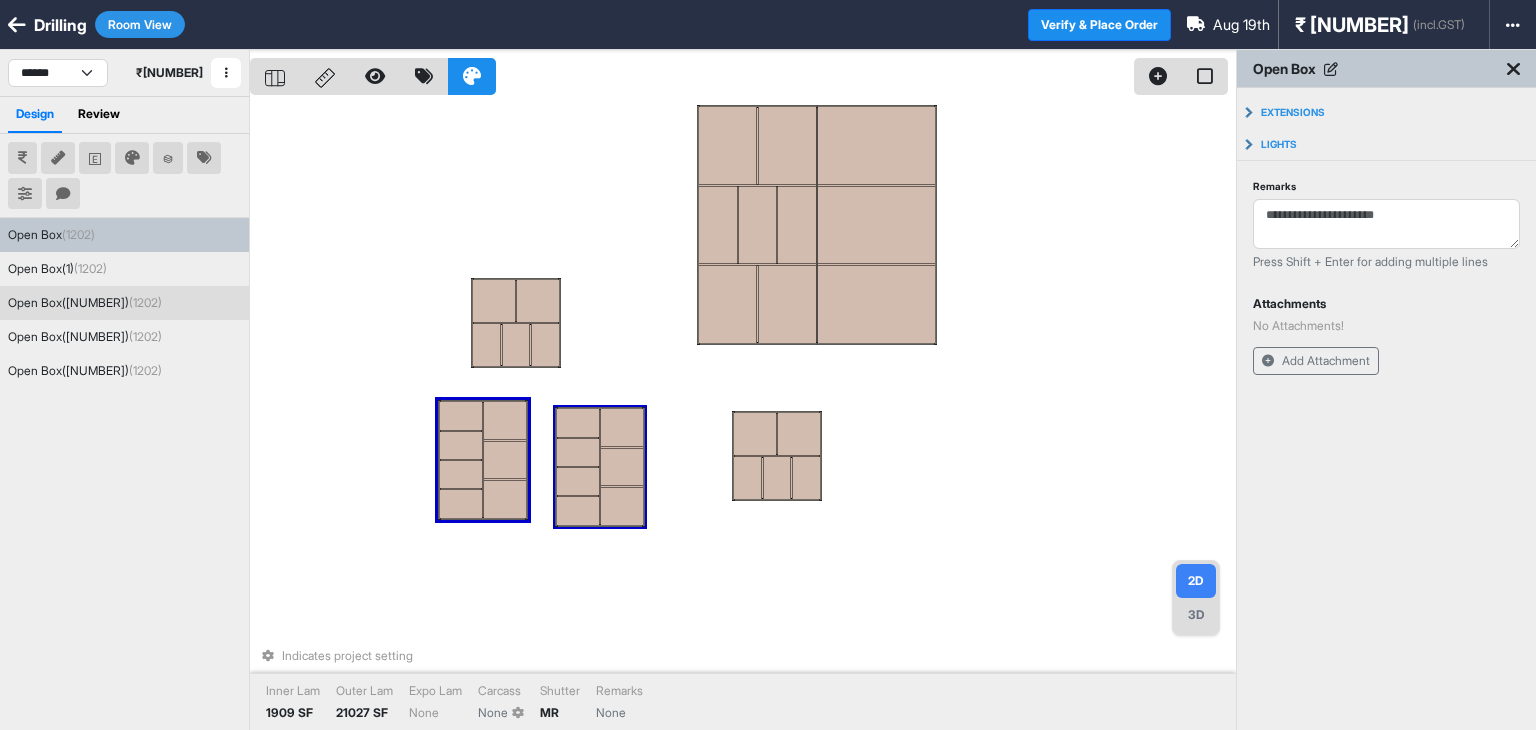 click at bounding box center (622, 428) 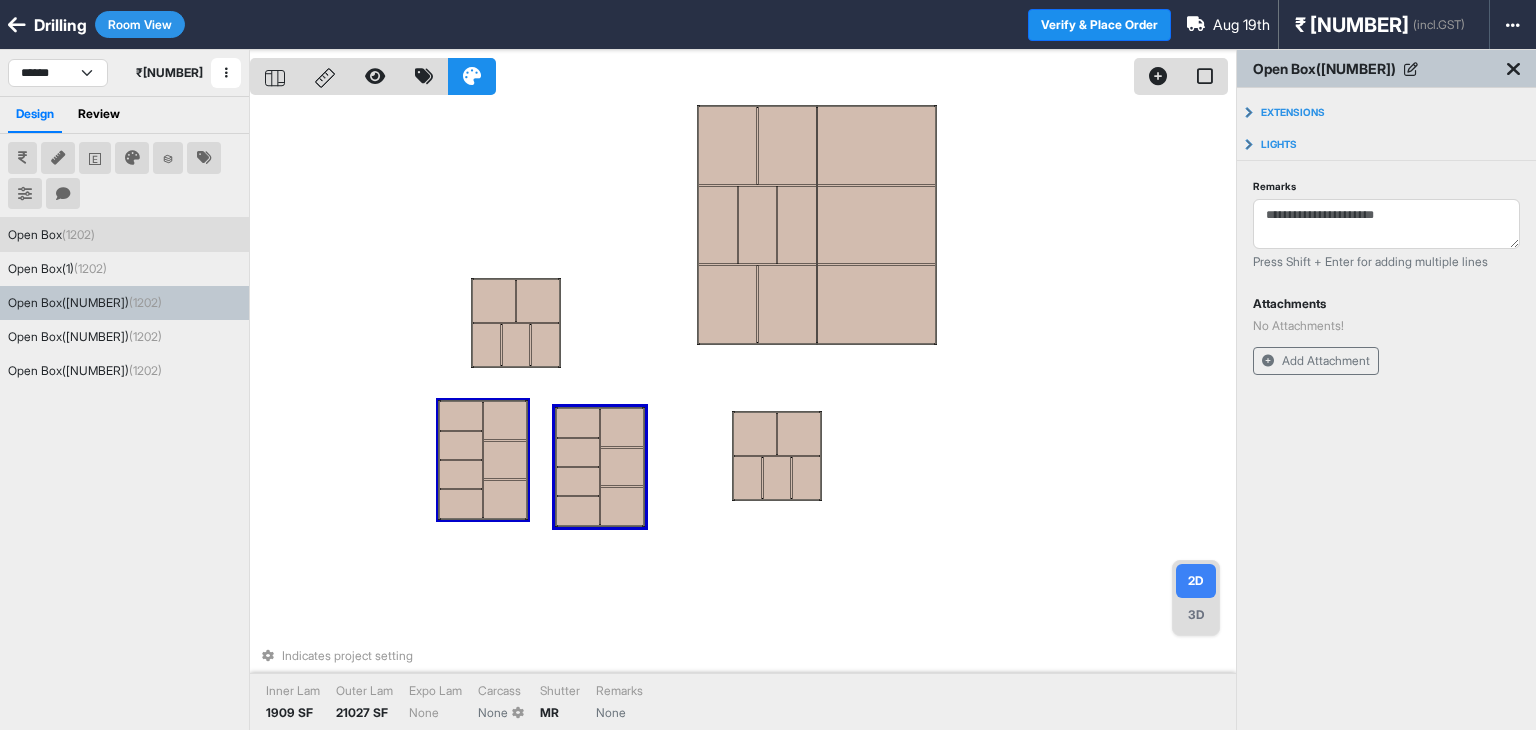 click on "Open Box  (1202)" at bounding box center [124, 235] 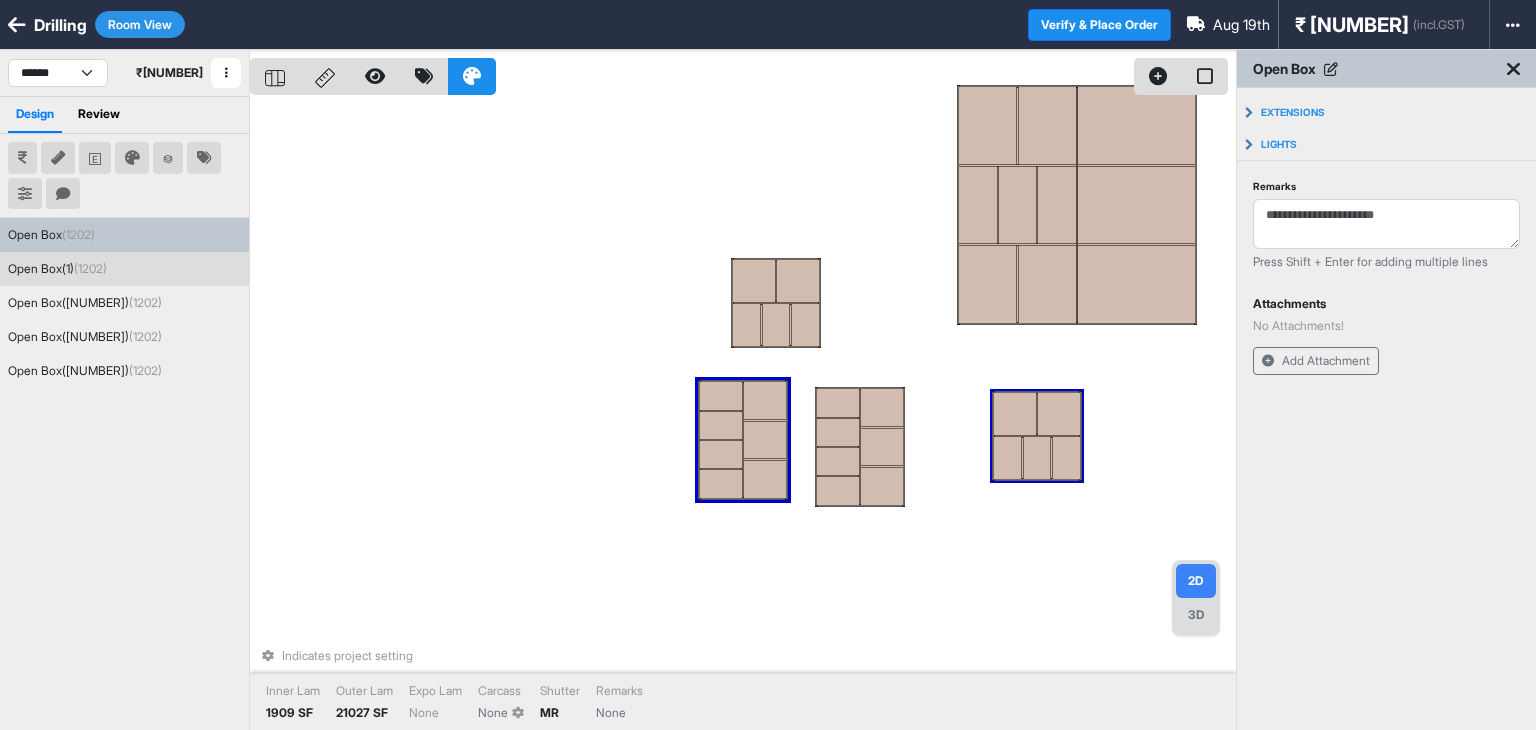 click on "Open Box([NUMBER])  ([YEAR])" at bounding box center (57, 269) 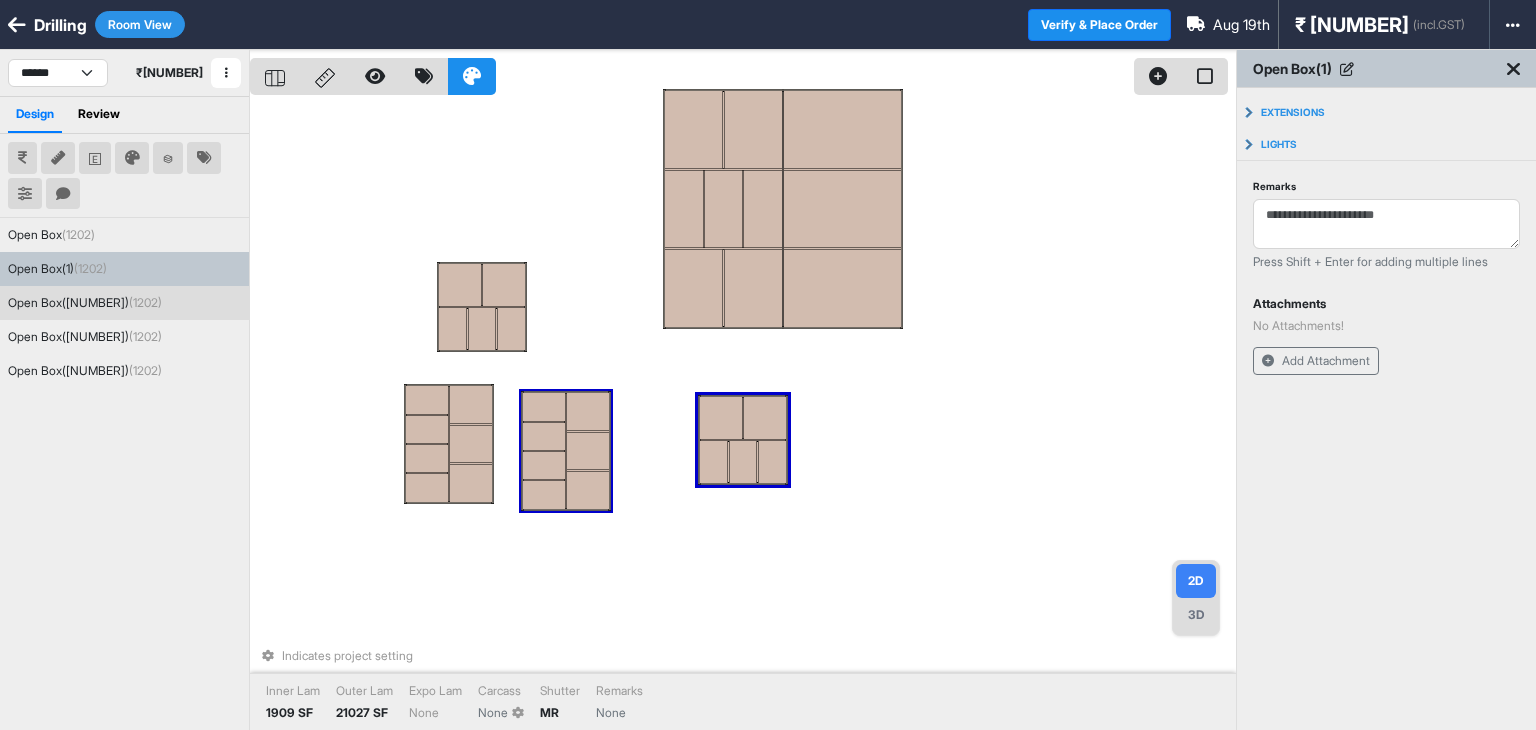 click on "Open Box([NUMBER])  ([YEAR])" at bounding box center (124, 303) 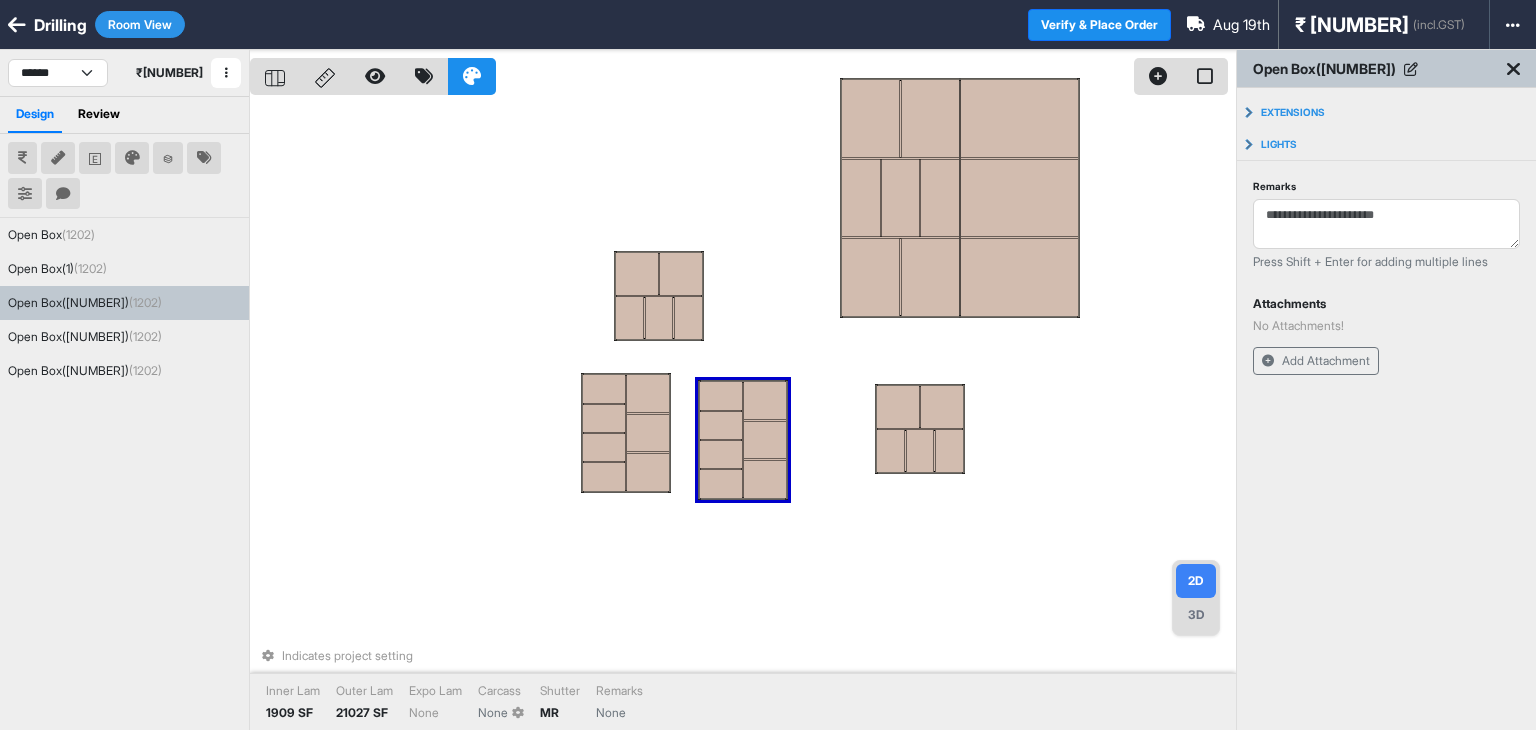 click on "Open Box([NUMBER])  ([YEAR])" at bounding box center (85, 303) 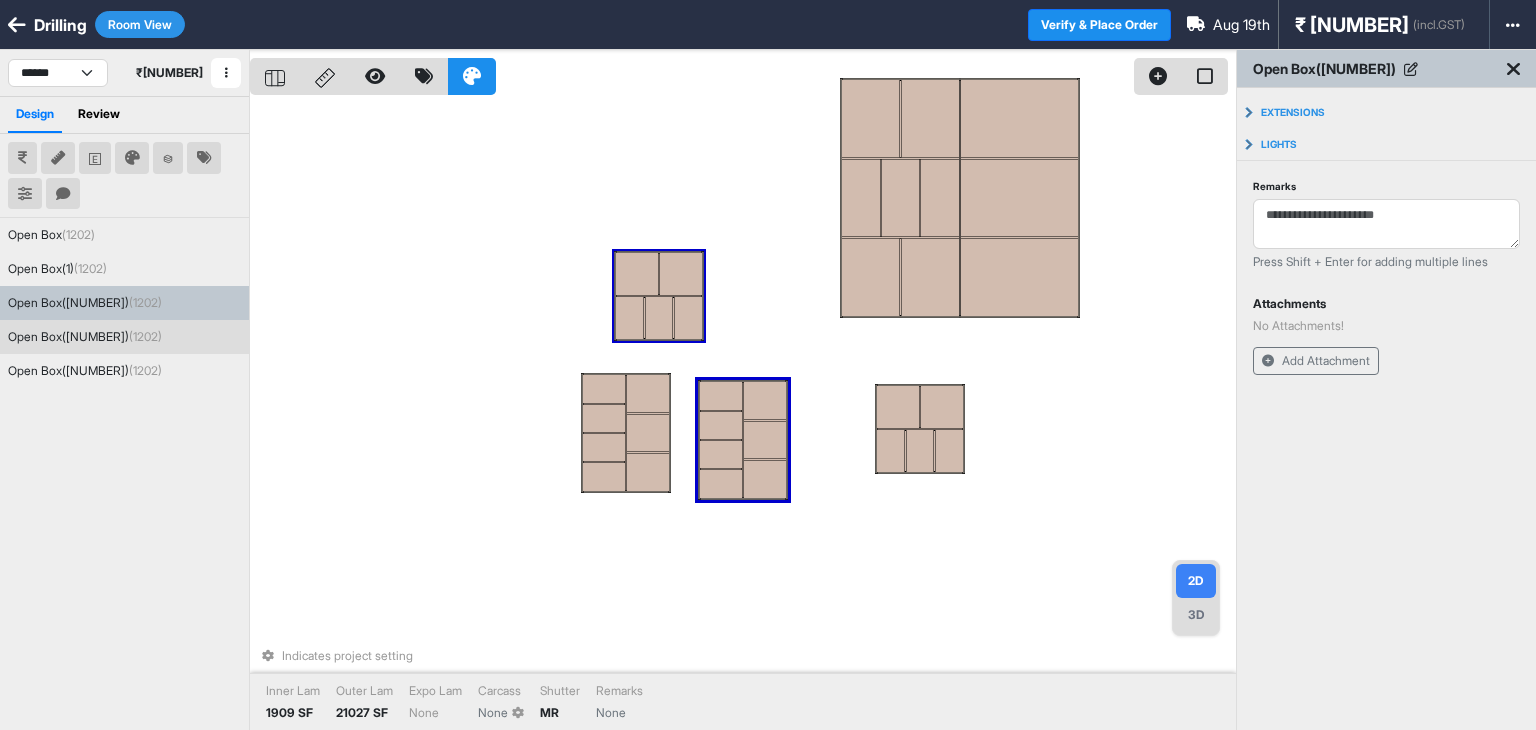 click on "Open Box([NUMBER])  ([YEAR])" at bounding box center (124, 337) 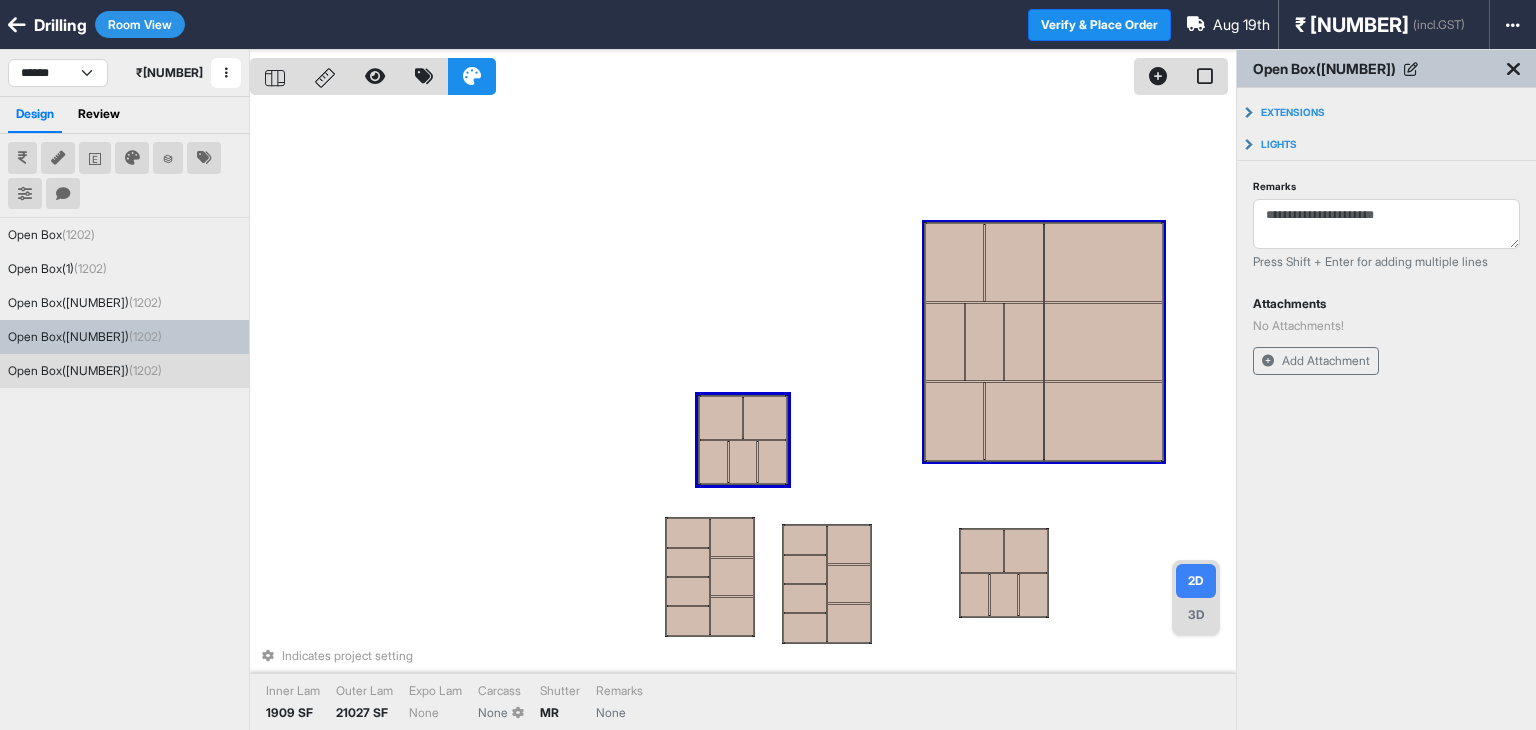 click on "Open Box([NUMBER])  ([YEAR])" at bounding box center (85, 371) 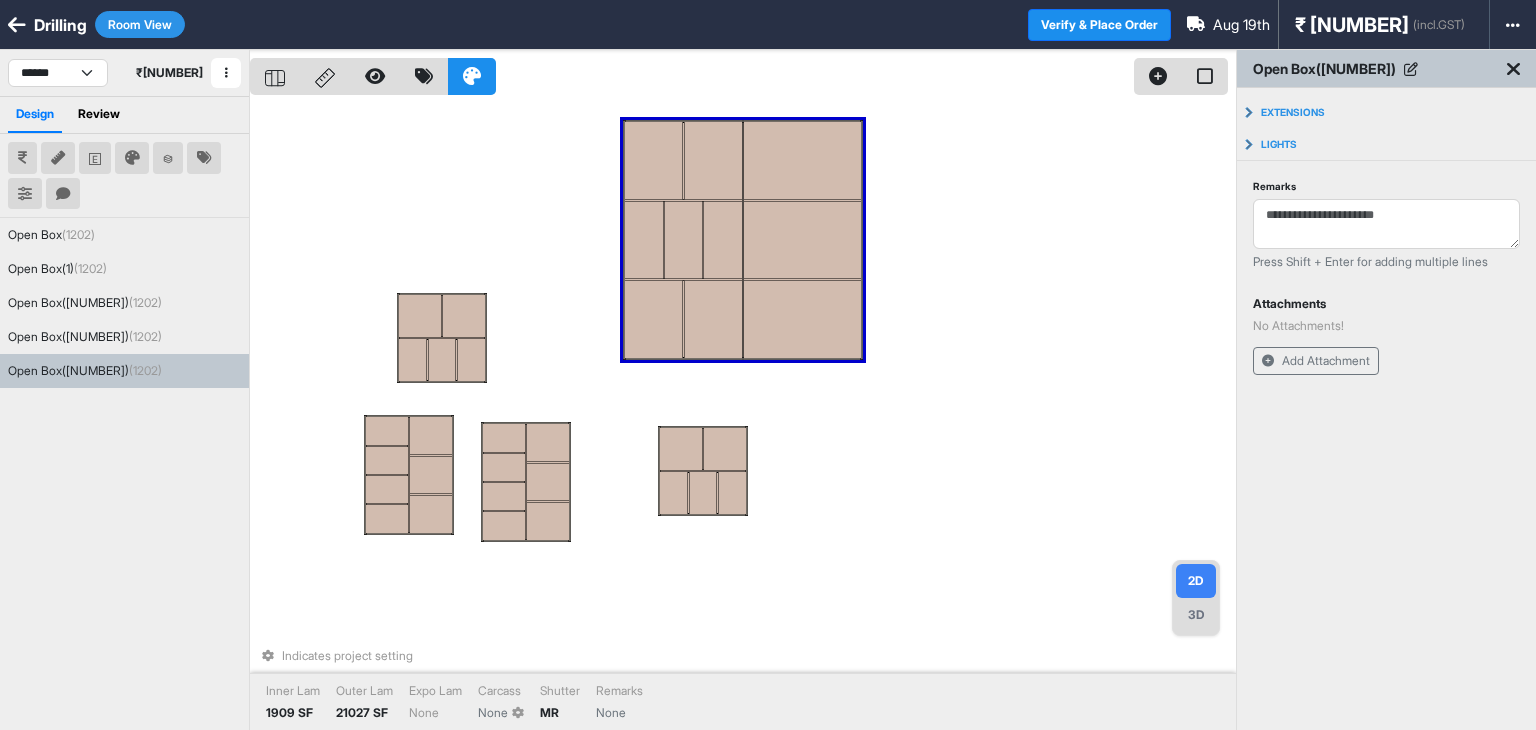 click on "Indicates project setting Inner Lam 1909 SF Outer Lam 21027 SF Expo Lam None Carcass None Shutter MR Remarks None" at bounding box center [743, 415] 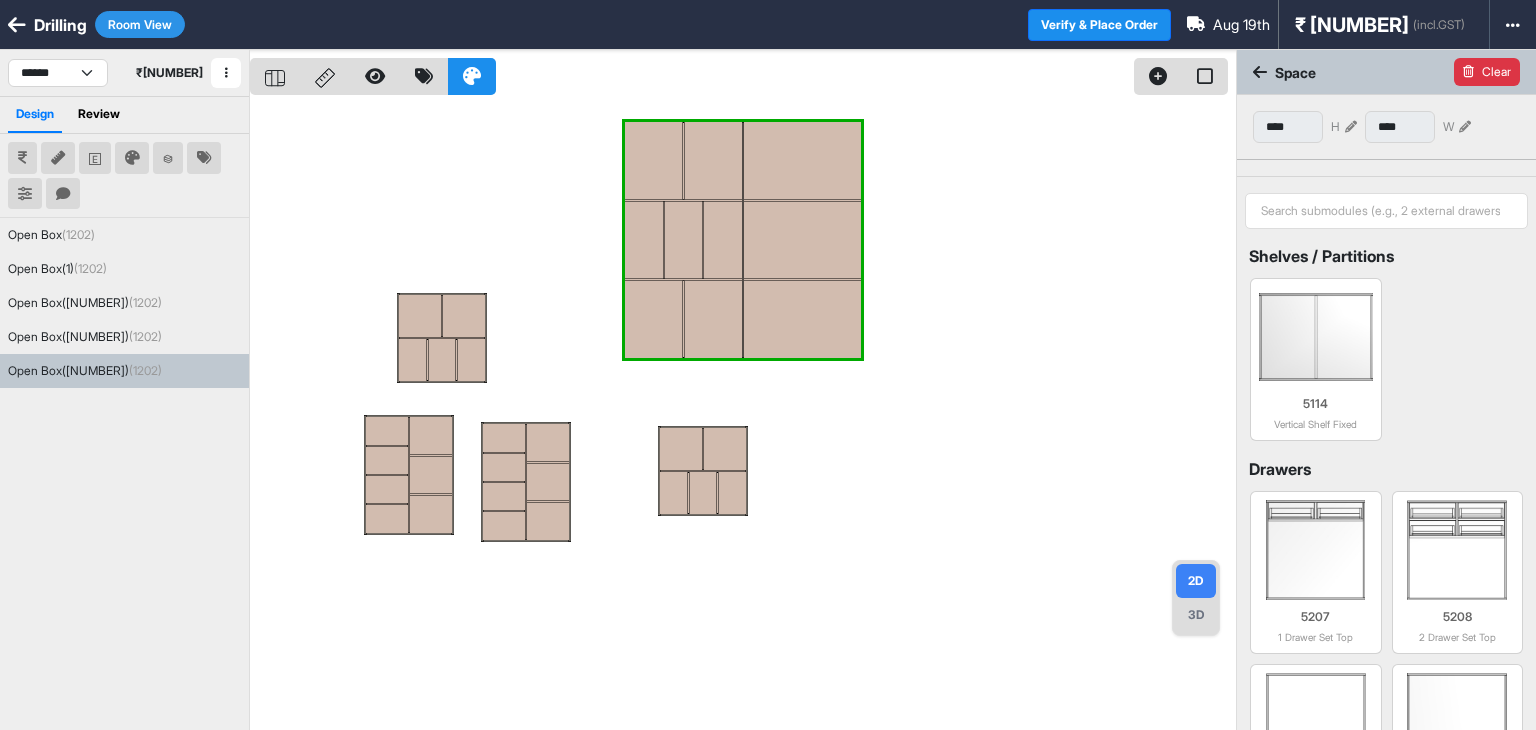 click on "Clear" at bounding box center [1487, 72] 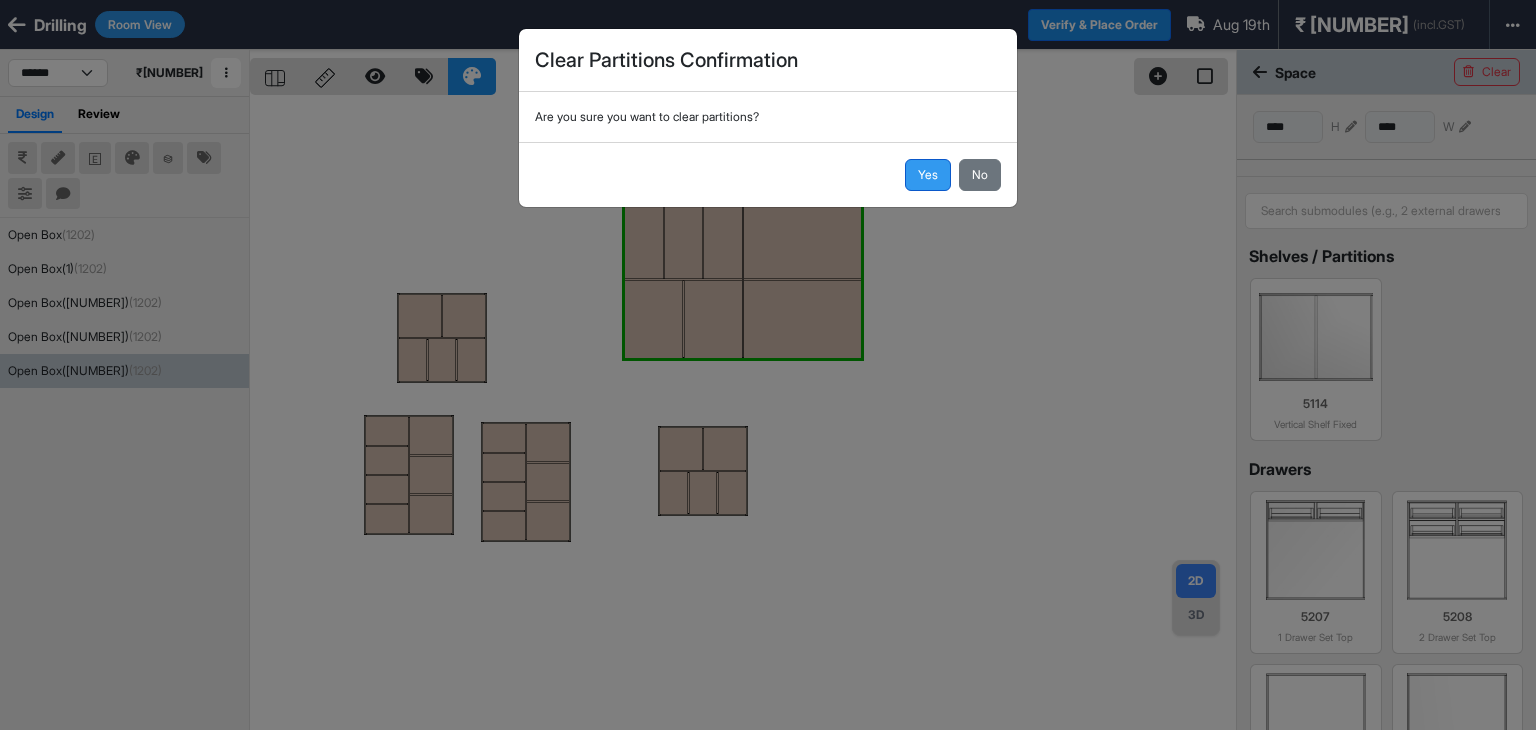 click on "Yes" at bounding box center (928, 175) 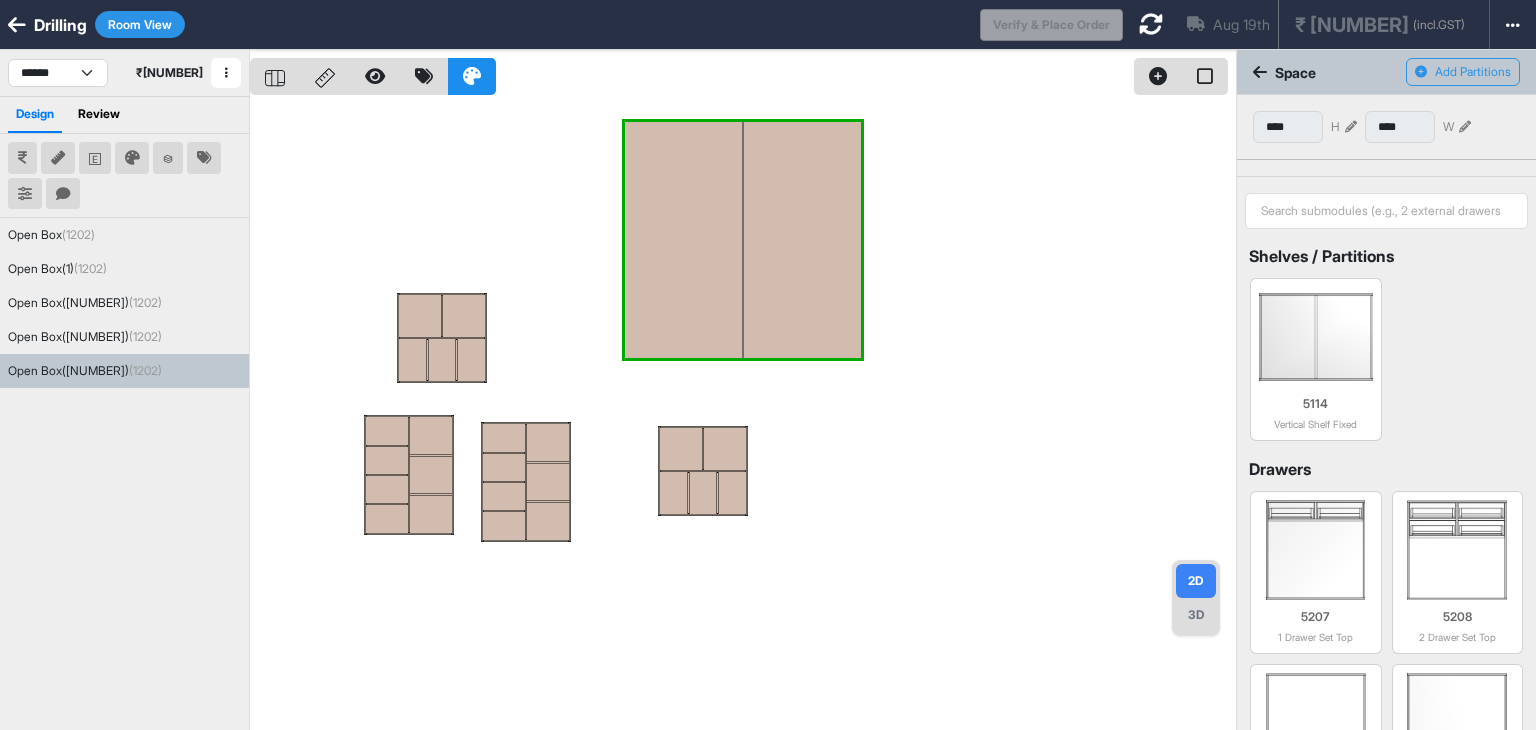 click at bounding box center (743, 415) 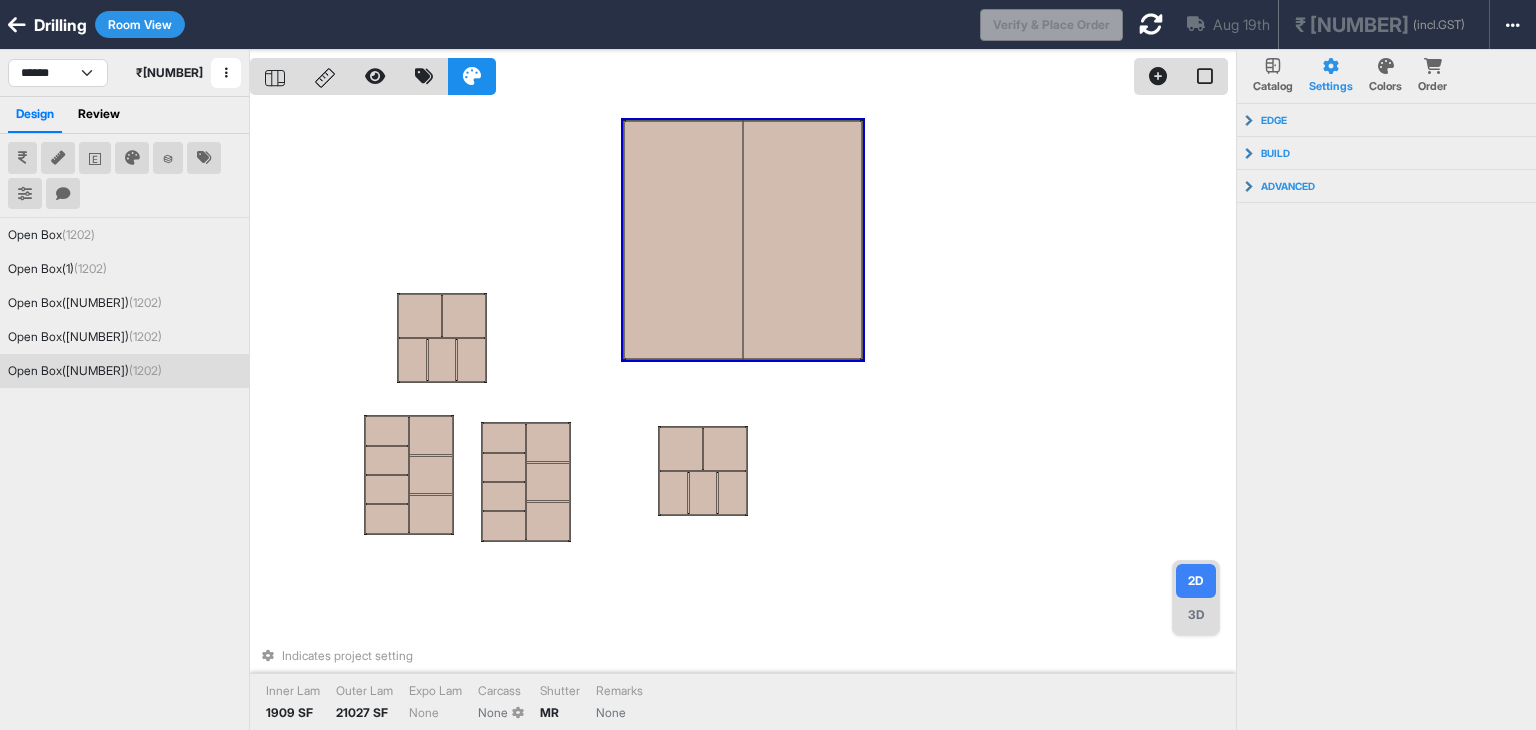 click at bounding box center [743, 240] 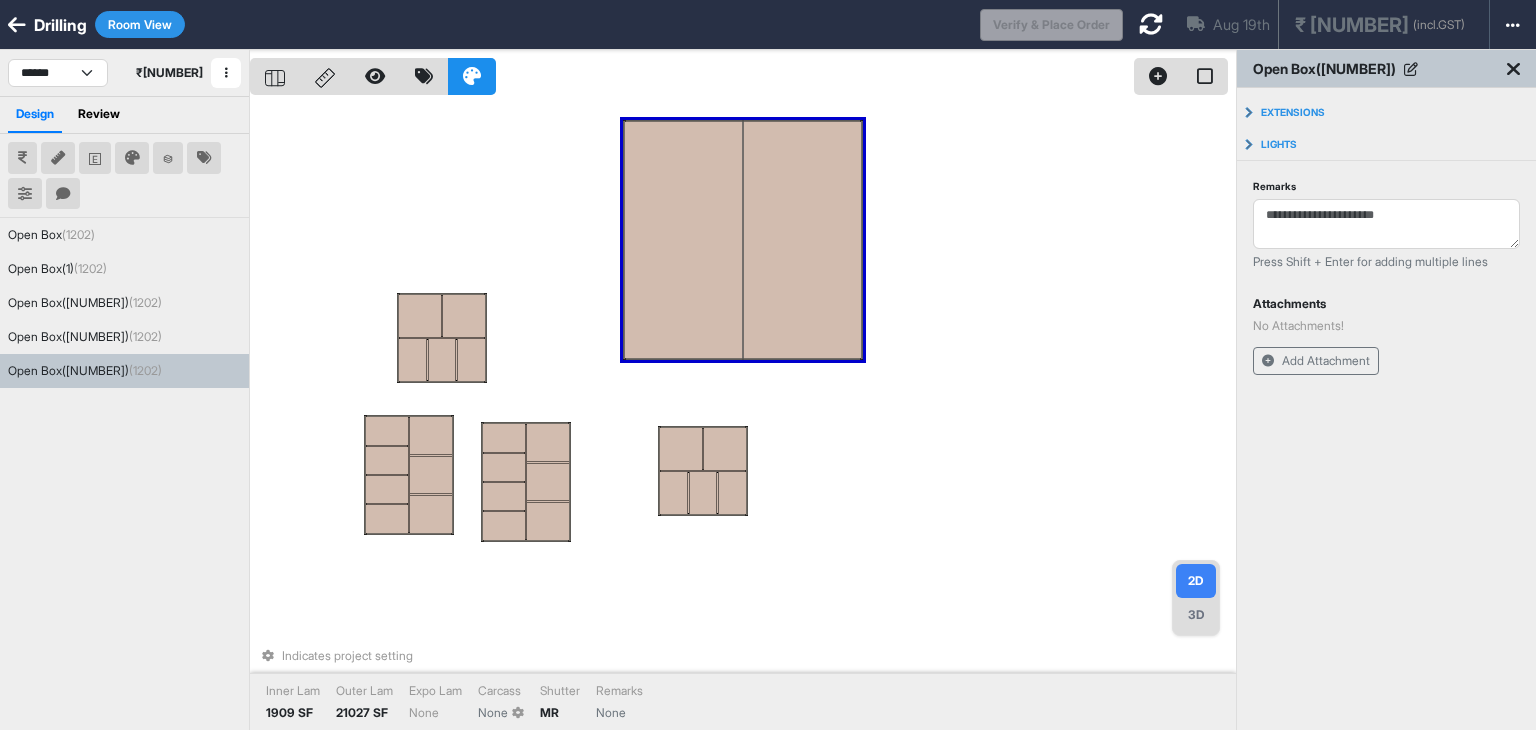 click at bounding box center [743, 240] 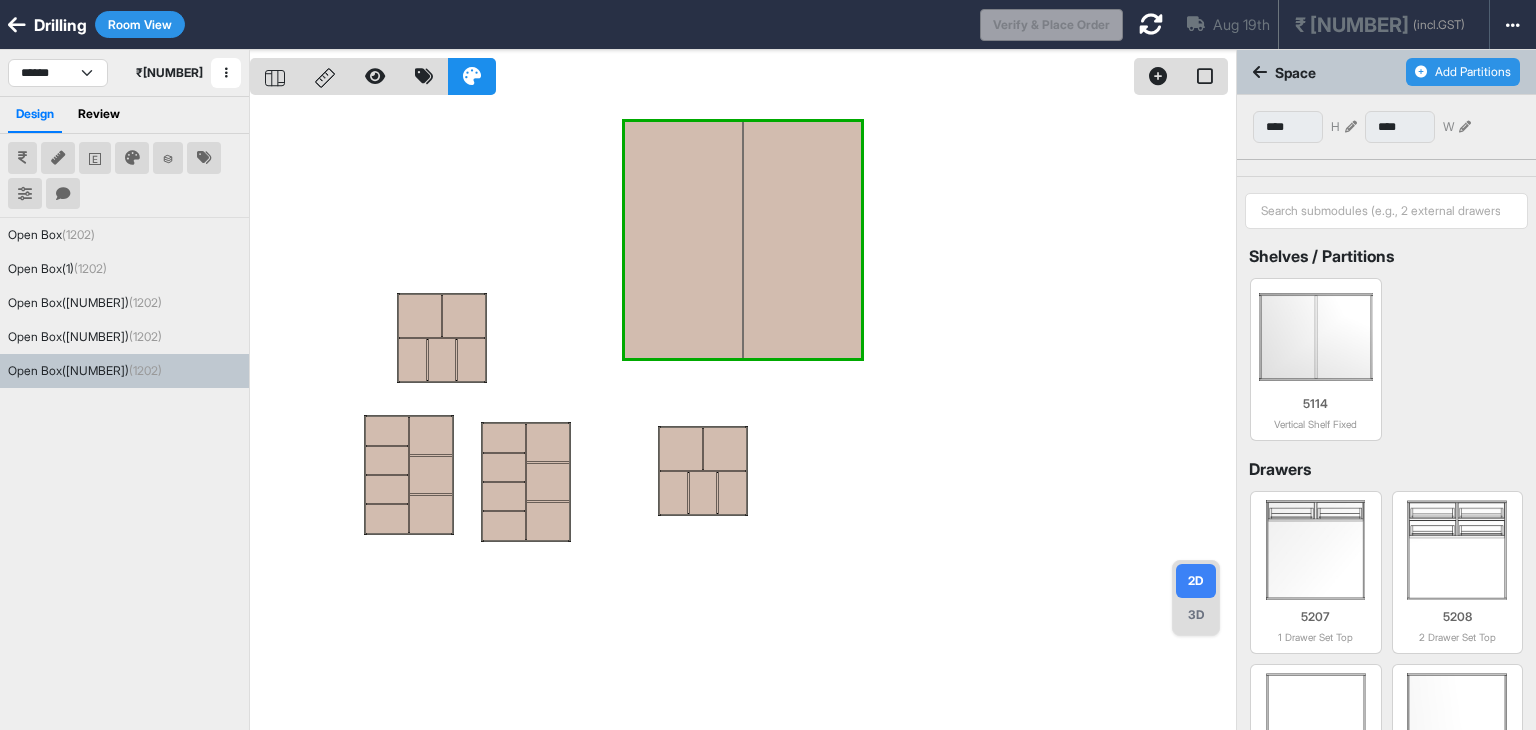 click on "Add Partitions" at bounding box center (1463, 72) 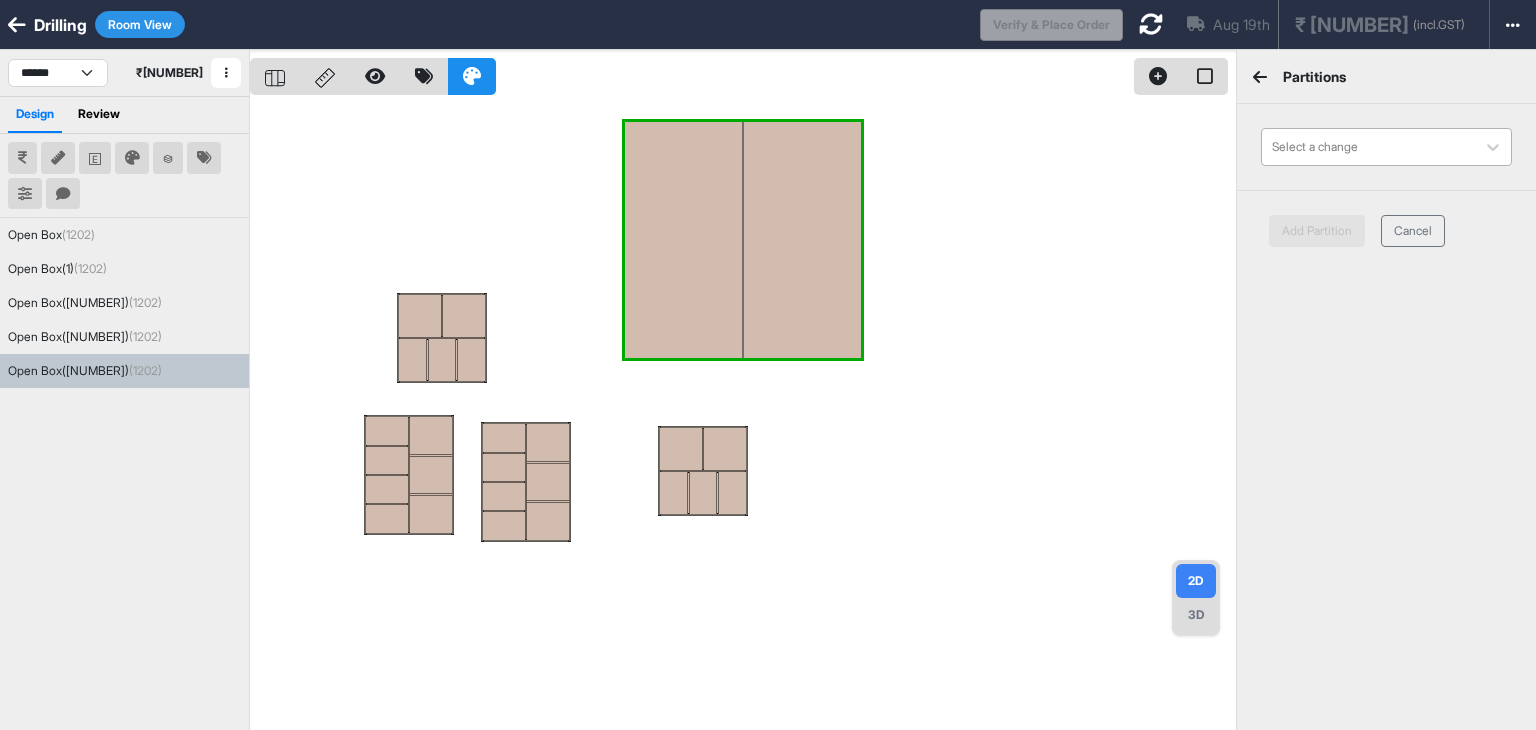 click on "Select a change" at bounding box center [1386, 147] 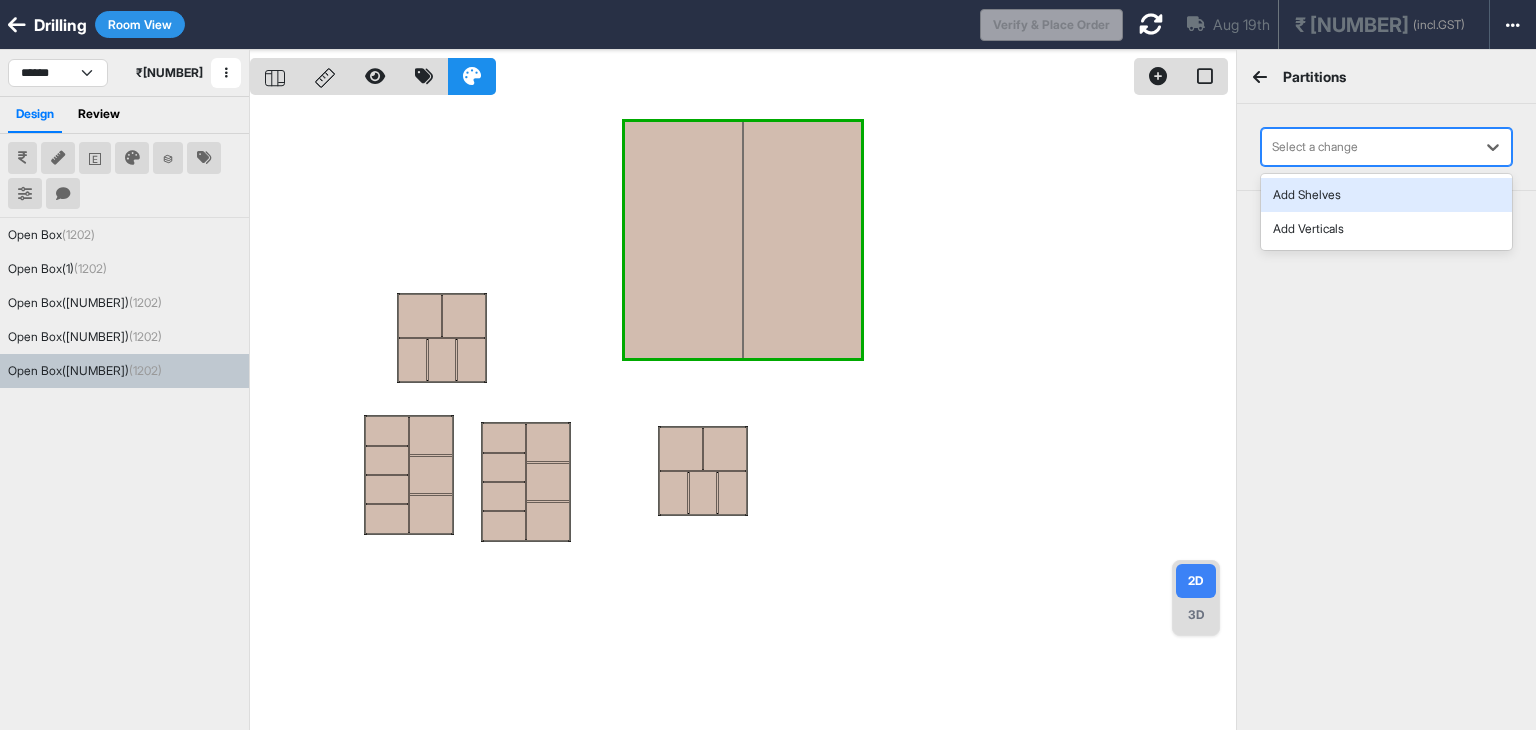 click on "Add Shelves" at bounding box center [1386, 195] 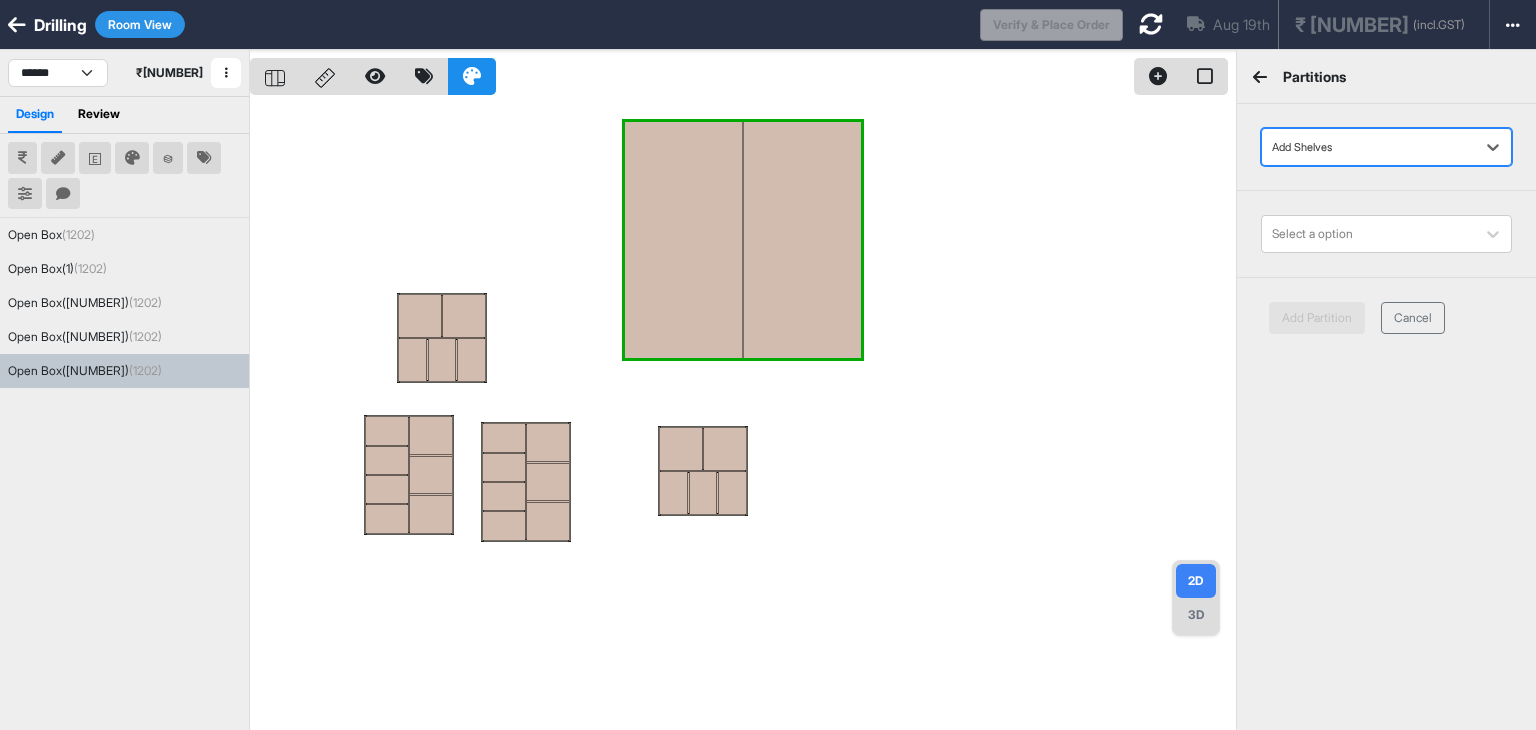 click on "Select a option" at bounding box center [1386, 234] 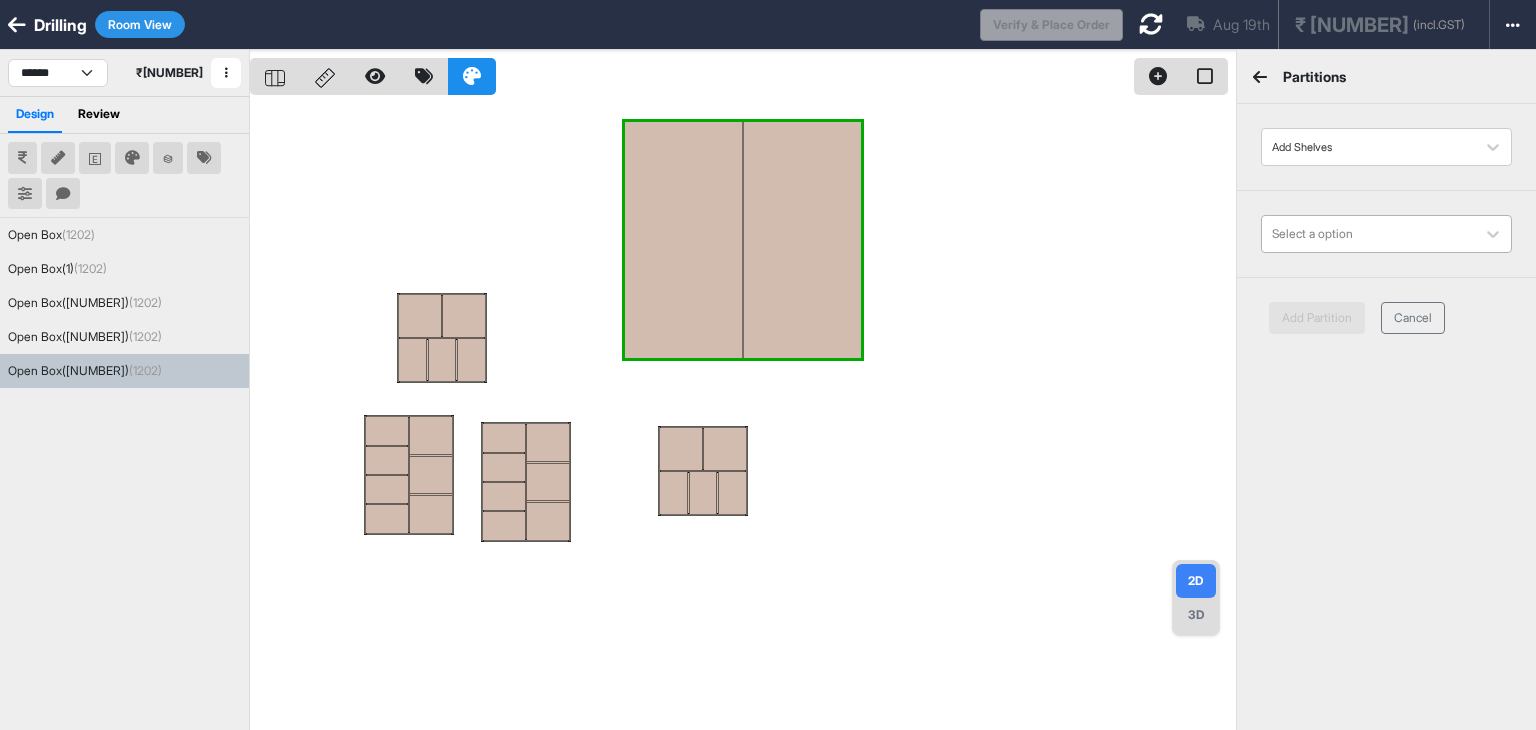 click at bounding box center [1368, 234] 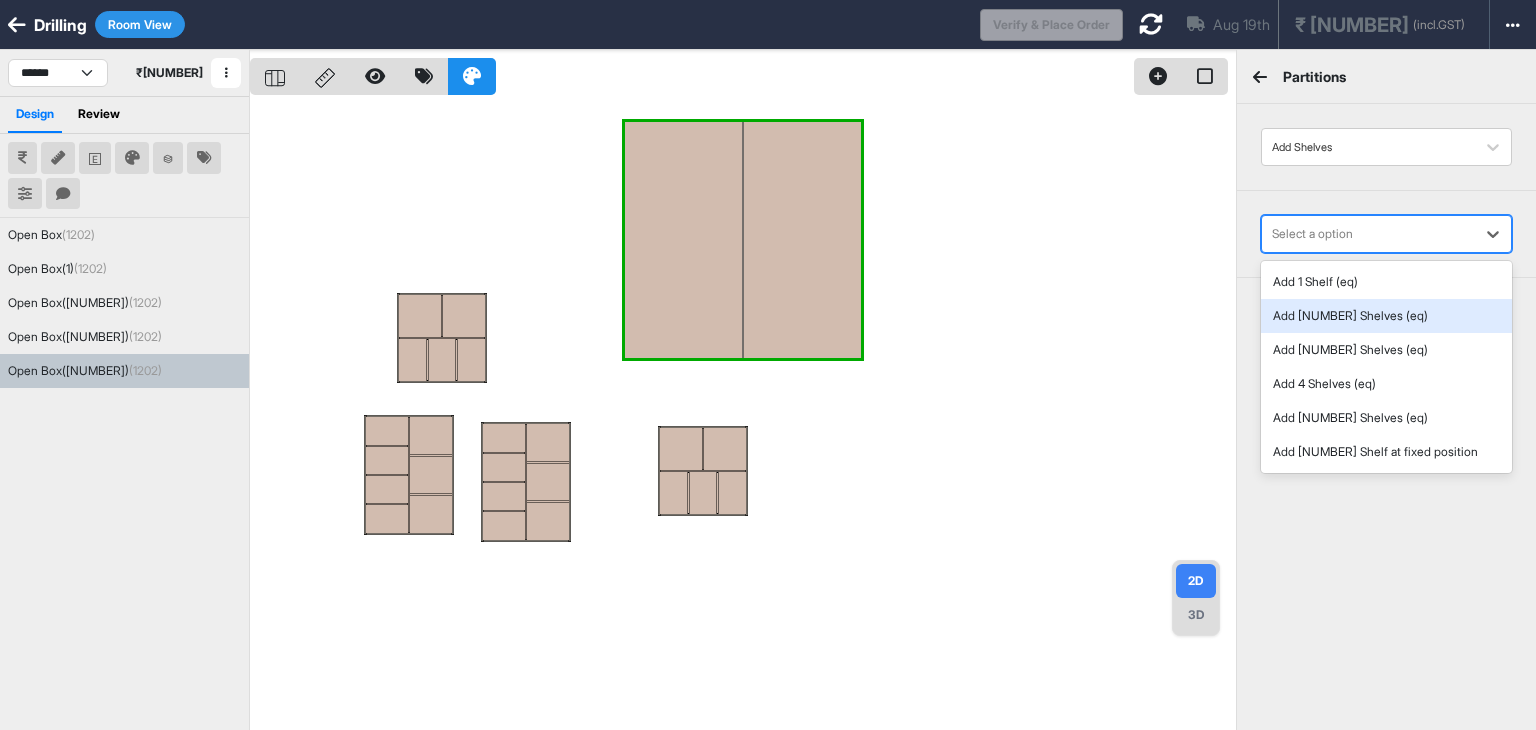click on "Add [NUMBER] Shelves (eq)" at bounding box center [1386, 316] 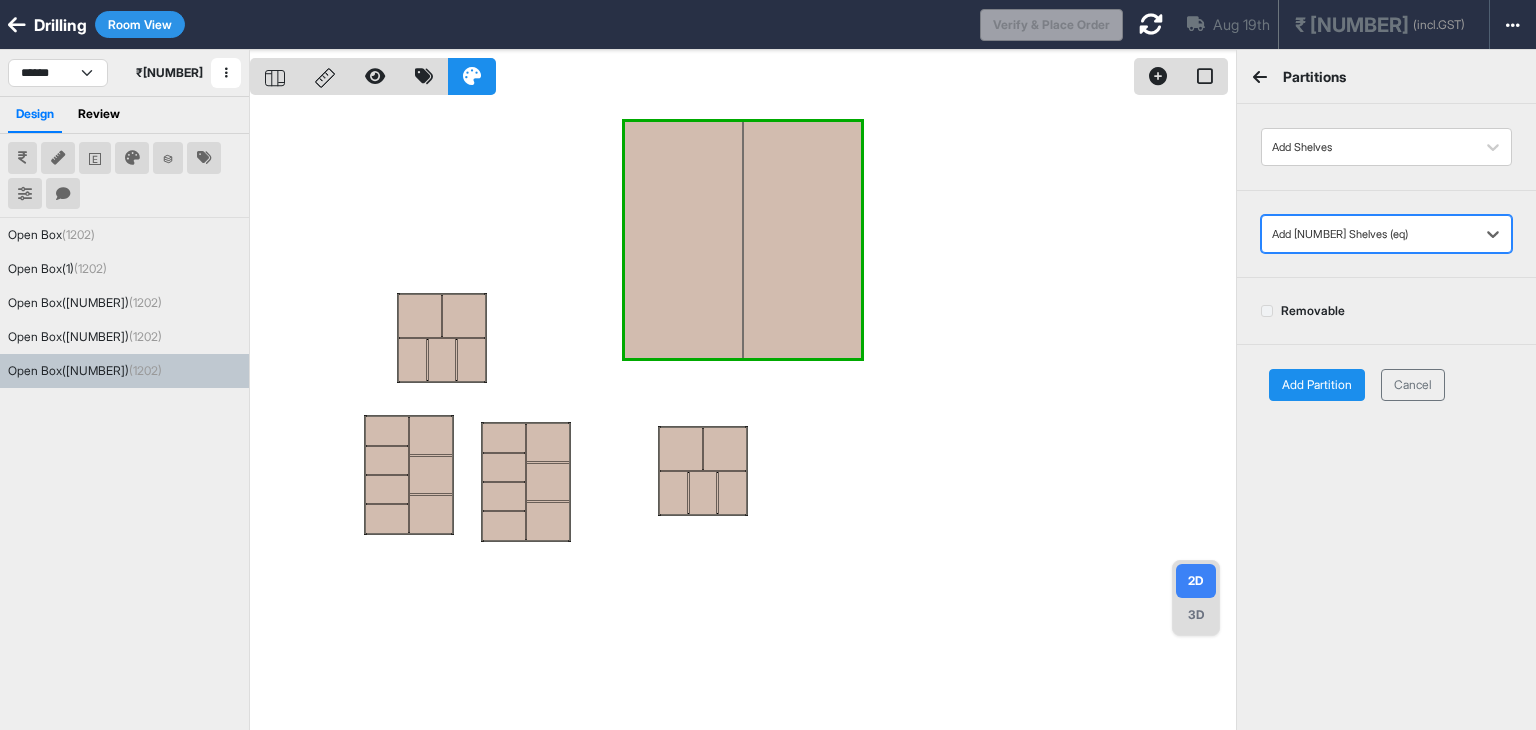 click on "Add Partition" at bounding box center (1317, 385) 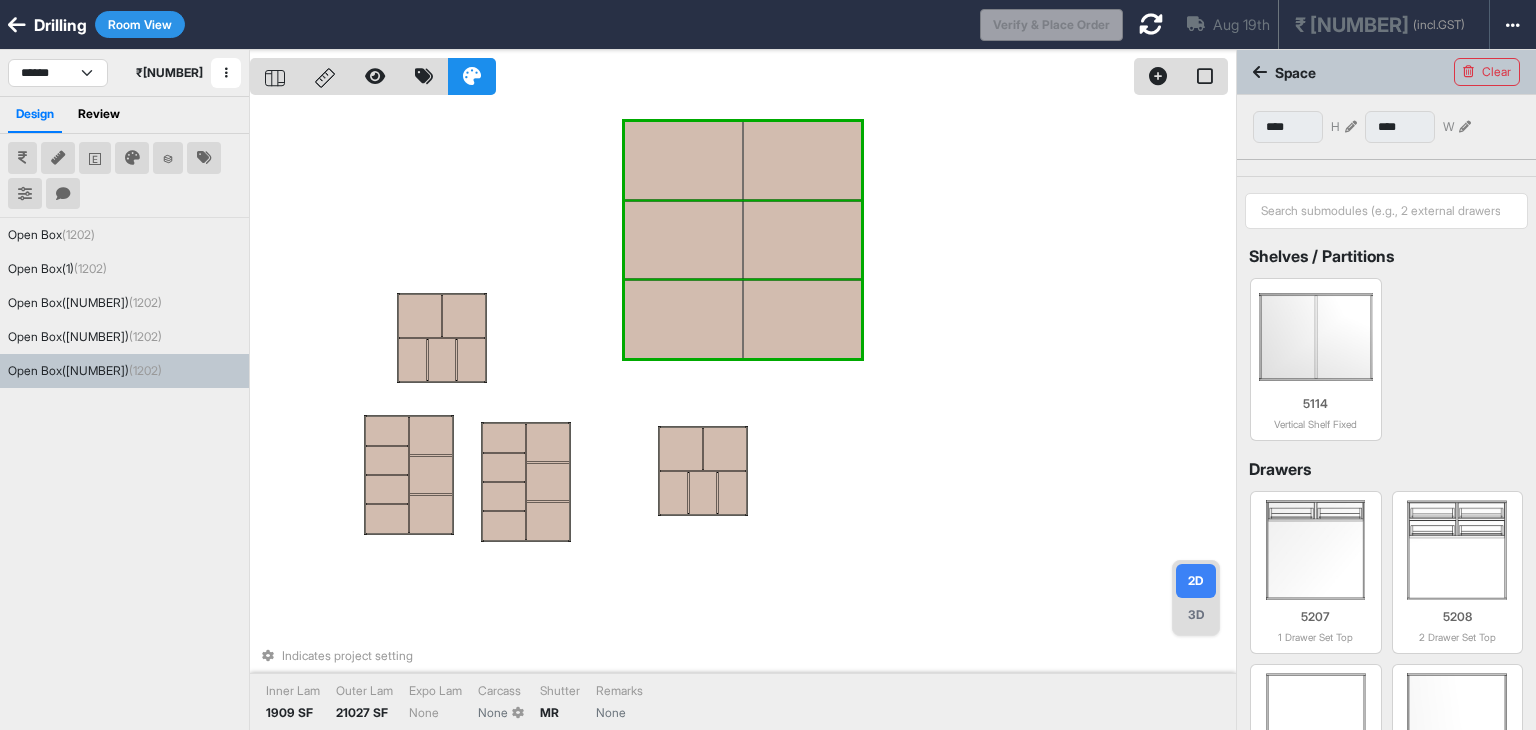 click at bounding box center [743, 240] 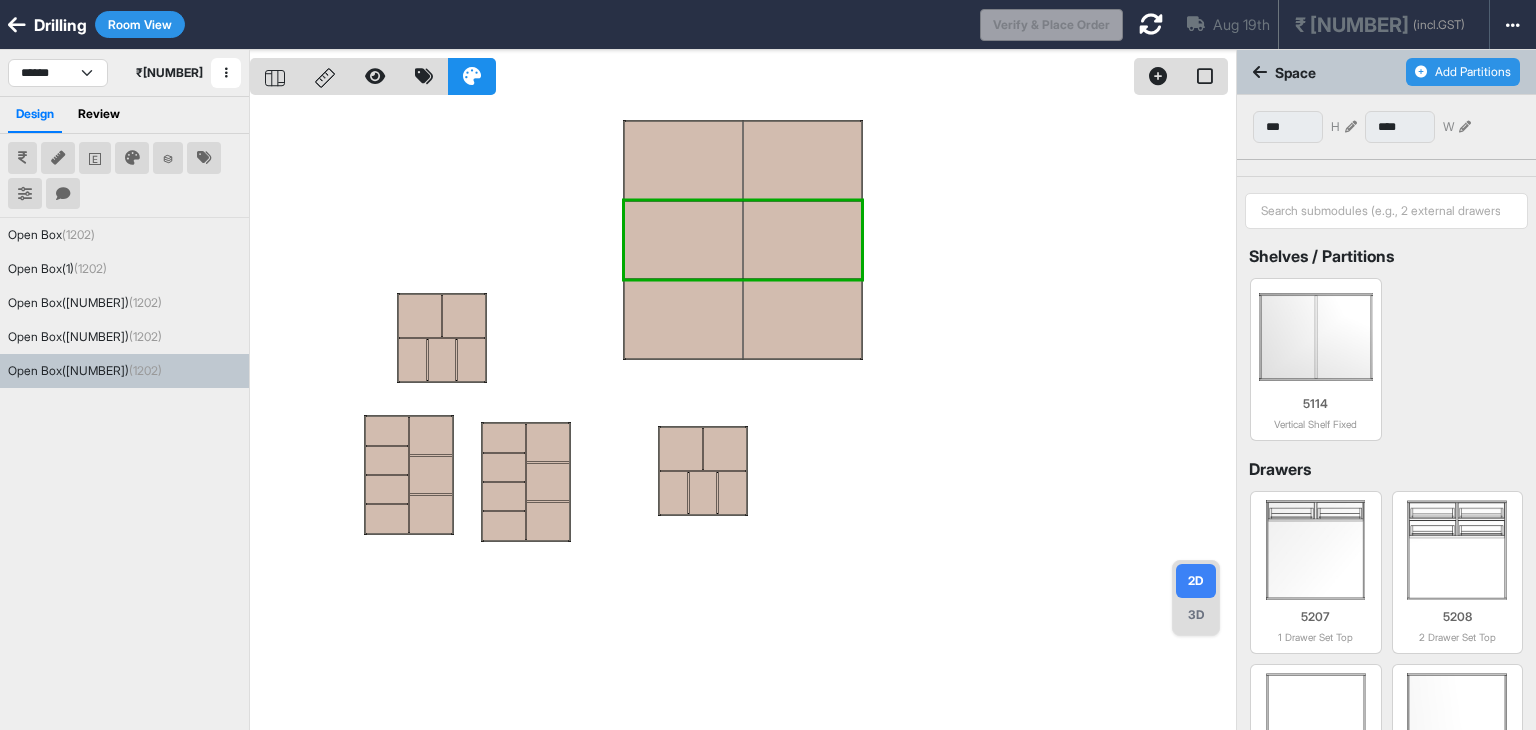 click on "Add Partitions" at bounding box center (1463, 72) 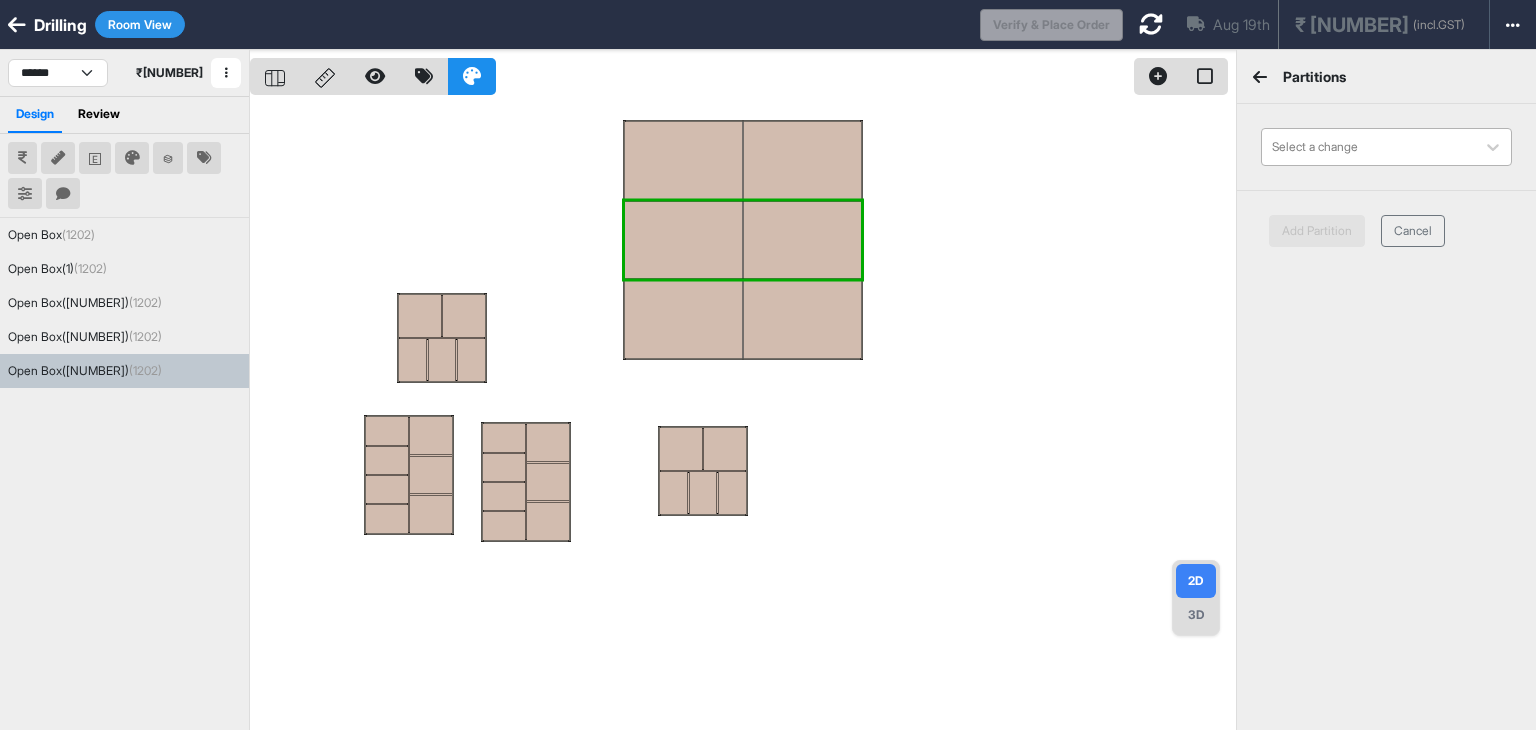 click at bounding box center [1368, 147] 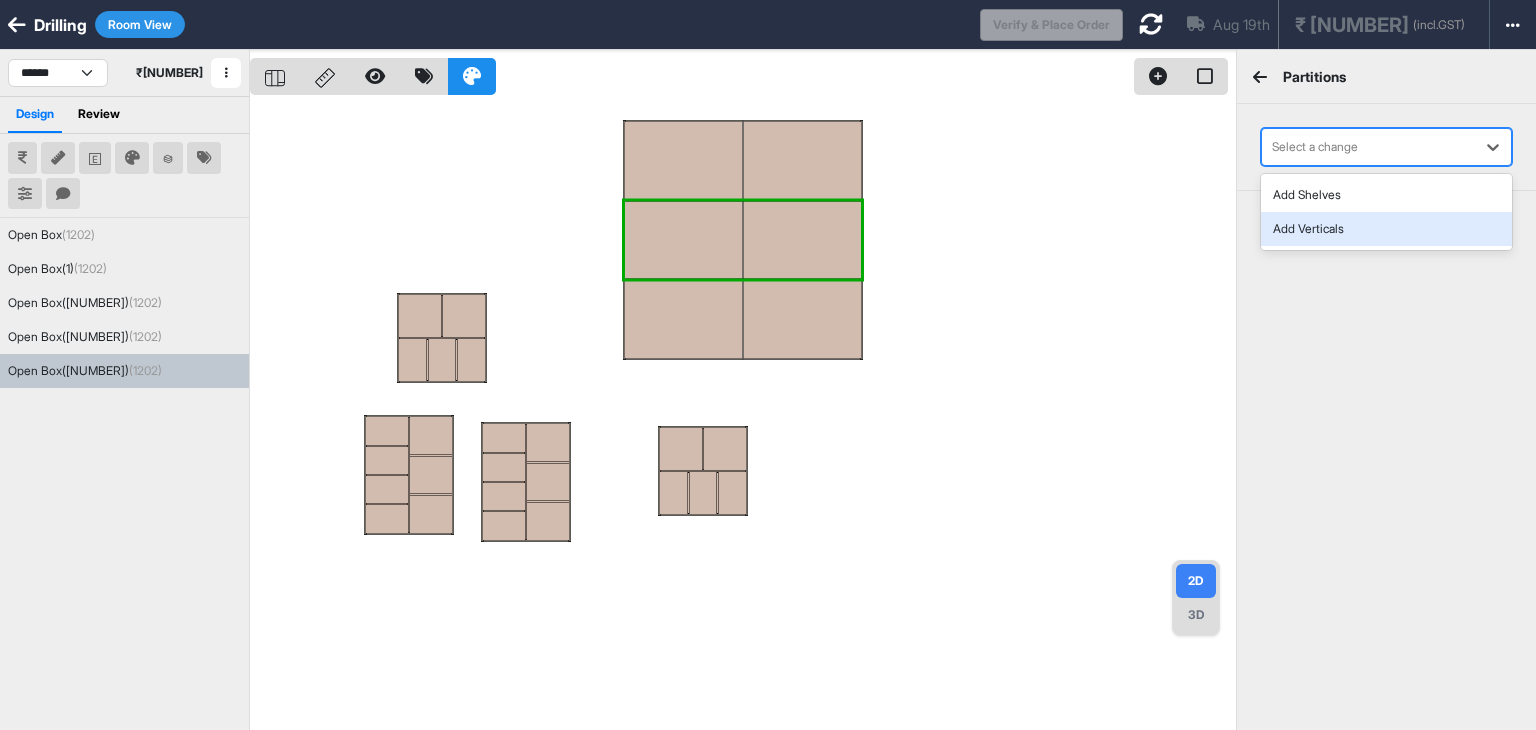 click on "Add Verticals" at bounding box center (1386, 229) 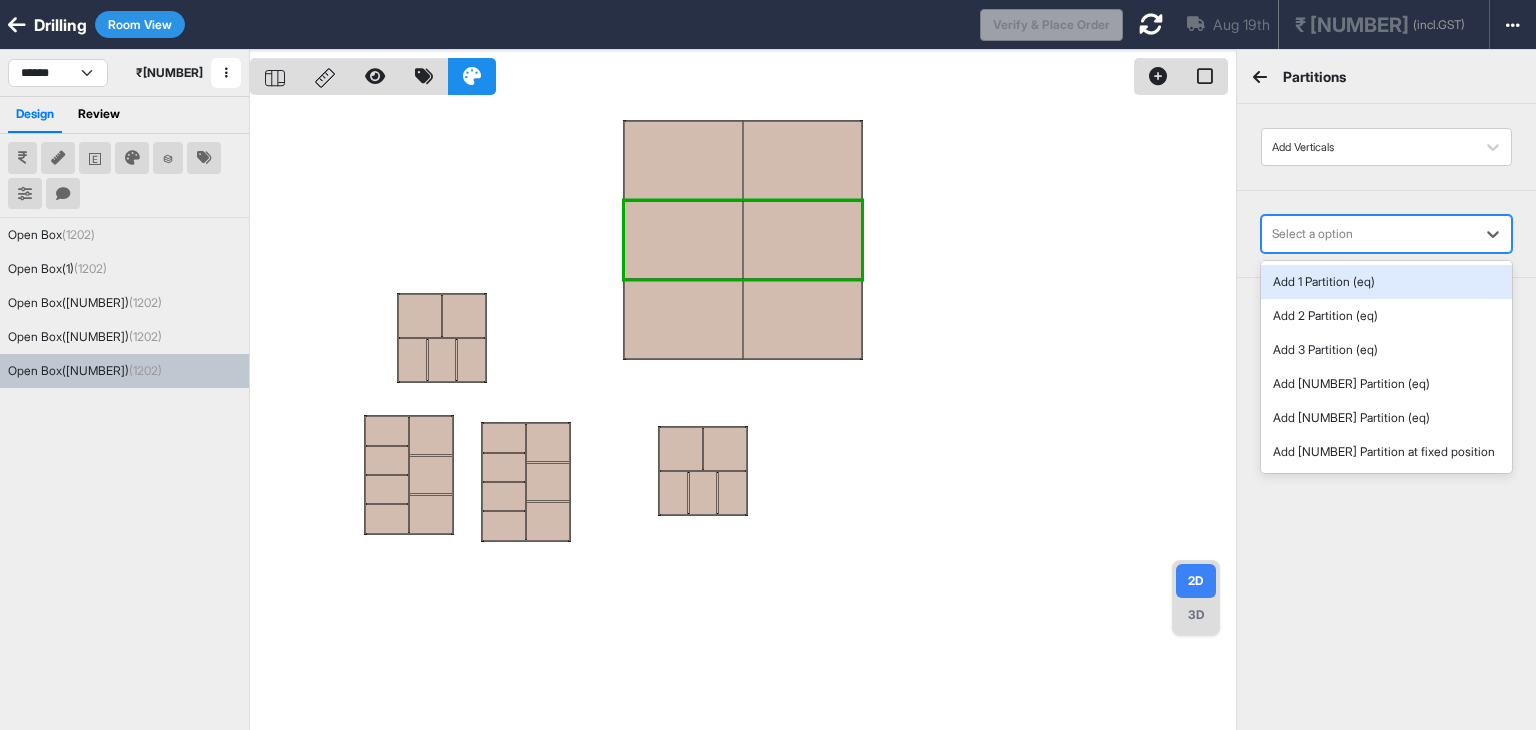 click at bounding box center (1368, 234) 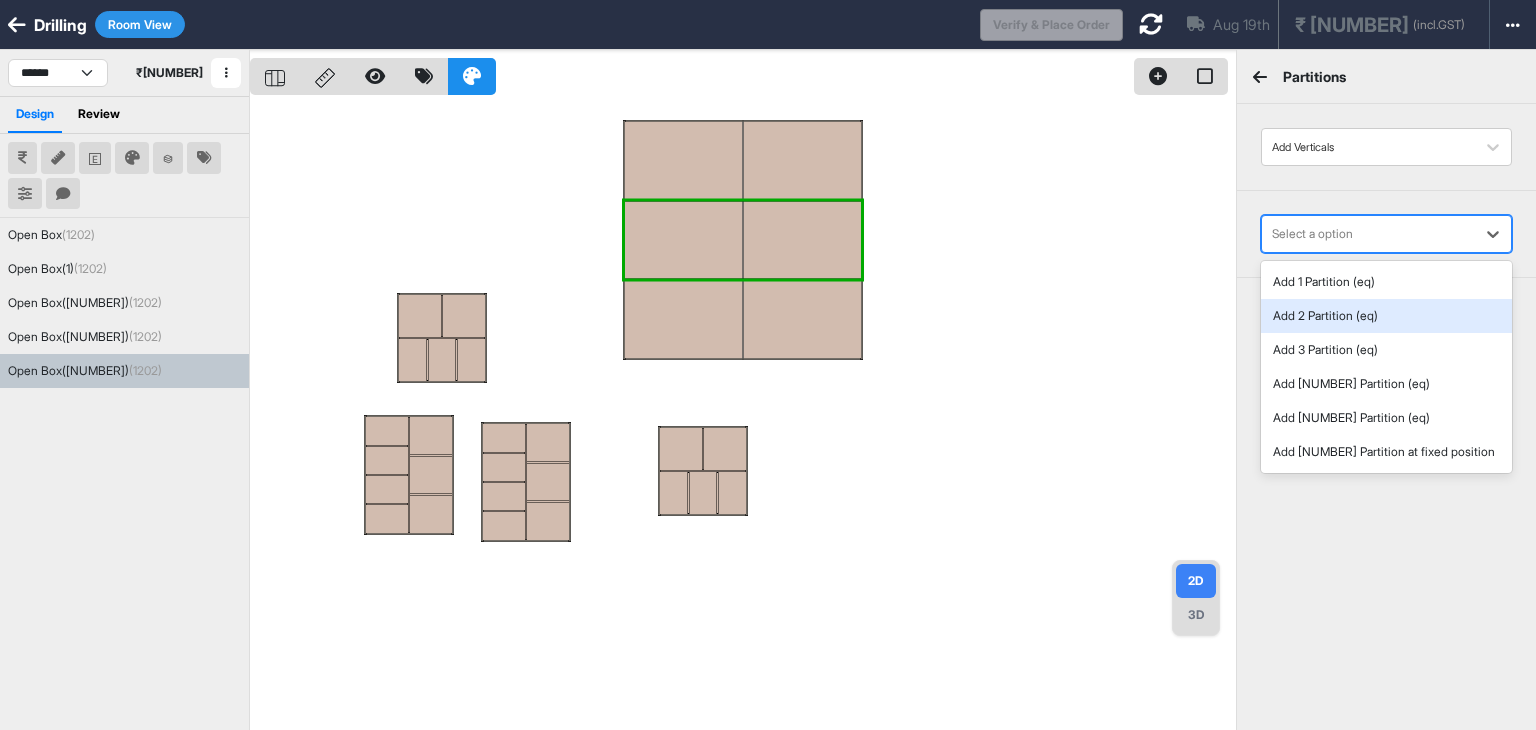 click on "Add 2 Partition (eq)" at bounding box center [1386, 316] 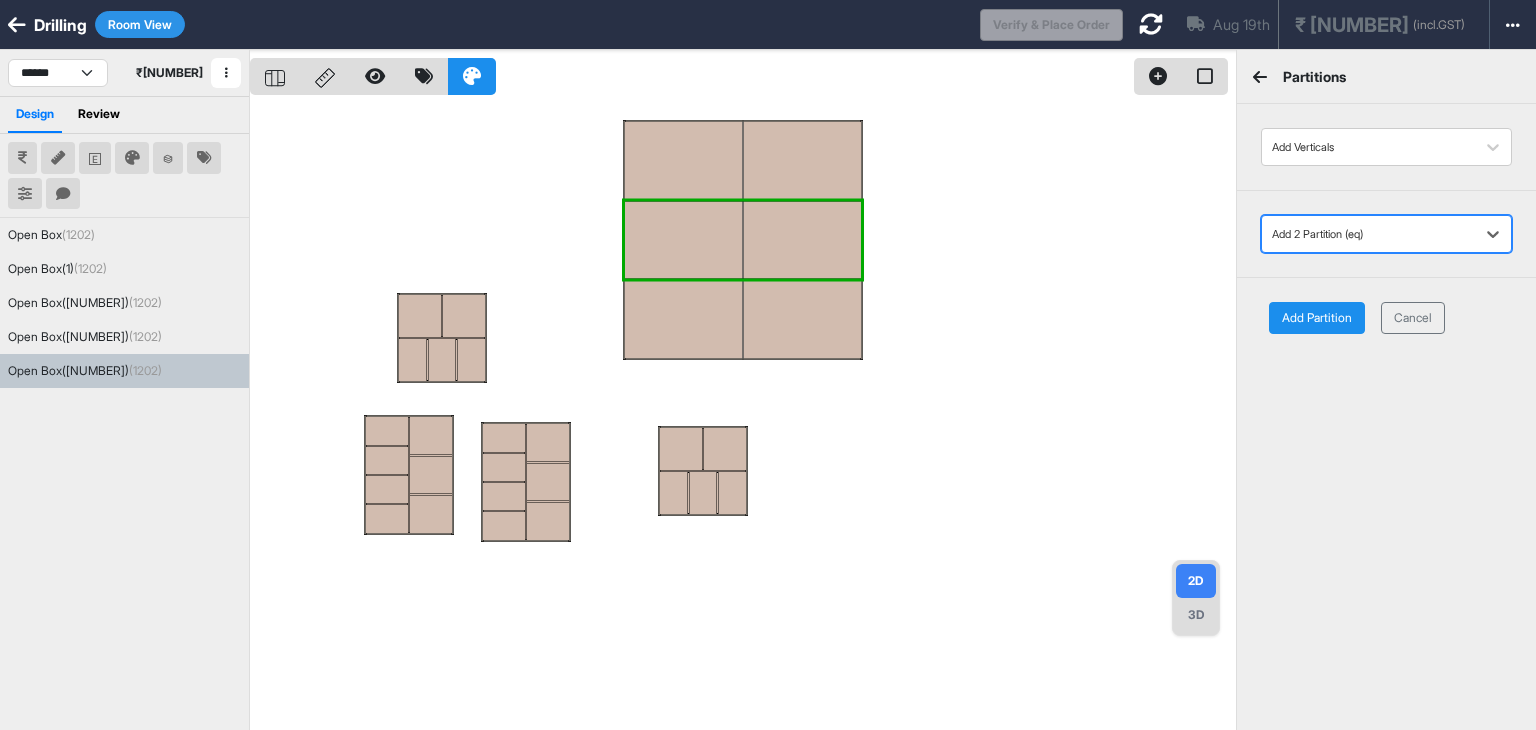 click on "Add Partition" at bounding box center [1317, 318] 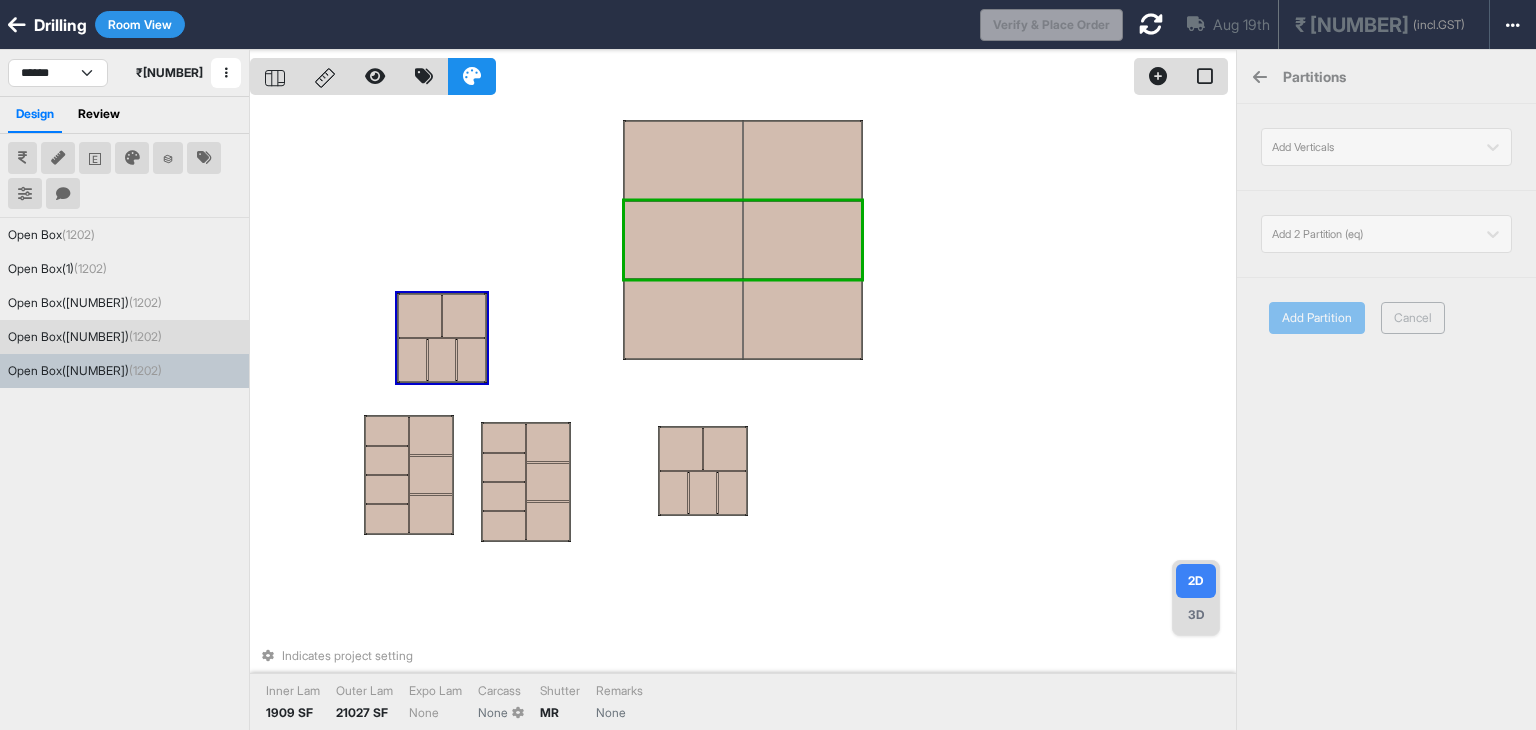type 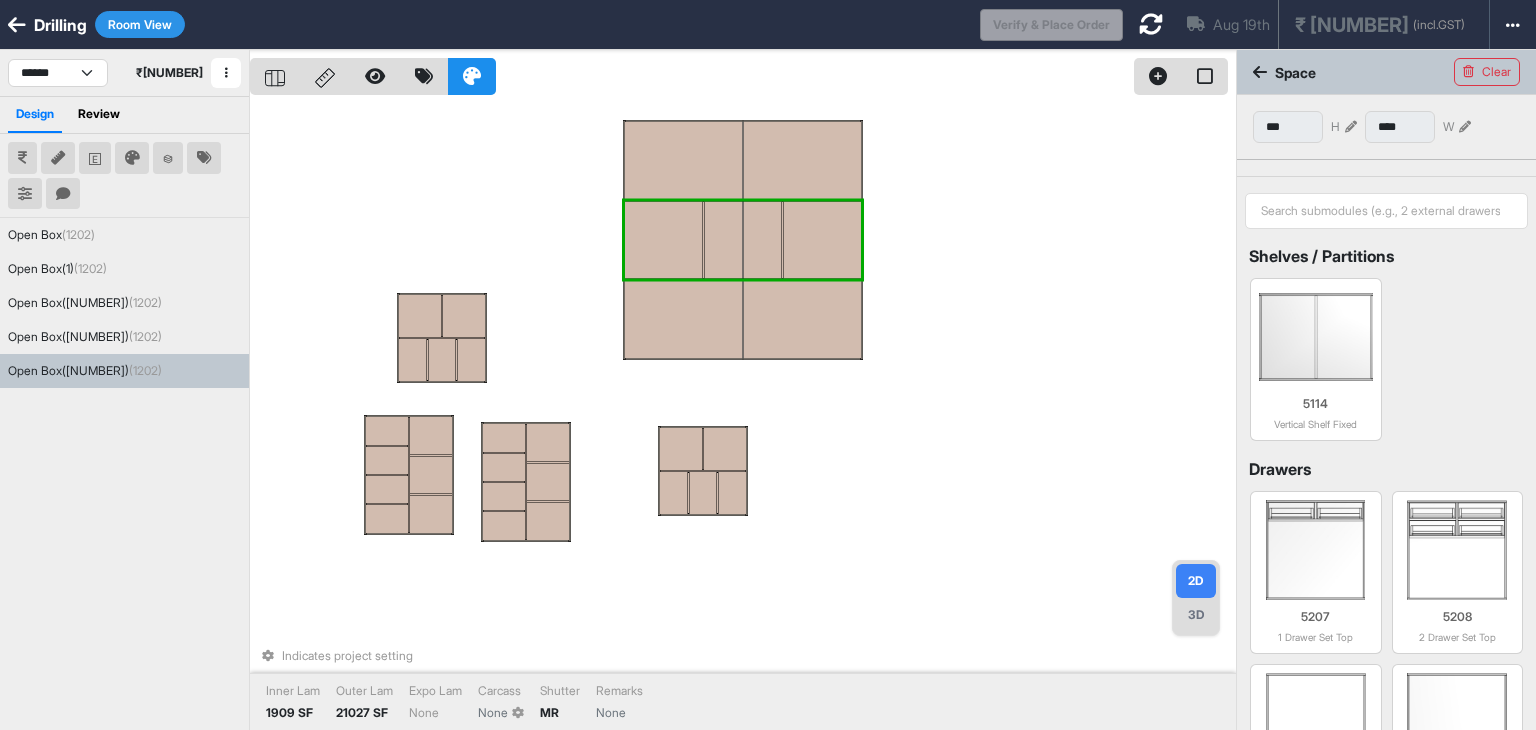 click at bounding box center [743, 161] 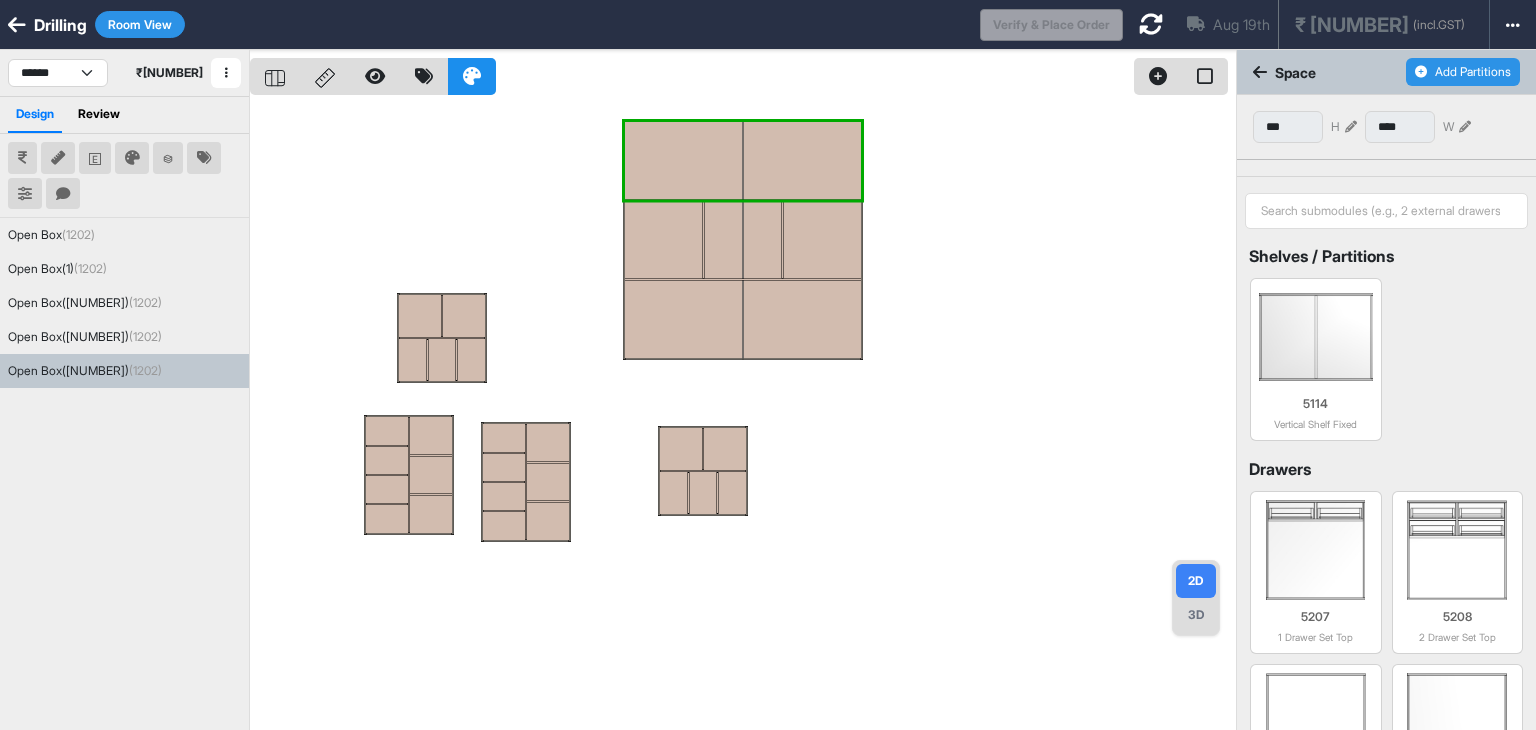 click on "Add Partitions" at bounding box center [1463, 72] 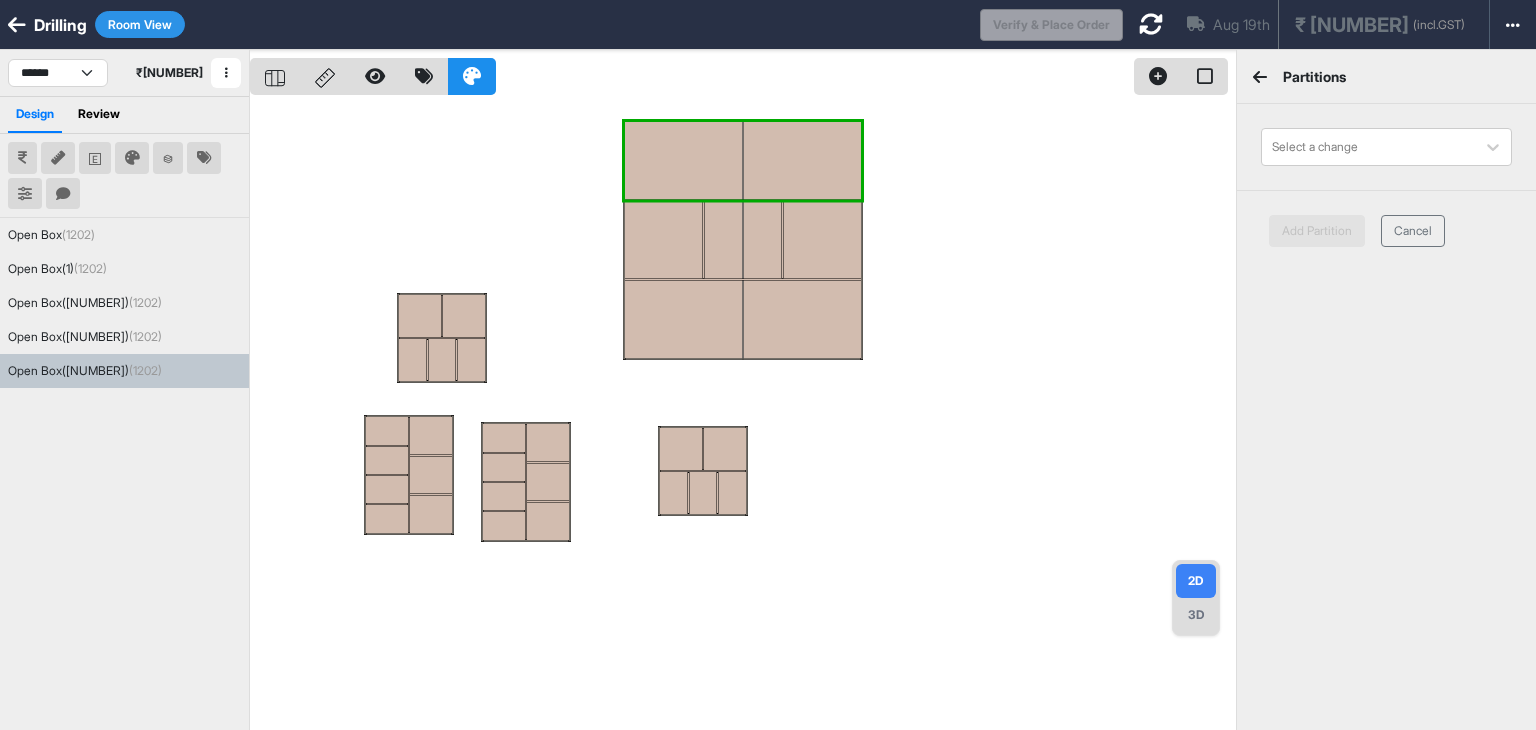 click on "Select a change" at bounding box center (1386, 147) 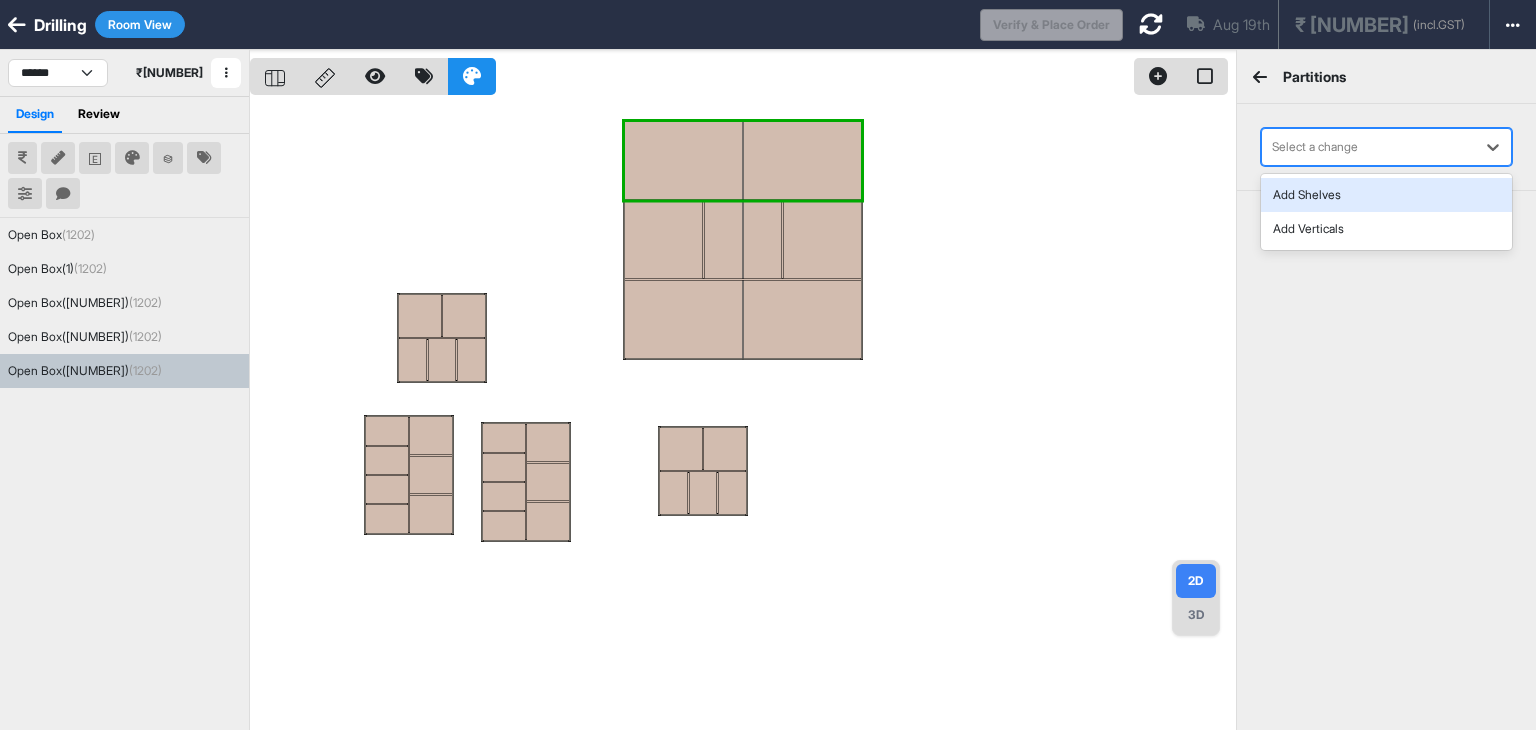 click on "Select a change" at bounding box center (1368, 147) 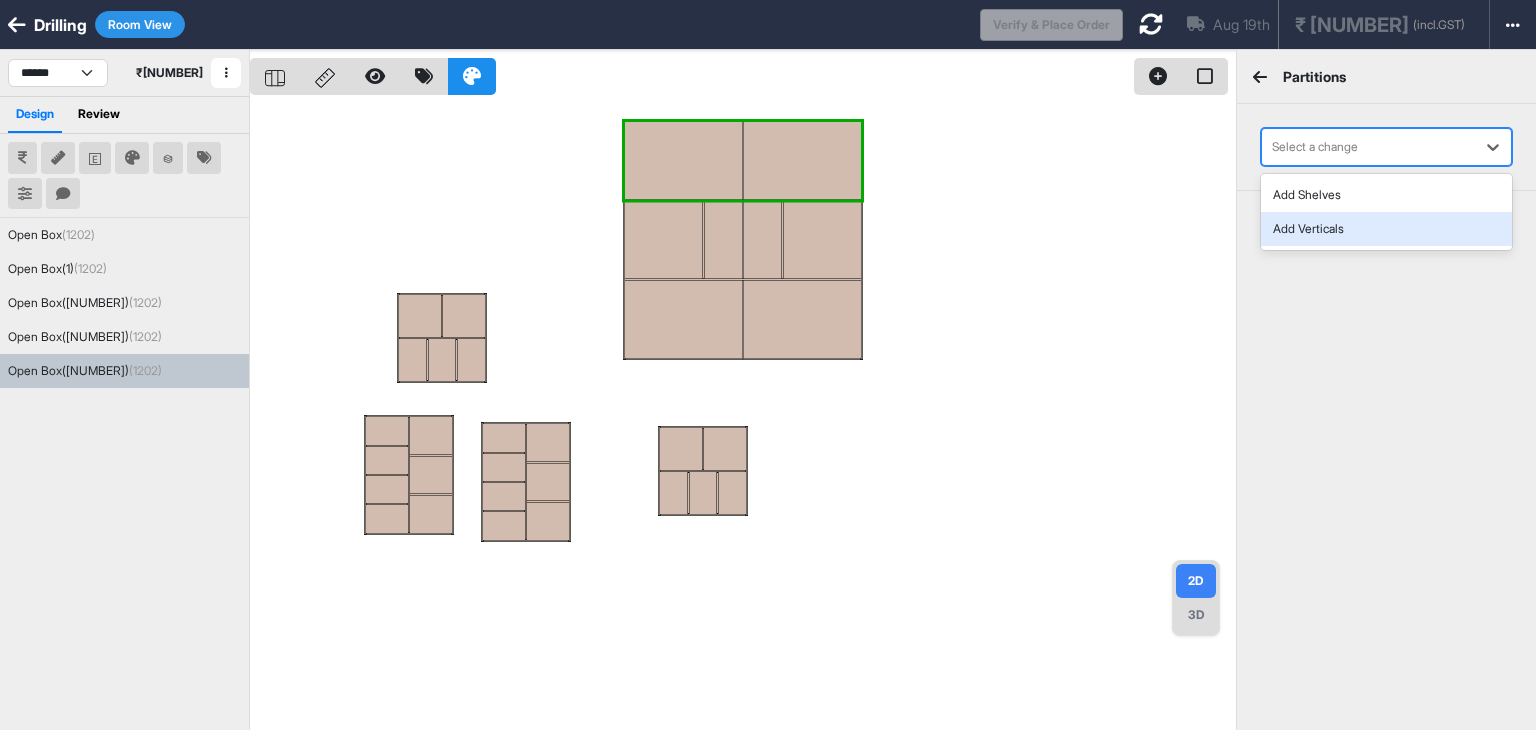 click on "Add Verticals" at bounding box center (1386, 229) 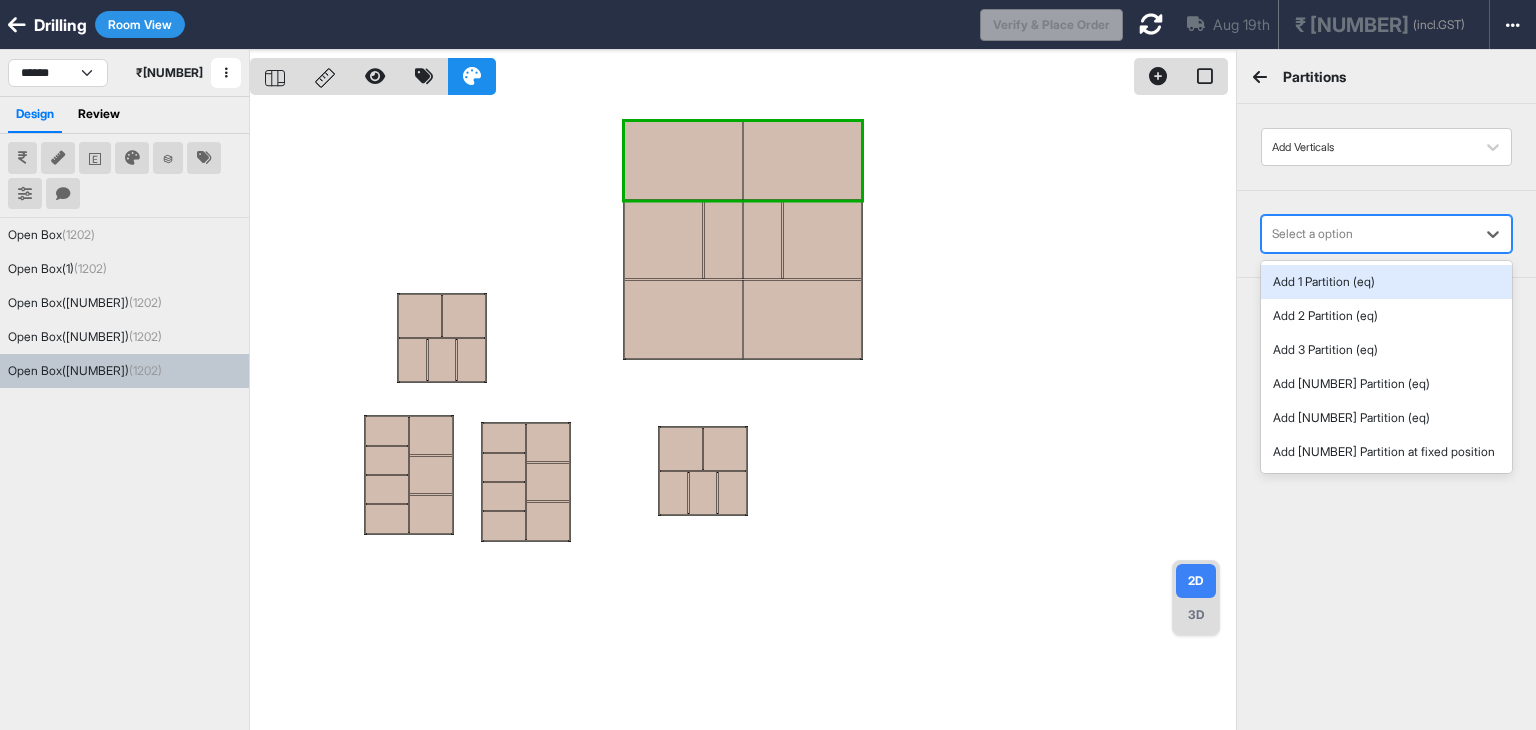 click at bounding box center (1368, 234) 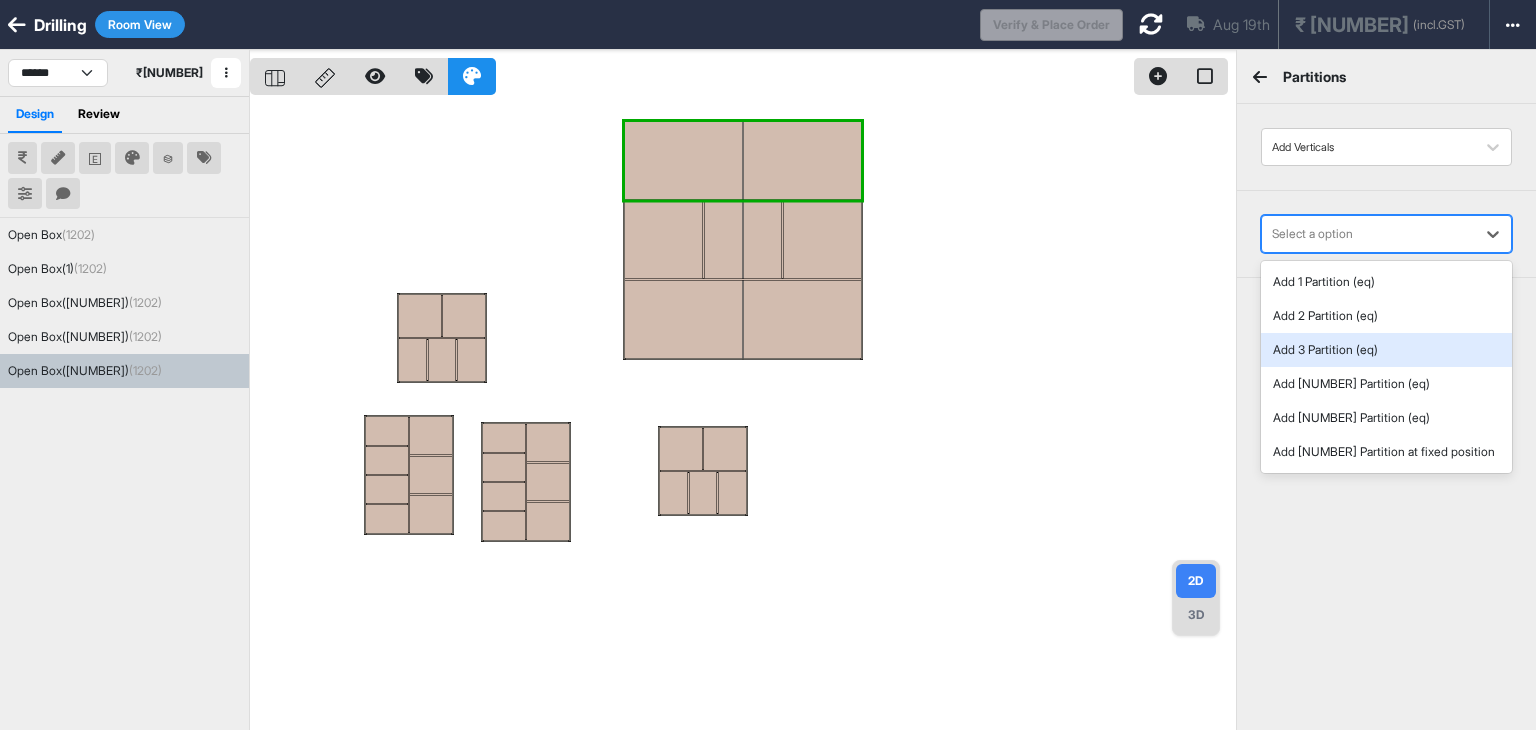 click on "Add 3 Partition (eq)" at bounding box center [1386, 350] 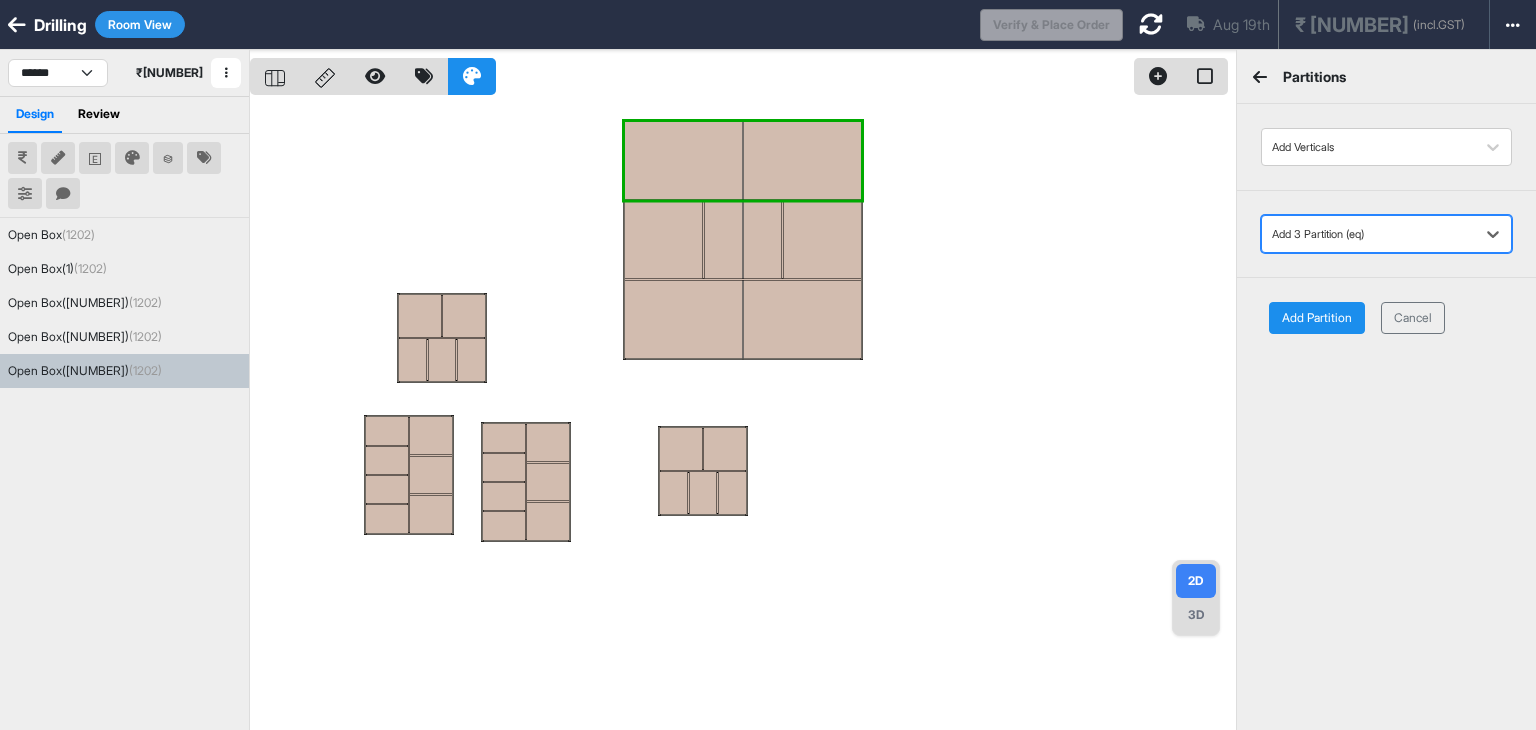 click on "Add Partition" at bounding box center [1317, 318] 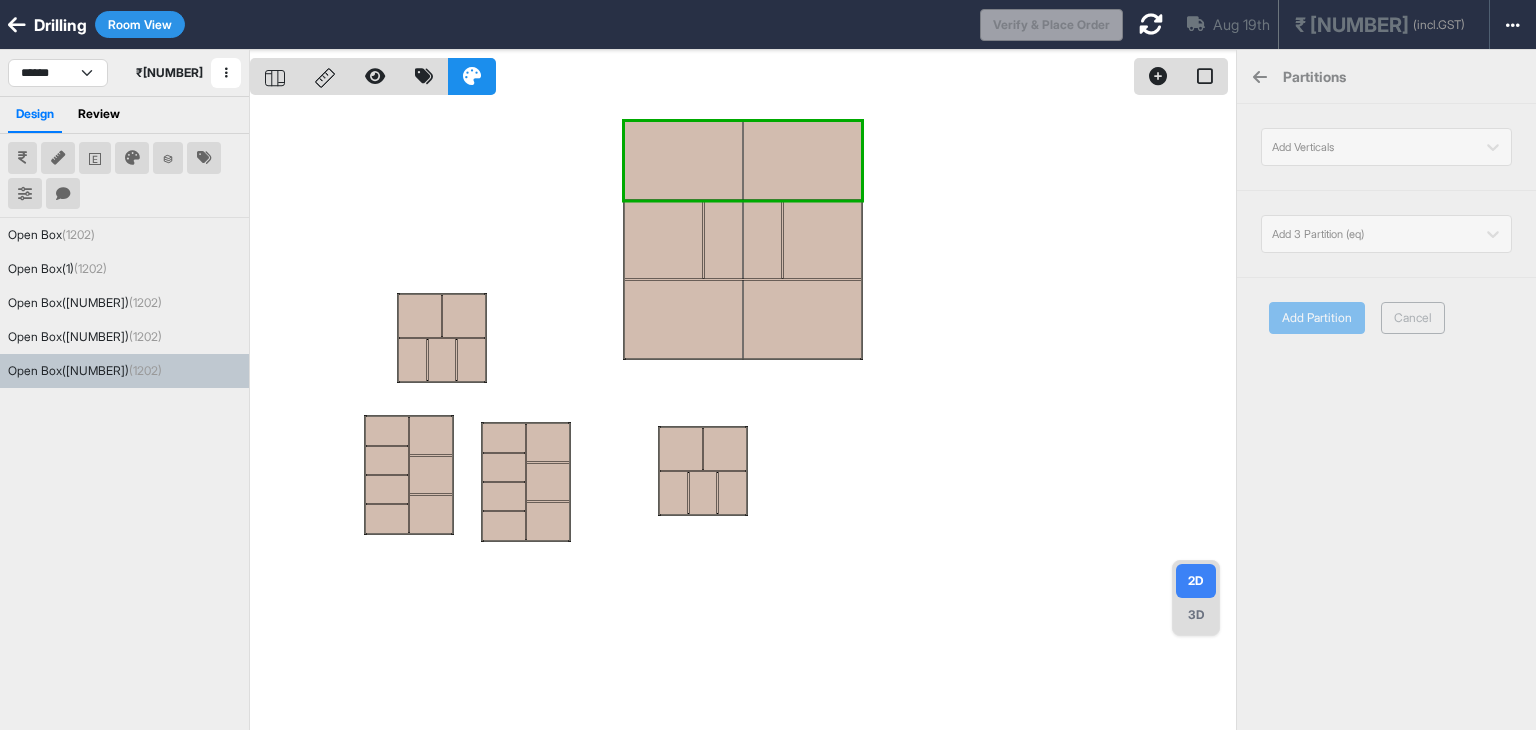 type 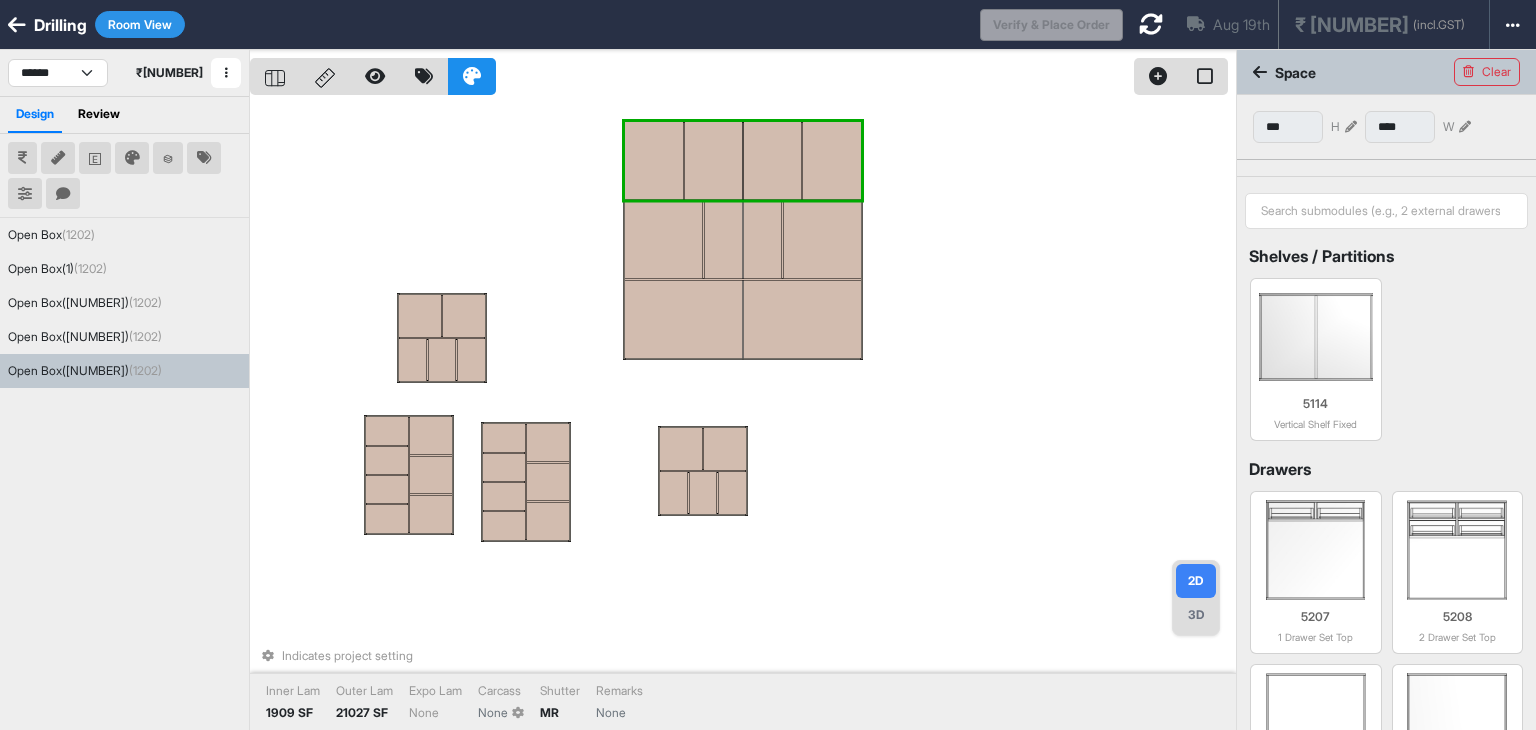 click at bounding box center [743, 319] 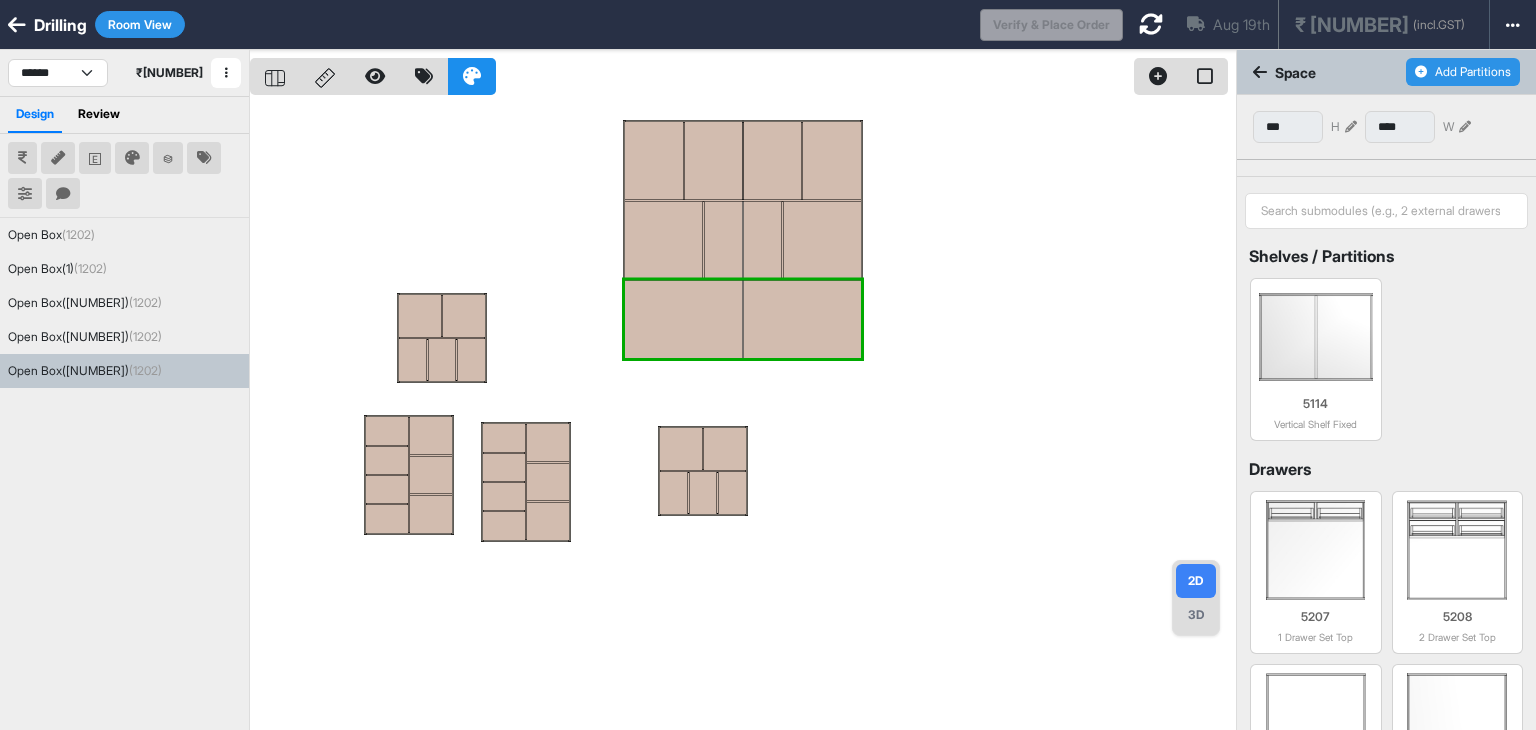 click on "Add Partitions" at bounding box center (1463, 72) 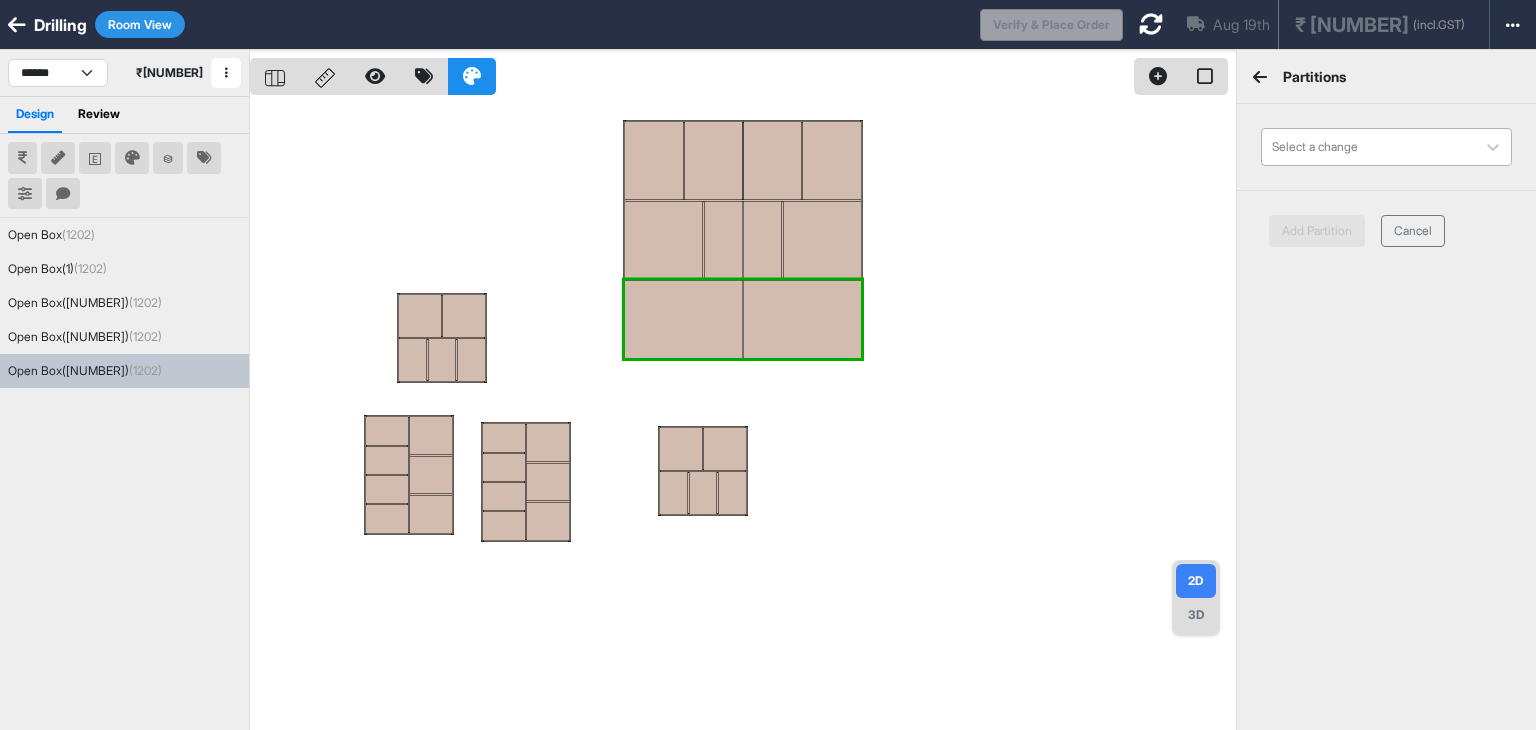 click at bounding box center [1368, 147] 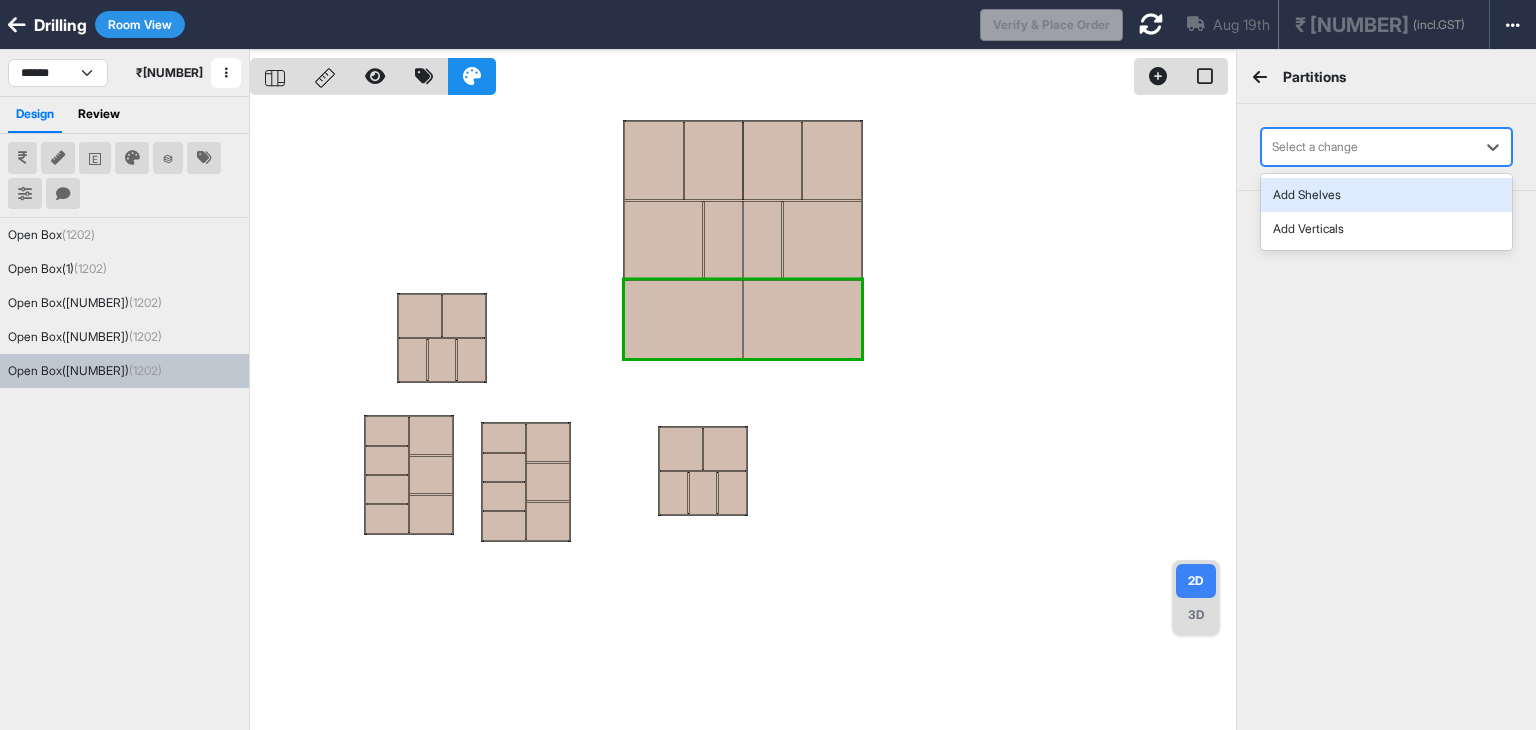 click on "Add Shelves" at bounding box center (1386, 195) 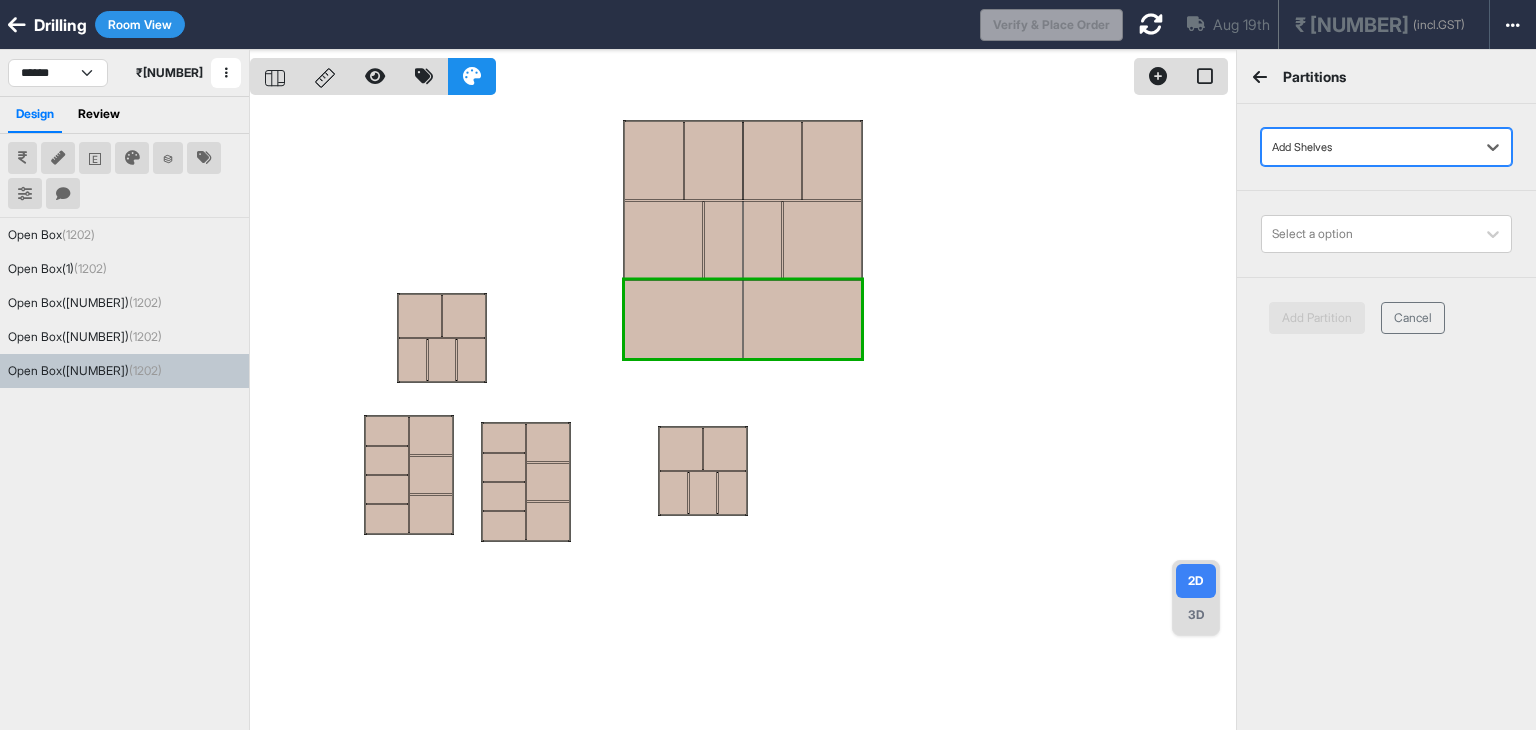 click at bounding box center [1368, 147] 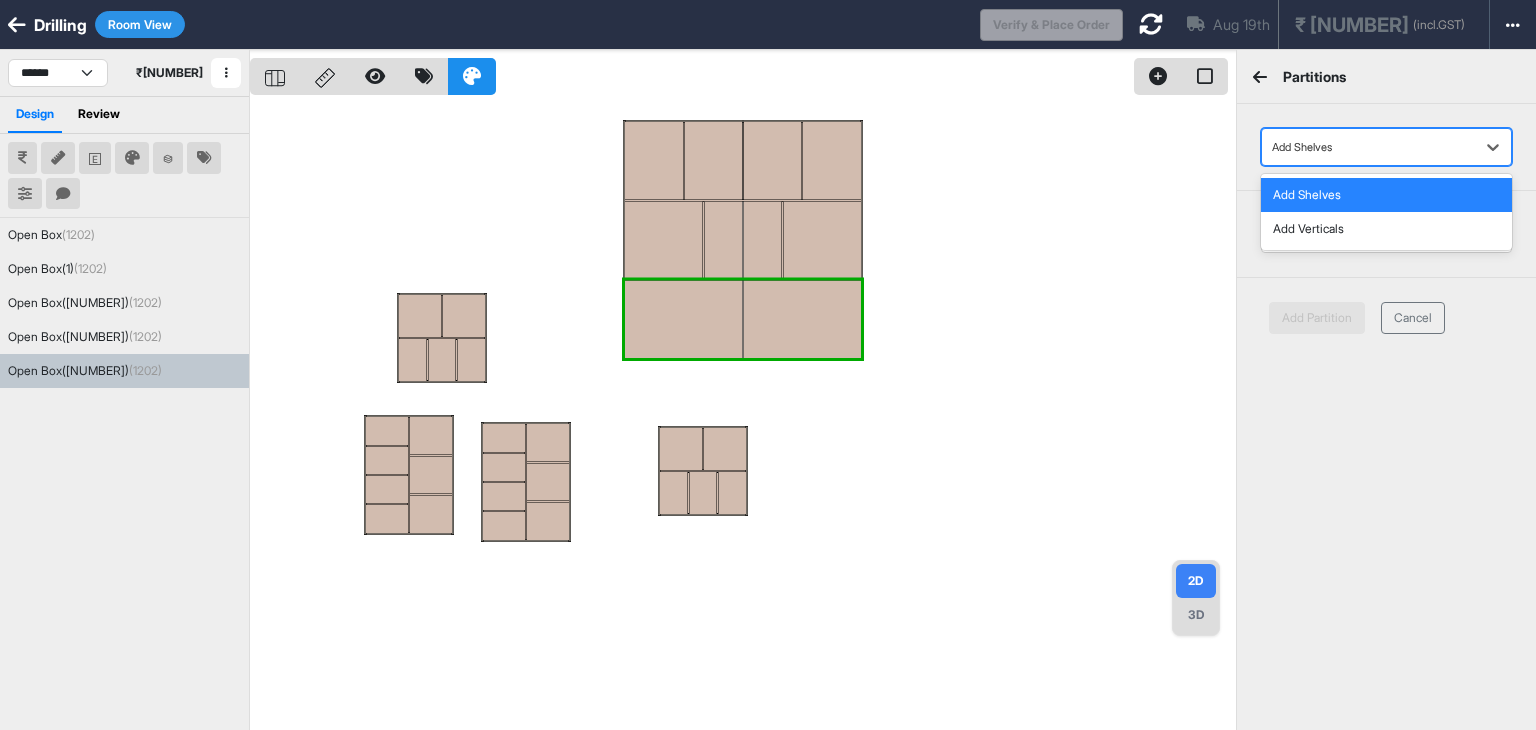 click on "Add Verticals" at bounding box center (1386, 229) 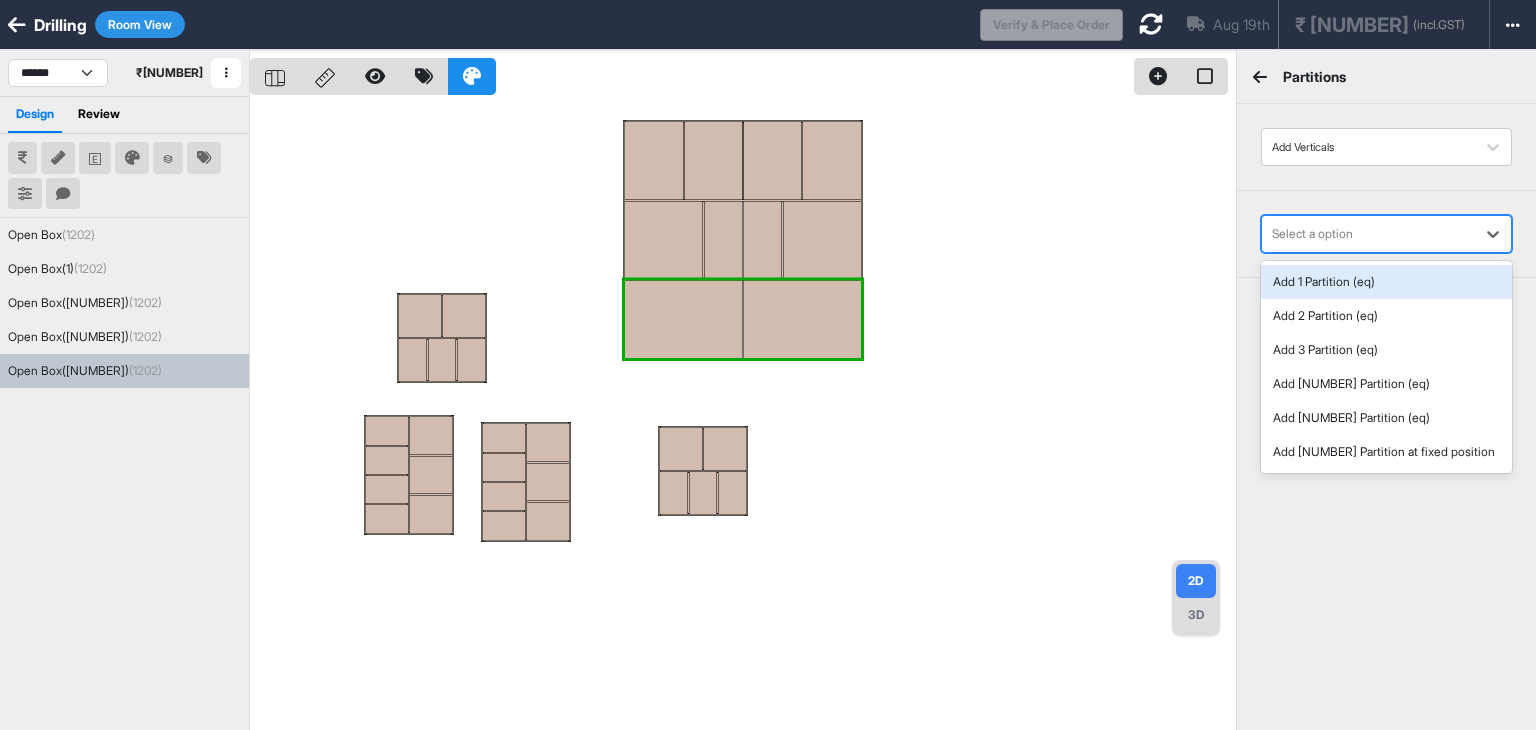 click at bounding box center [1368, 234] 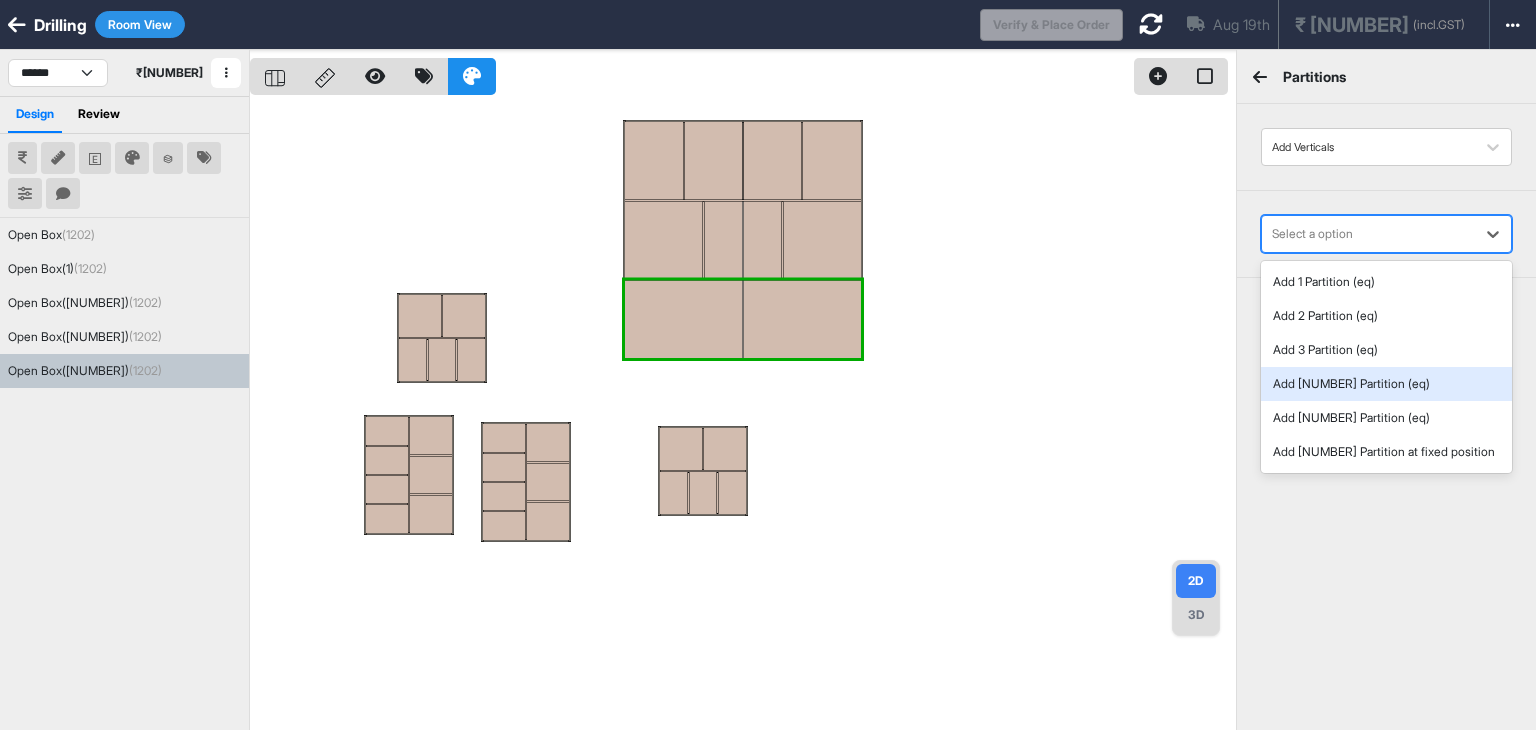 click on "Add [NUMBER] Partition (eq)" at bounding box center (1386, 384) 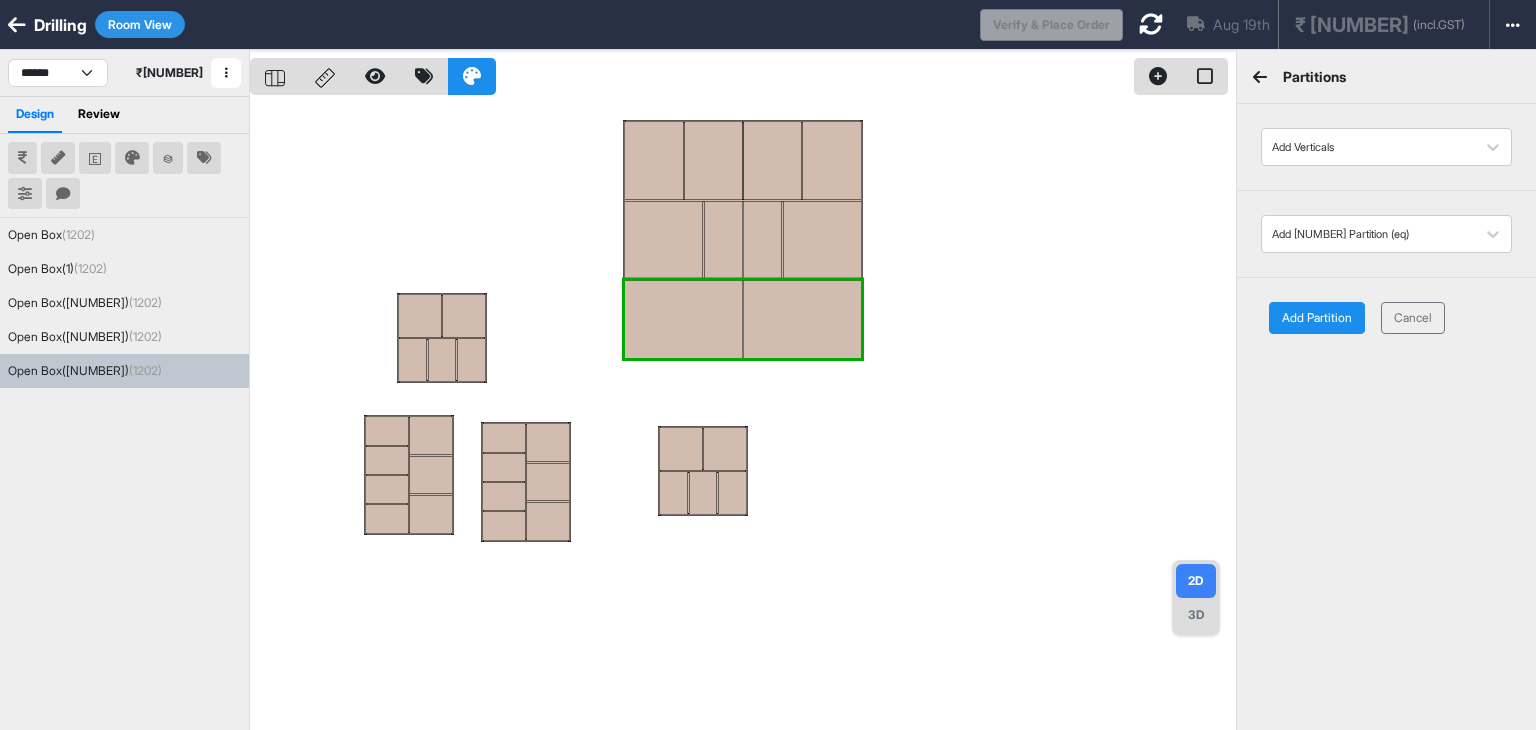 click on "Add Partition" at bounding box center [1317, 318] 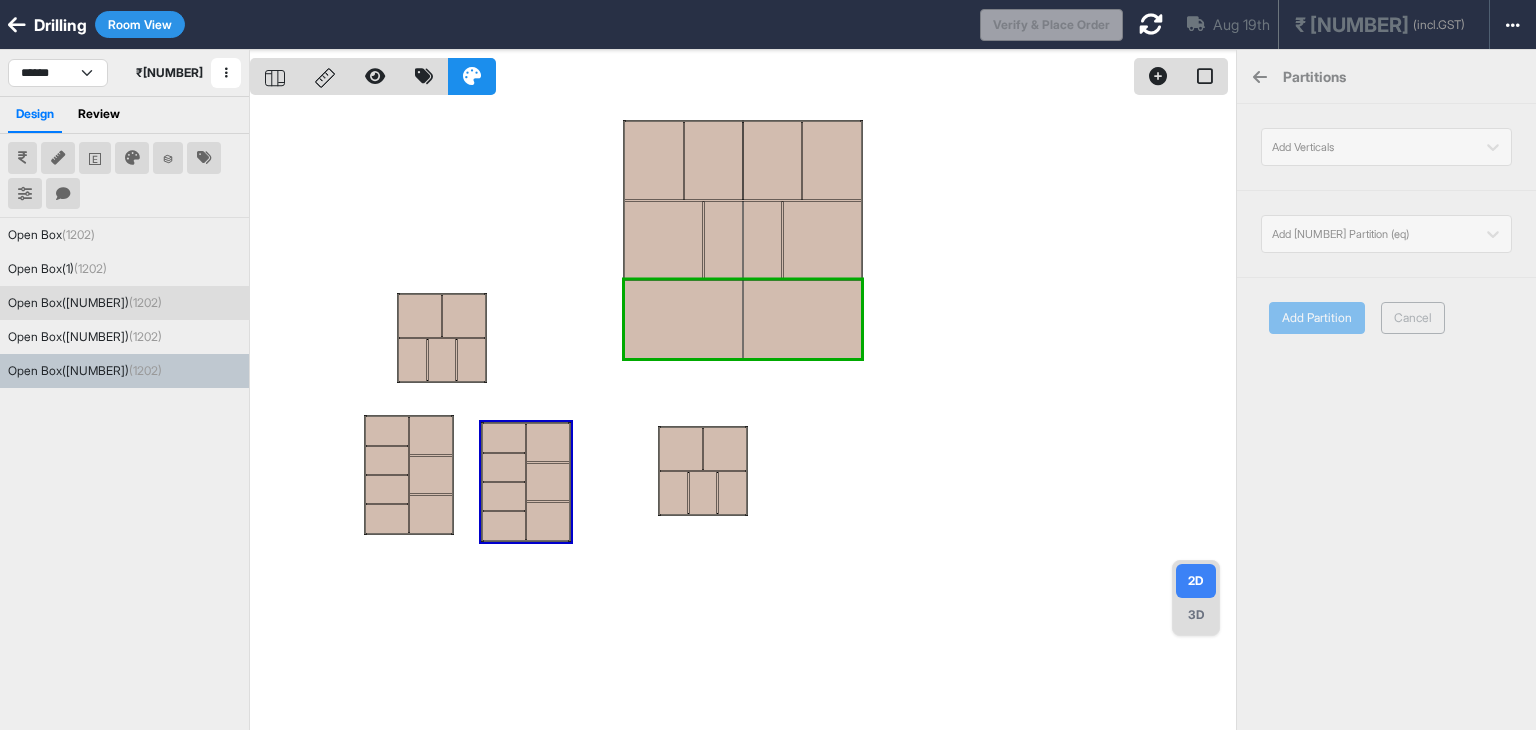 type 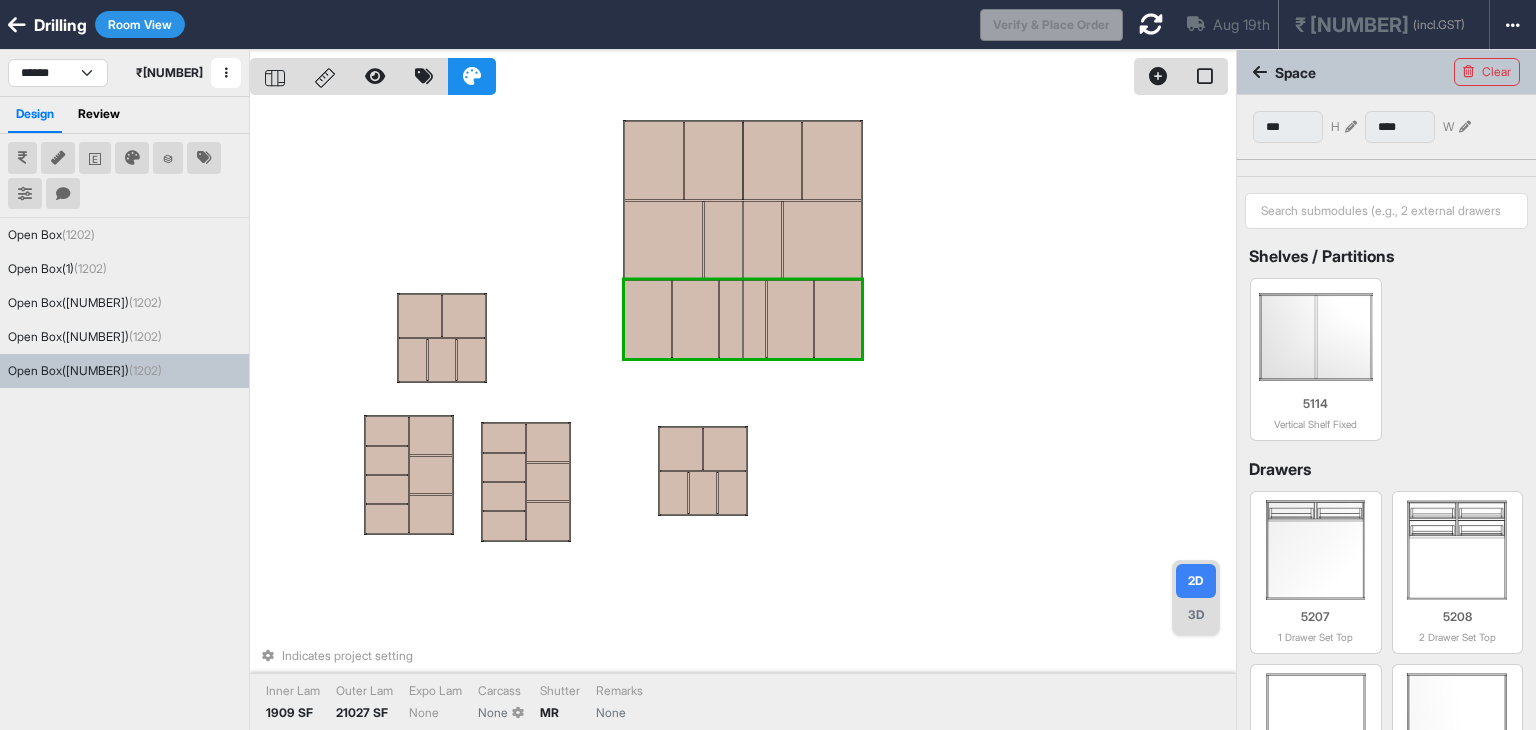 click at bounding box center [664, 240] 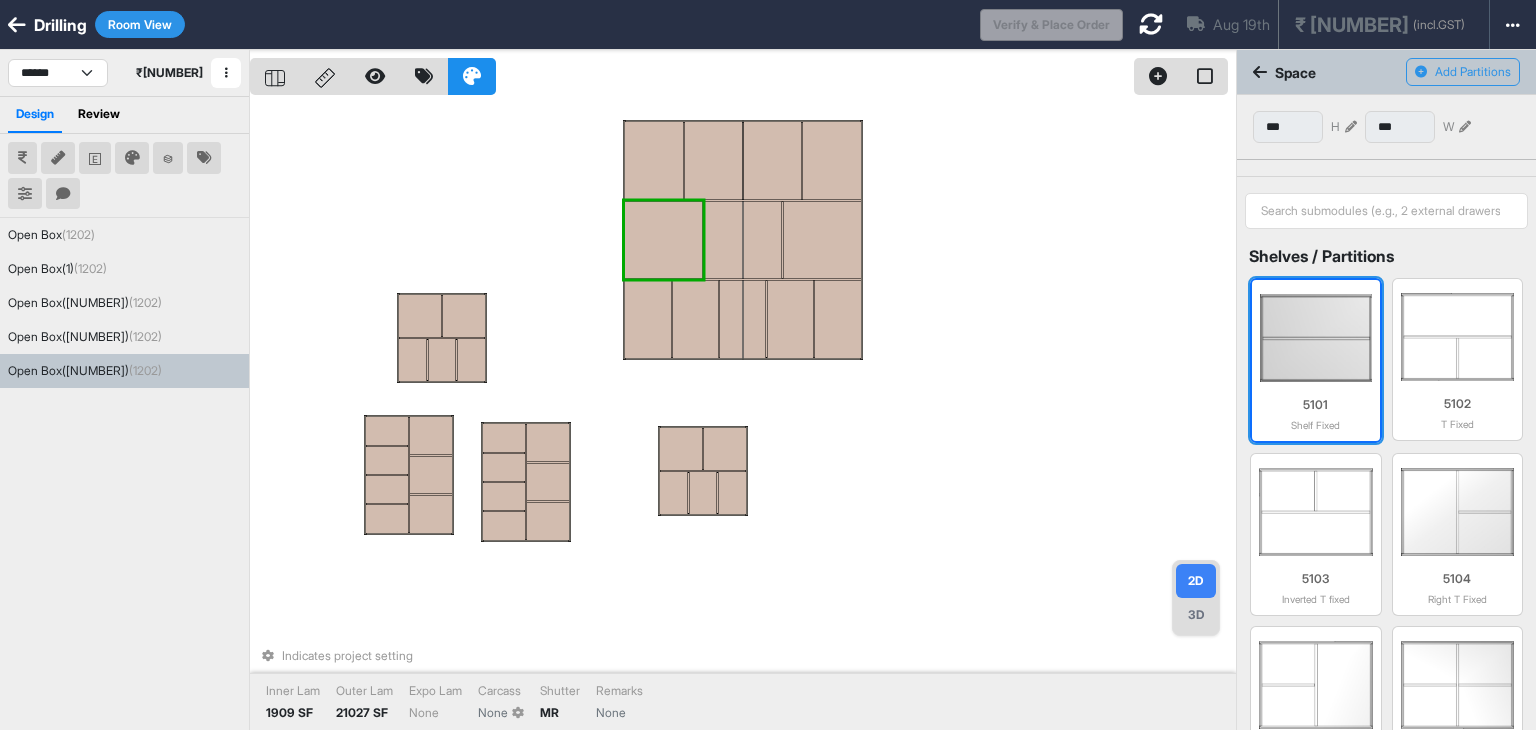 click at bounding box center [1316, 338] 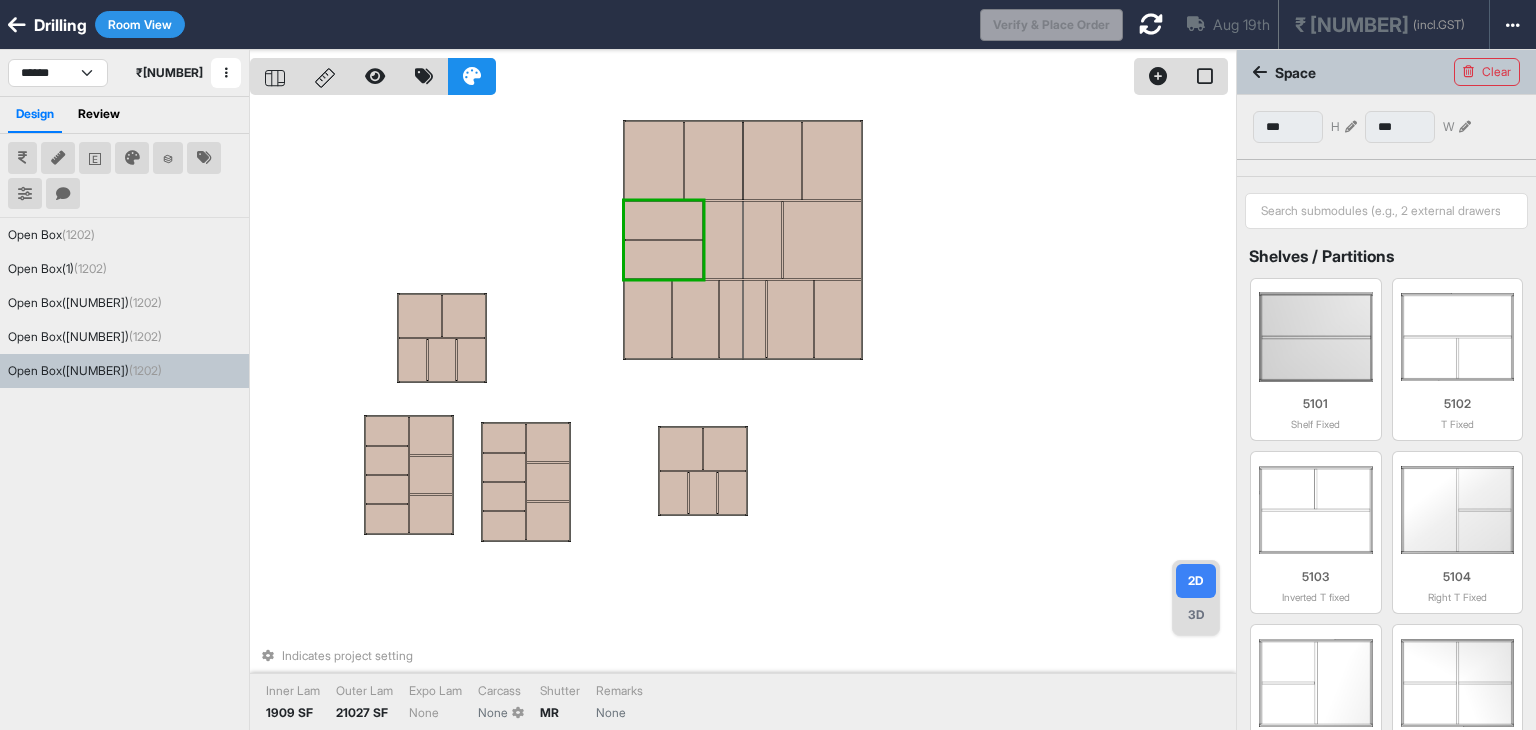 click at bounding box center (822, 240) 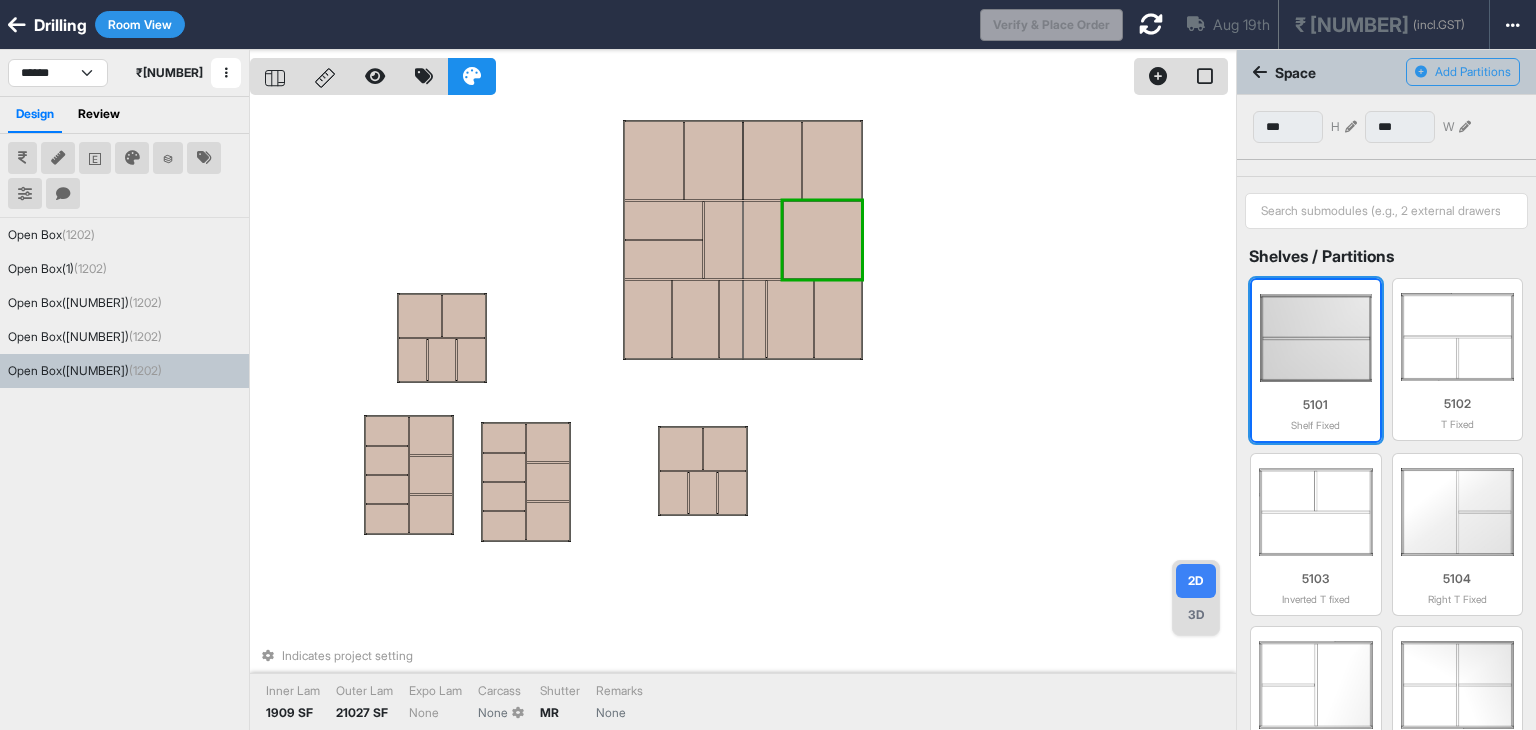click at bounding box center [1316, 338] 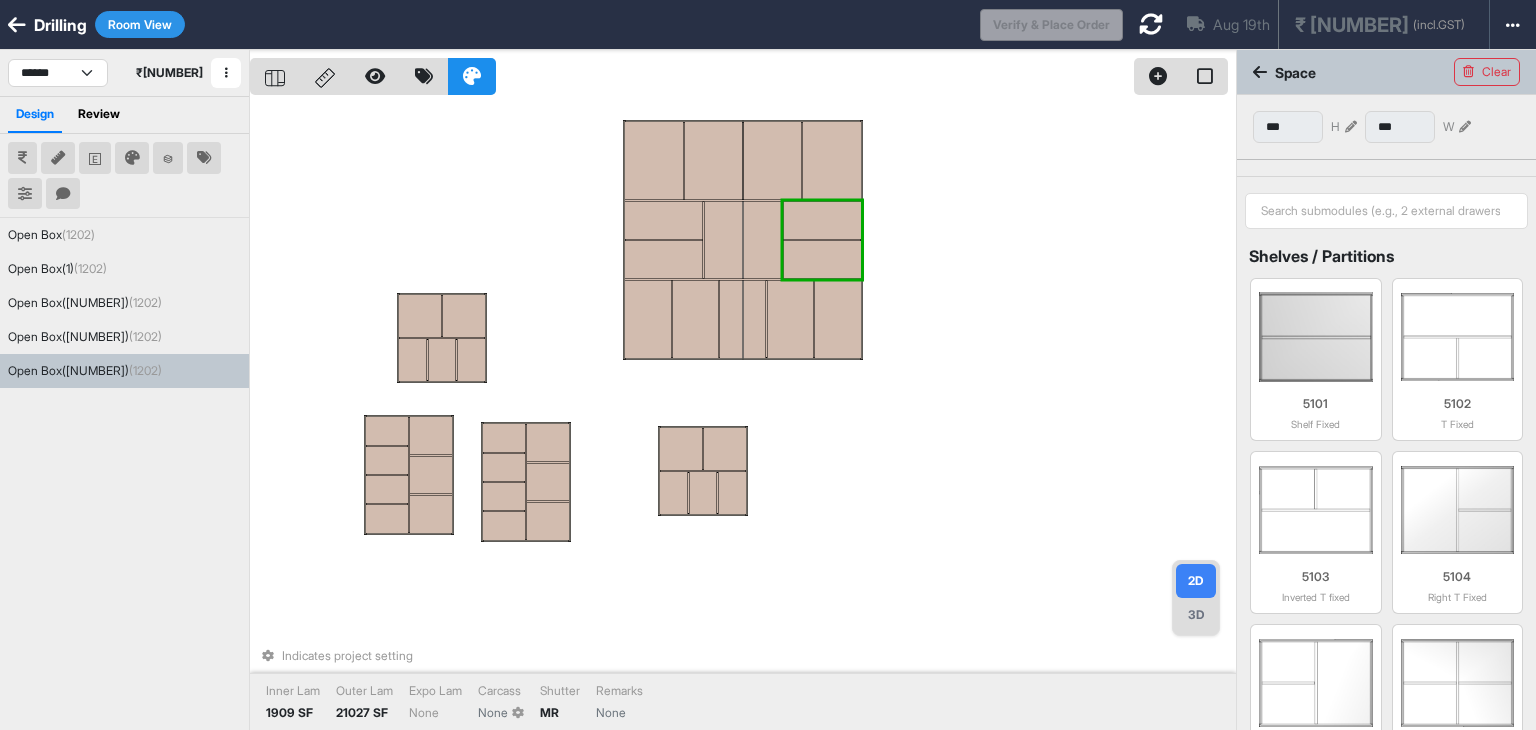 click at bounding box center [742, 240] 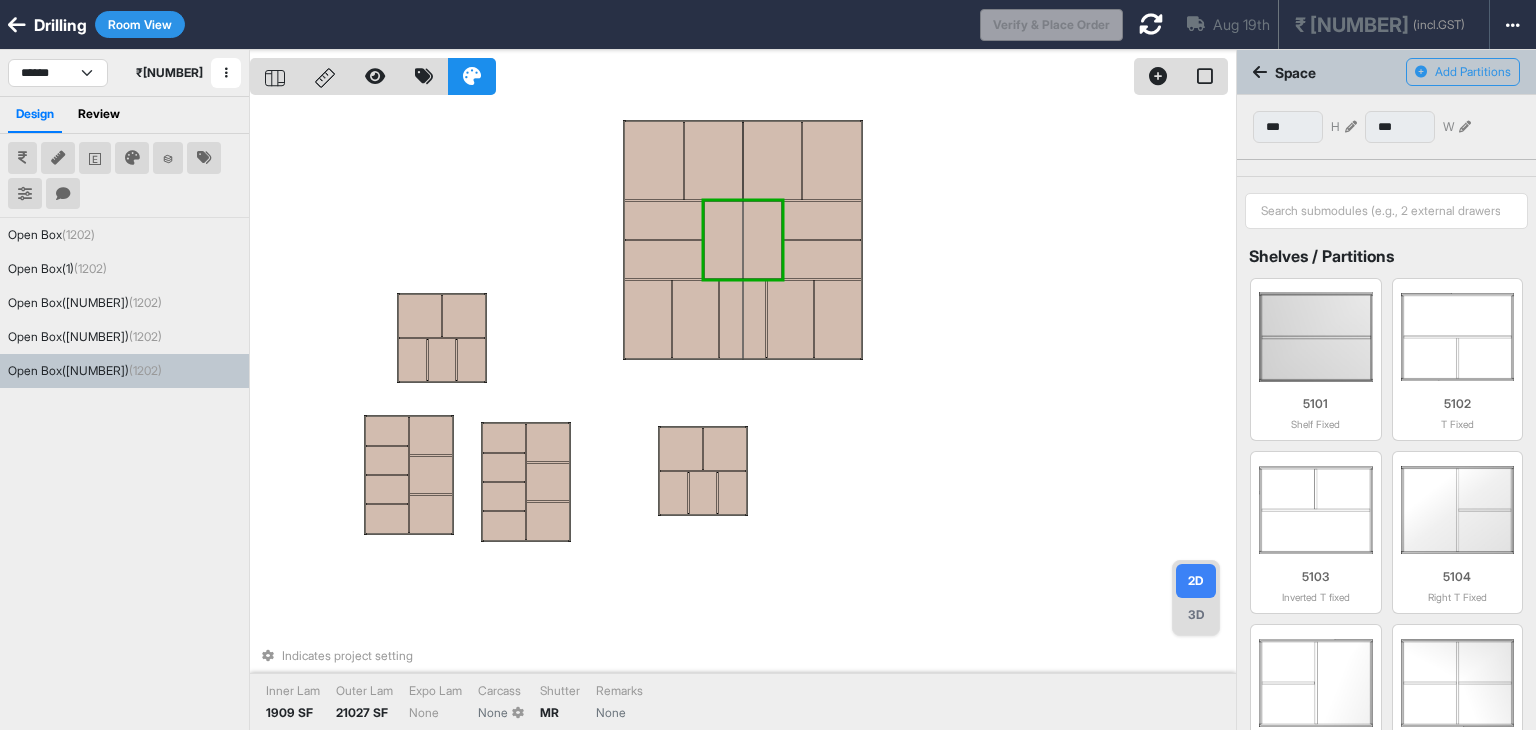 click on "Indicates project setting Inner Lam 1909 SF Outer Lam 21027 SF Expo Lam None Carcass None Shutter MR Remarks None" at bounding box center [743, 415] 